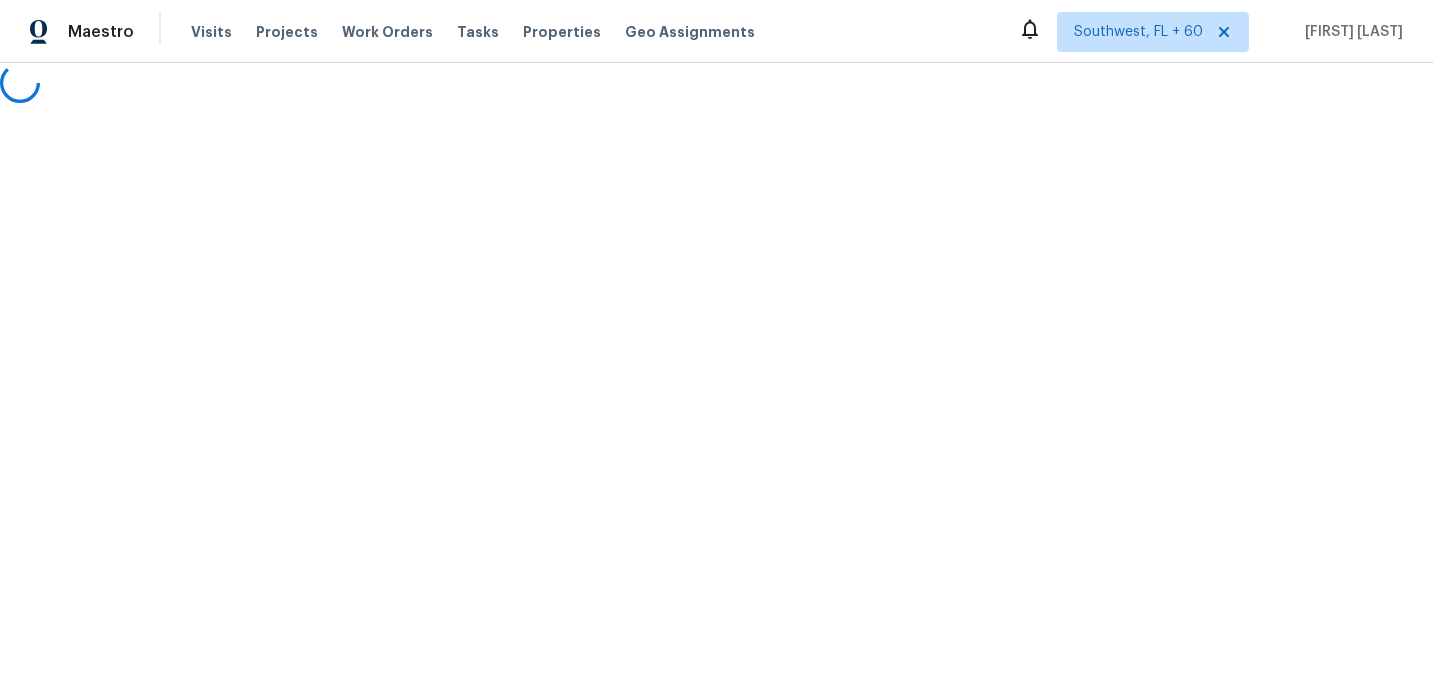 scroll, scrollTop: 0, scrollLeft: 0, axis: both 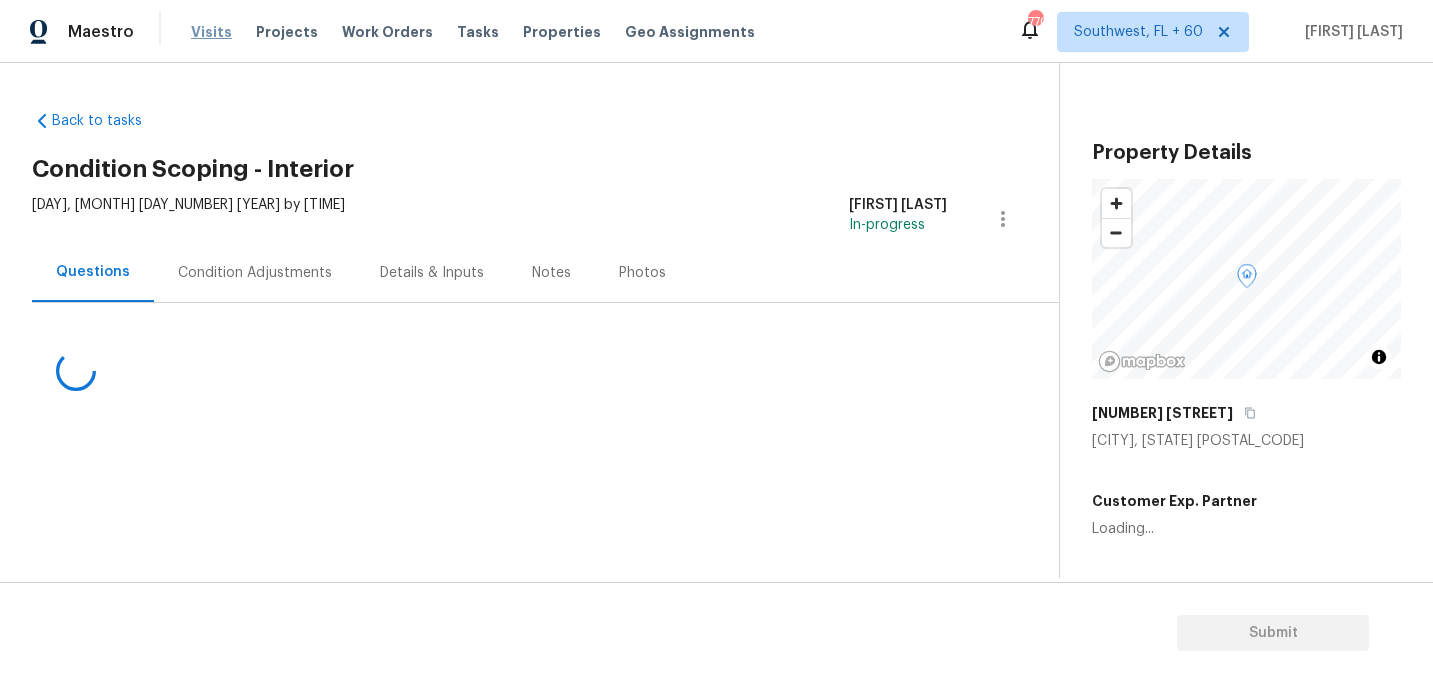 click on "Visits" at bounding box center [211, 32] 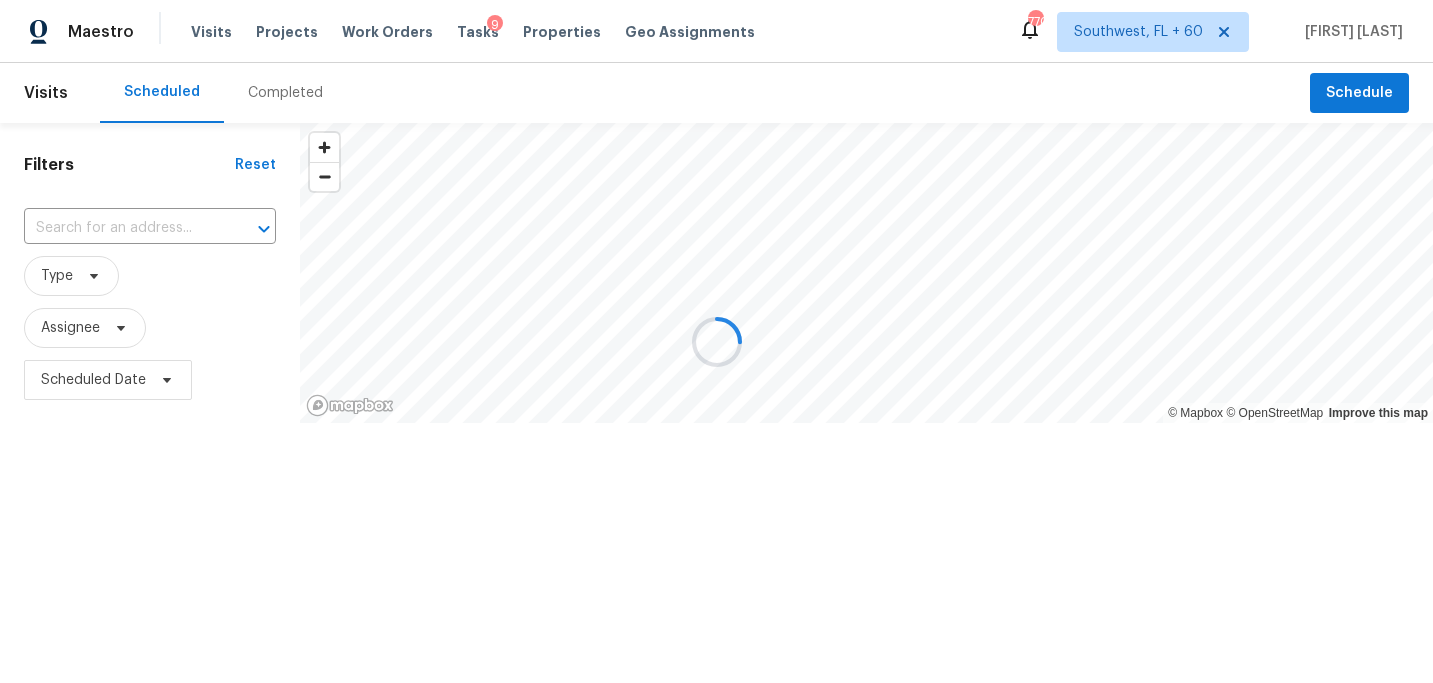 click at bounding box center (716, 341) 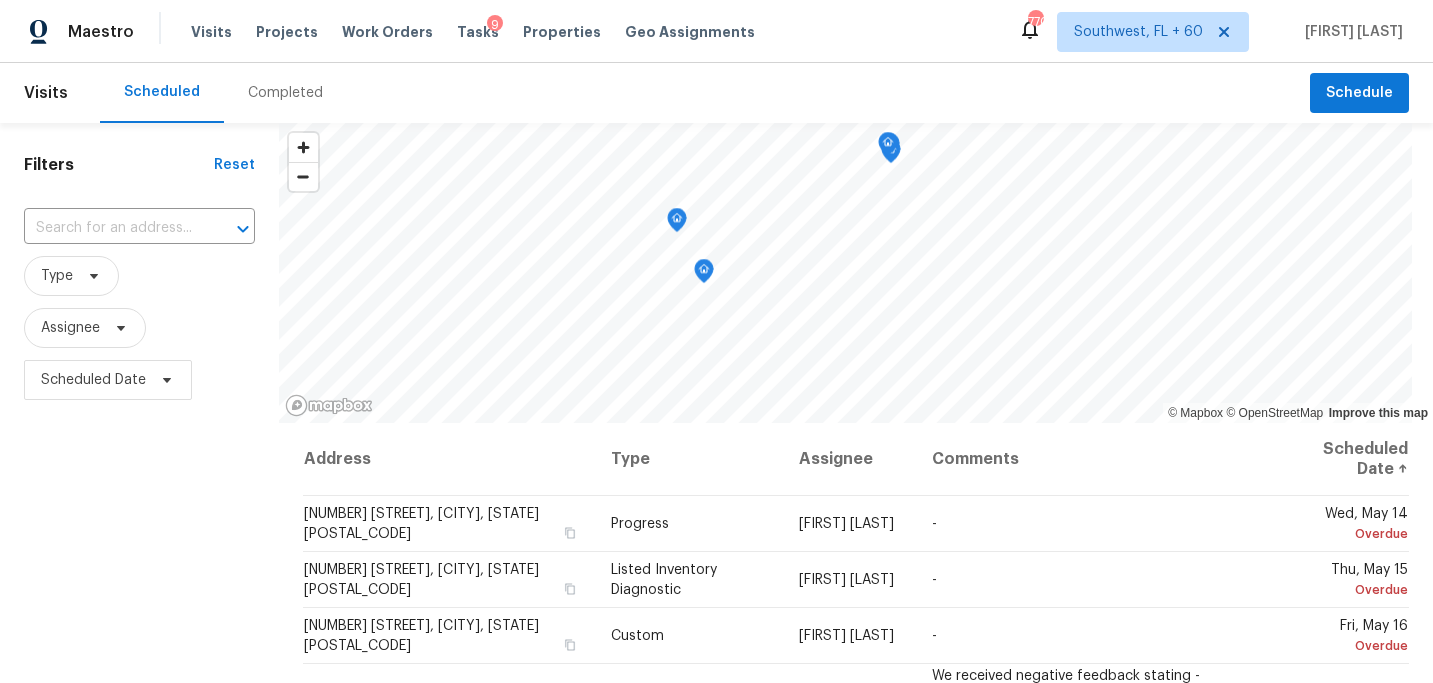 click on "Completed" at bounding box center [285, 93] 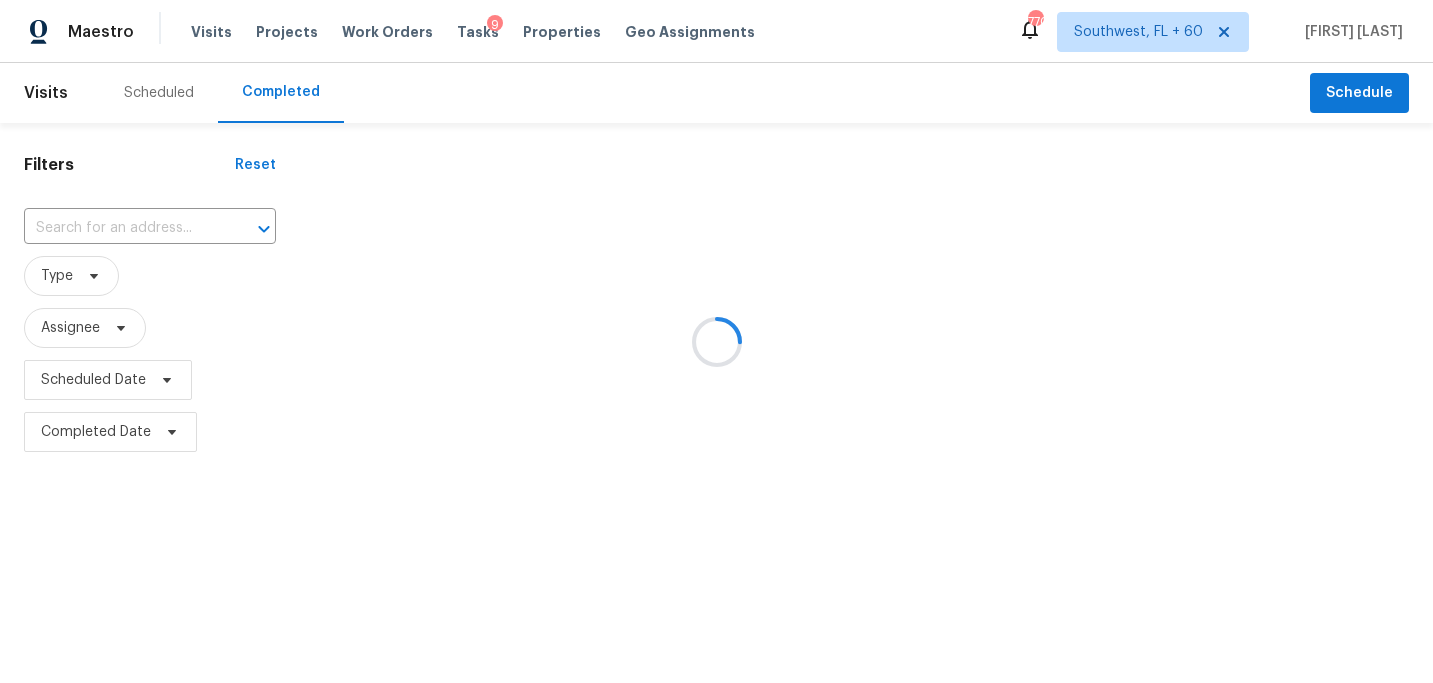 click at bounding box center (716, 341) 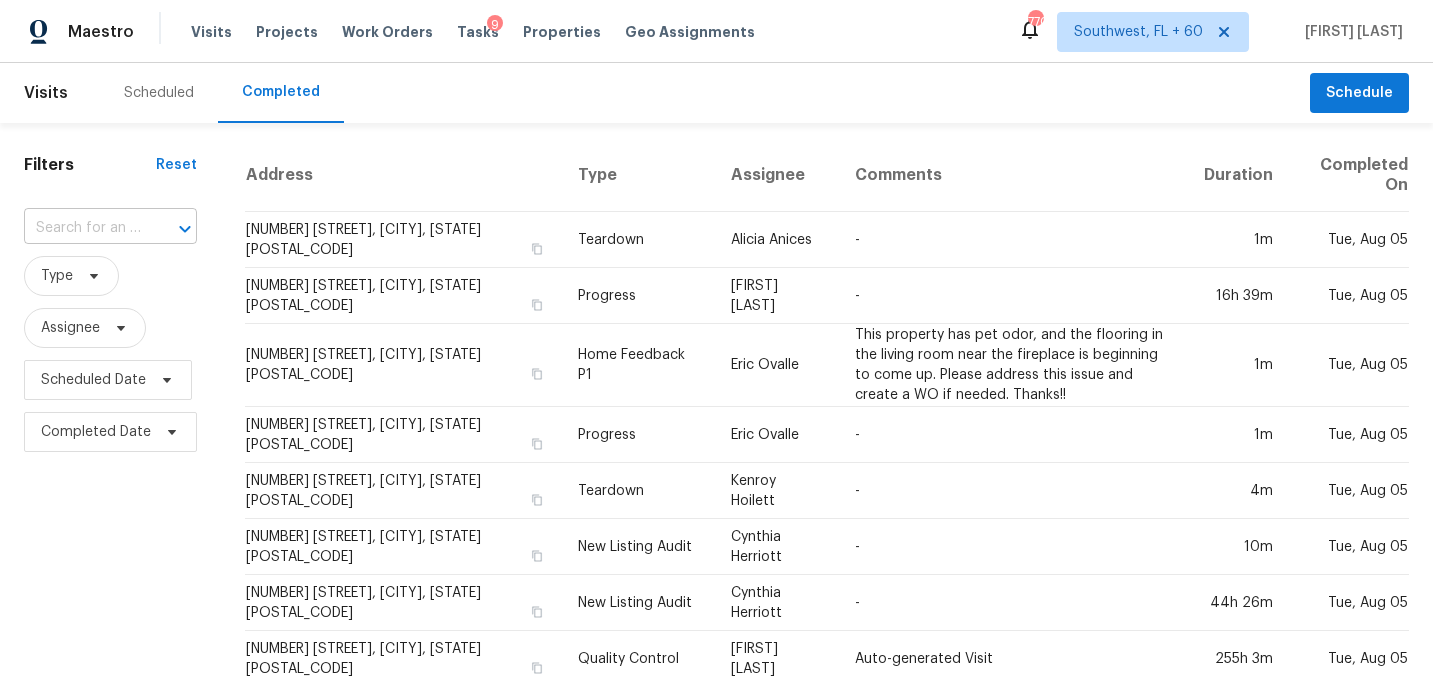 click at bounding box center (171, 229) 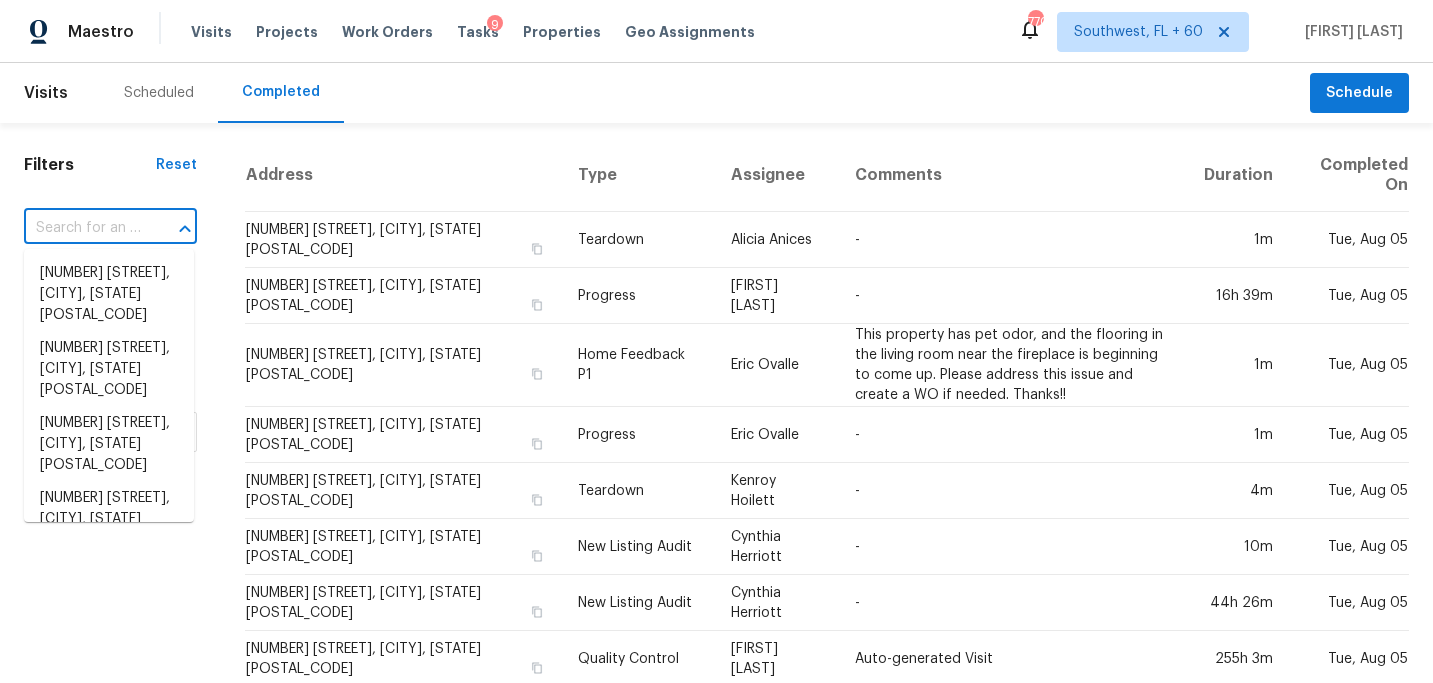 paste on "4725 Burningbush Way, Cumming, GA 30040" 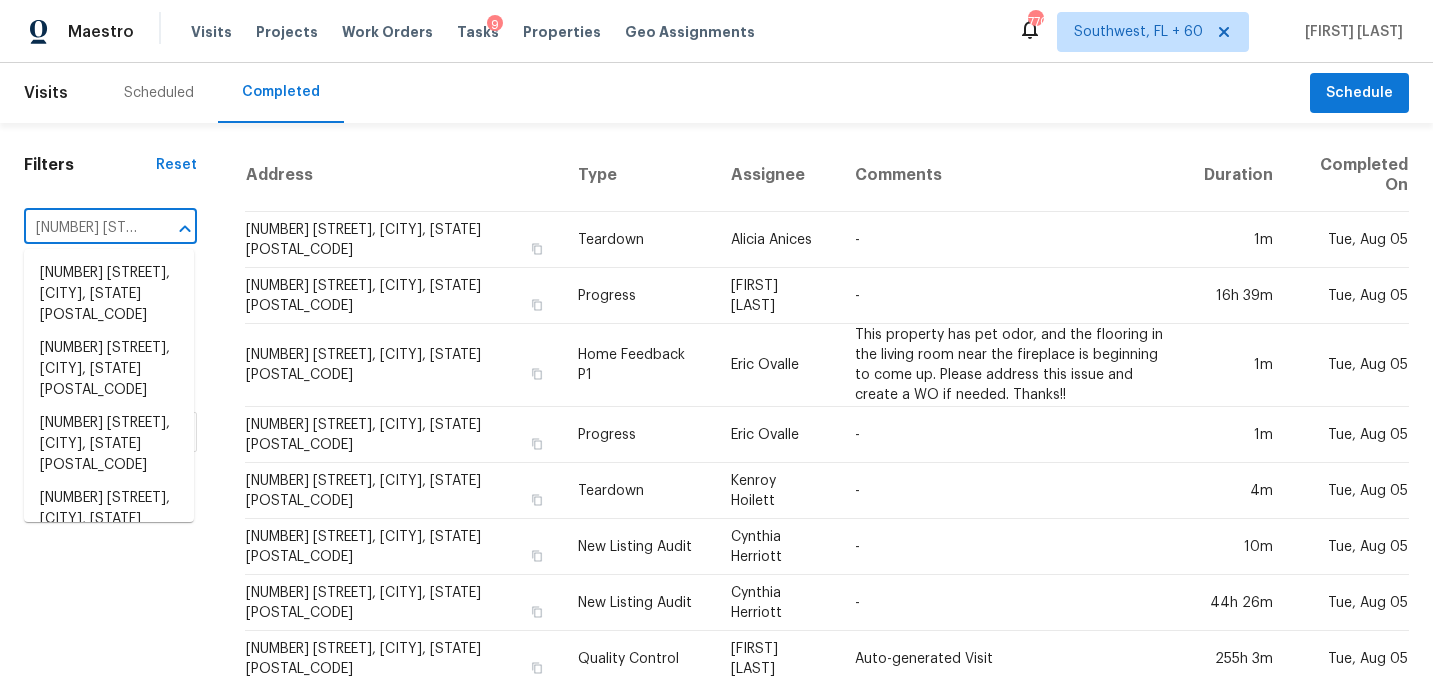 scroll, scrollTop: 0, scrollLeft: 195, axis: horizontal 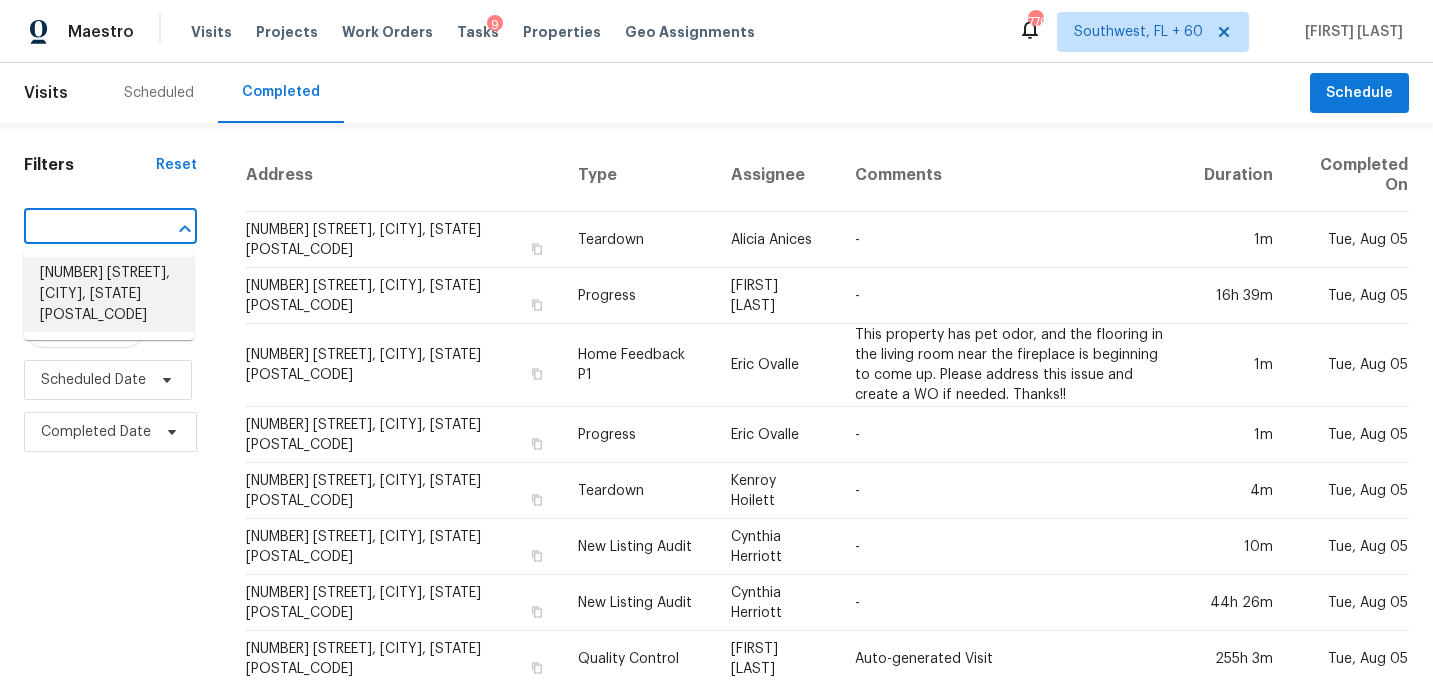 click on "4725 Burningbush Way, Cumming, GA 30040" at bounding box center [109, 294] 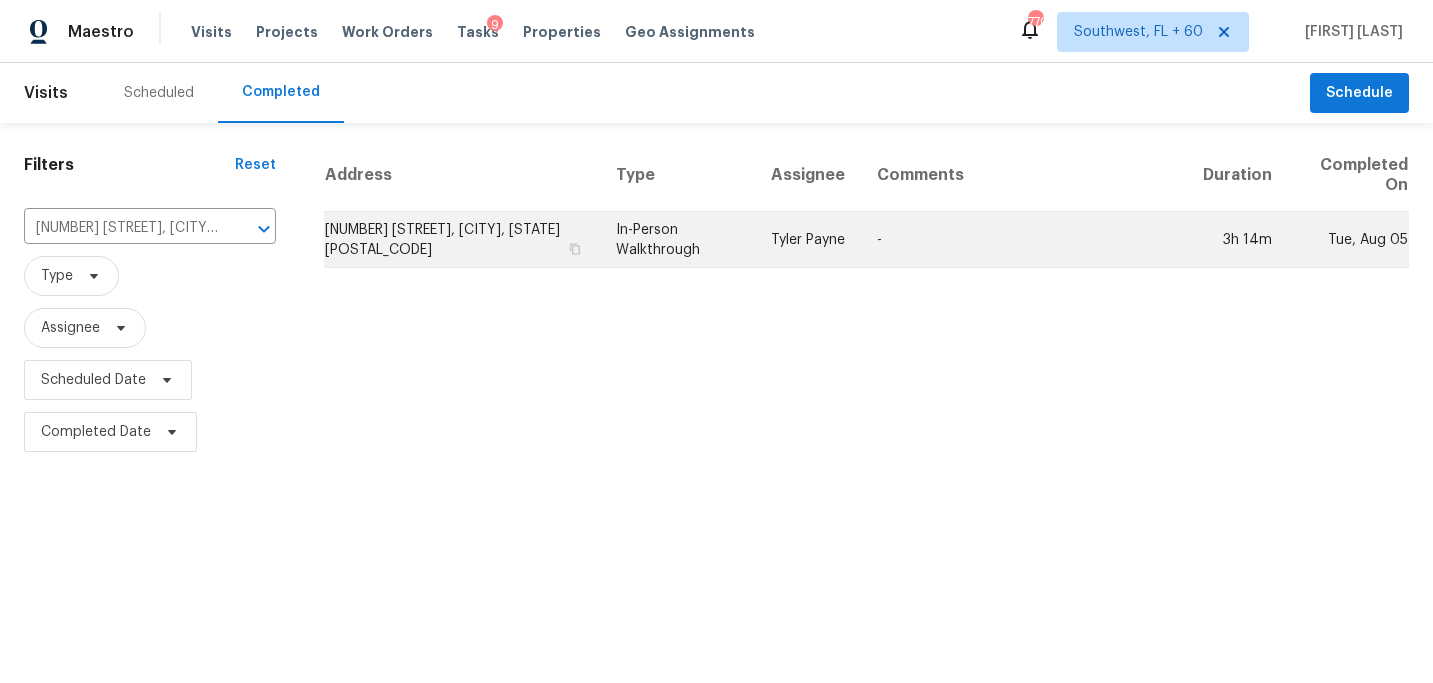 click on "-" at bounding box center (1024, 240) 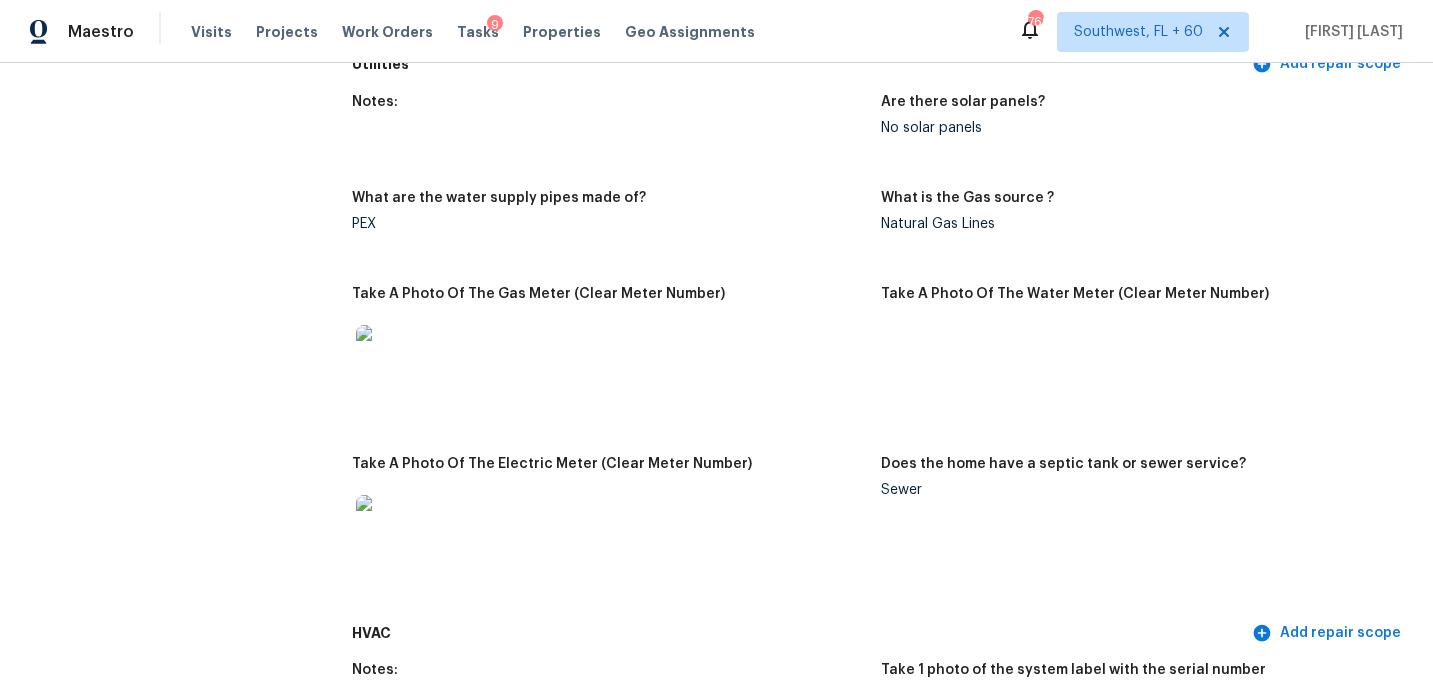 scroll, scrollTop: 1460, scrollLeft: 0, axis: vertical 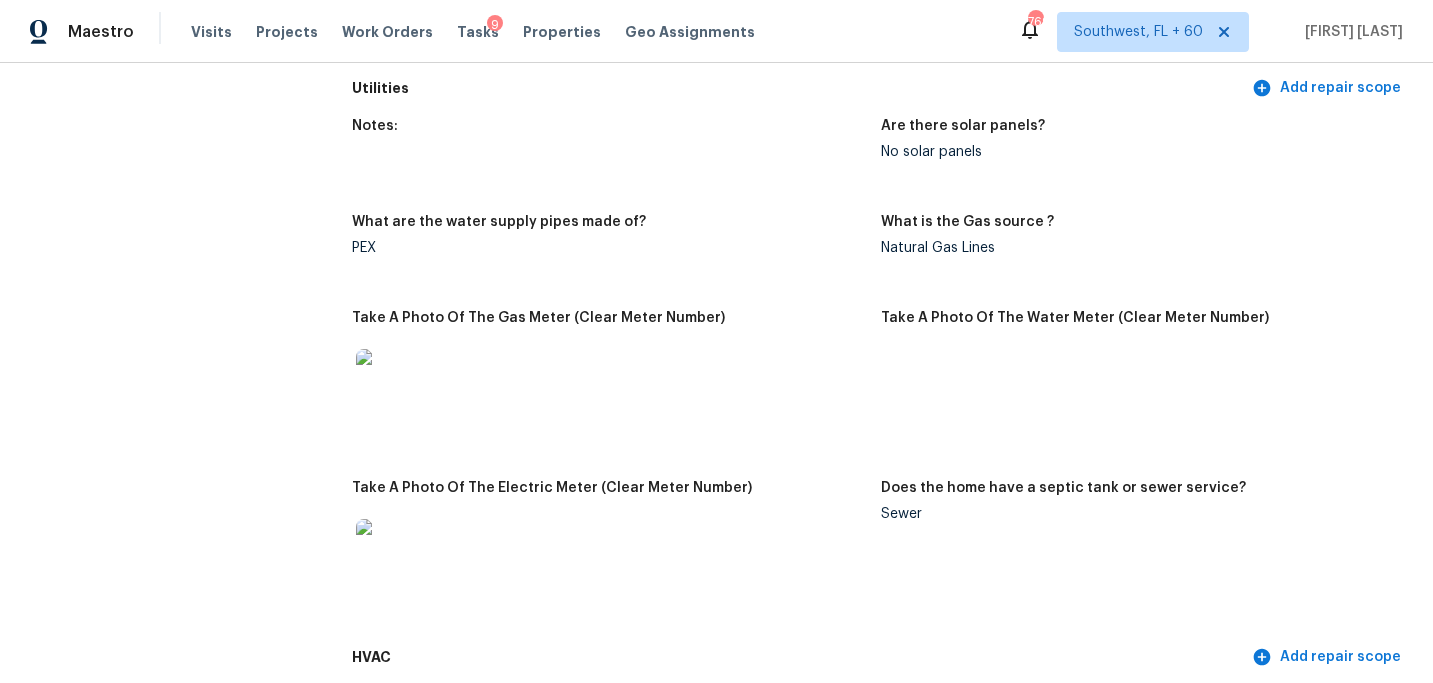 click on "Notes:" at bounding box center [616, 155] 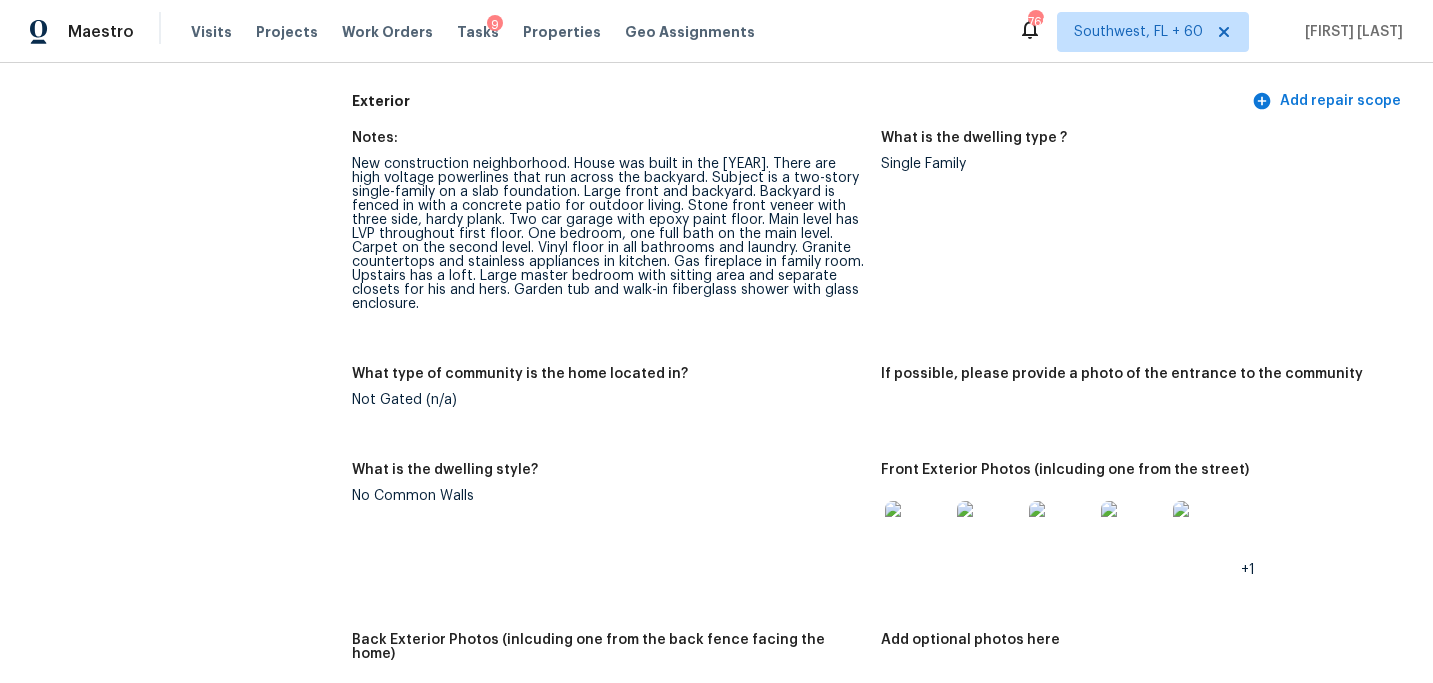 scroll, scrollTop: 0, scrollLeft: 0, axis: both 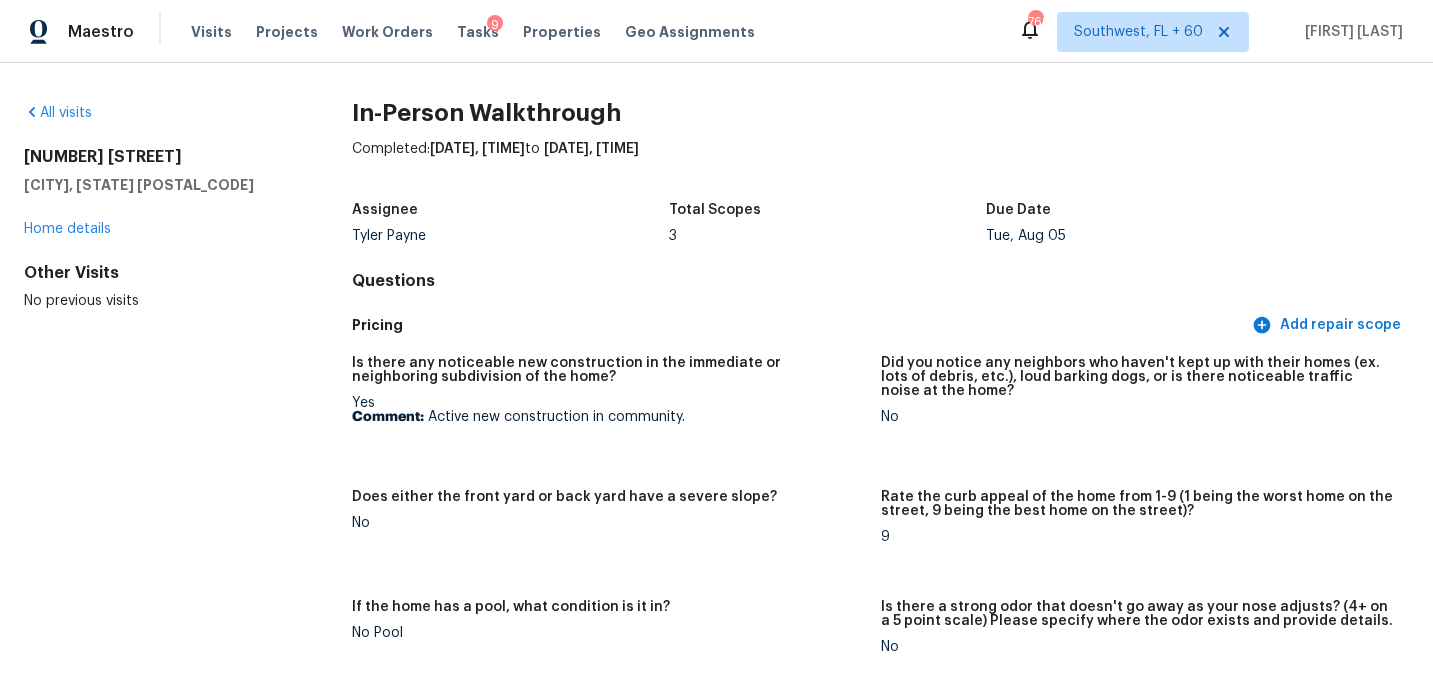 click on "All visits 4725 Burningbush Way Cumming, GA 30040 Home details Other Visits No previous visits In-Person Walkthrough Completed:  8/5/2025, 0:08 AM  to   8/5/2025, 3:22 AM Assignee Tyler Payne Total Scopes 3 Due Date Tue, Aug 05 Questions Pricing Add repair scope Is there any noticeable new construction in the immediate or neighboring subdivision of the home? Yes Comment:   Active new construction in community. Did you notice any neighbors who haven't kept up with their homes (ex. lots of debris, etc.), loud barking dogs, or is there noticeable traffic noise at the home? No Does either the front yard or back yard have a severe slope? No Rate the curb appeal of the home from 1-9 (1 being the worst home on the street, 9 being the best home on the street)? 9 If the home has a pool, what condition is it in? No Pool Is there a strong odor that doesn't go away as your nose adjusts? (4+ on a 5 point scale) Please specify where the odor exists and provide details. No 5 Exterior Add repair scope Notes: Single Family No" at bounding box center (716, 373) 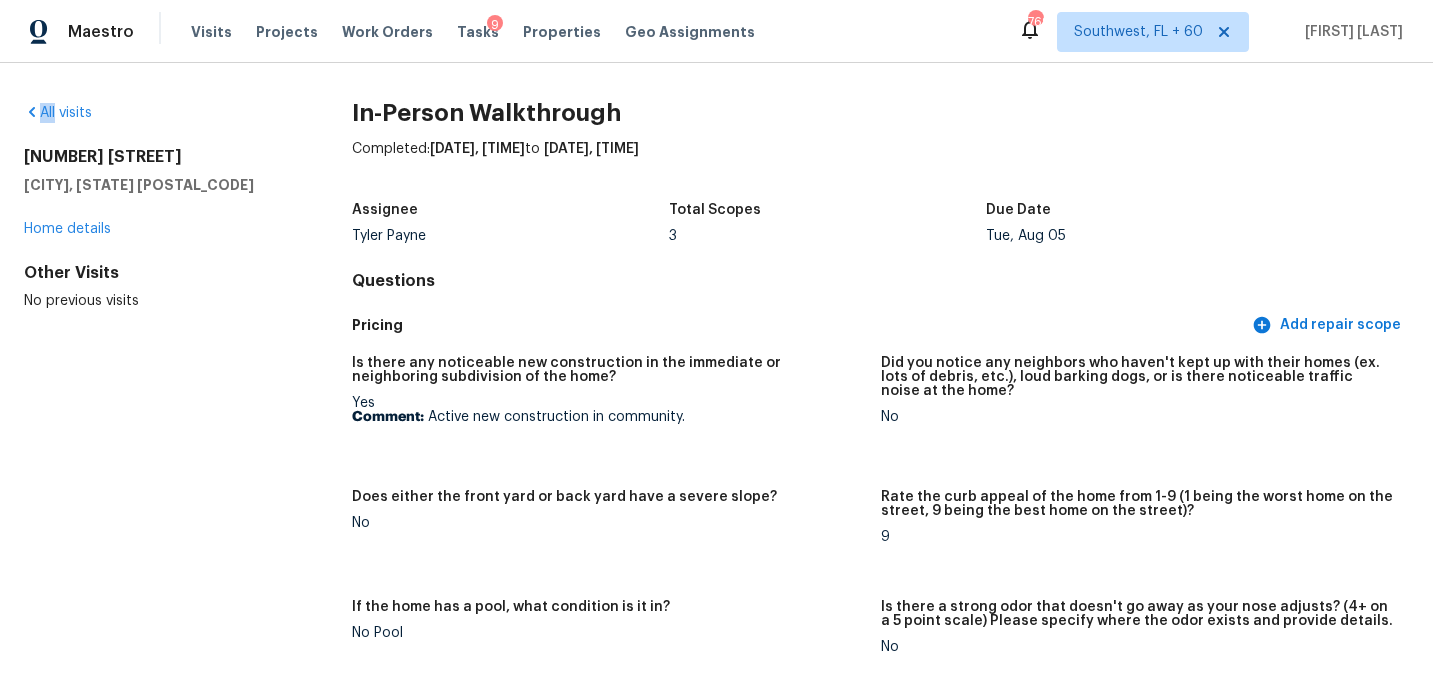 click on "All visits 4725 Burningbush Way Cumming, GA 30040 Home details Other Visits No previous visits In-Person Walkthrough Completed:  8/5/2025, 0:08 AM  to   8/5/2025, 3:22 AM Assignee Tyler Payne Total Scopes 3 Due Date Tue, Aug 05 Questions Pricing Add repair scope Is there any noticeable new construction in the immediate or neighboring subdivision of the home? Yes Comment:   Active new construction in community. Did you notice any neighbors who haven't kept up with their homes (ex. lots of debris, etc.), loud barking dogs, or is there noticeable traffic noise at the home? No Does either the front yard or back yard have a severe slope? No Rate the curb appeal of the home from 1-9 (1 being the worst home on the street, 9 being the best home on the street)? 9 If the home has a pool, what condition is it in? No Pool Is there a strong odor that doesn't go away as your nose adjusts? (4+ on a 5 point scale) Please specify where the odor exists and provide details. No 5 Exterior Add repair scope Notes: Single Family No" at bounding box center [716, 373] 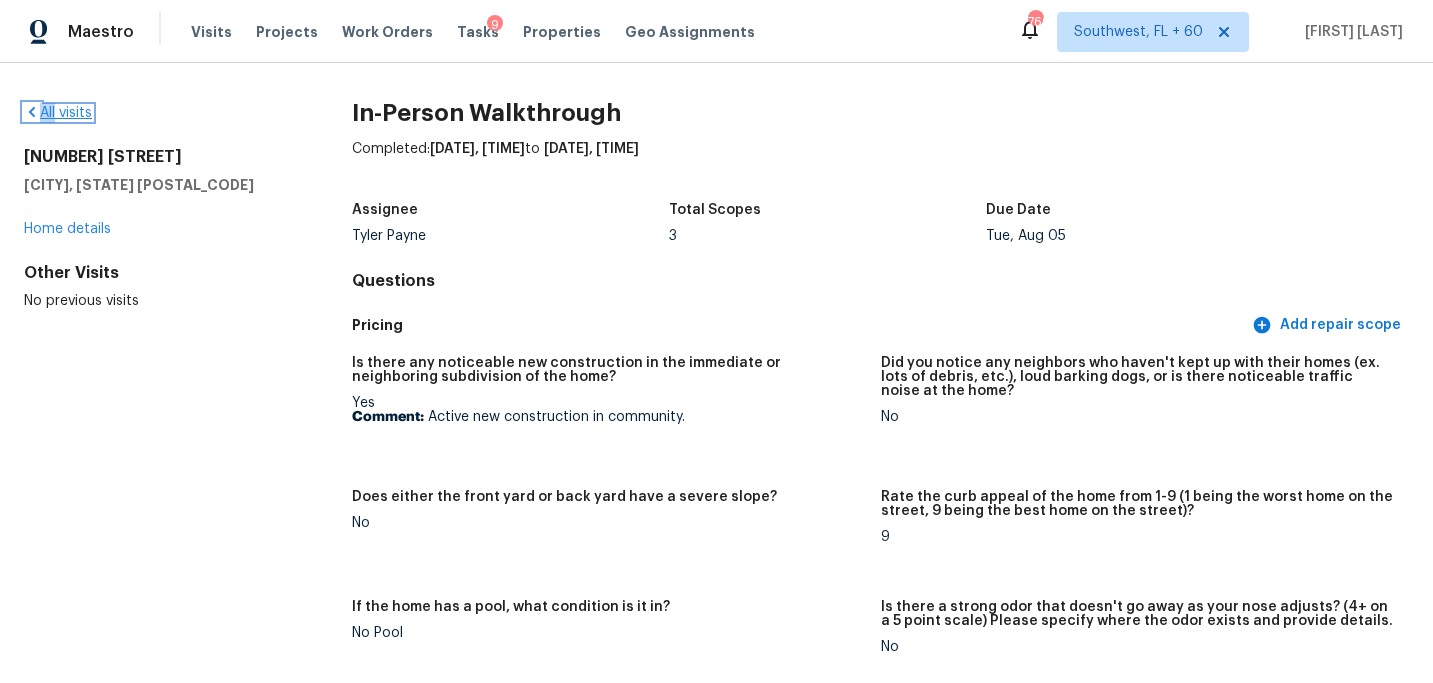 click on "All visits" at bounding box center [58, 113] 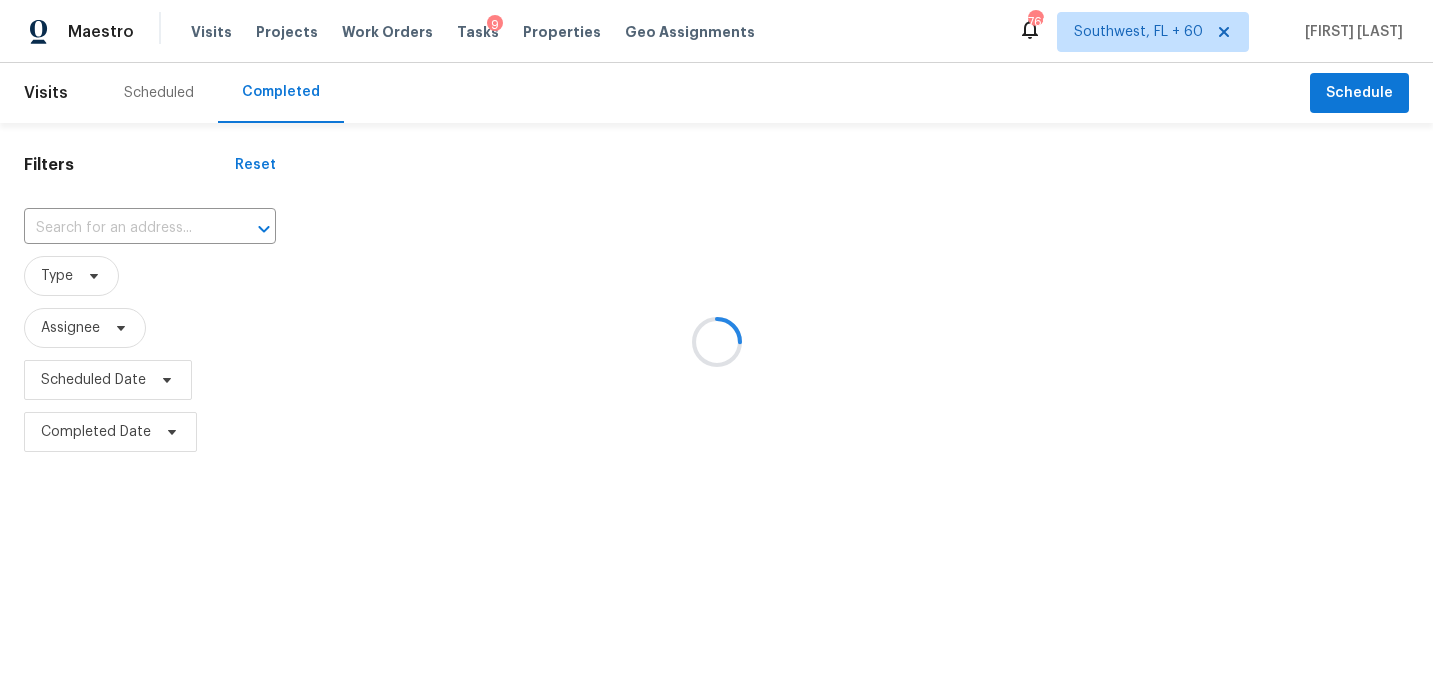 click at bounding box center [716, 341] 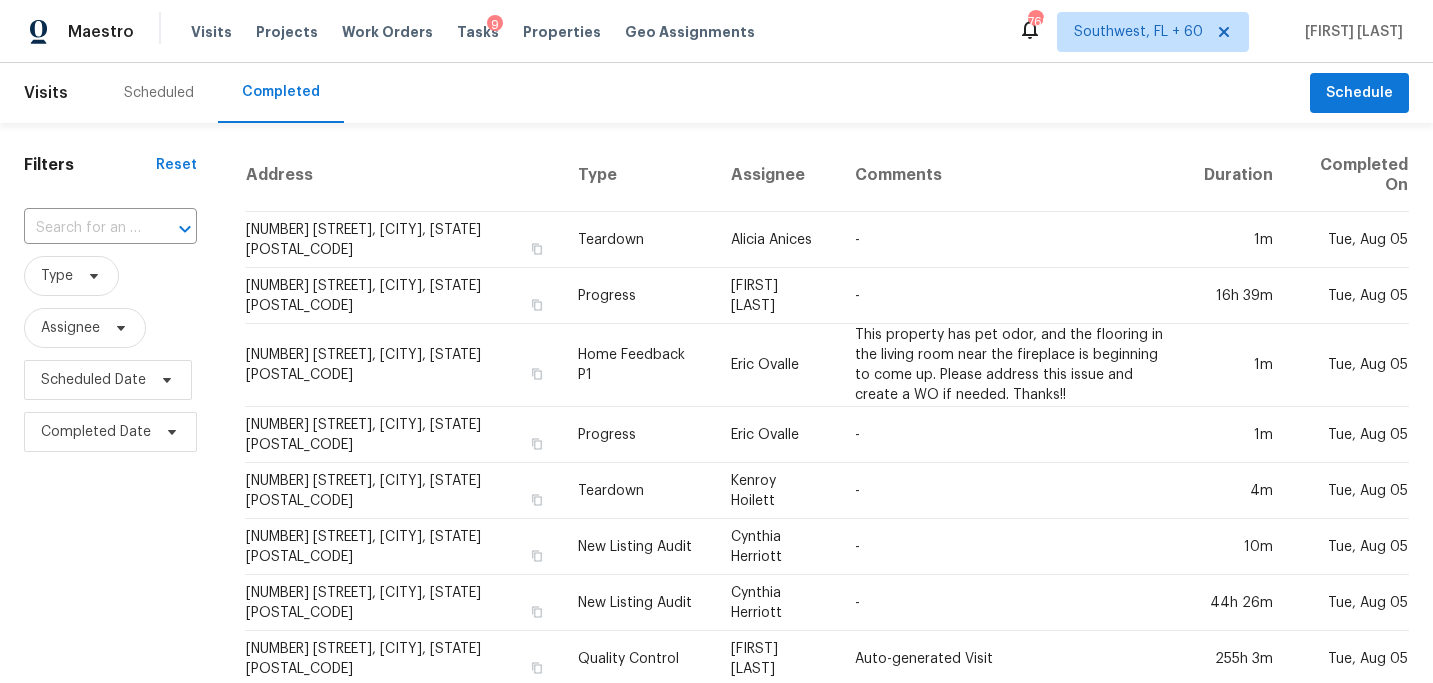 click on "​" at bounding box center (110, 228) 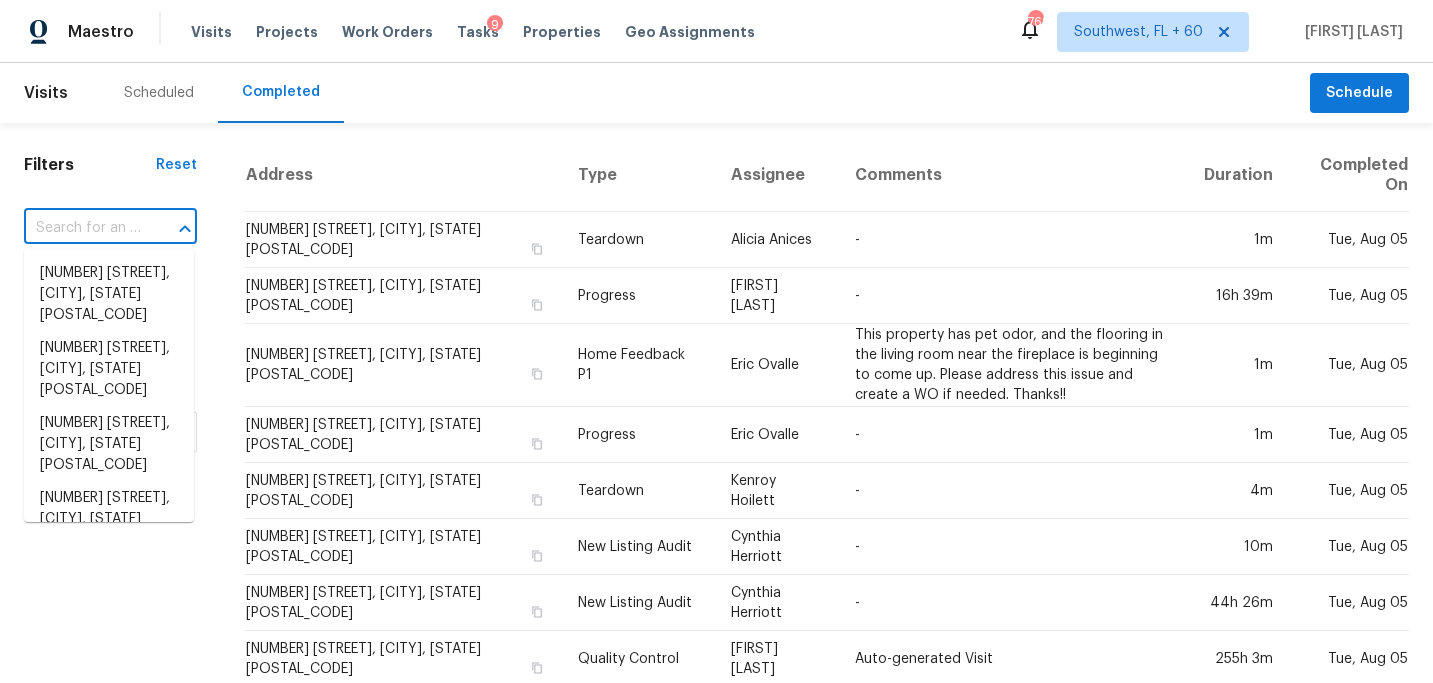 paste on "[NUMBER] [STREET], [CITY], [STATE] [ZIP]" 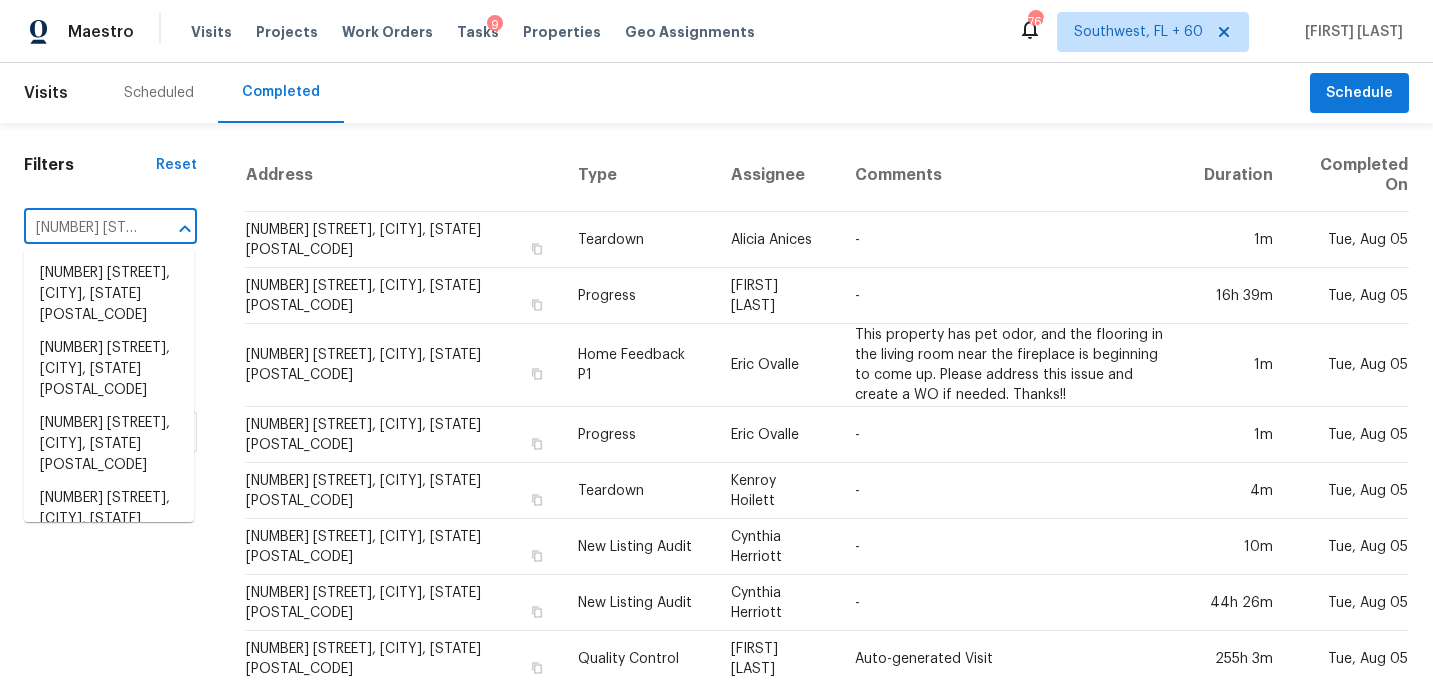 scroll, scrollTop: 0, scrollLeft: 189, axis: horizontal 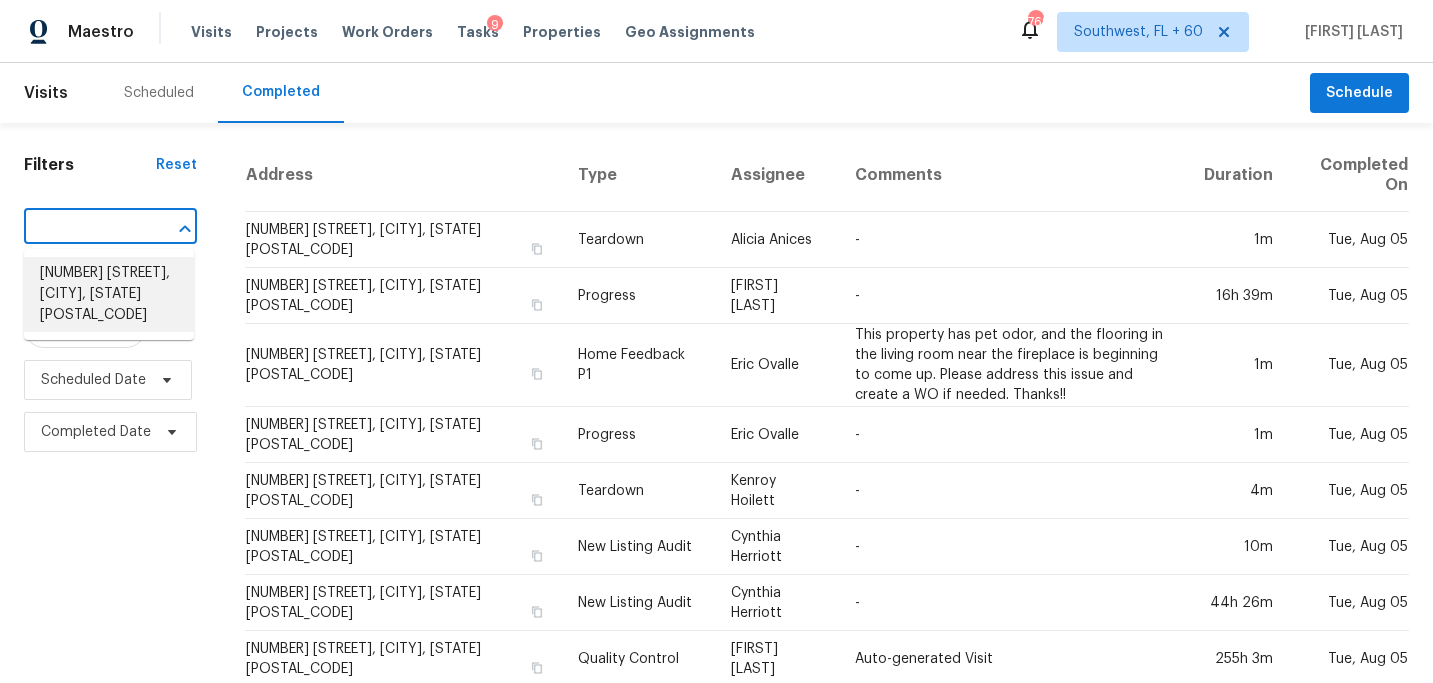click on "[NUMBER] [STREET], [CITY], [STATE] [ZIP]" at bounding box center (109, 294) 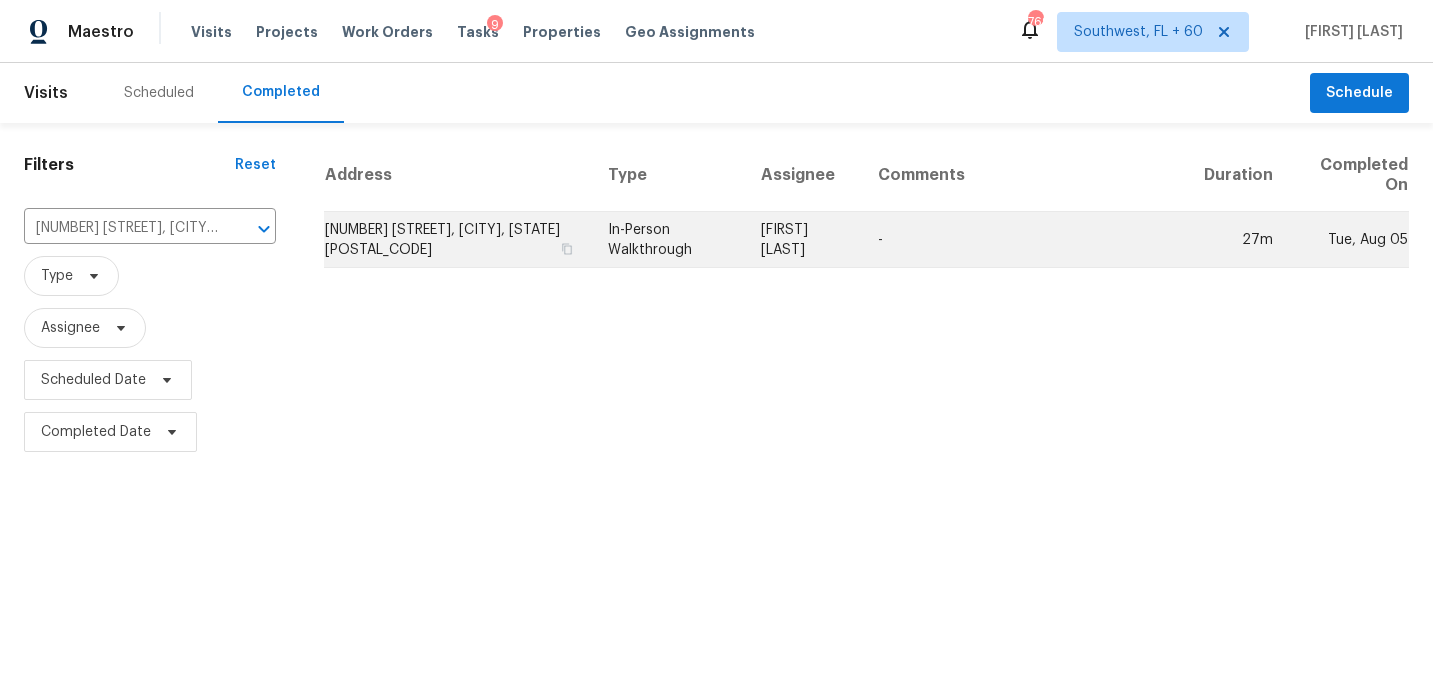 click on "[FIRST] [LAST]" at bounding box center [804, 240] 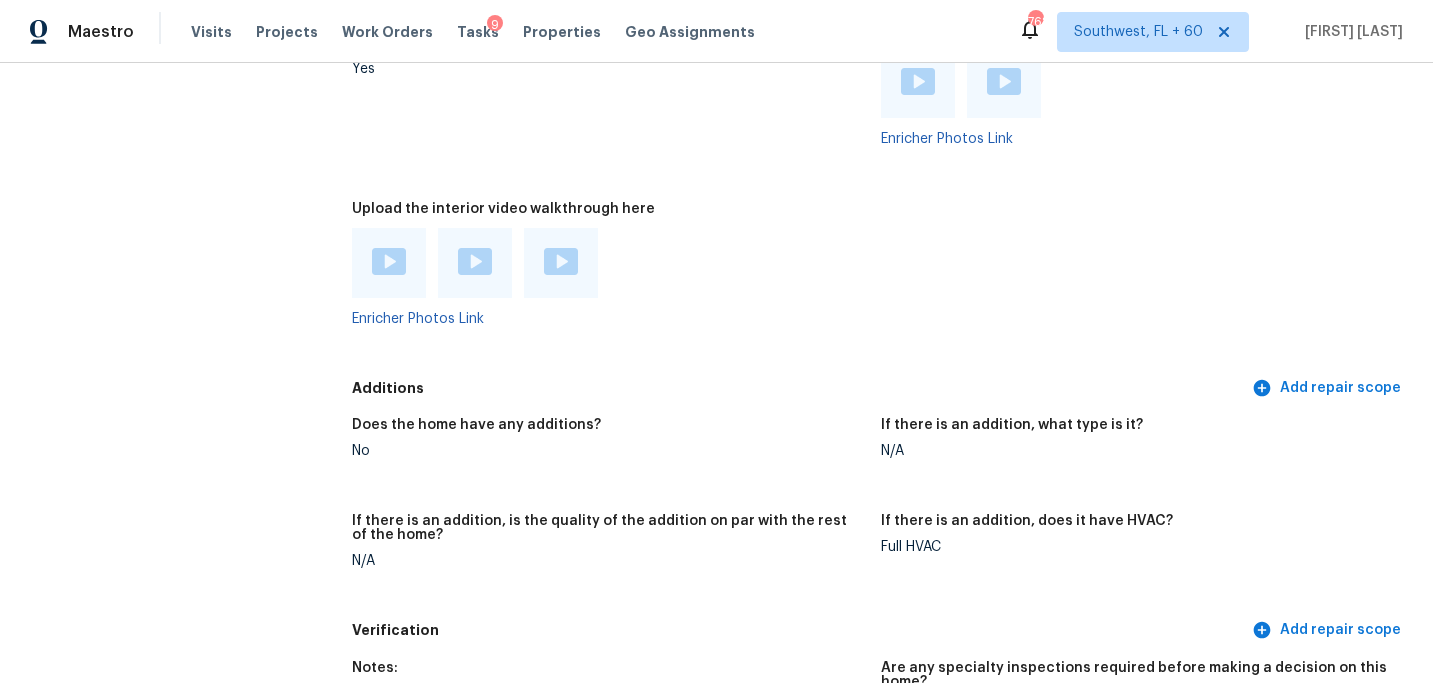 scroll, scrollTop: 4555, scrollLeft: 0, axis: vertical 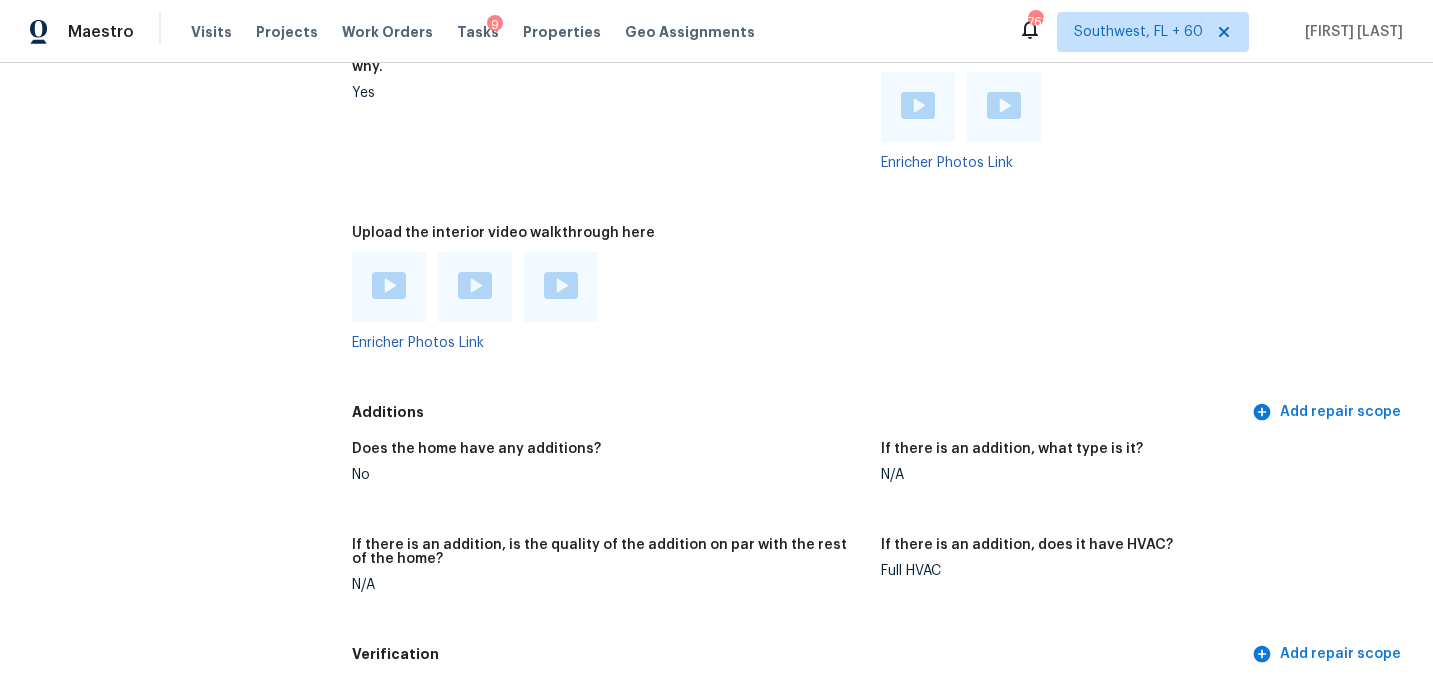 click at bounding box center (389, 285) 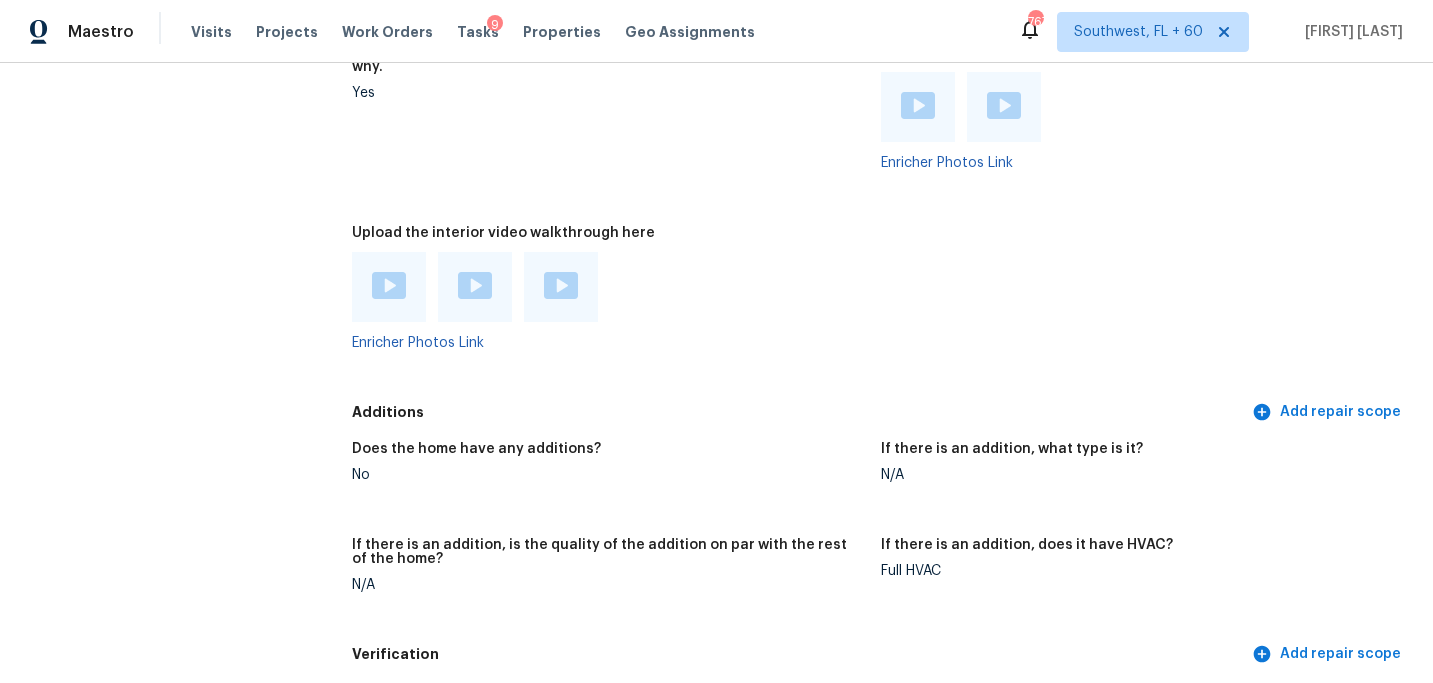 click on "Does the home have any additions? No If there is an addition, what type is it? N/A If there is an addition, is the quality of the addition on par with the rest of the home? N/A If there is an addition, does it have HVAC? Full HVAC" at bounding box center (880, 533) 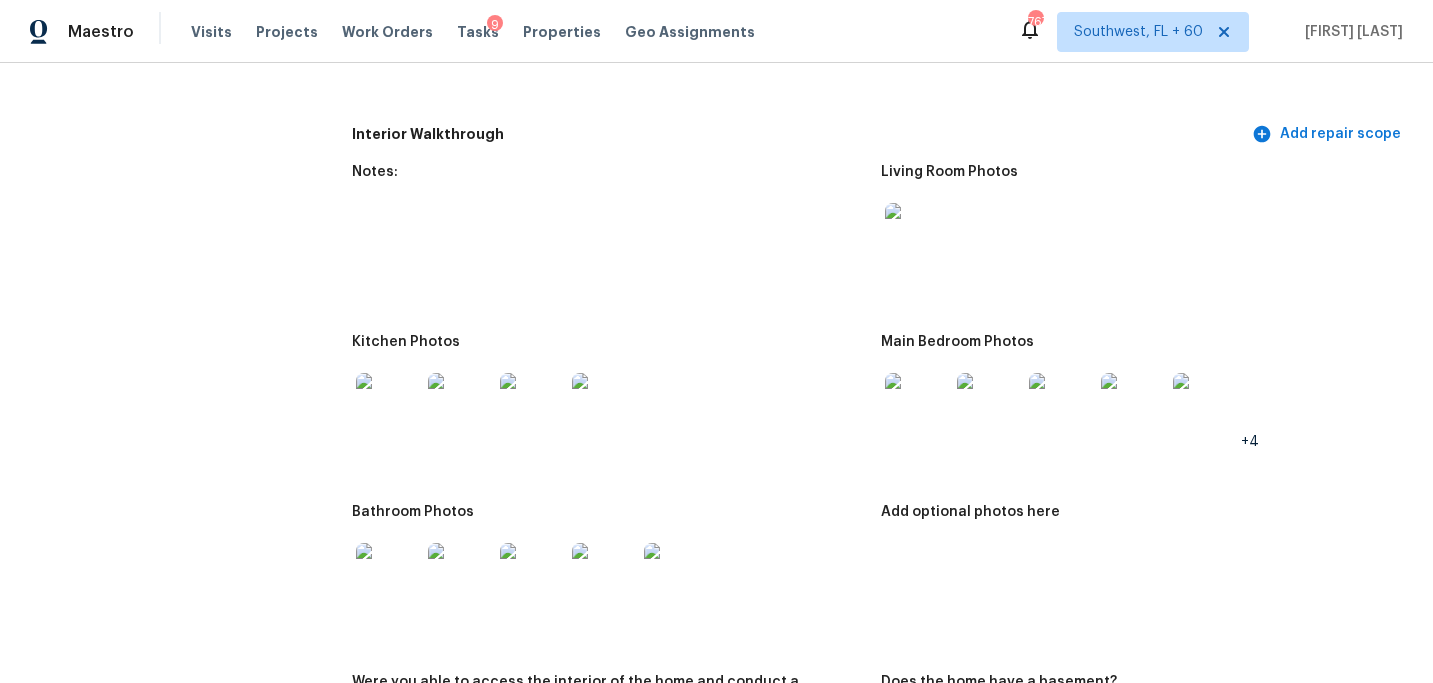 scroll, scrollTop: 2691, scrollLeft: 0, axis: vertical 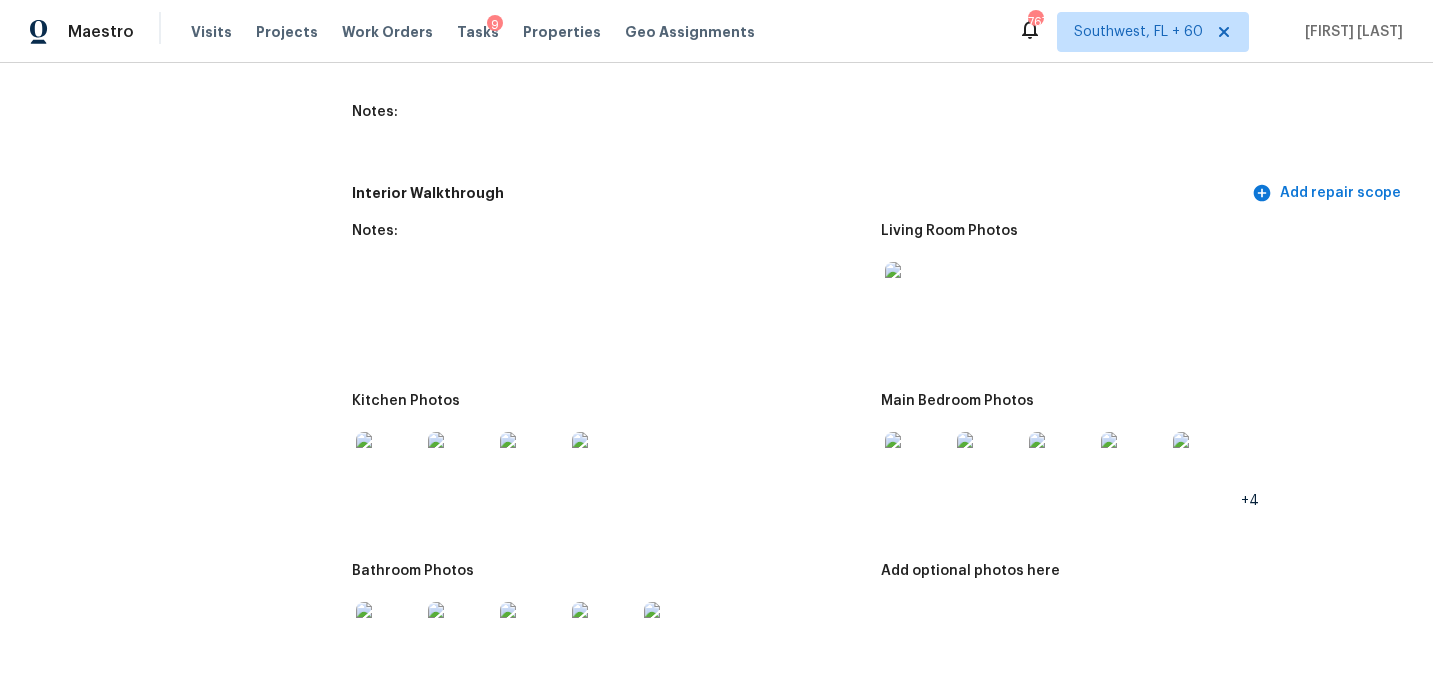 click at bounding box center (917, 294) 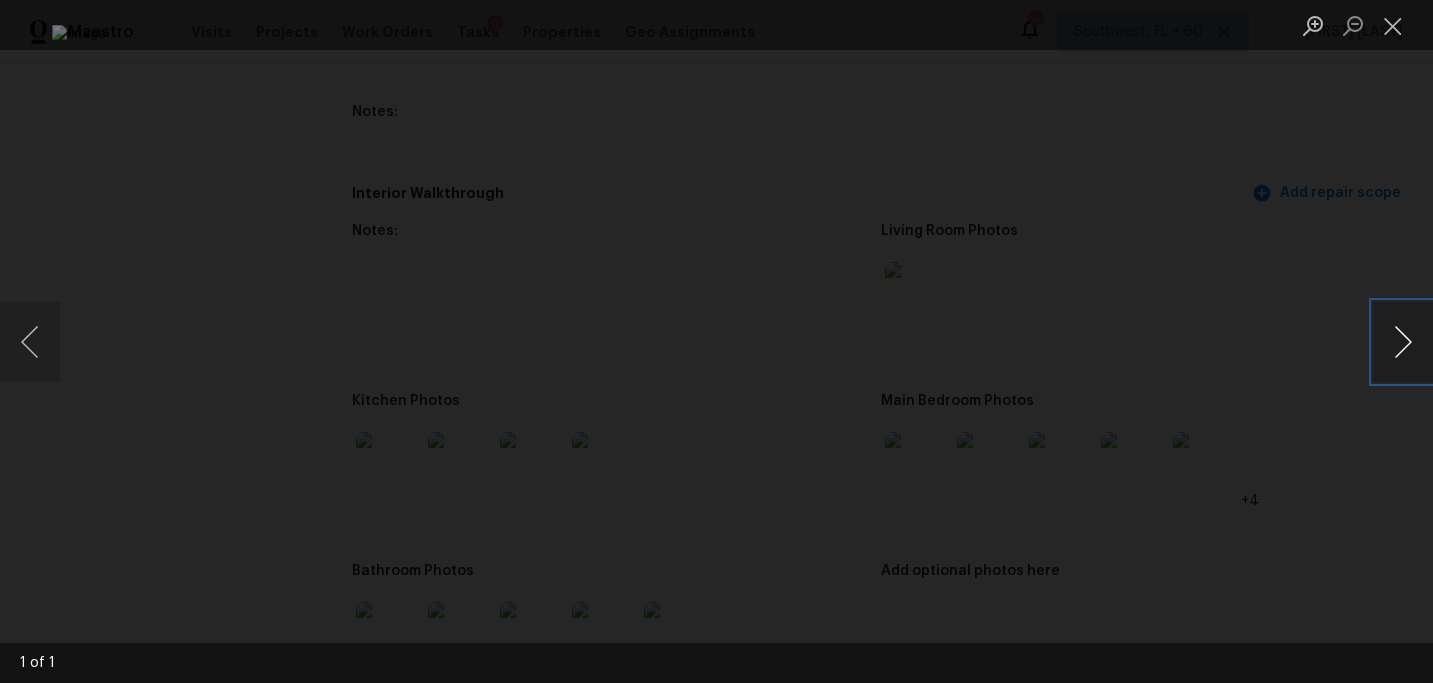 click at bounding box center (1403, 342) 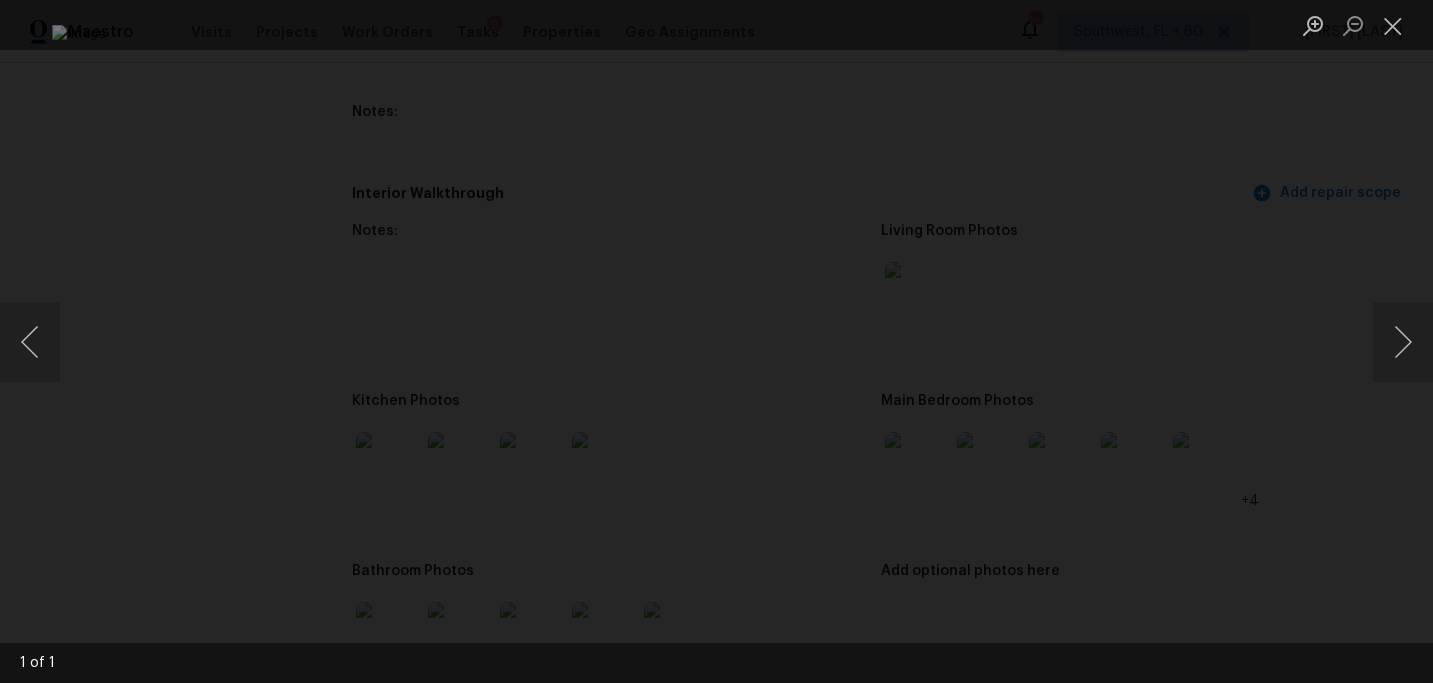 click at bounding box center [716, 341] 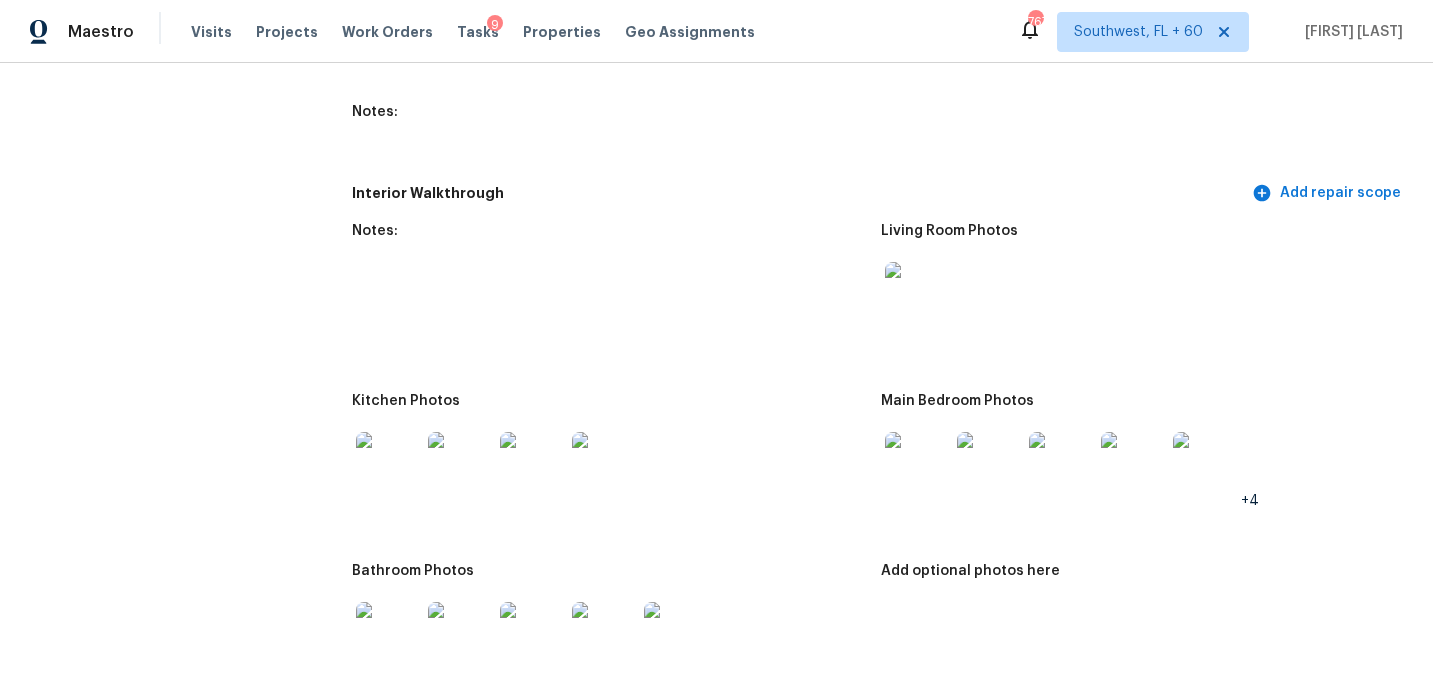 click at bounding box center (917, 464) 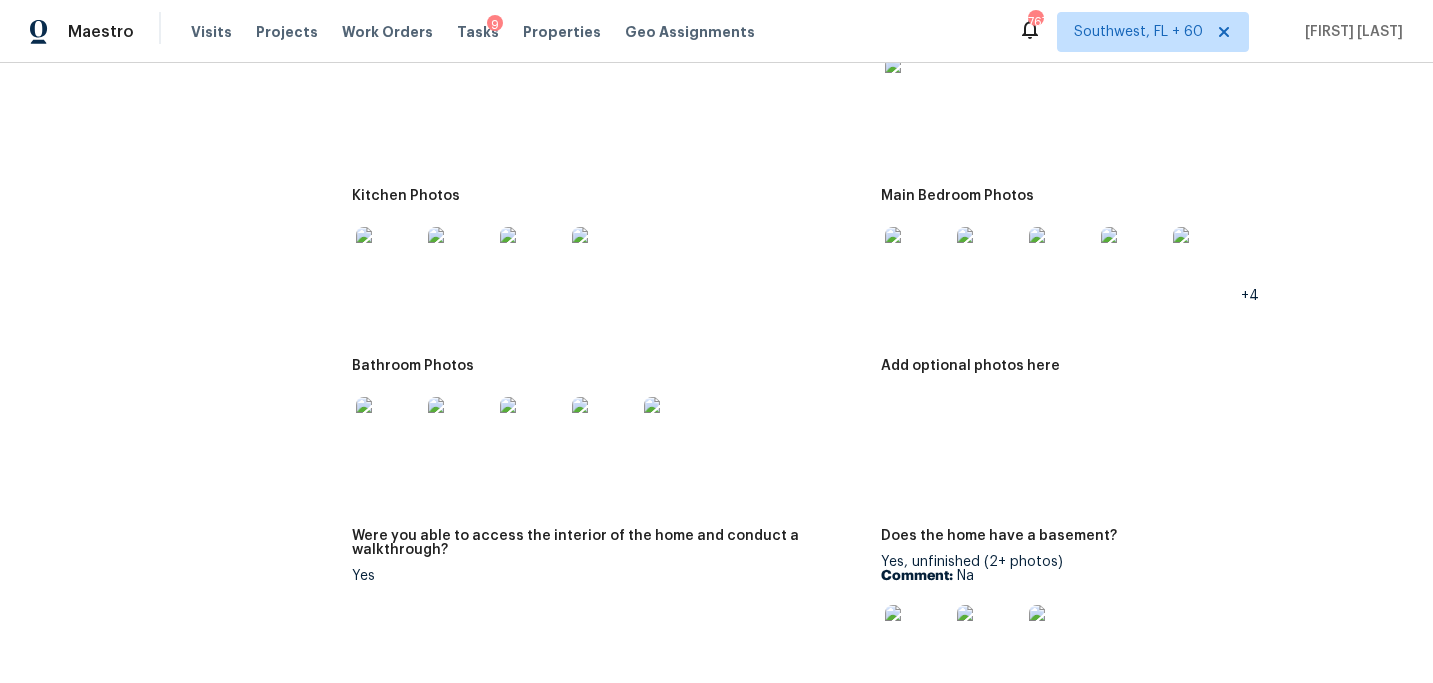 click at bounding box center [388, 429] 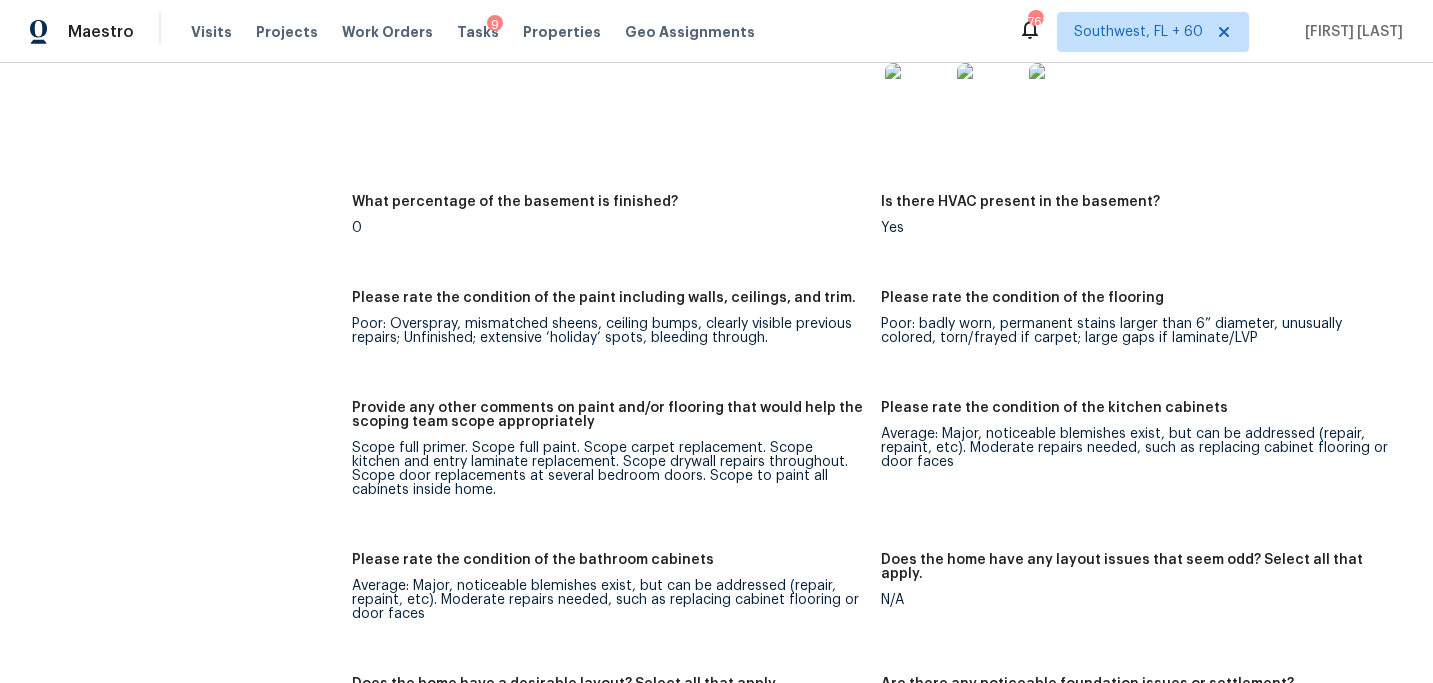 scroll, scrollTop: 3465, scrollLeft: 0, axis: vertical 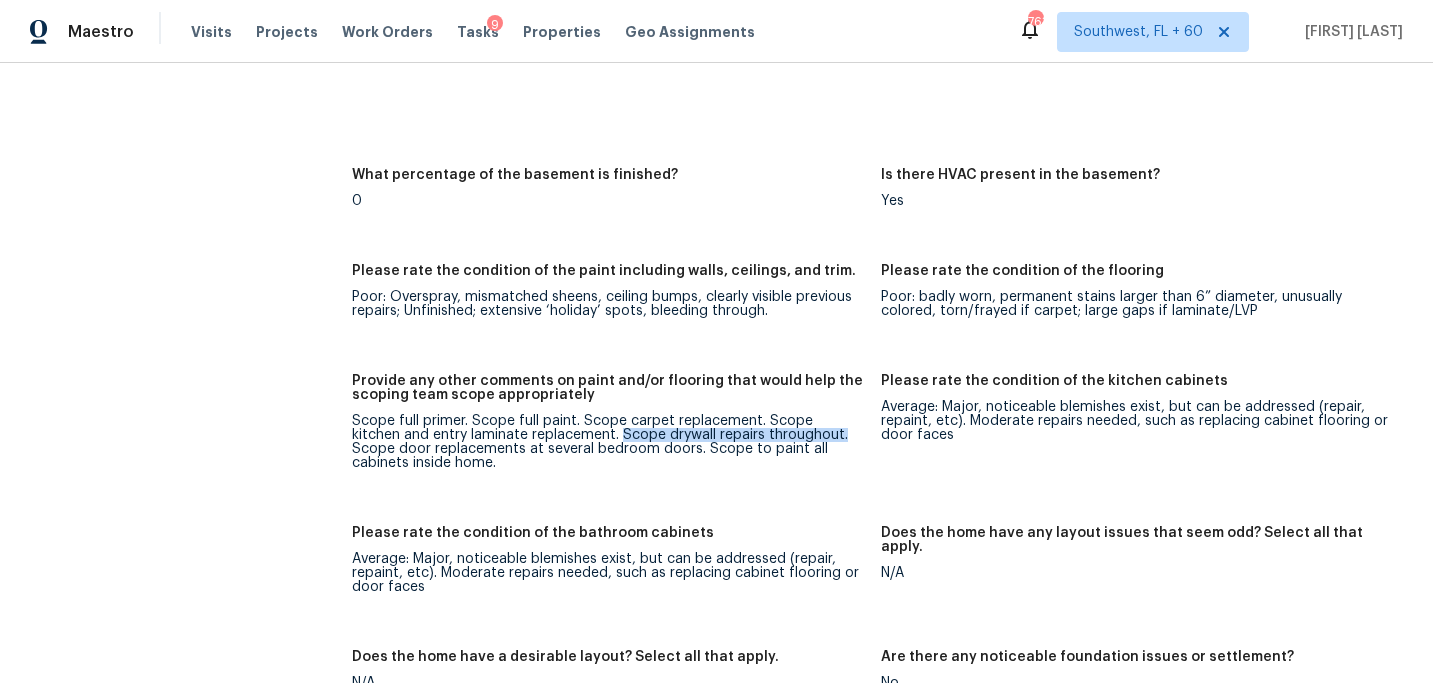 drag, startPoint x: 568, startPoint y: 419, endPoint x: 790, endPoint y: 421, distance: 222.009 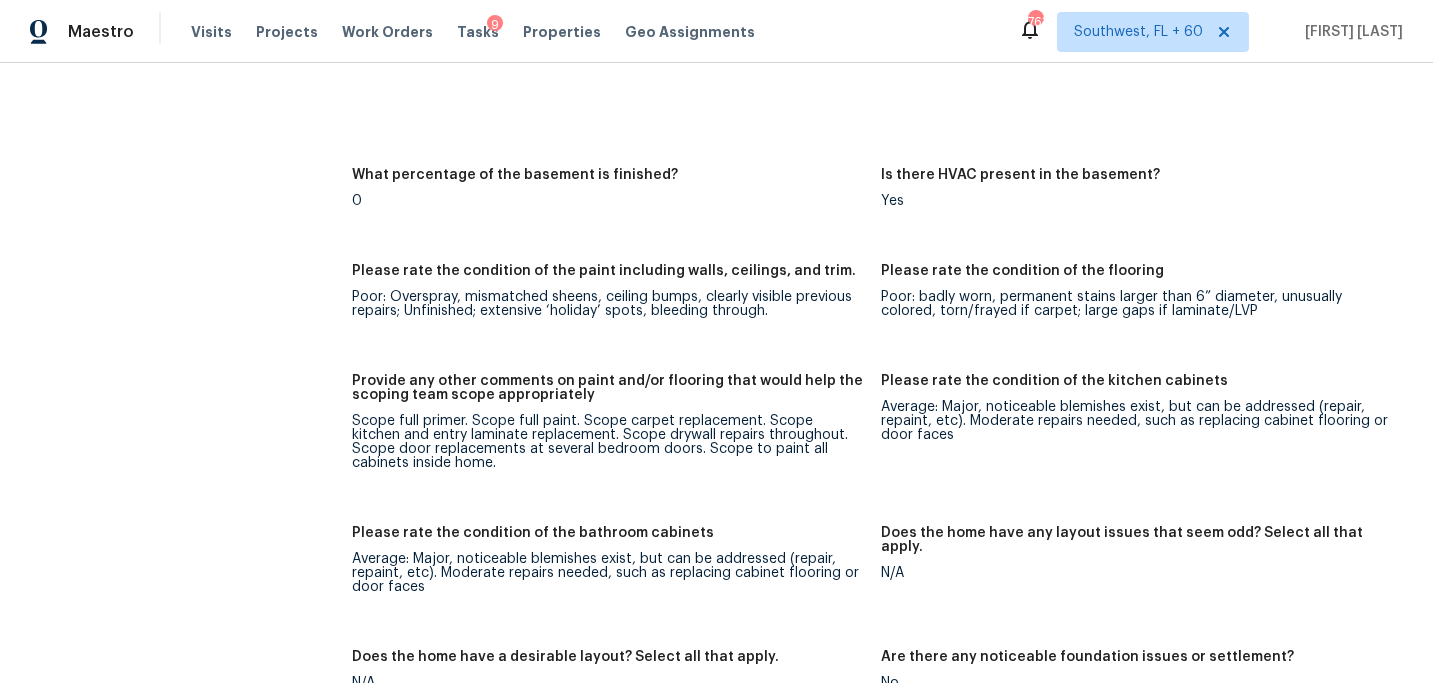 click on "Poor: Overspray, mismatched sheens, ceiling bumps, clearly visible previous repairs; Unfinished; extensive ‘holiday’ spots, bleeding through." at bounding box center (608, 304) 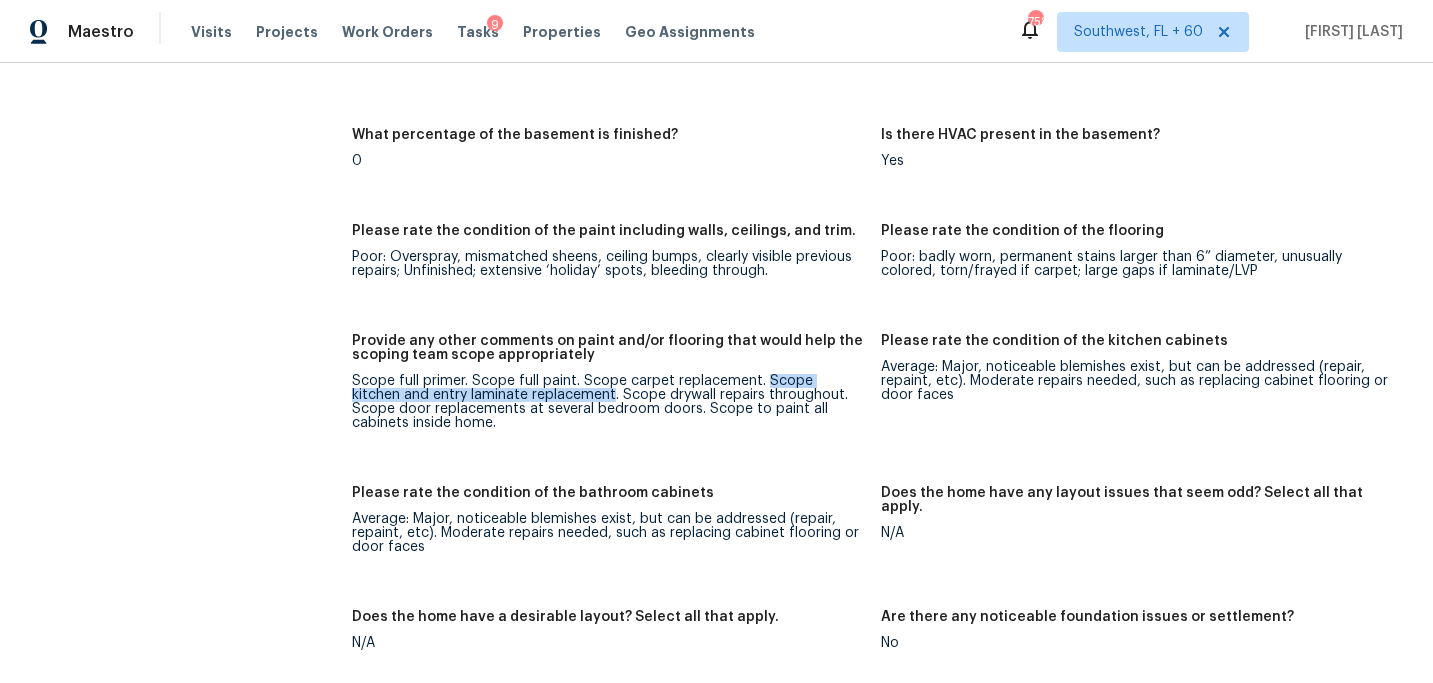 drag, startPoint x: 766, startPoint y: 366, endPoint x: 563, endPoint y: 381, distance: 203.55344 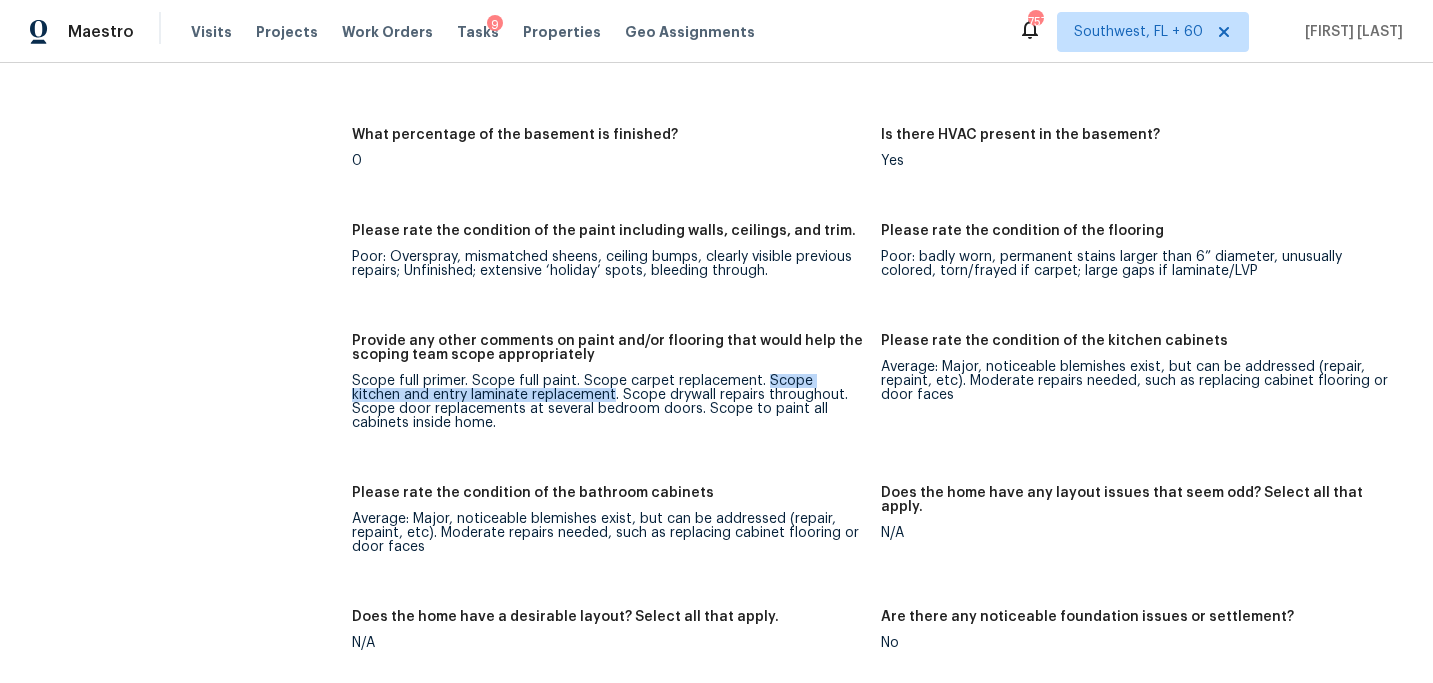 copy on "Scope kitchen and entry laminate replacement" 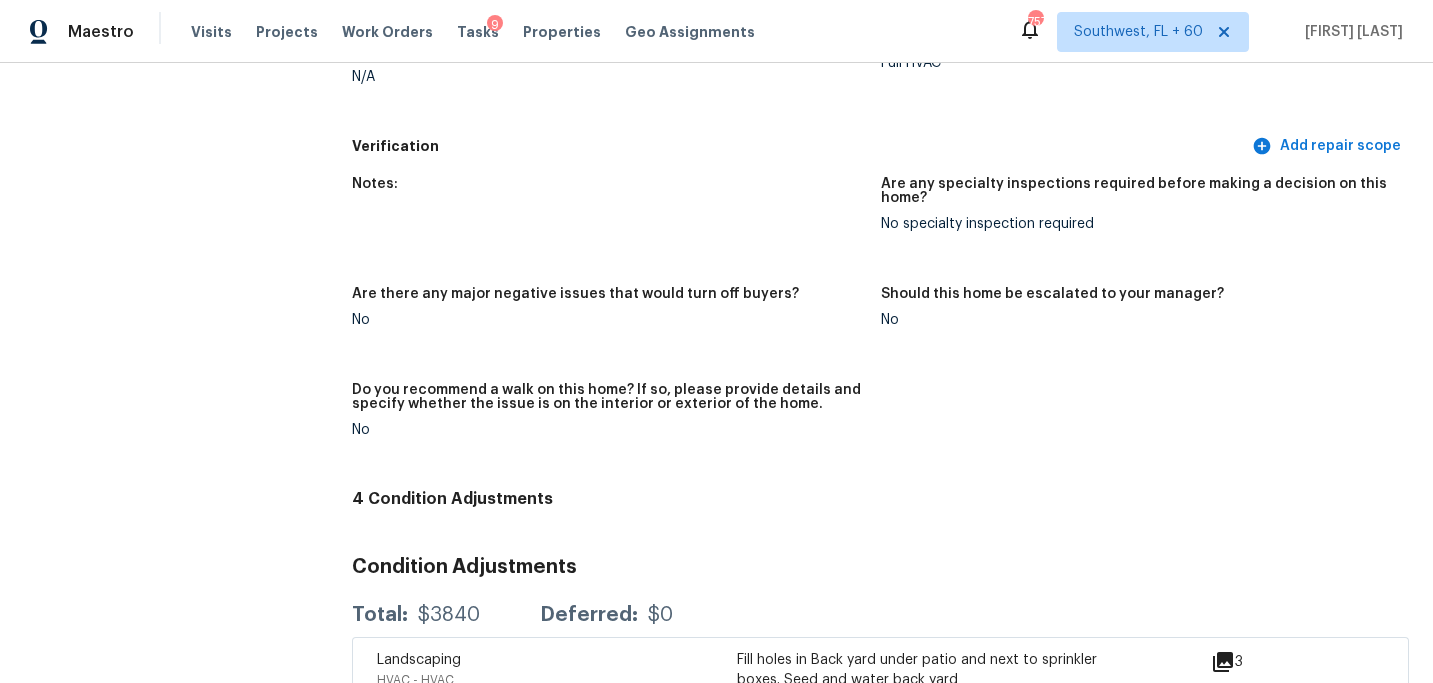 scroll, scrollTop: 5455, scrollLeft: 0, axis: vertical 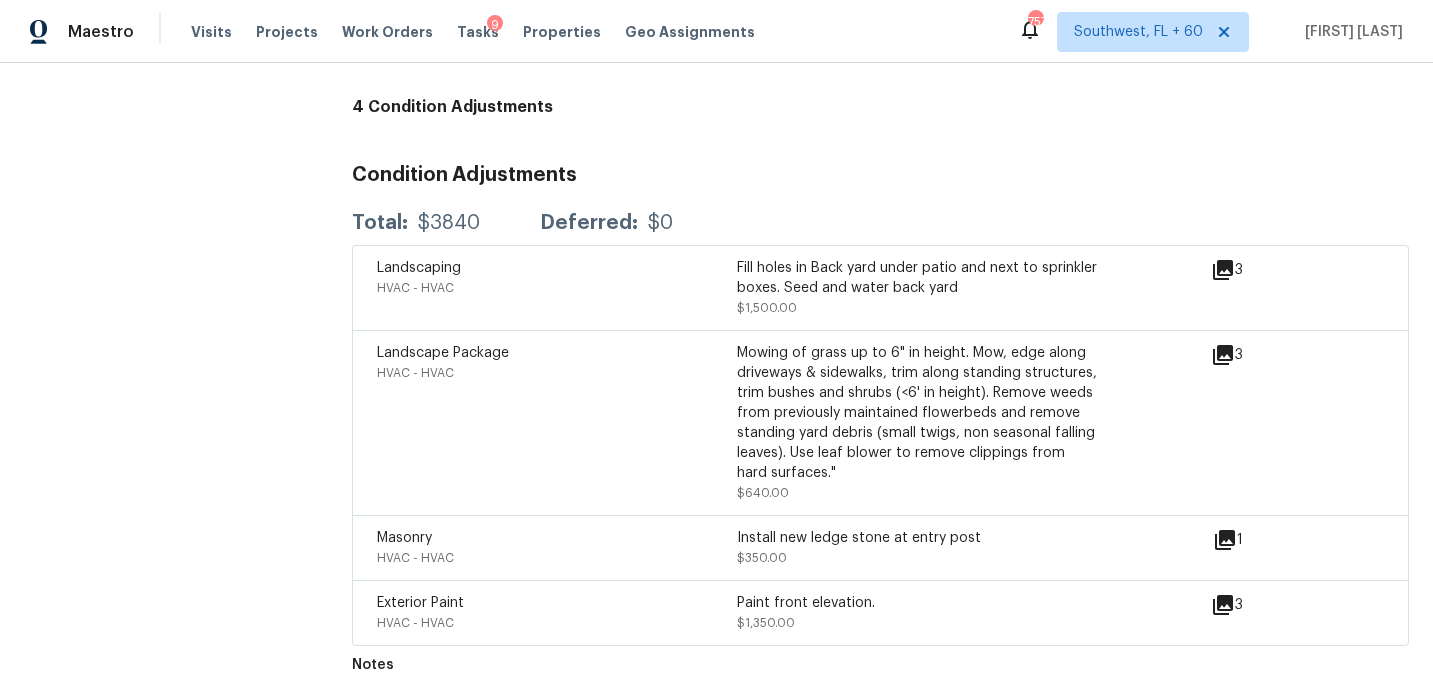 click on "Condition Adjustments" at bounding box center [880, 175] 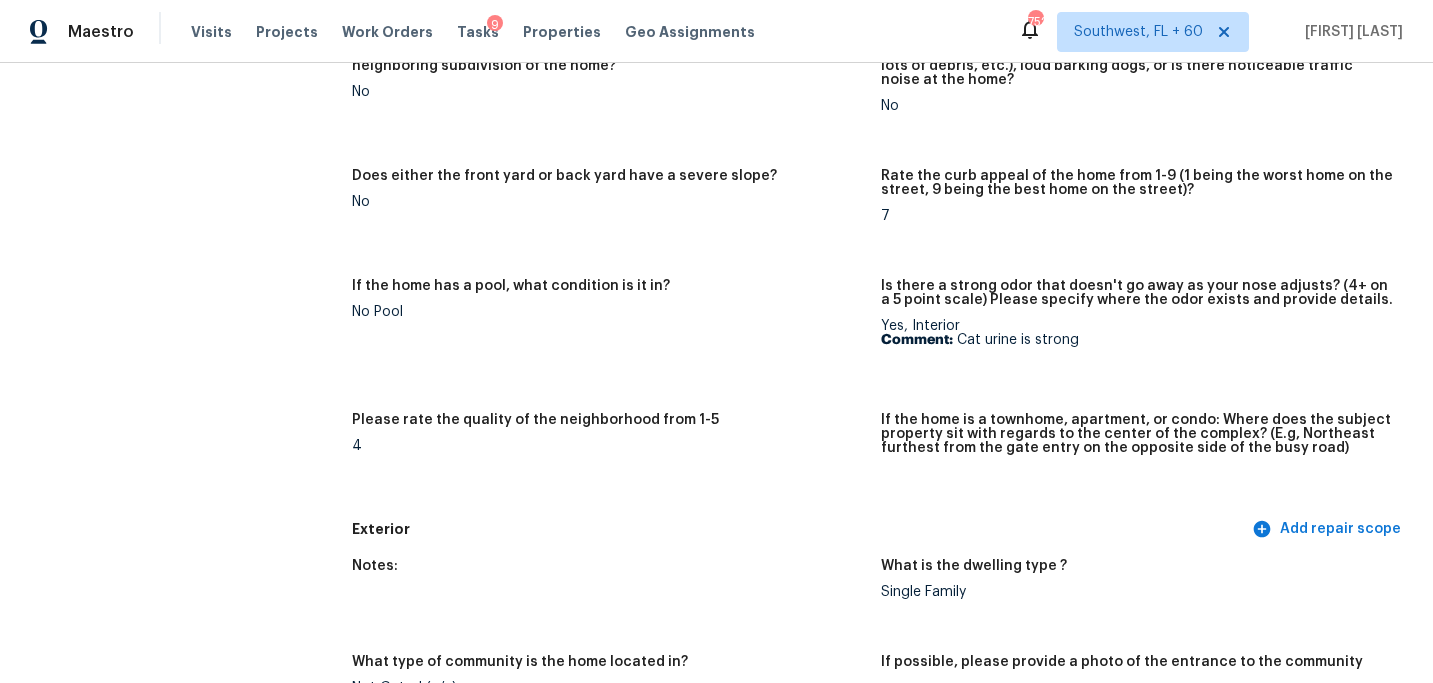 scroll, scrollTop: 0, scrollLeft: 0, axis: both 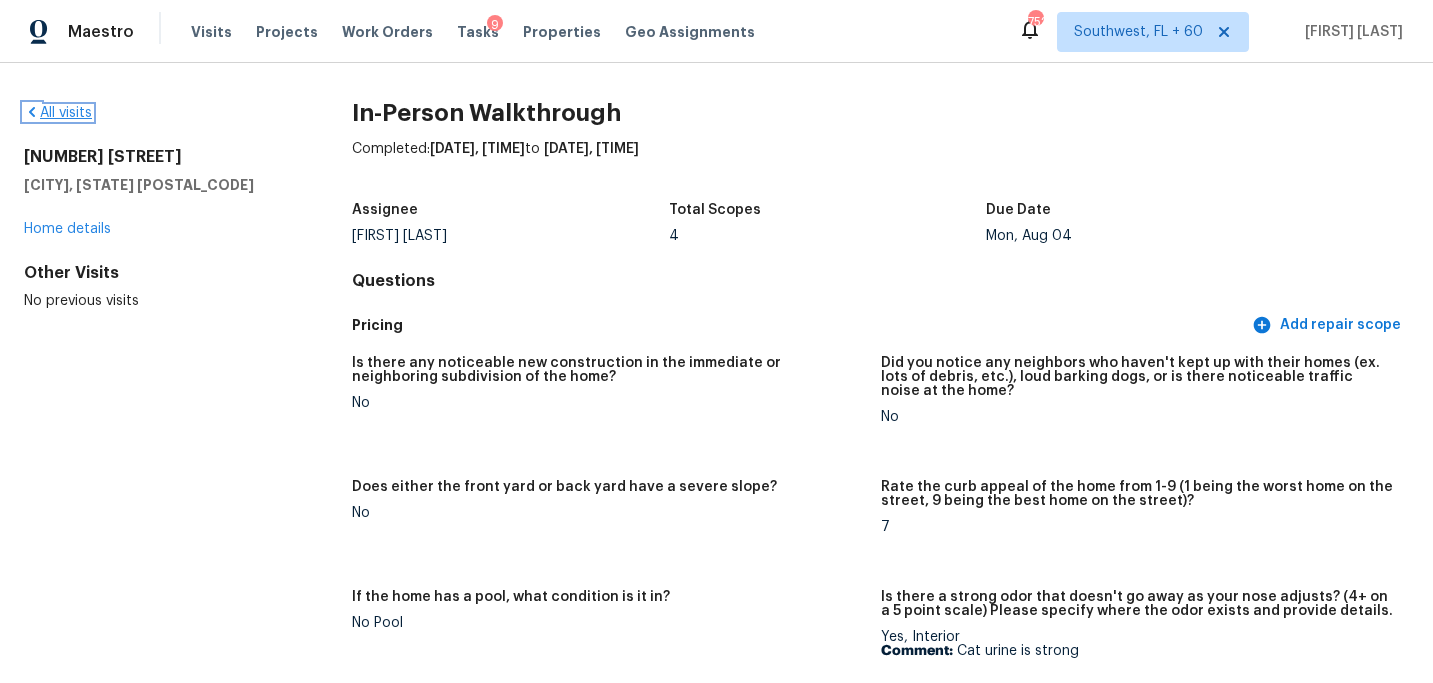 click on "All visits" at bounding box center (58, 113) 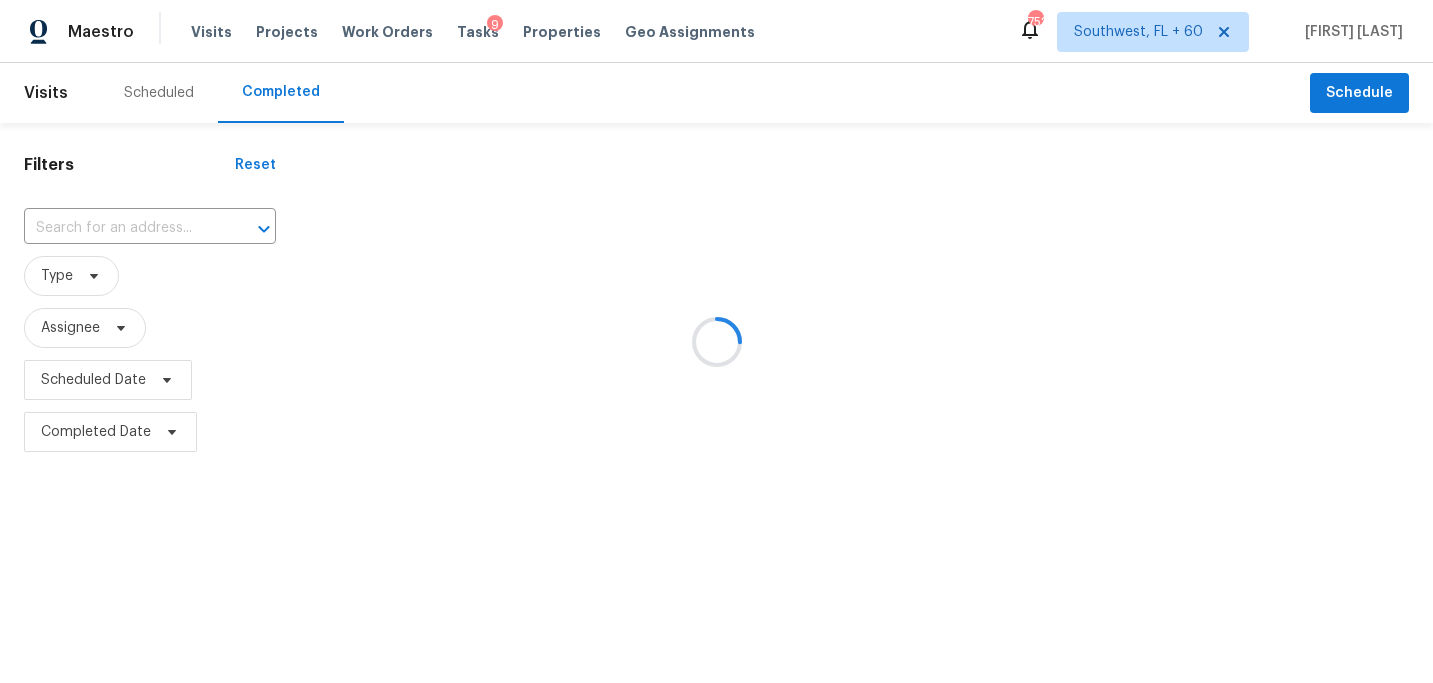 click at bounding box center (716, 341) 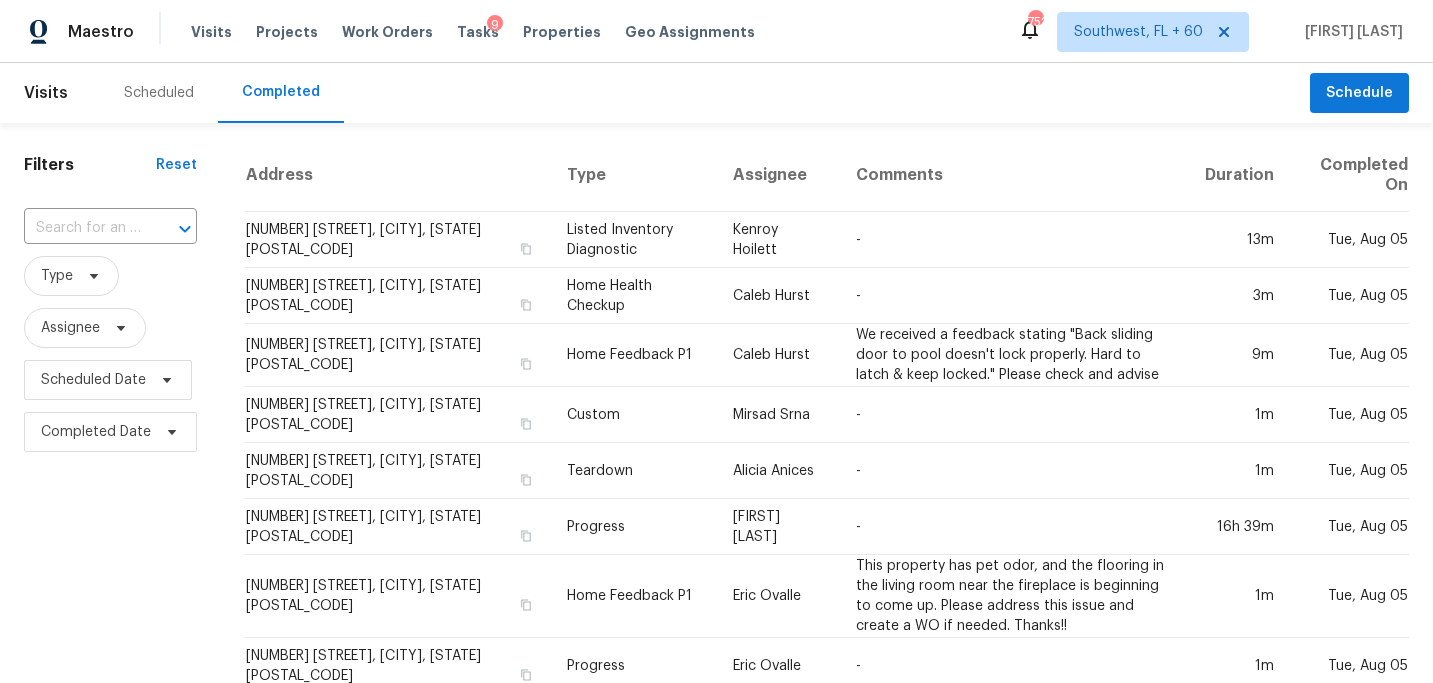 click at bounding box center [171, 229] 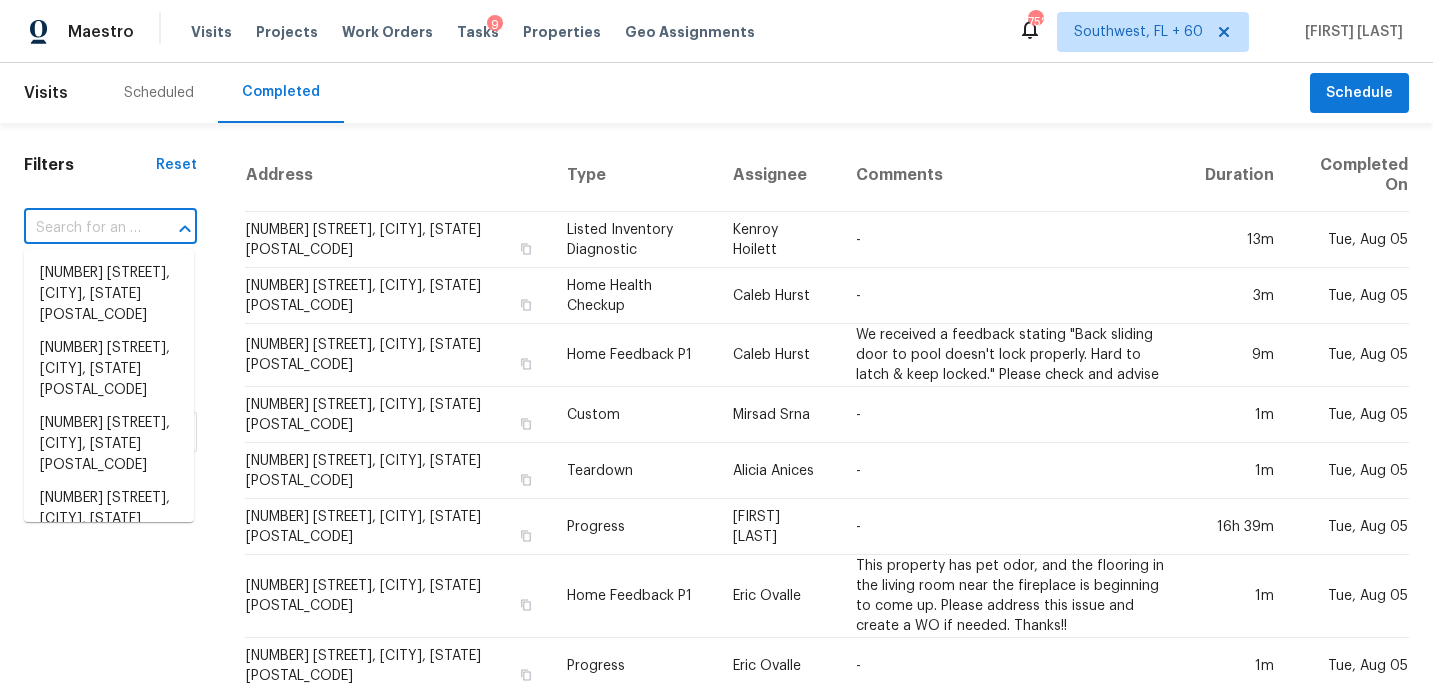 paste on "14600 Stone Range Dr, Centreville, VA 20120" 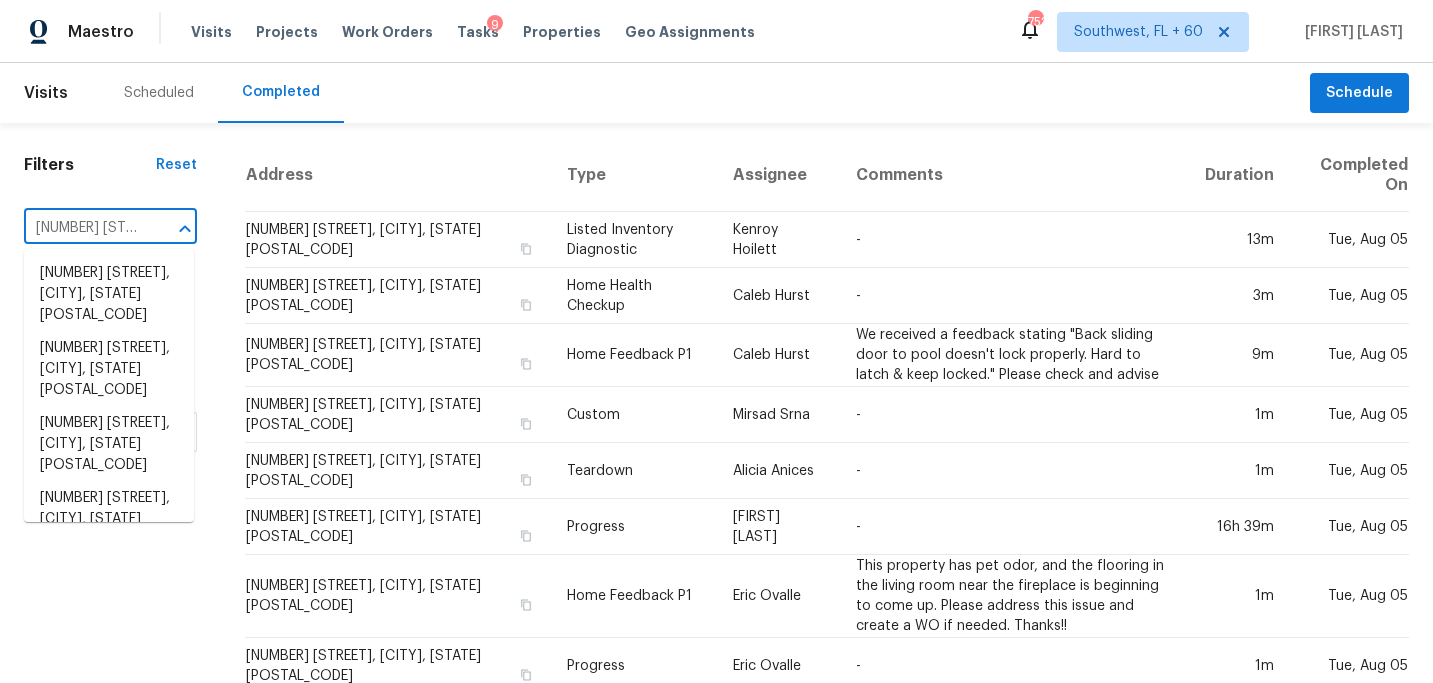 scroll, scrollTop: 0, scrollLeft: 191, axis: horizontal 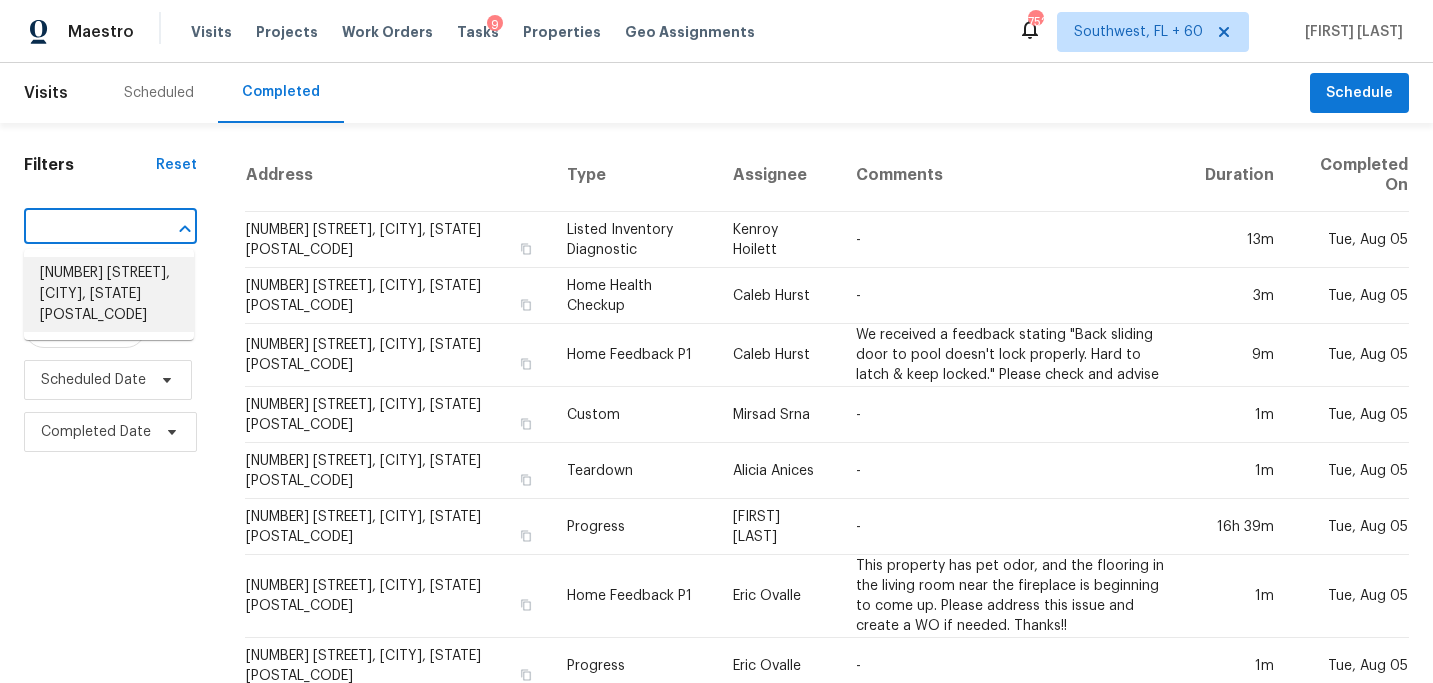 click on "14600 Stone Range Dr, Centreville, VA 20120" at bounding box center (109, 294) 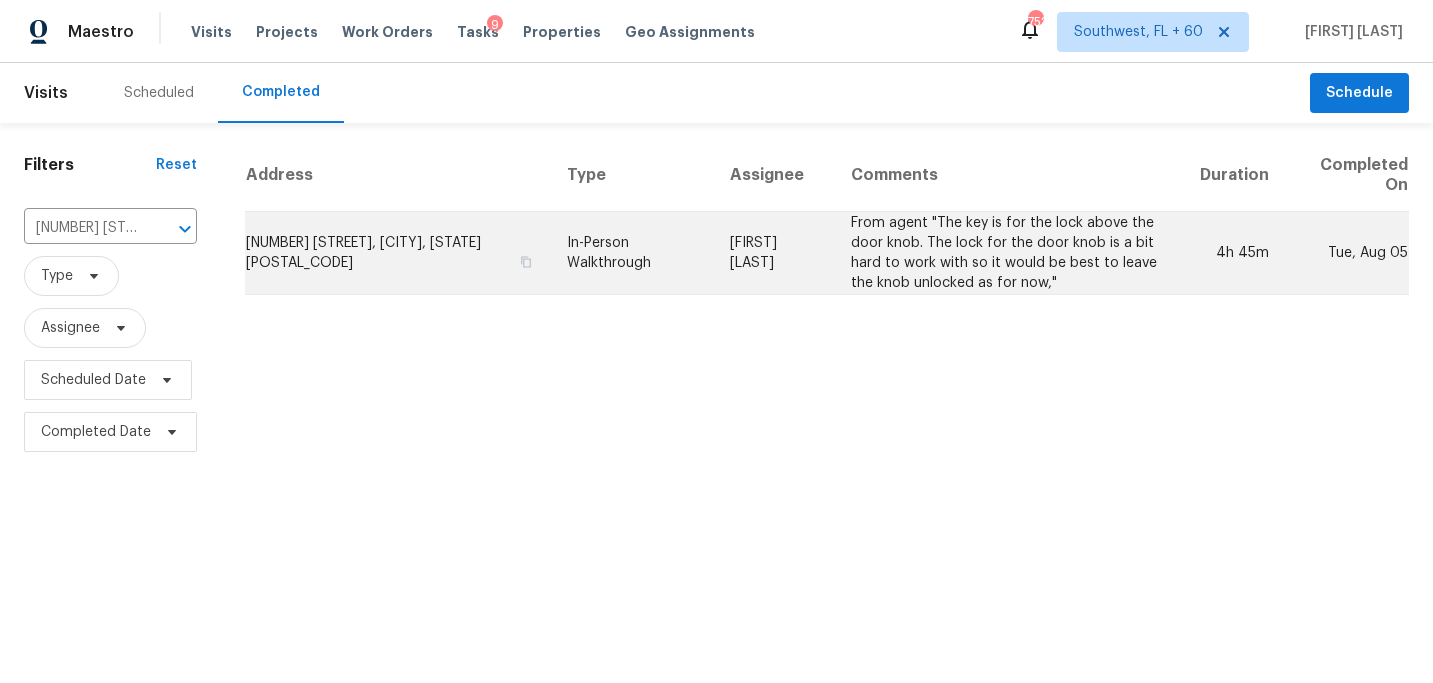 click on "Nelson Flores" at bounding box center (774, 253) 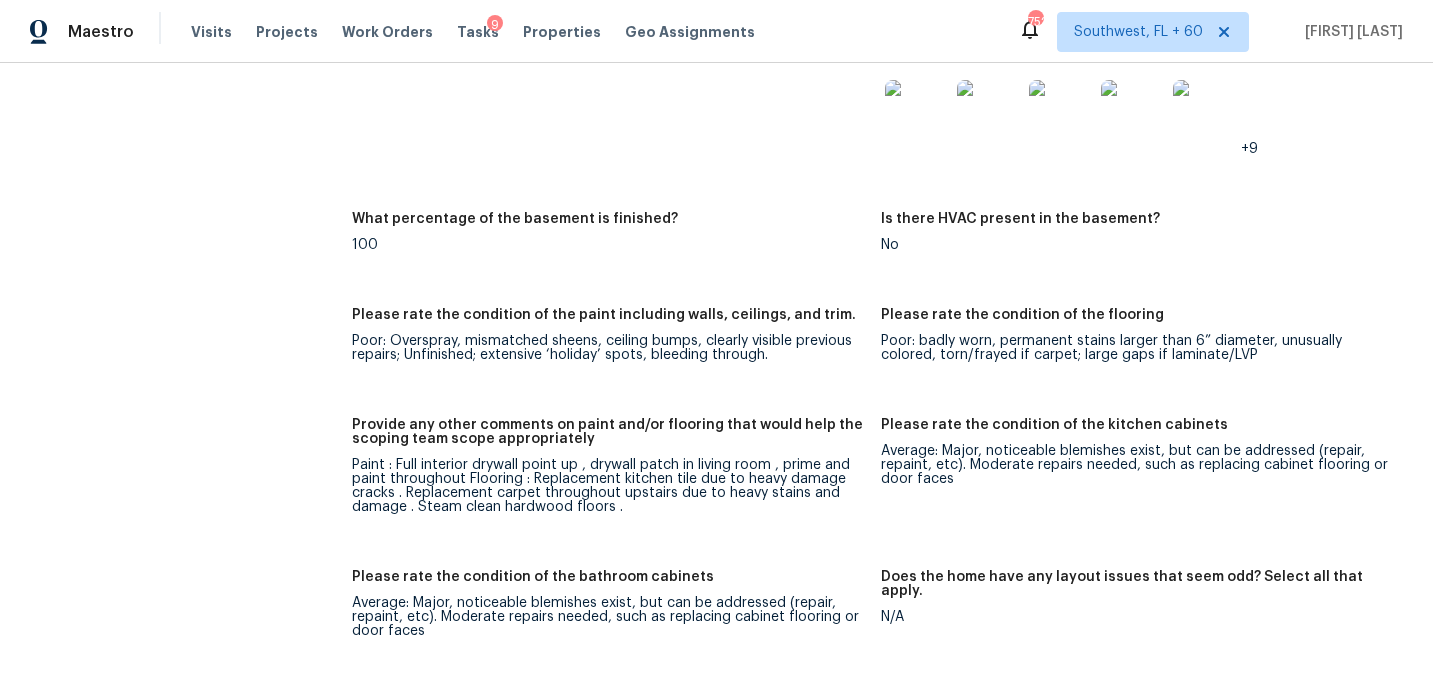 scroll, scrollTop: 2222, scrollLeft: 0, axis: vertical 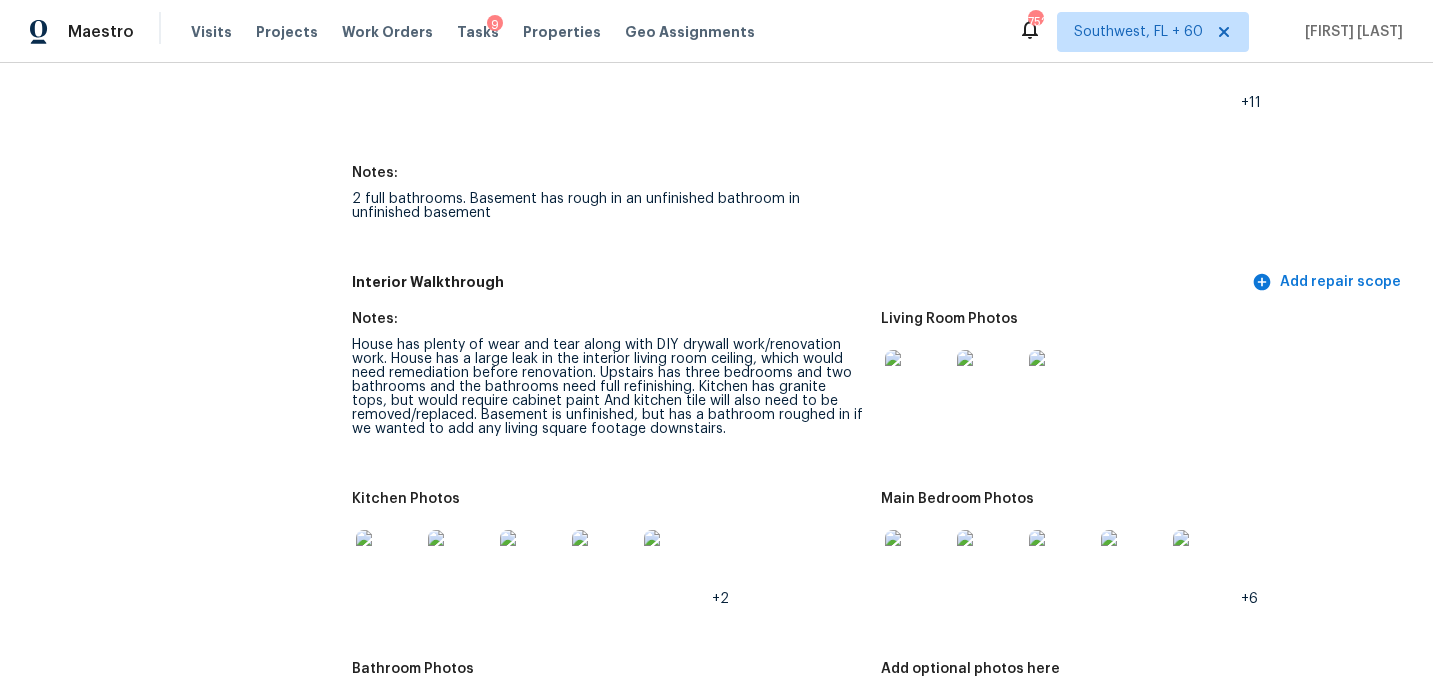click at bounding box center (917, 382) 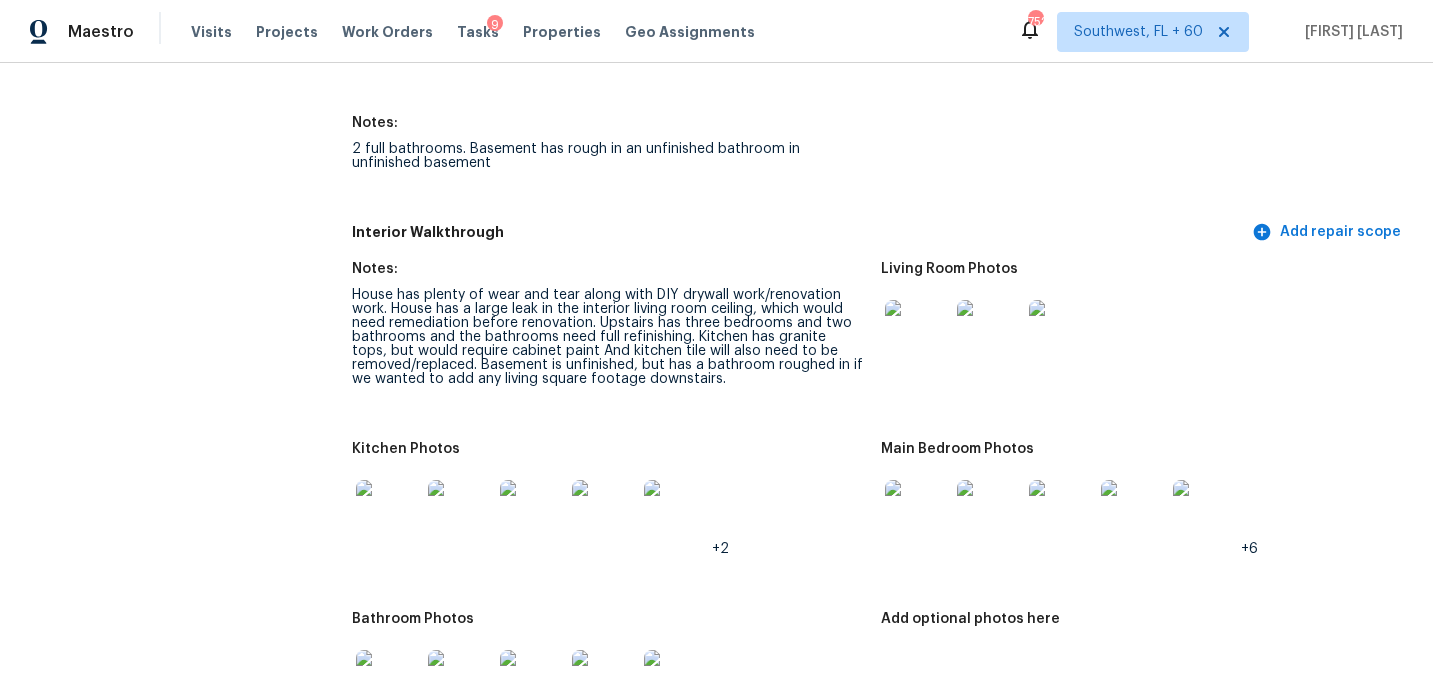 scroll, scrollTop: 2321, scrollLeft: 0, axis: vertical 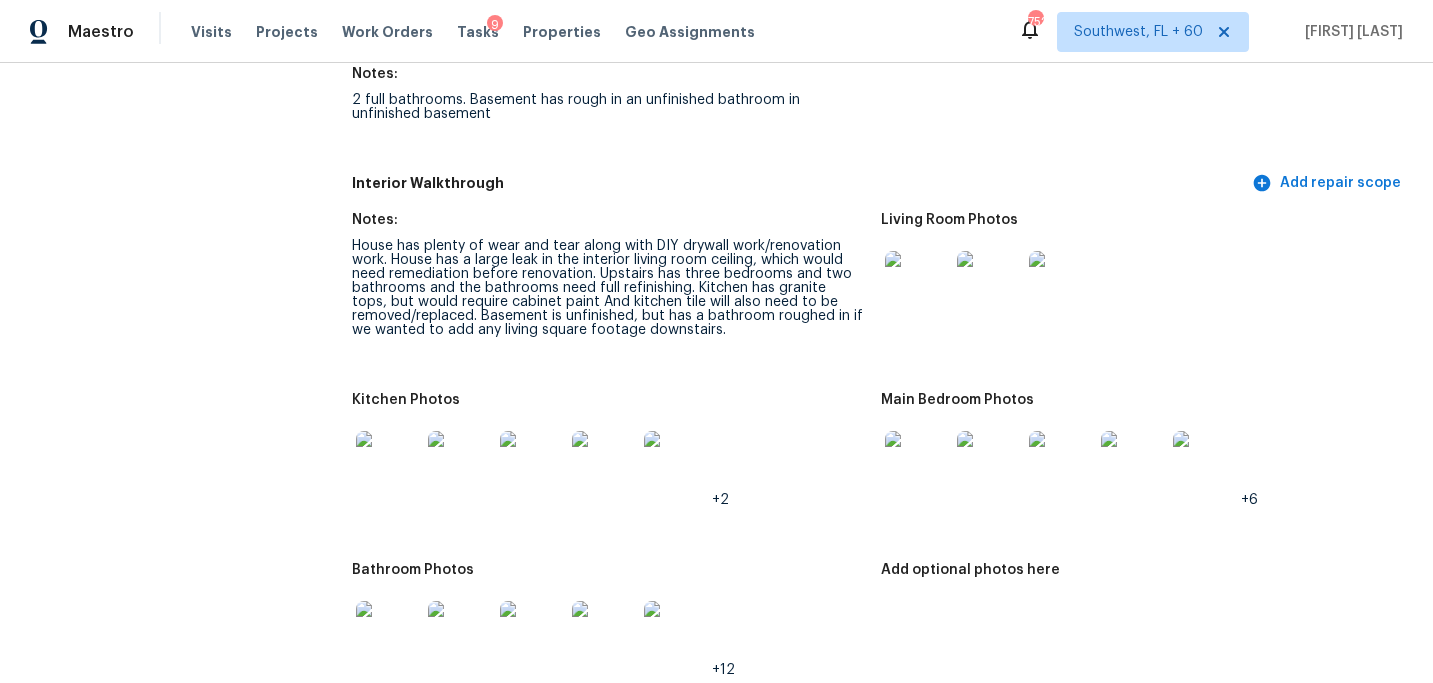 click at bounding box center (917, 463) 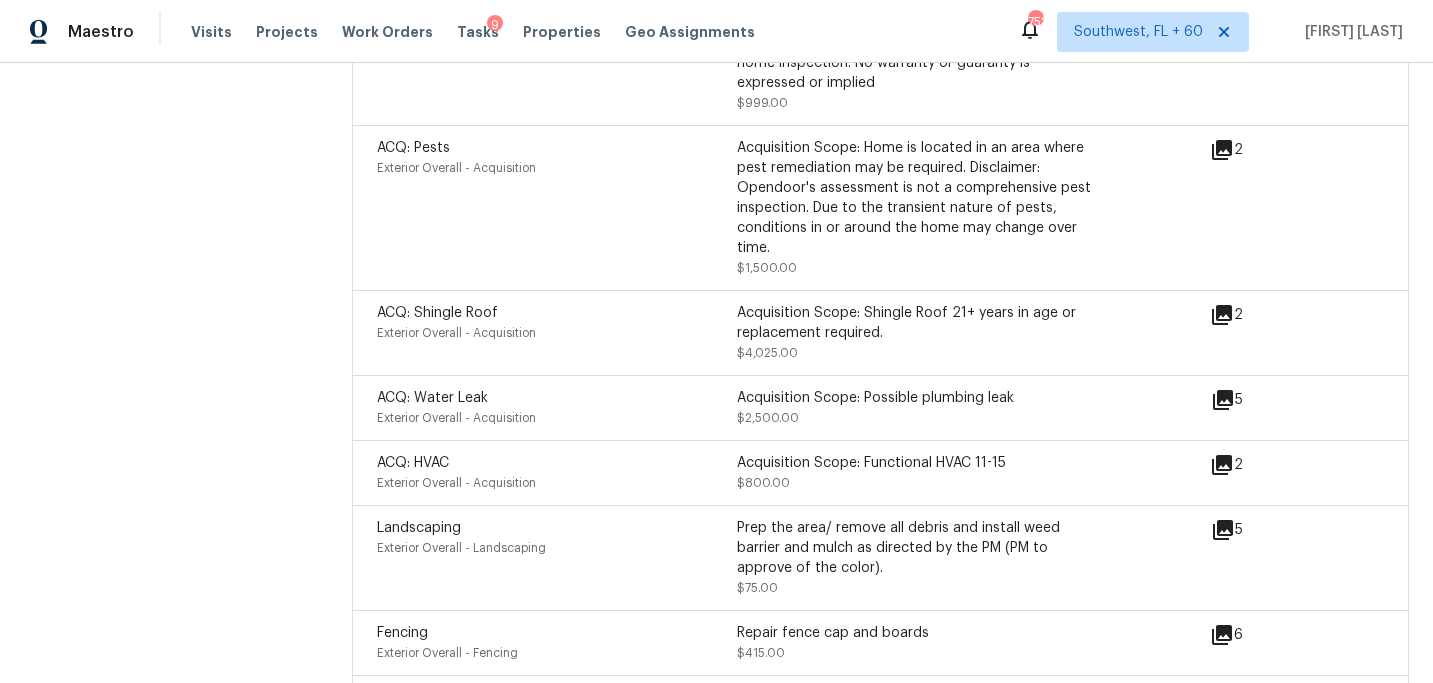 scroll, scrollTop: 6763, scrollLeft: 0, axis: vertical 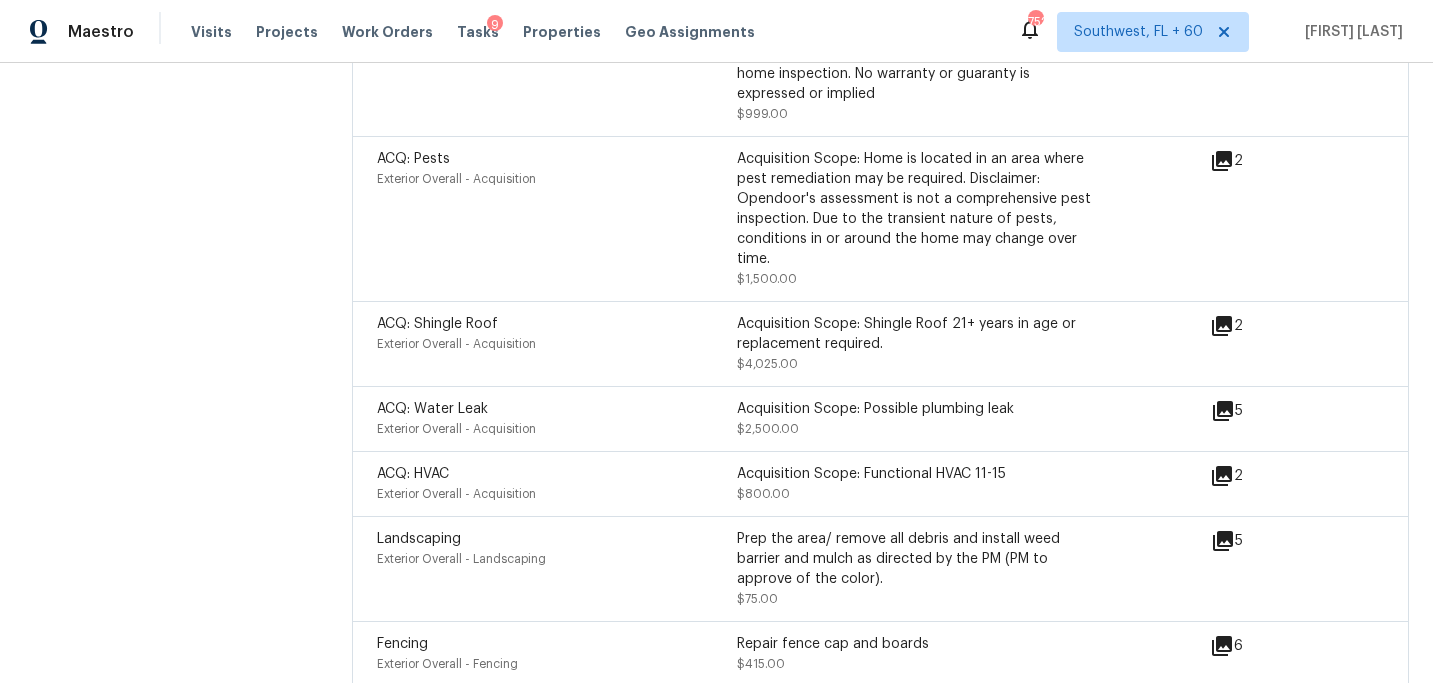 click 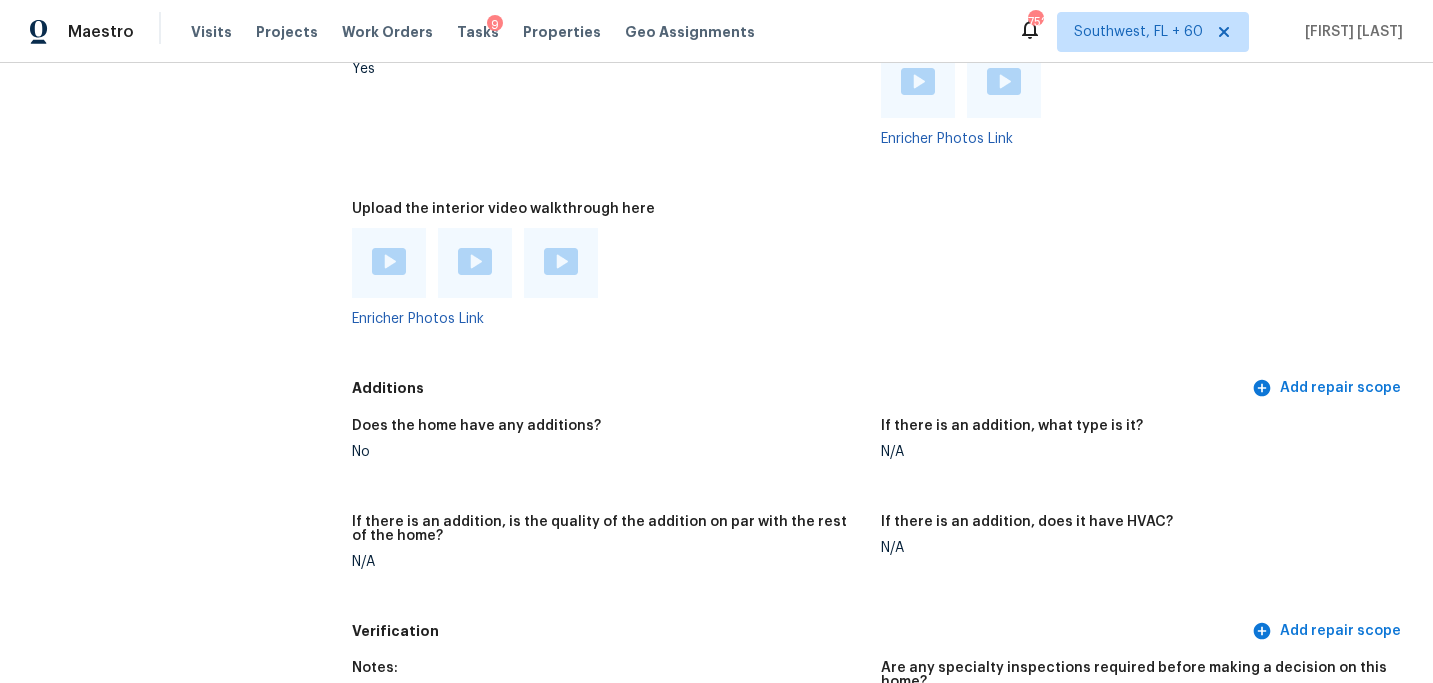 scroll, scrollTop: 4644, scrollLeft: 0, axis: vertical 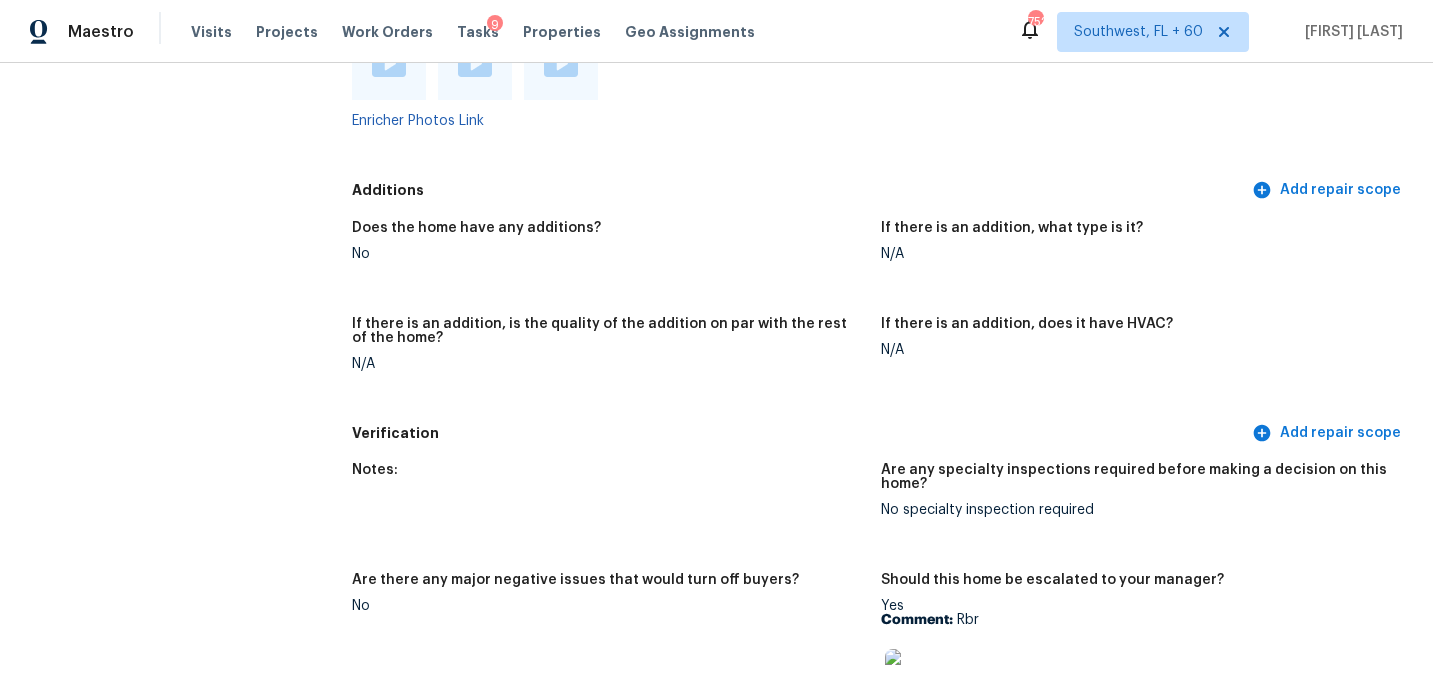 click on "If there is an addition, does it have HVAC? N/A" at bounding box center (1145, 360) 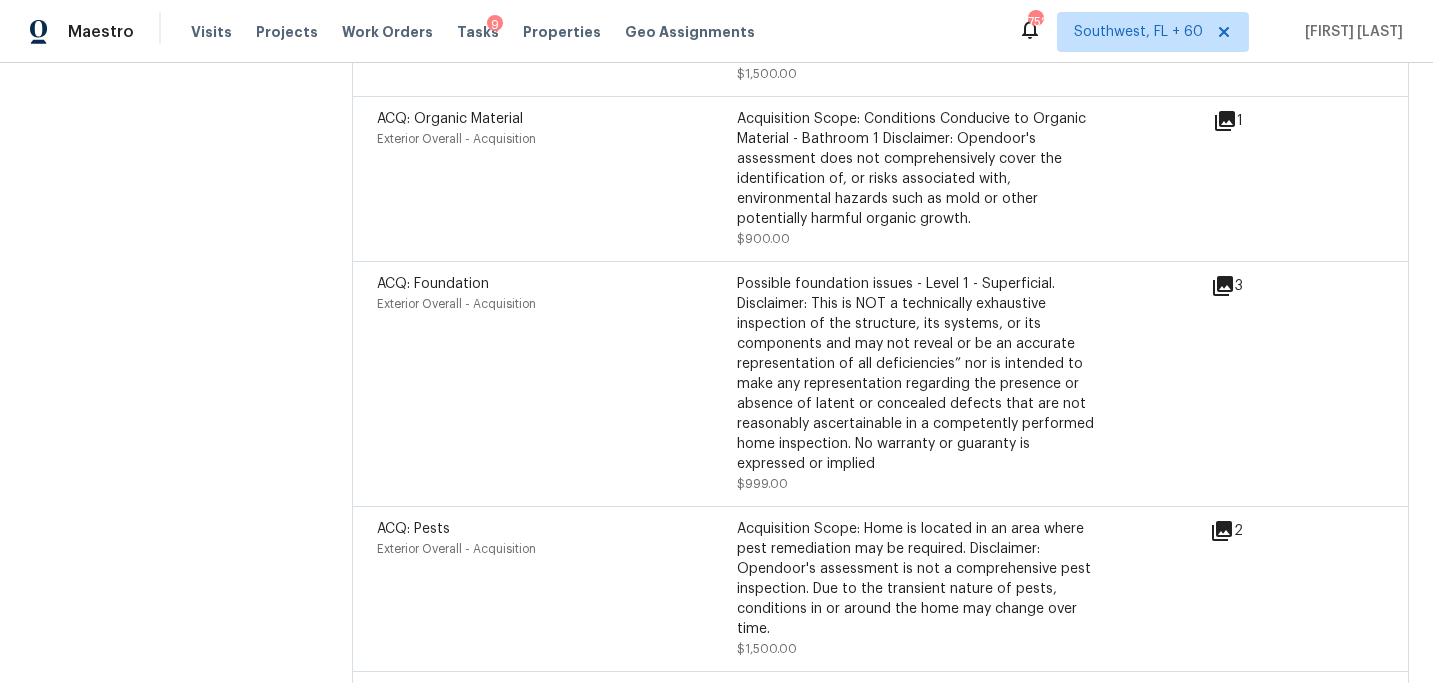 scroll, scrollTop: 6387, scrollLeft: 0, axis: vertical 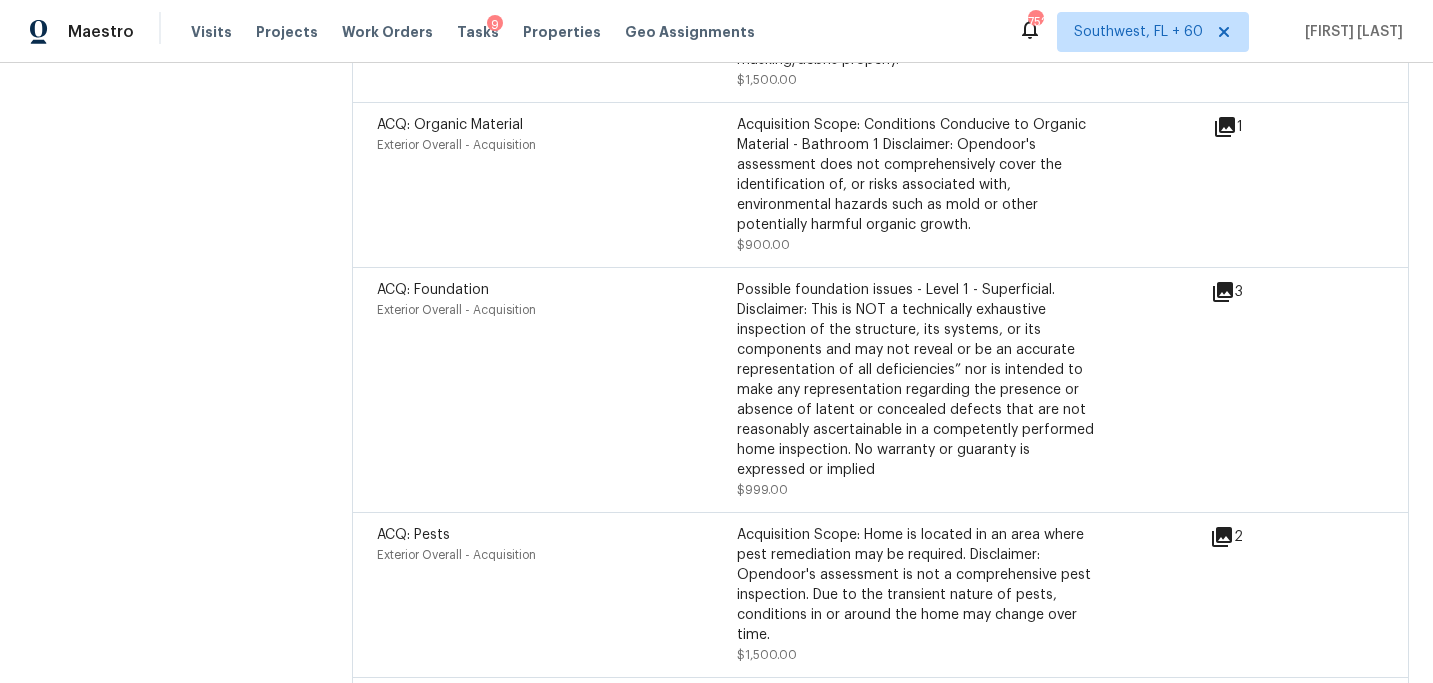 click 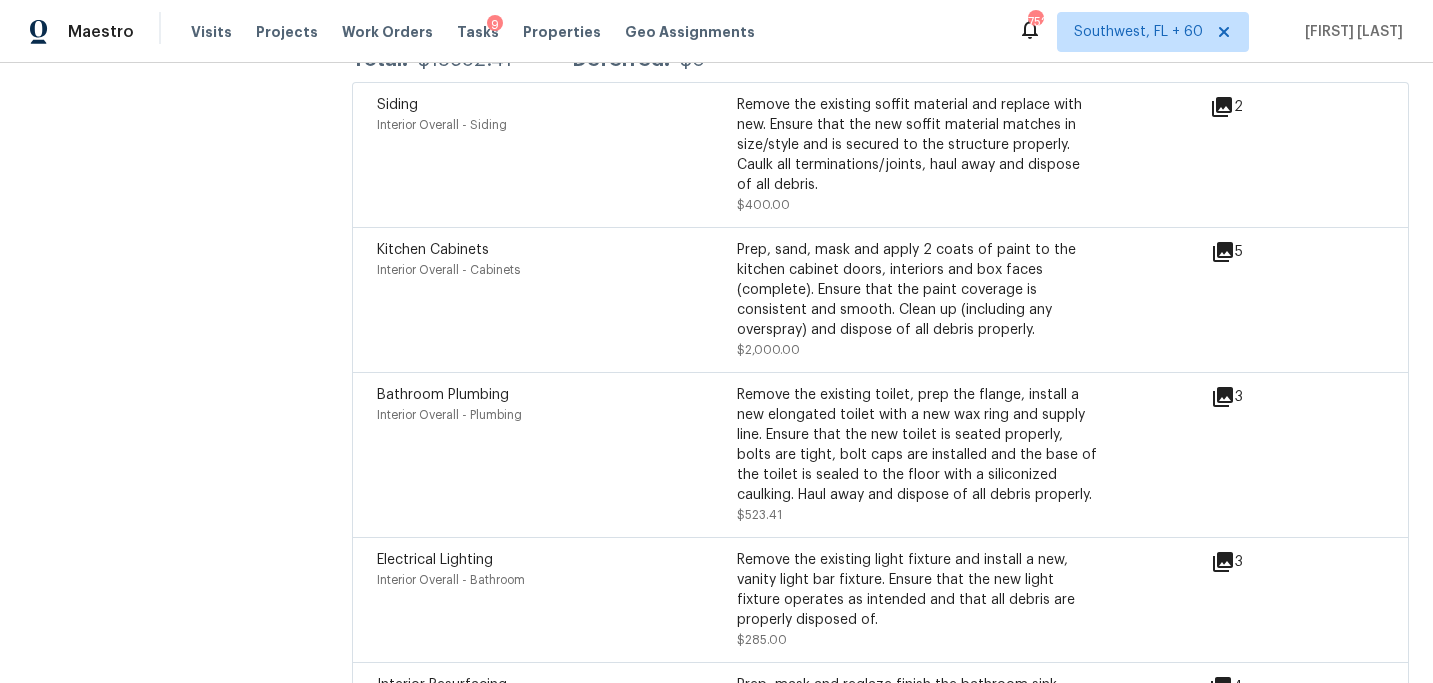 scroll, scrollTop: 5527, scrollLeft: 0, axis: vertical 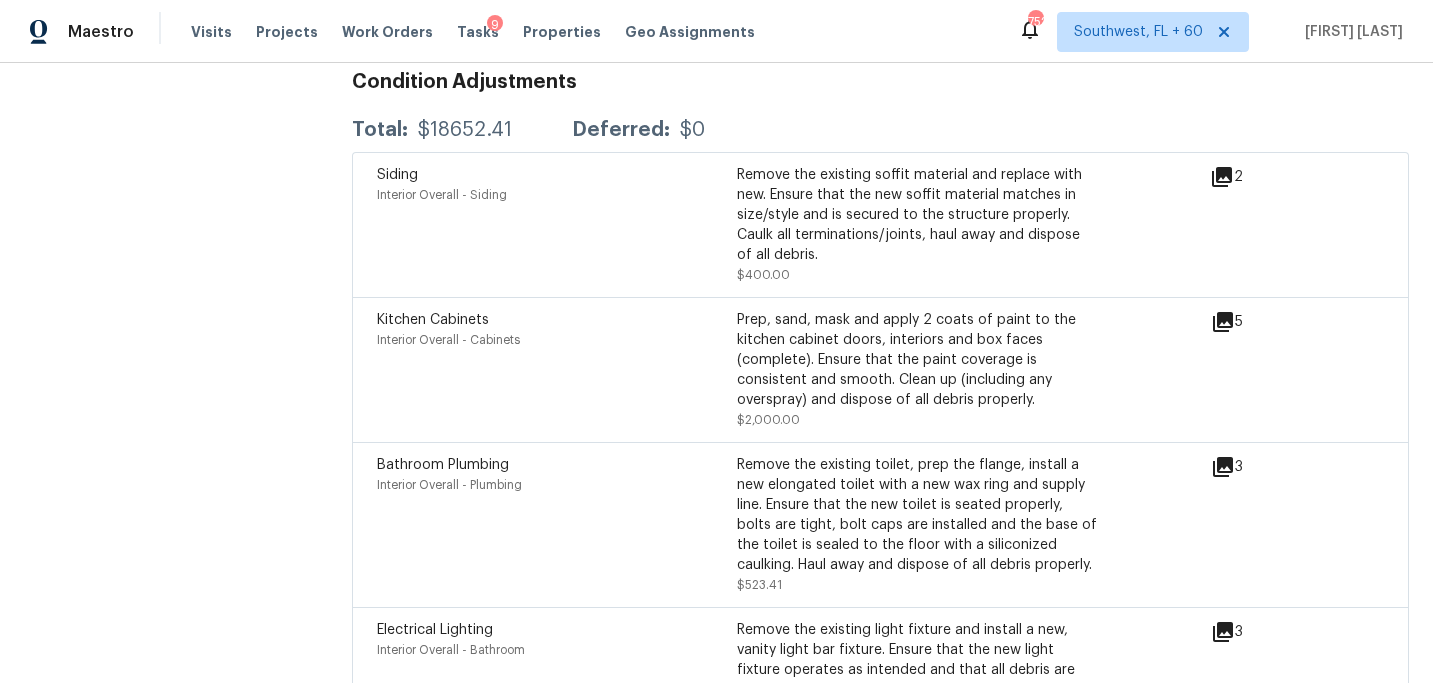click 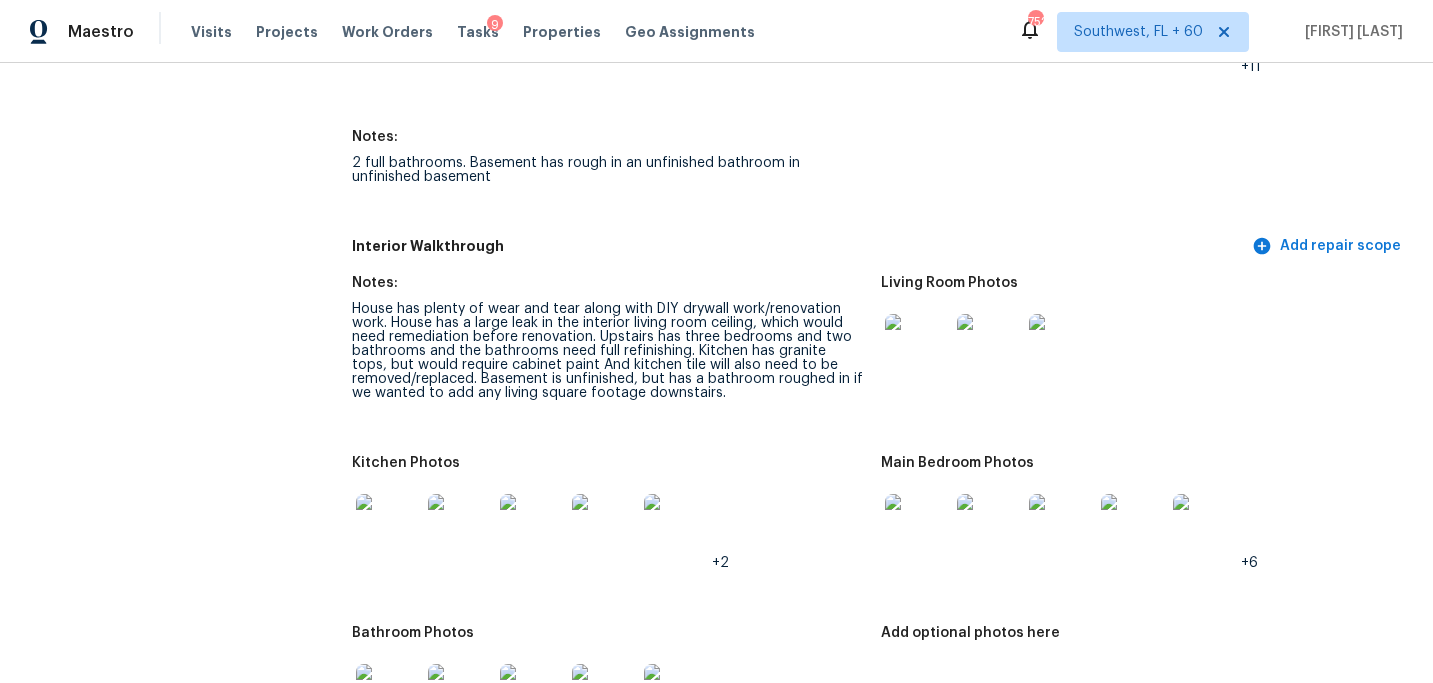 scroll, scrollTop: 2260, scrollLeft: 0, axis: vertical 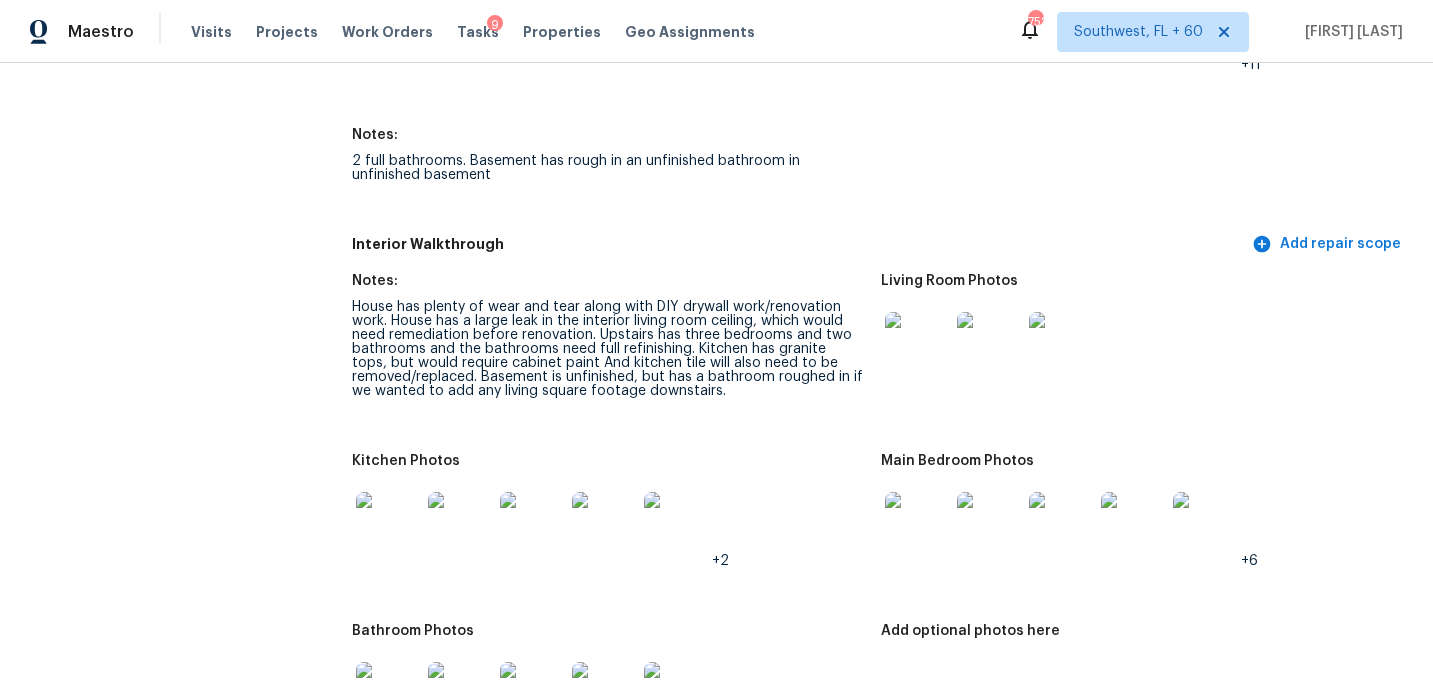 click on "House has plenty of wear and tear along with DIY drywall work/renovation work. House has a large leak in the interior living room ceiling, which would need remediation before renovation. Upstairs has three bedrooms and two bathrooms and the bathrooms need full refinishing. Kitchen has granite tops, but would require cabinet paint And kitchen tile will also need to be removed/replaced. Basement is unfinished, but has a bathroom roughed in if we wanted to add any living square footage downstairs." at bounding box center (608, 349) 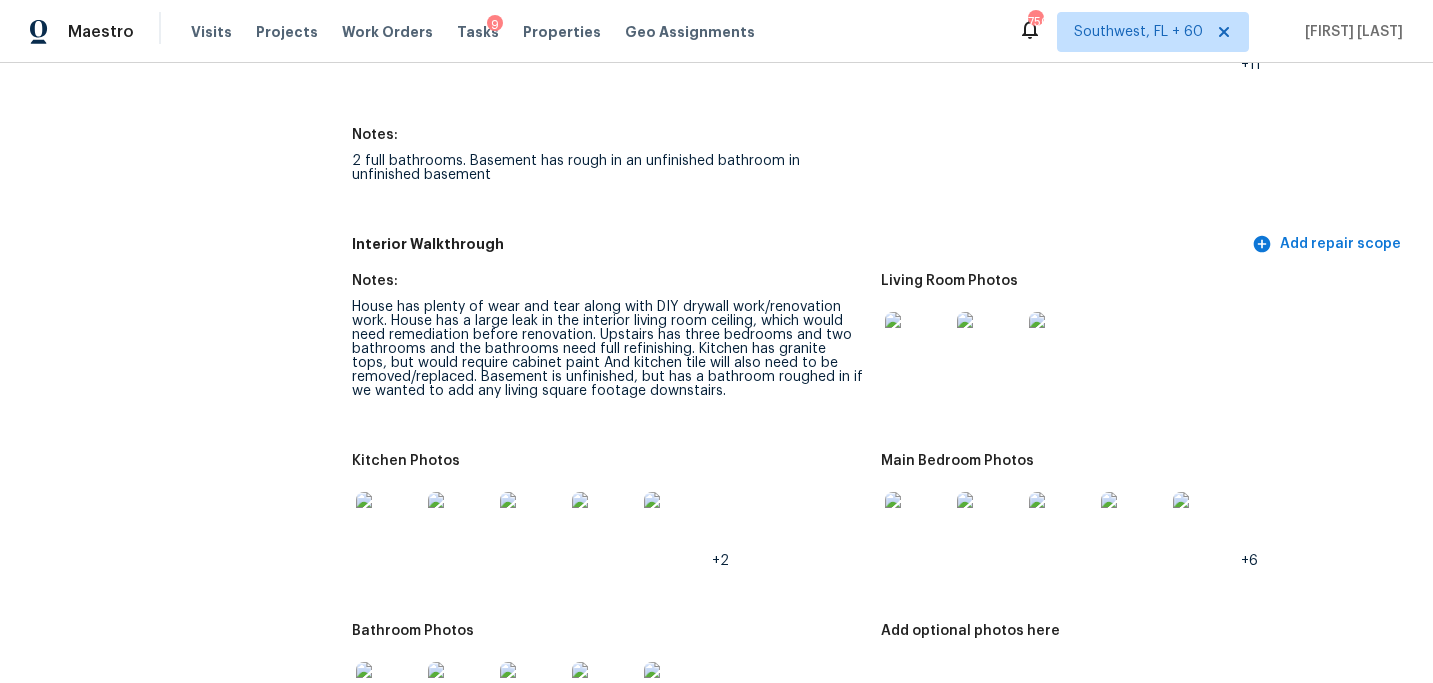 click at bounding box center [388, 524] 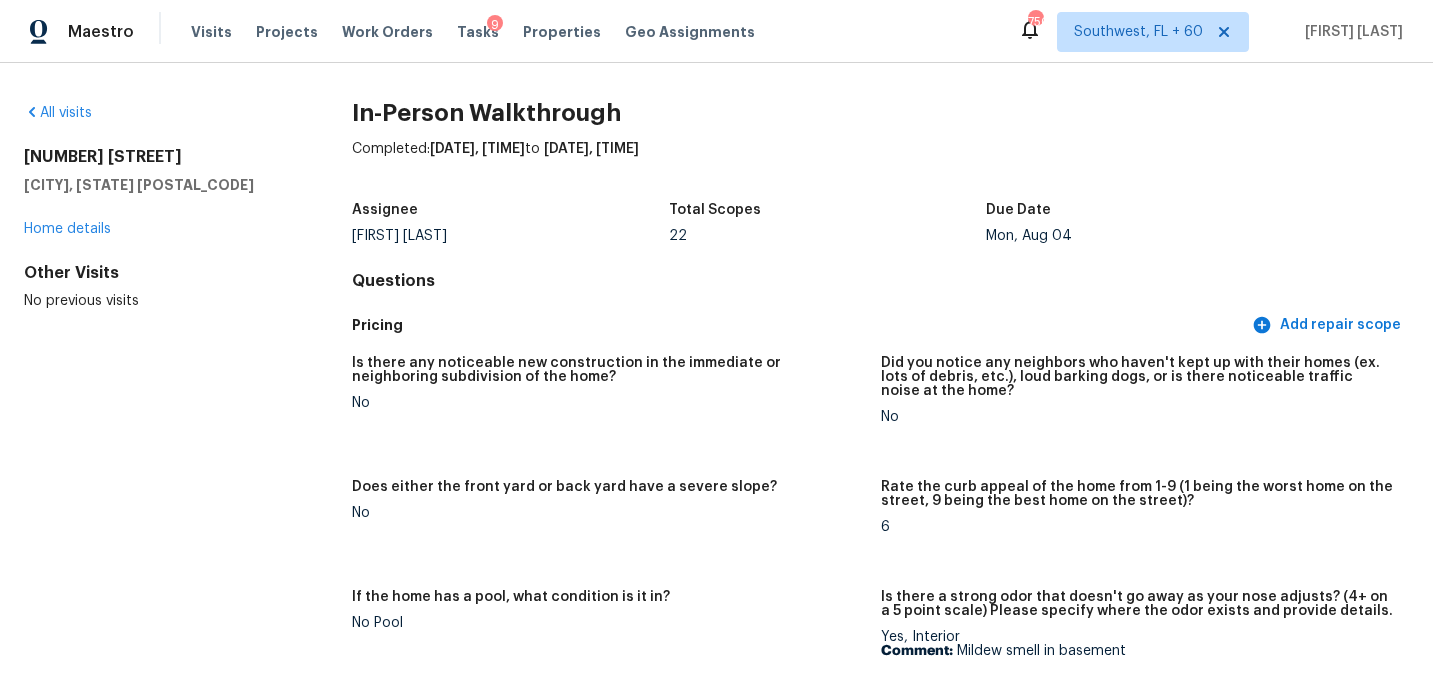 scroll, scrollTop: 391, scrollLeft: 0, axis: vertical 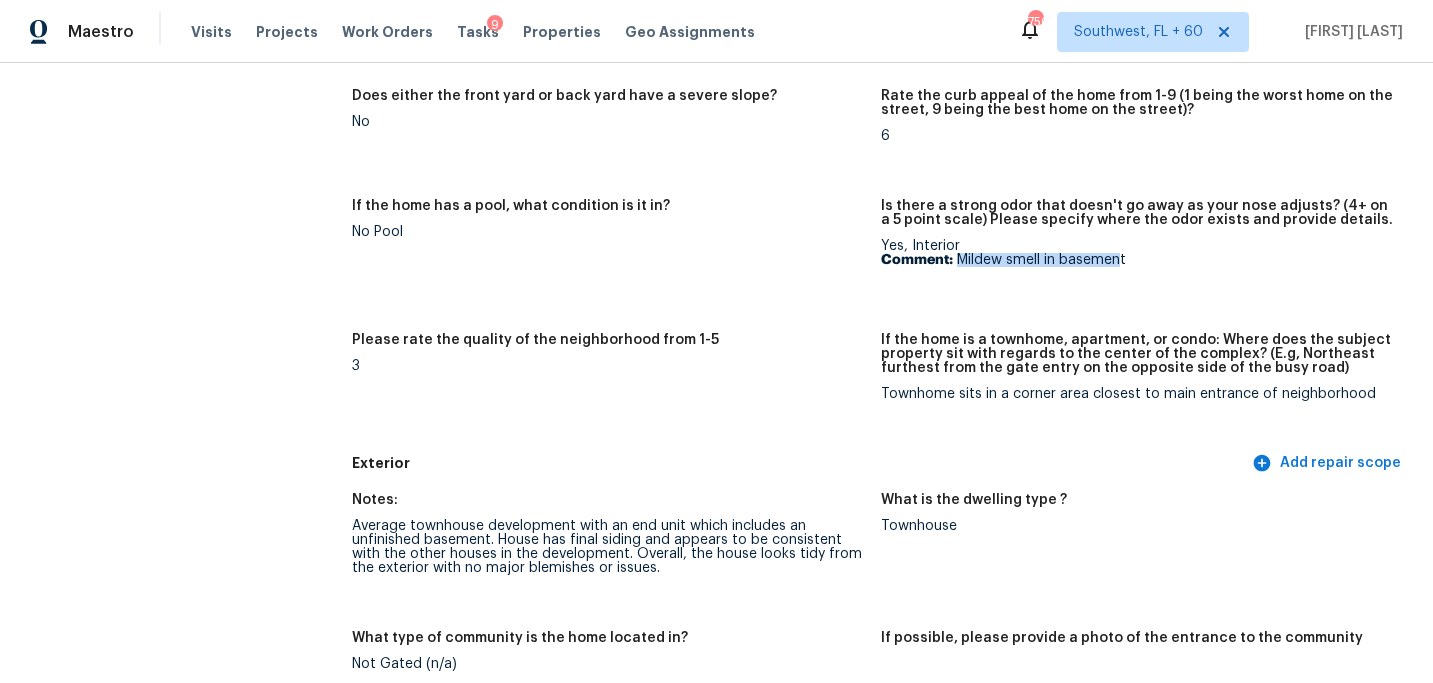 drag, startPoint x: 956, startPoint y: 264, endPoint x: 1128, endPoint y: 264, distance: 172 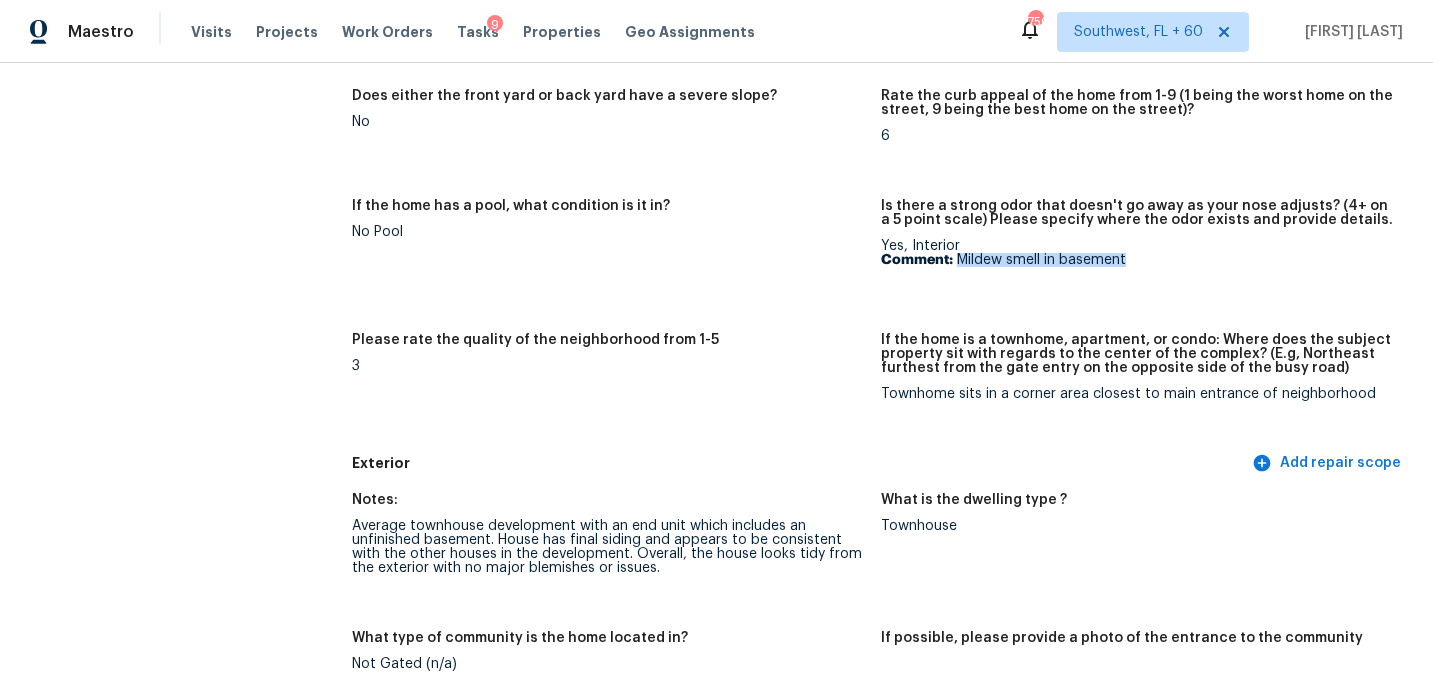 copy on "Mildew smell in basement" 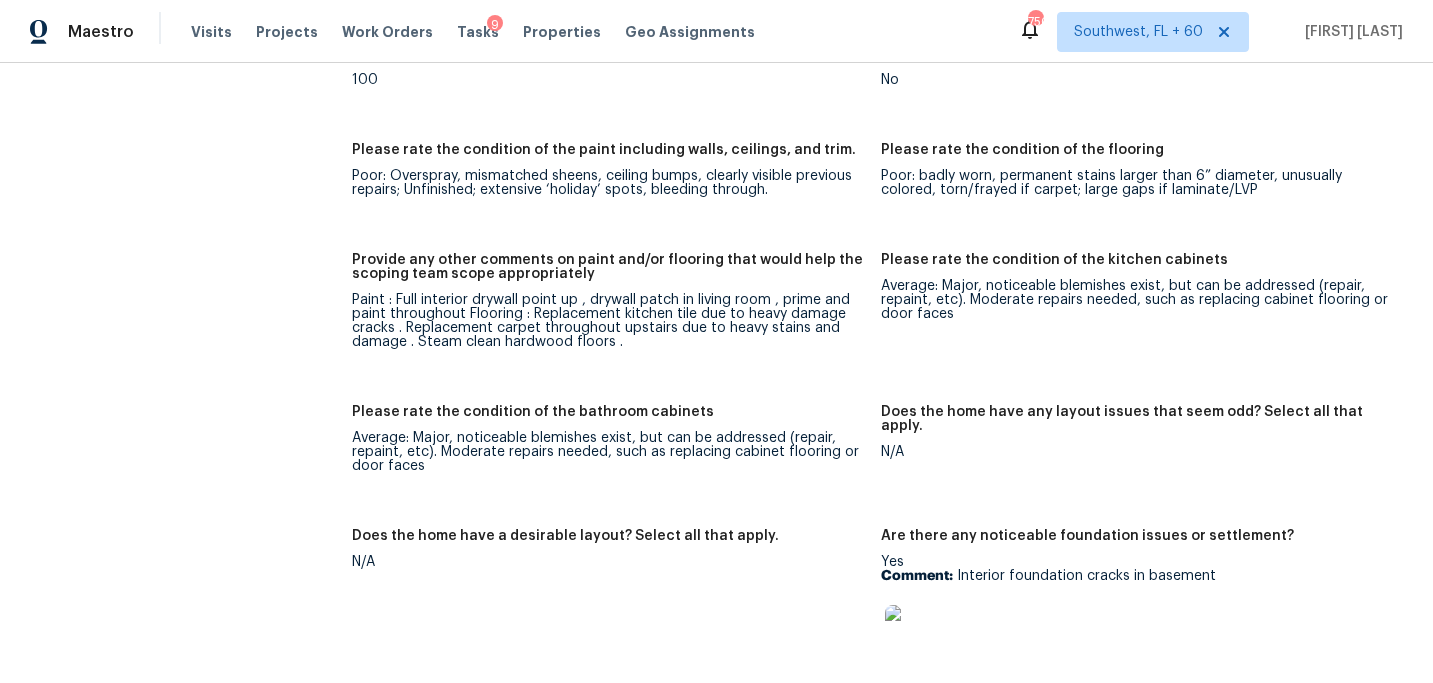 scroll, scrollTop: 3176, scrollLeft: 0, axis: vertical 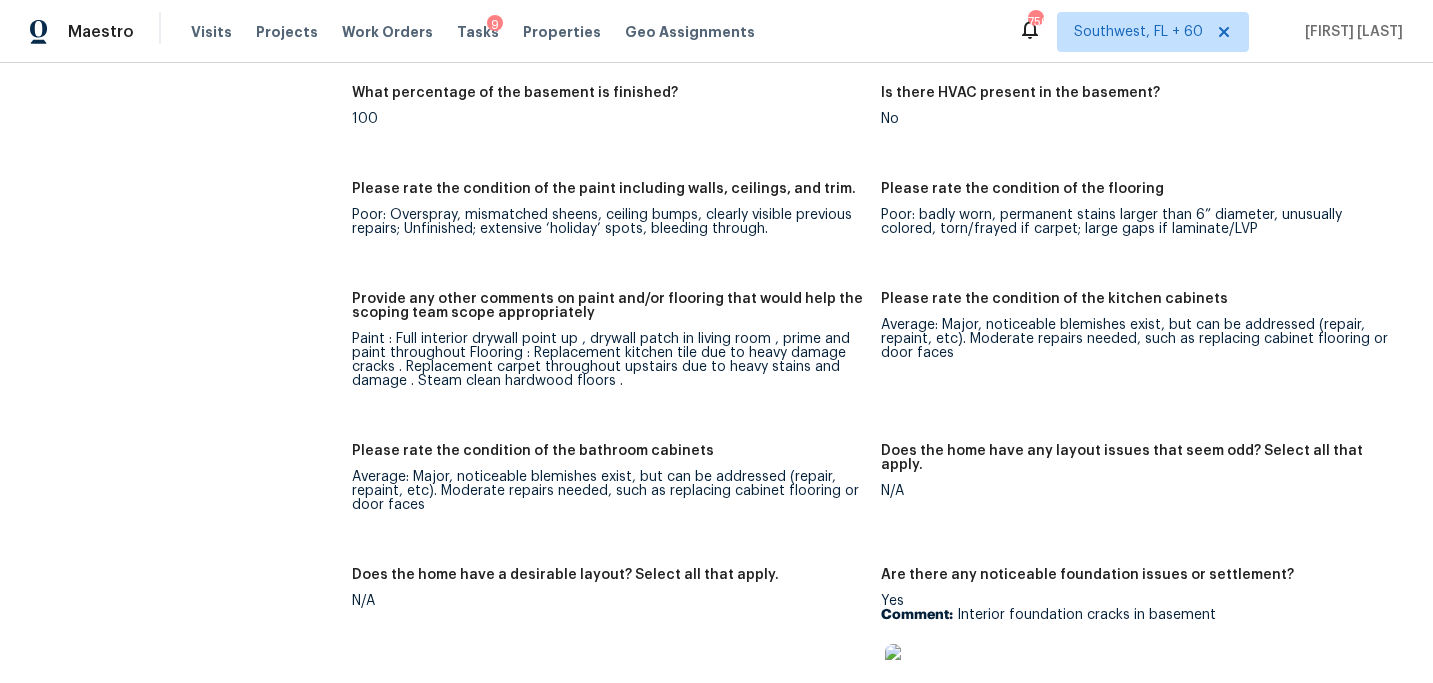 click on "Please rate the condition of the paint including walls, ceilings, and trim. Poor: Overspray, mismatched sheens, ceiling bumps, clearly visible previous repairs; Unfinished; extensive ‘holiday’ spots, bleeding through." at bounding box center (616, 225) 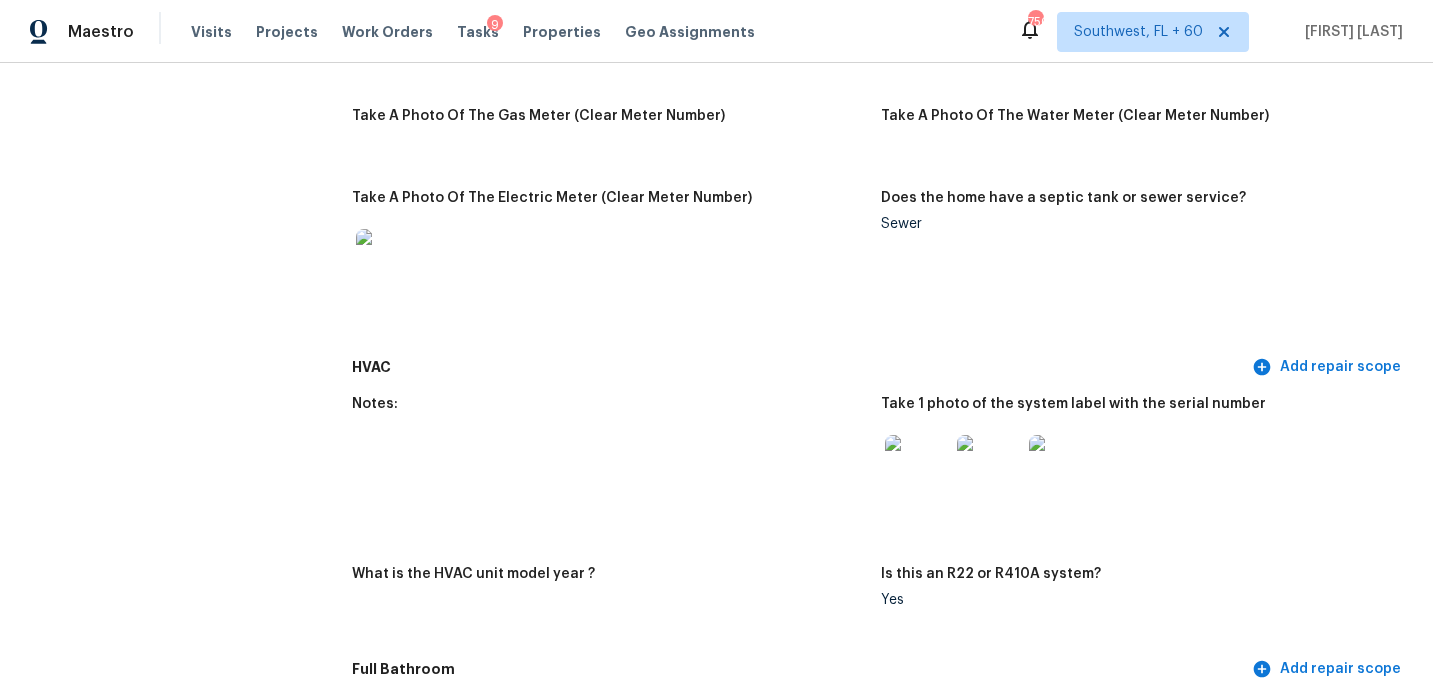 scroll, scrollTop: 0, scrollLeft: 0, axis: both 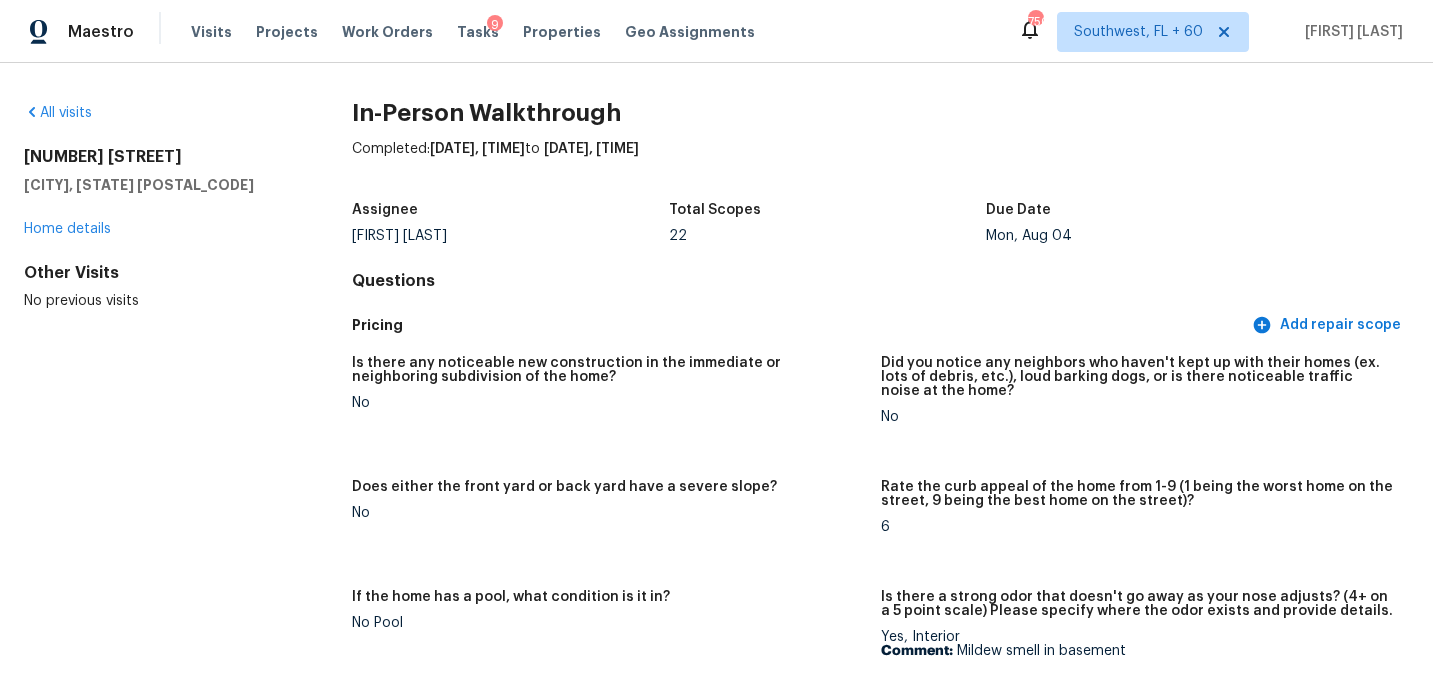 click on "All visits" at bounding box center [156, 113] 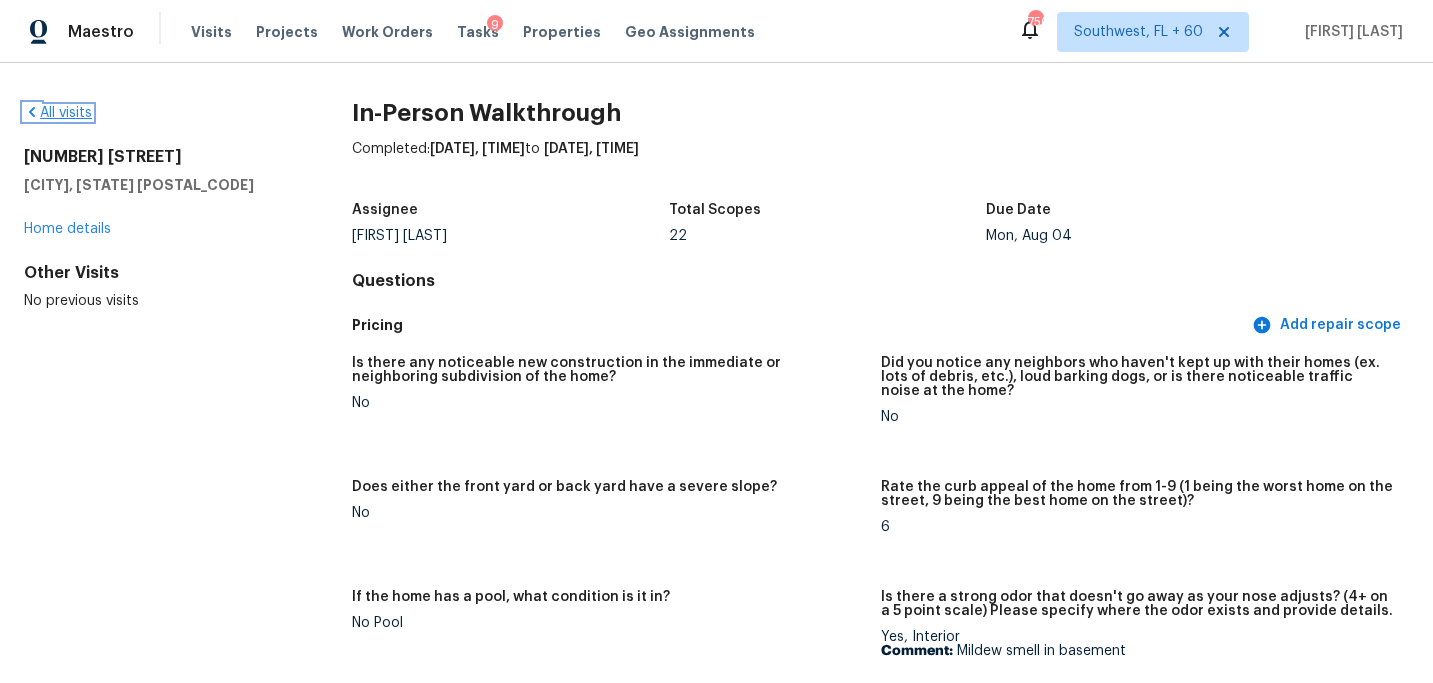 click on "All visits" at bounding box center [58, 113] 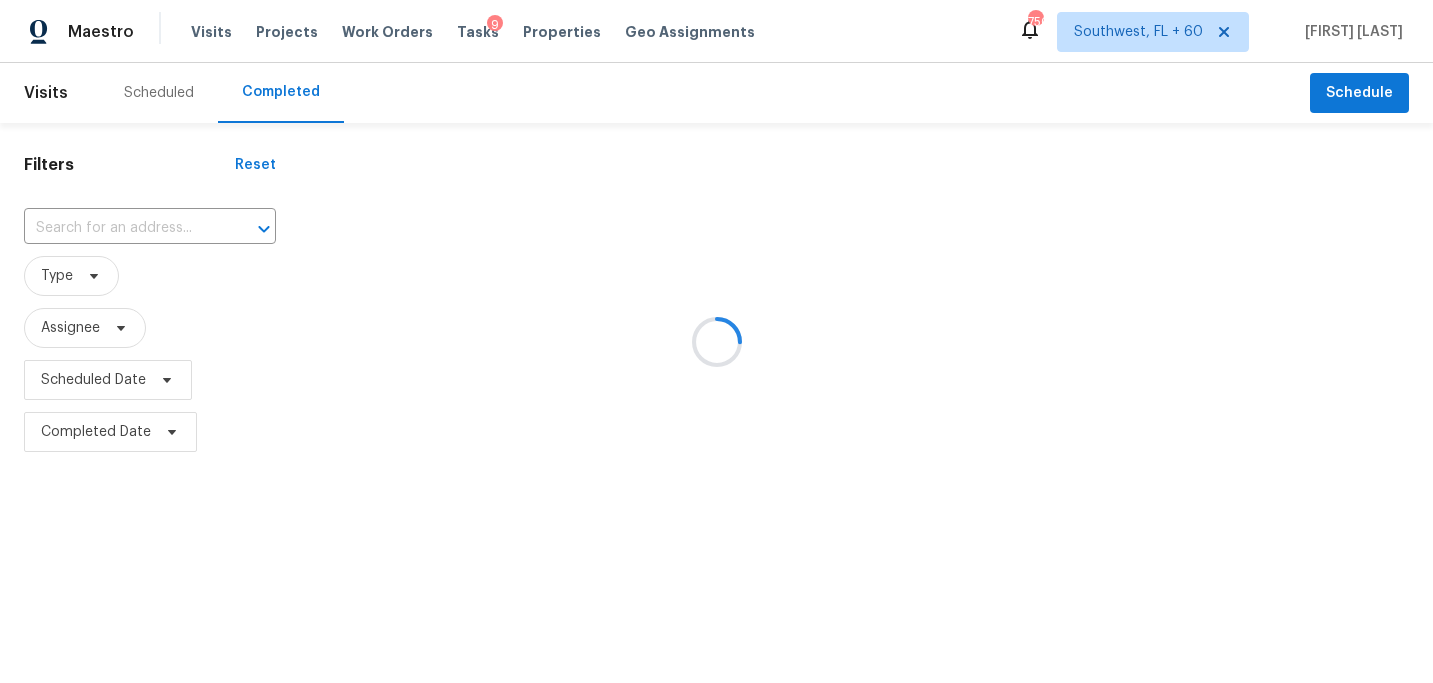 click at bounding box center (716, 341) 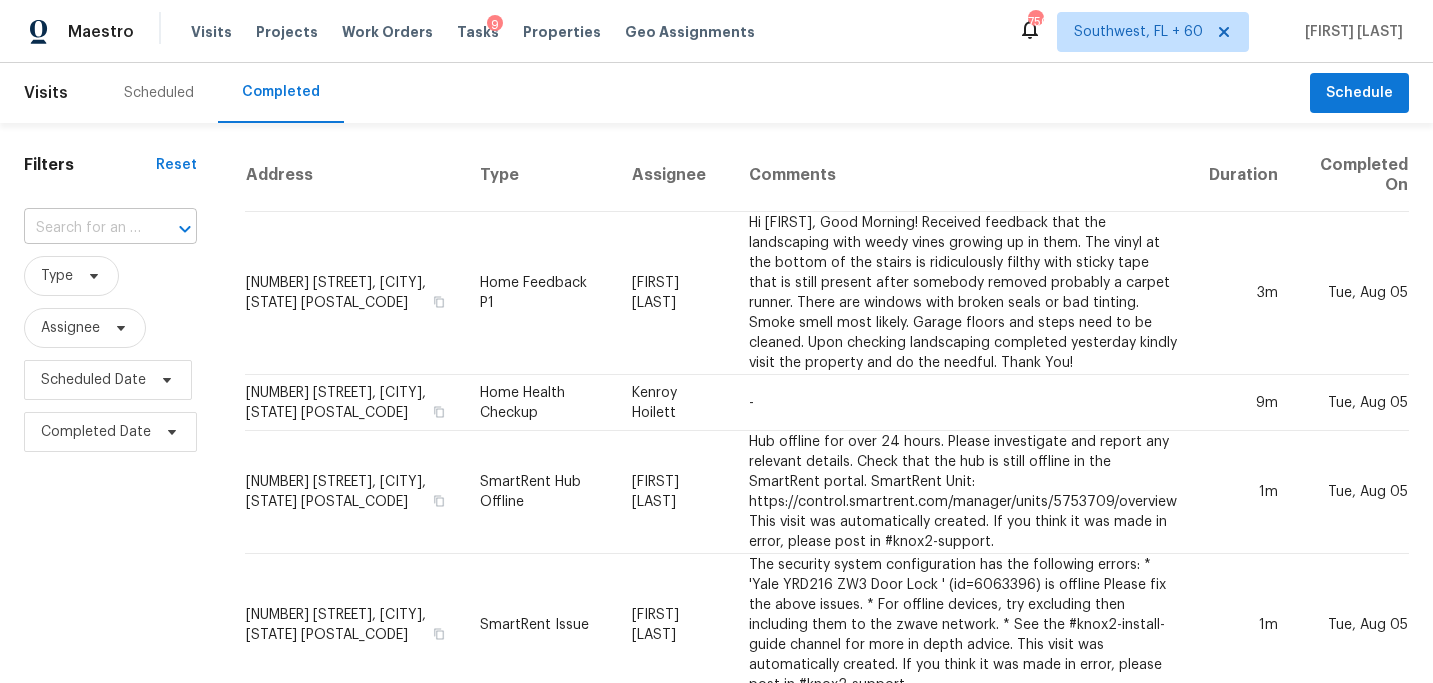 click at bounding box center (82, 228) 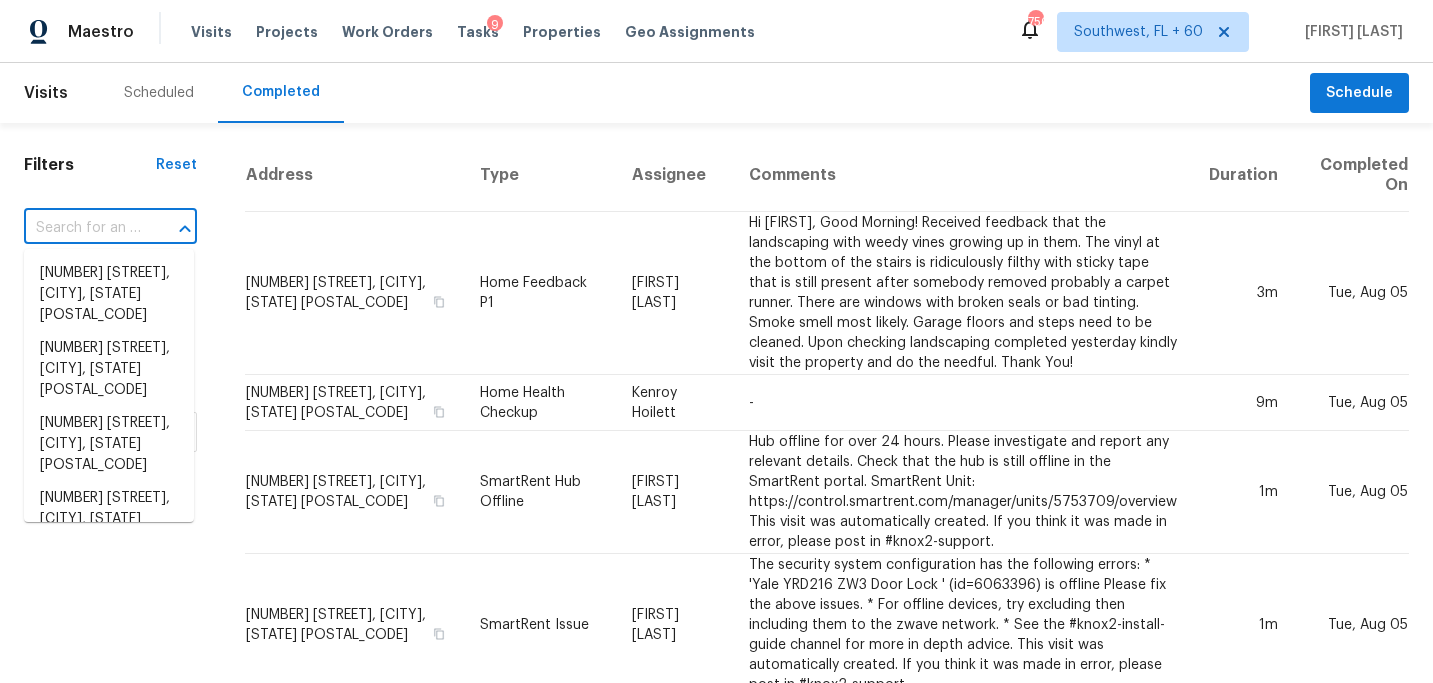 paste on "717 Longfellow St NW, Washington, DC 20011" 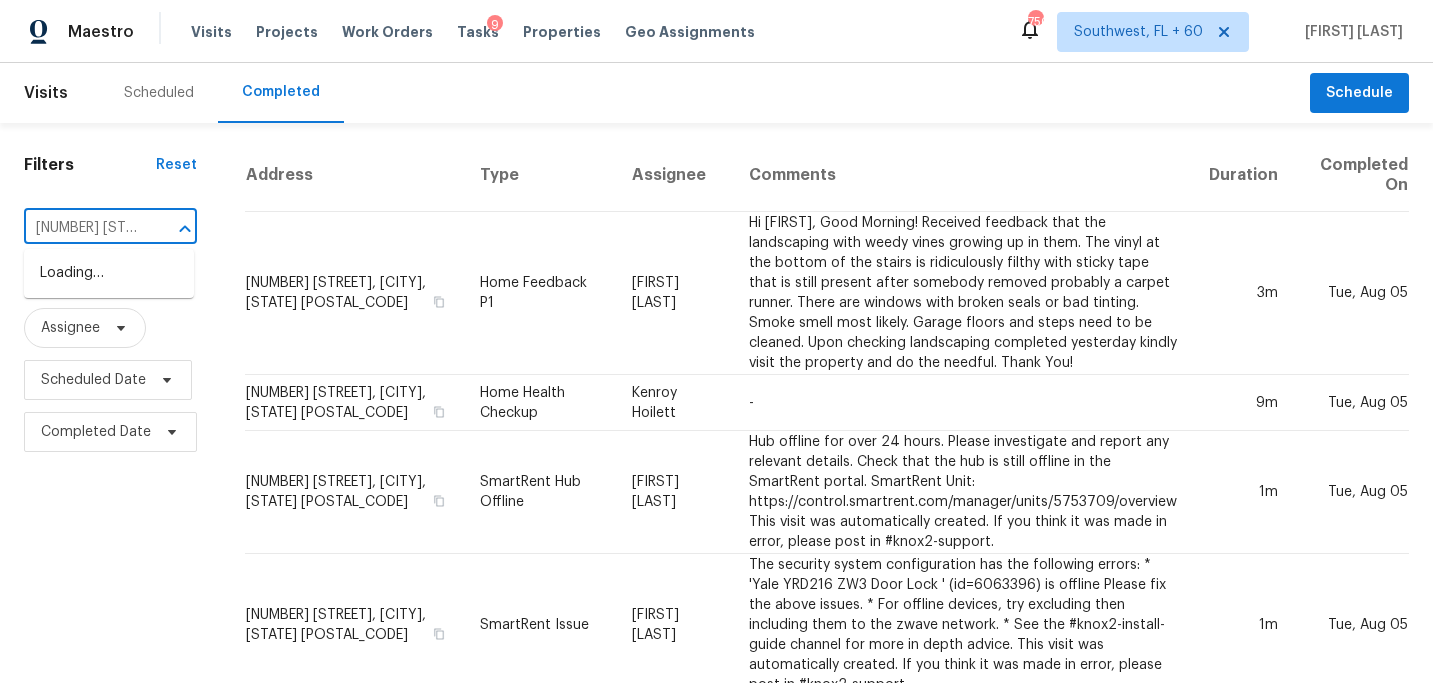 scroll, scrollTop: 0, scrollLeft: 191, axis: horizontal 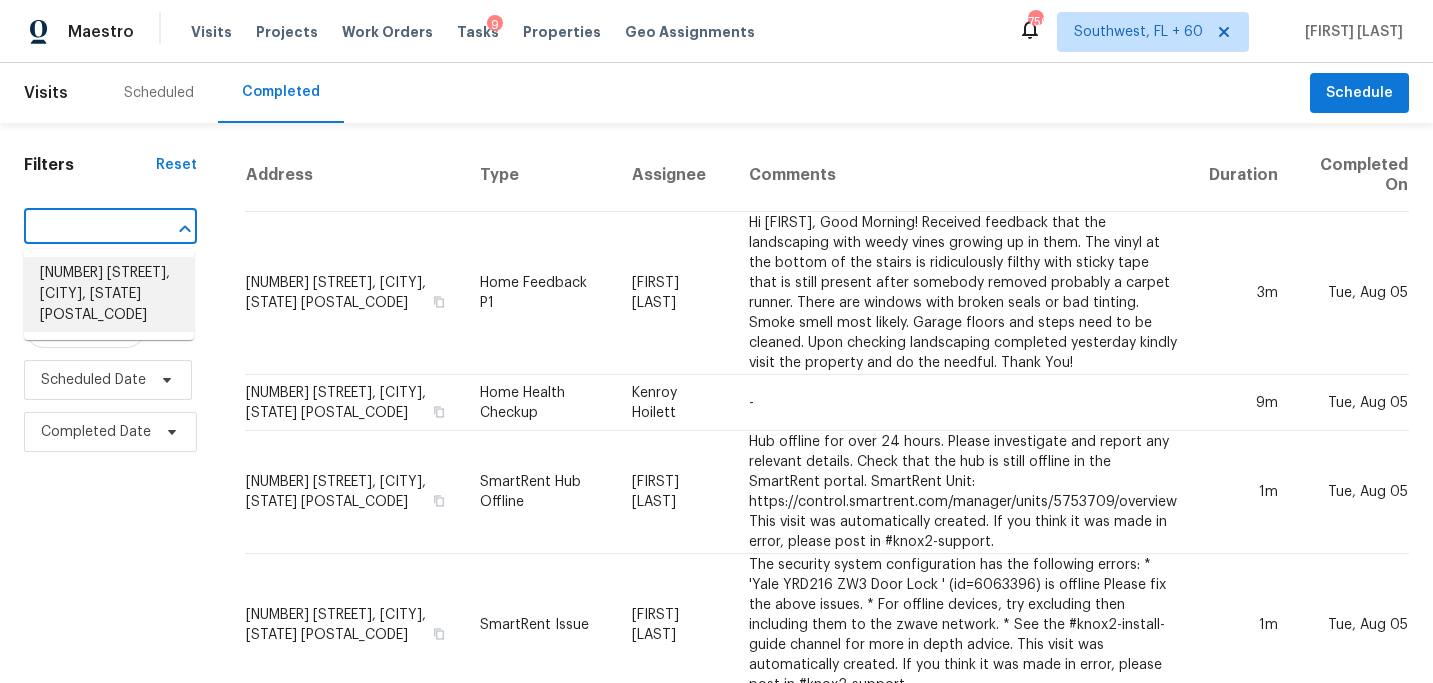 click on "717 Longfellow St NW, Washington, DC 20011" at bounding box center [109, 294] 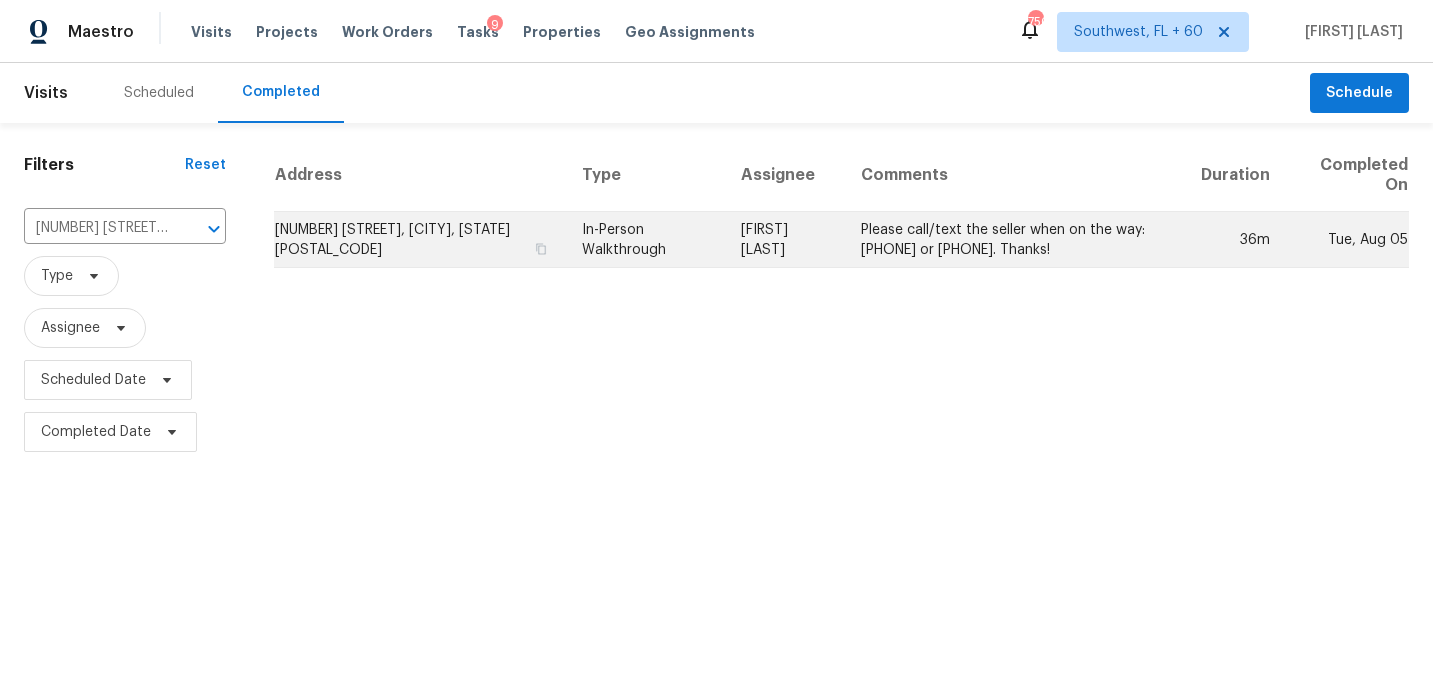 click on "Nicolas Campuzano" at bounding box center [785, 240] 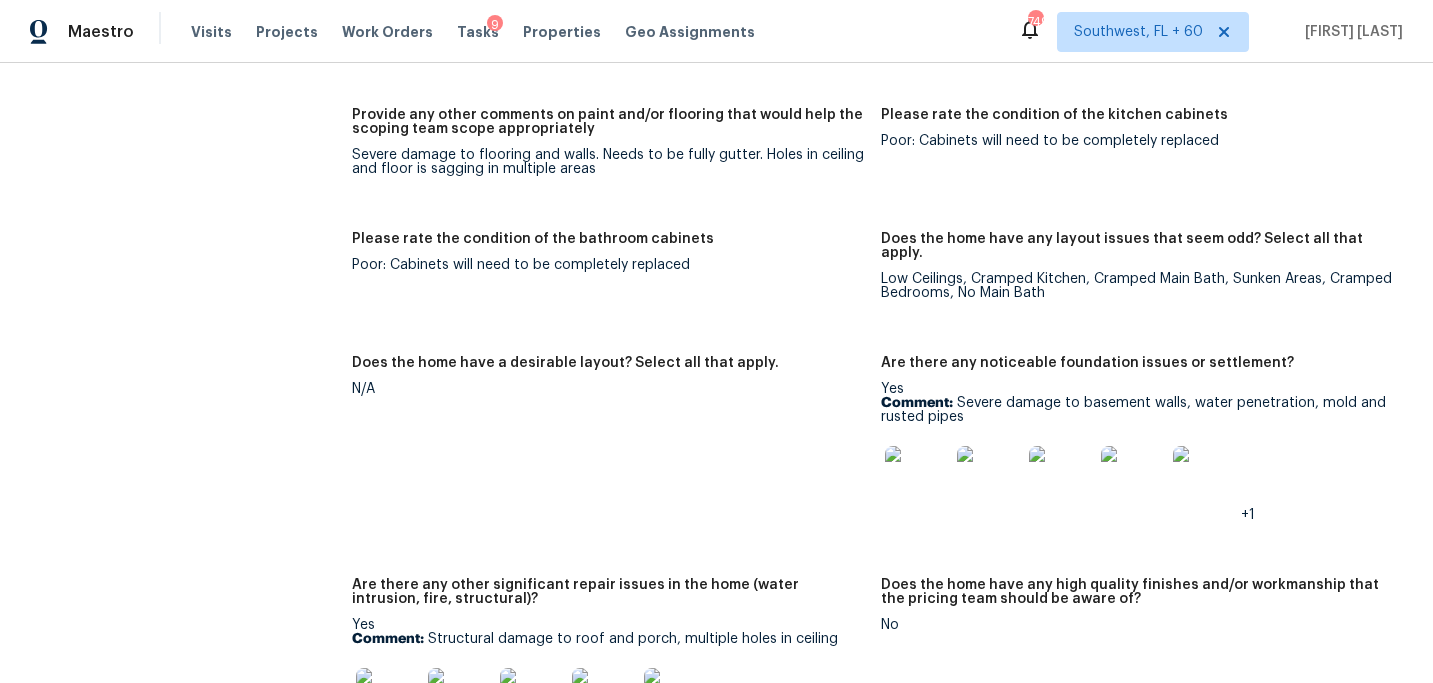 scroll, scrollTop: 3706, scrollLeft: 0, axis: vertical 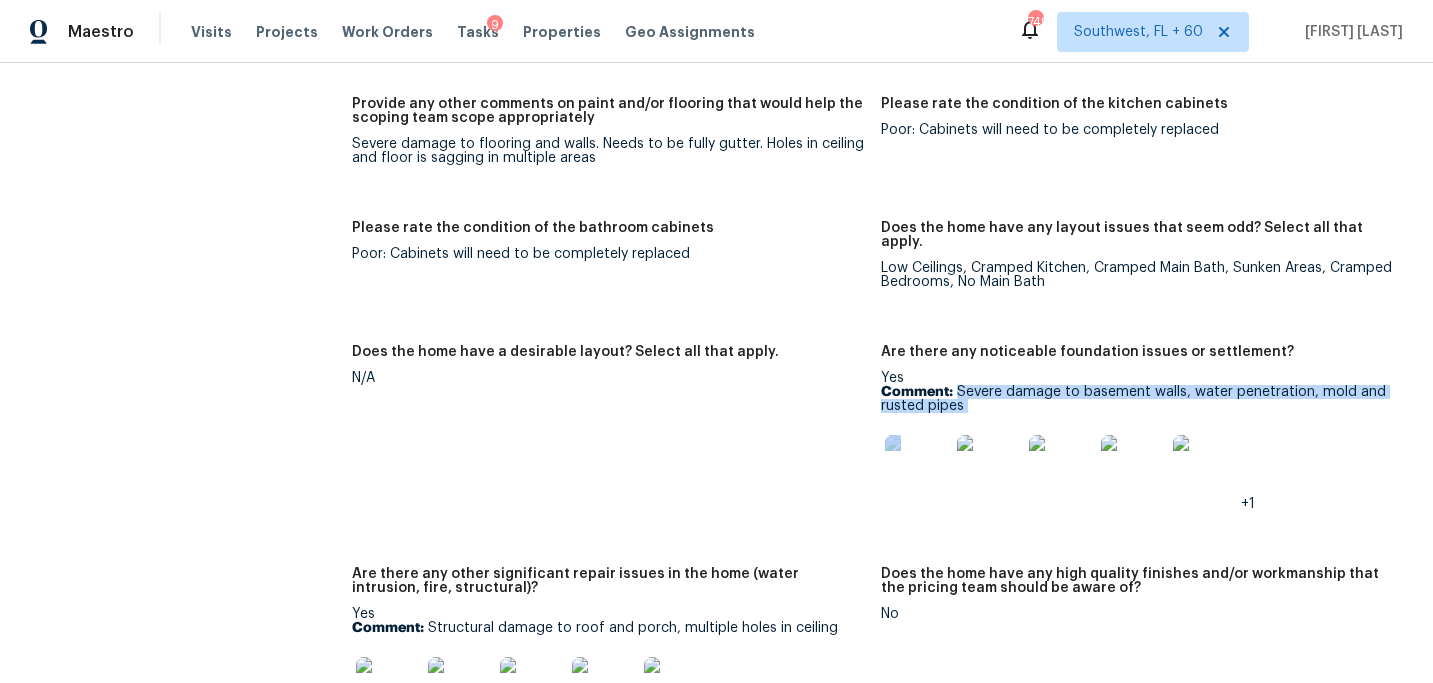 drag, startPoint x: 958, startPoint y: 365, endPoint x: 975, endPoint y: 389, distance: 29.410883 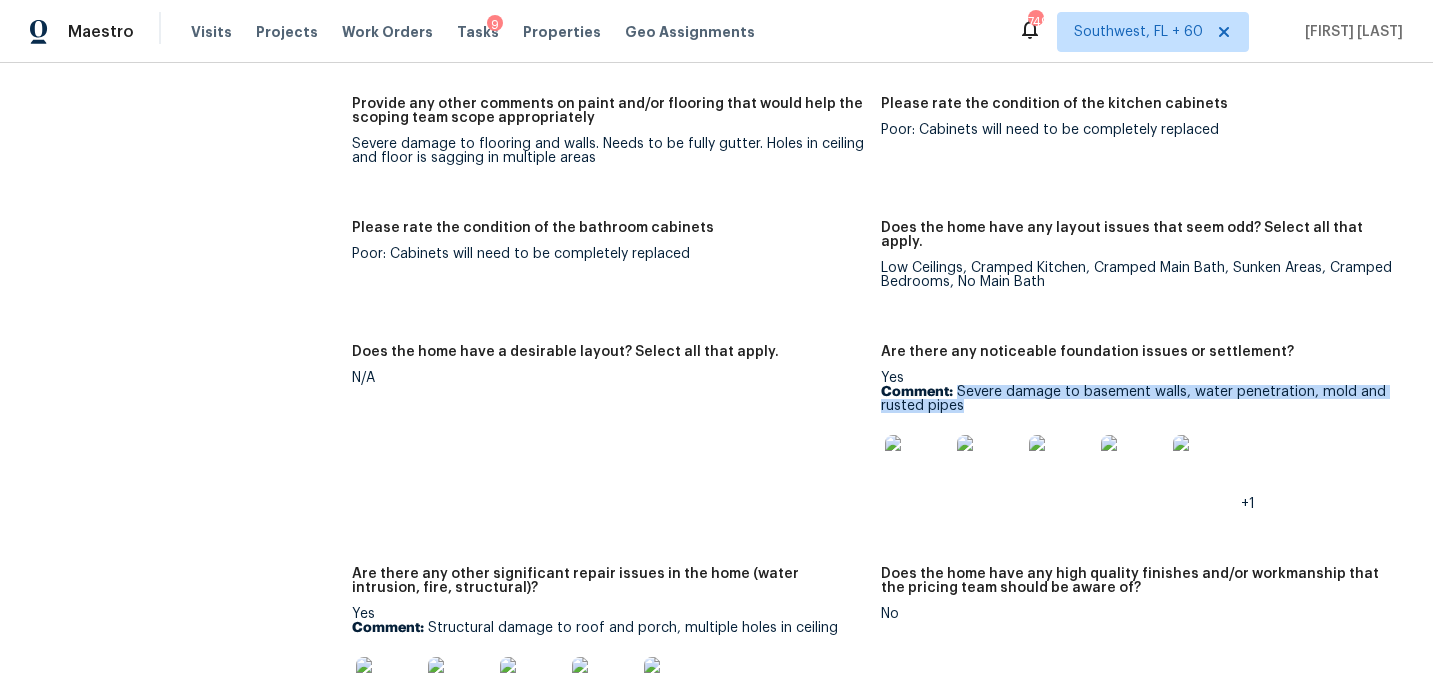 click on "Comment:   Severe damage to basement walls, water penetration, mold and rusted pipes" at bounding box center [1137, 399] 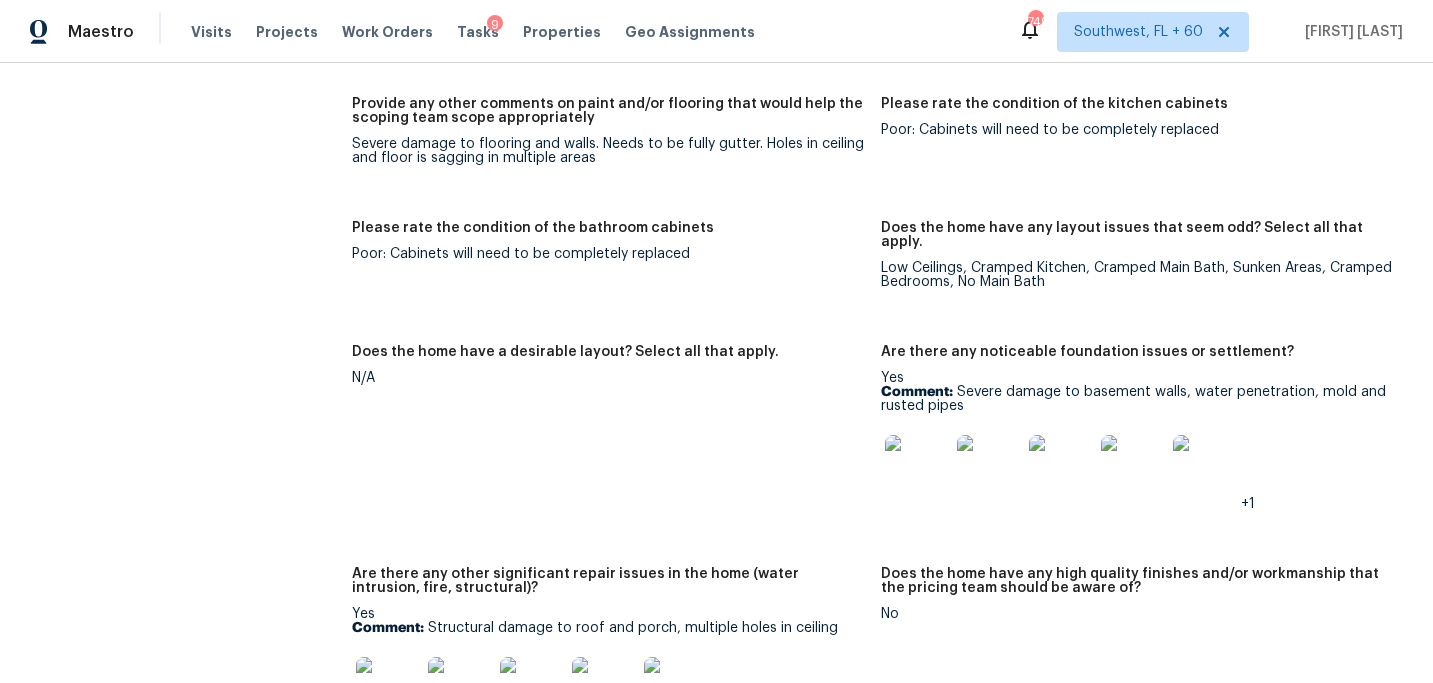 click on "Does the home have a desirable layout? Select all that apply. N/A" at bounding box center (616, 444) 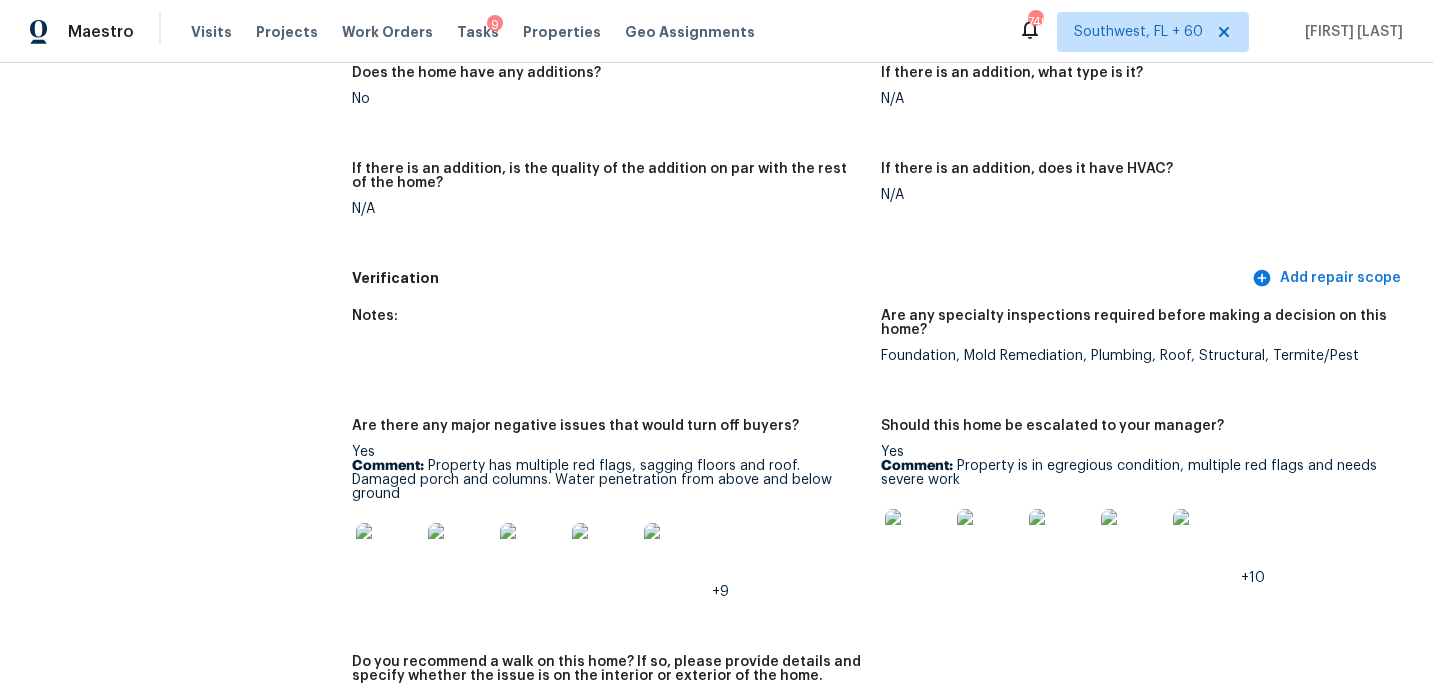 scroll, scrollTop: 5107, scrollLeft: 0, axis: vertical 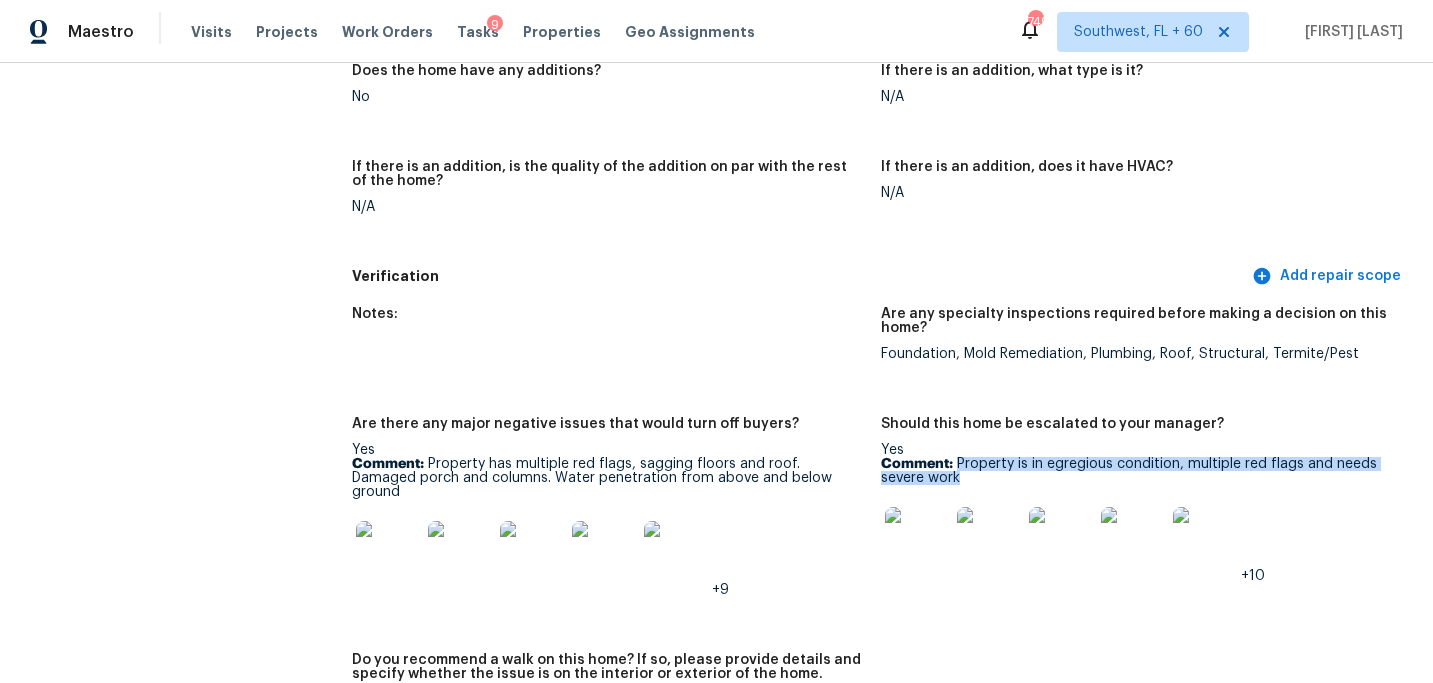 drag, startPoint x: 956, startPoint y: 435, endPoint x: 981, endPoint y: 451, distance: 29.681644 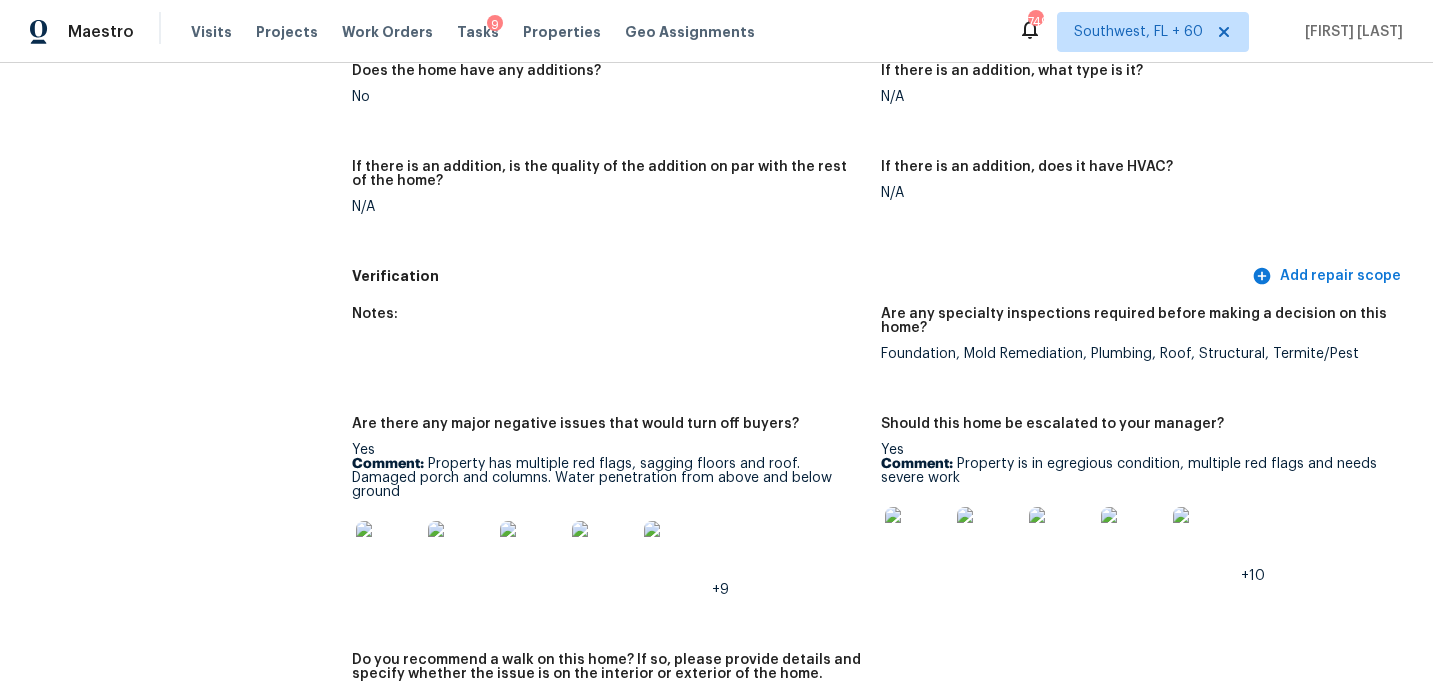 click on "Notes:" at bounding box center [616, 350] 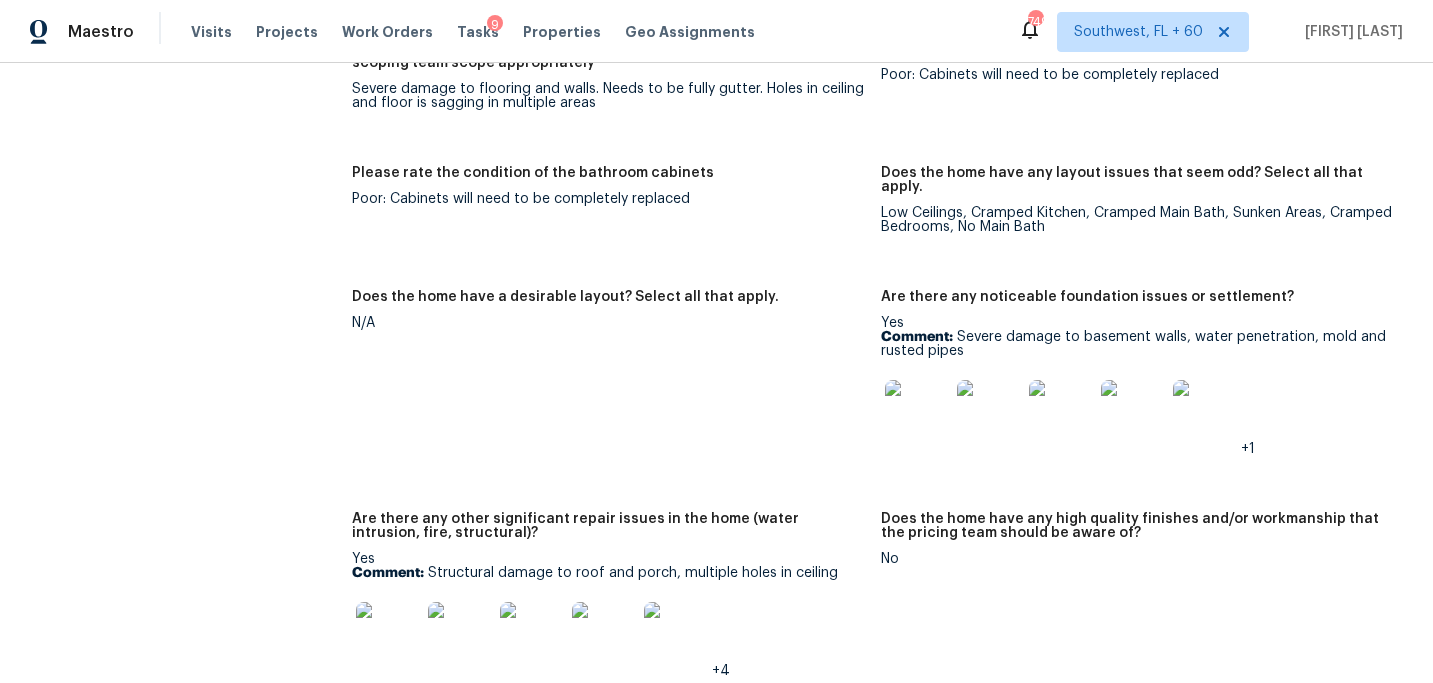 scroll, scrollTop: 3760, scrollLeft: 0, axis: vertical 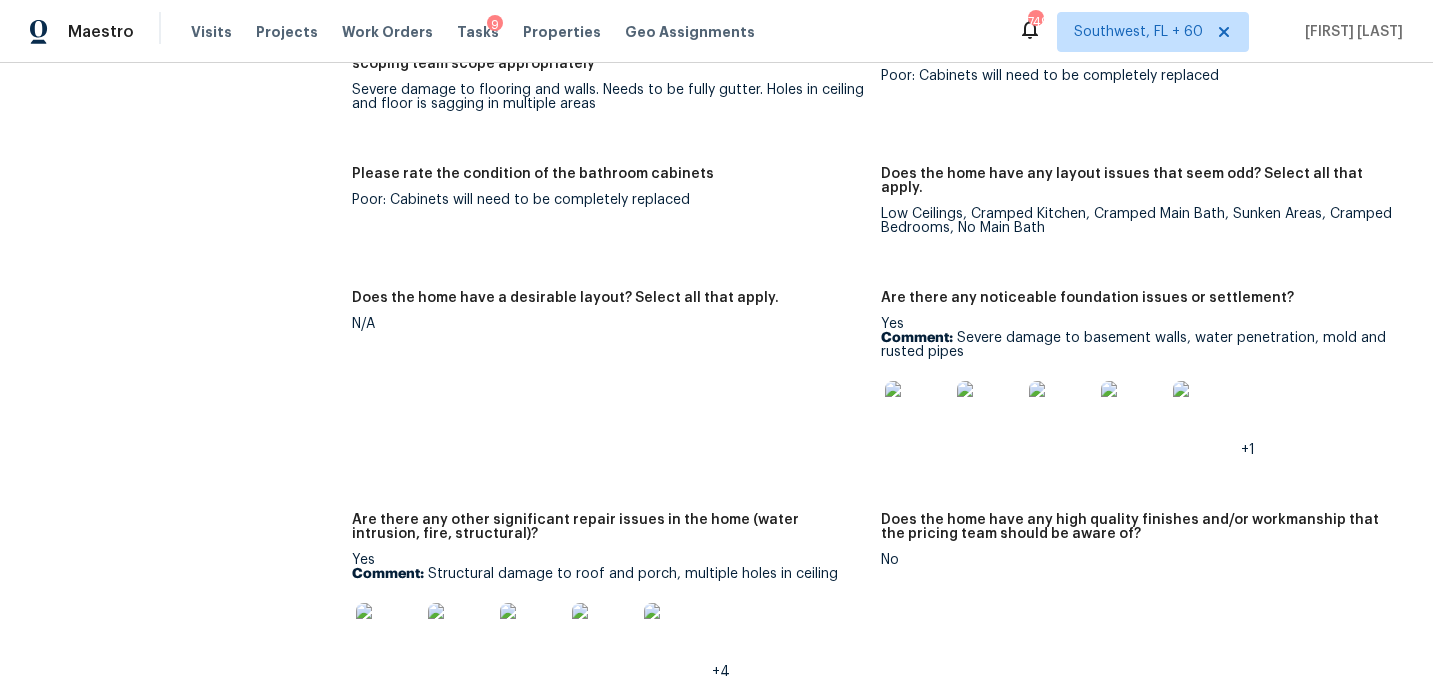 click at bounding box center [917, 413] 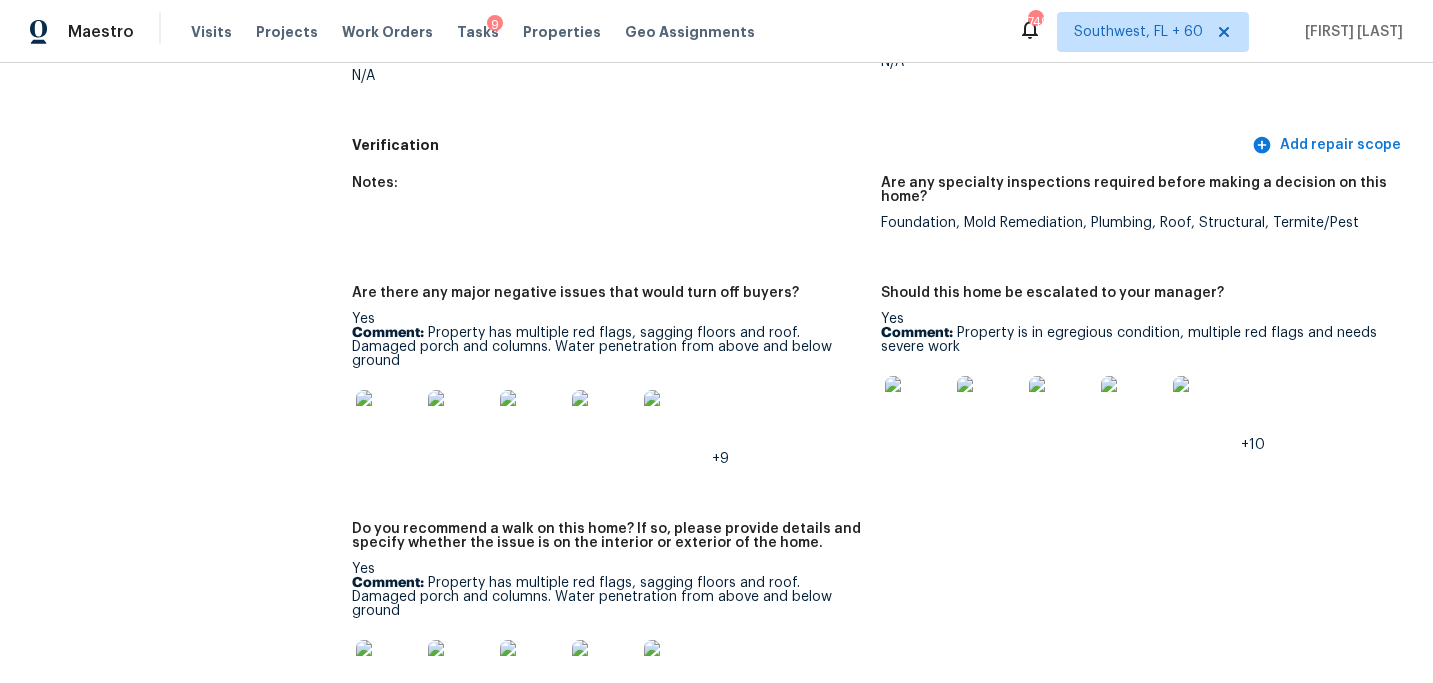 scroll, scrollTop: 5334, scrollLeft: 0, axis: vertical 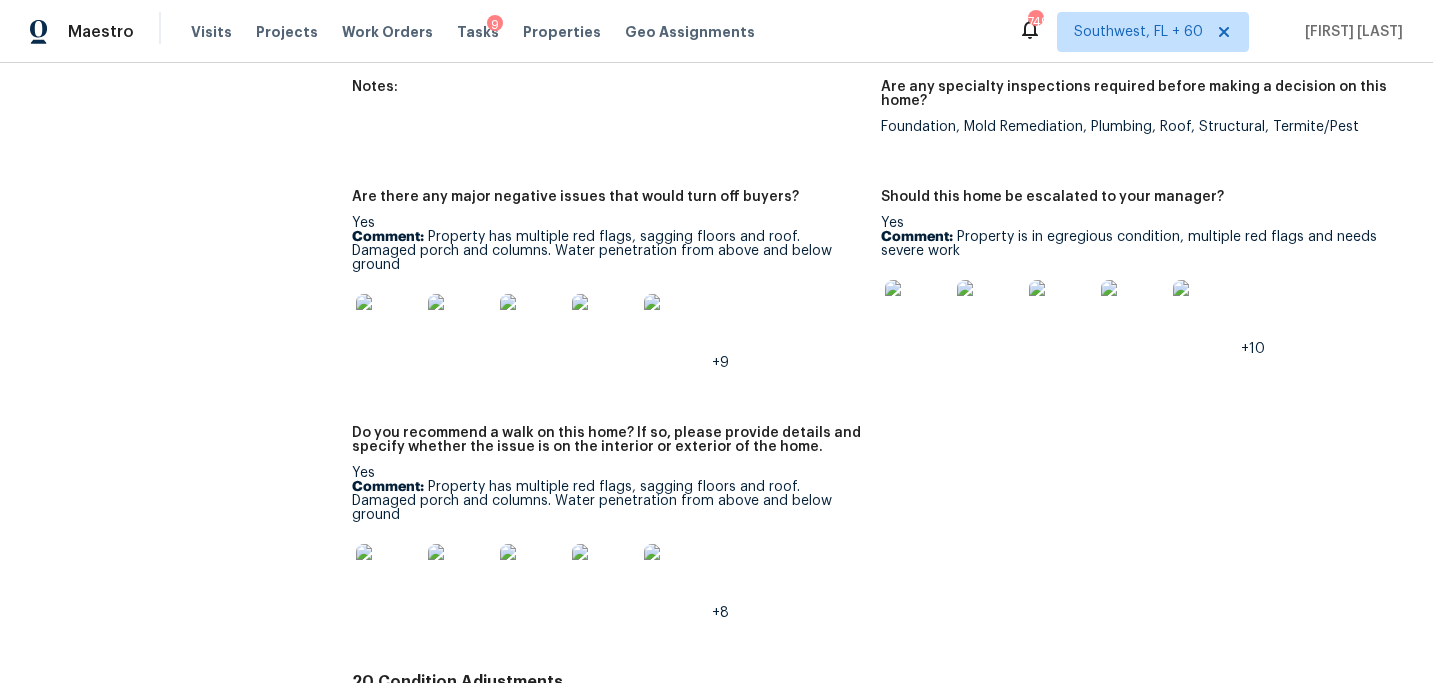 click at bounding box center (917, 312) 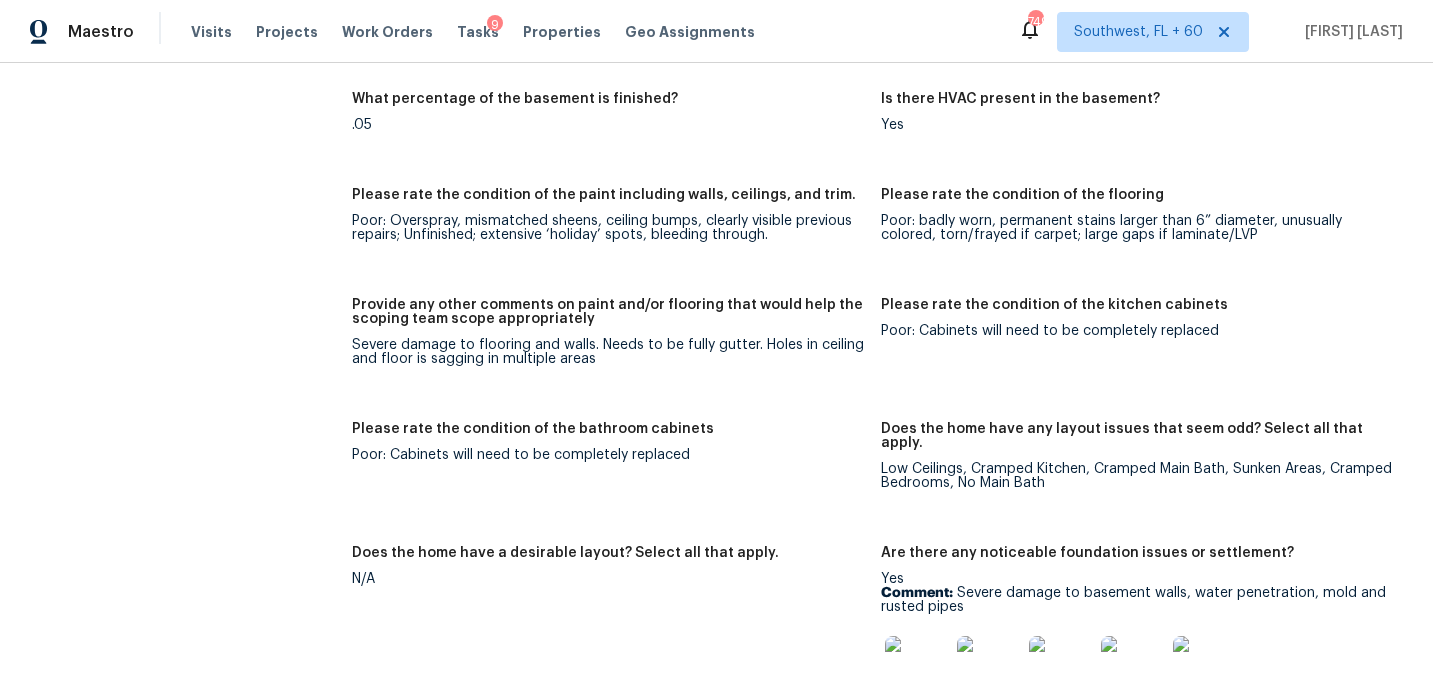 scroll, scrollTop: 3590, scrollLeft: 0, axis: vertical 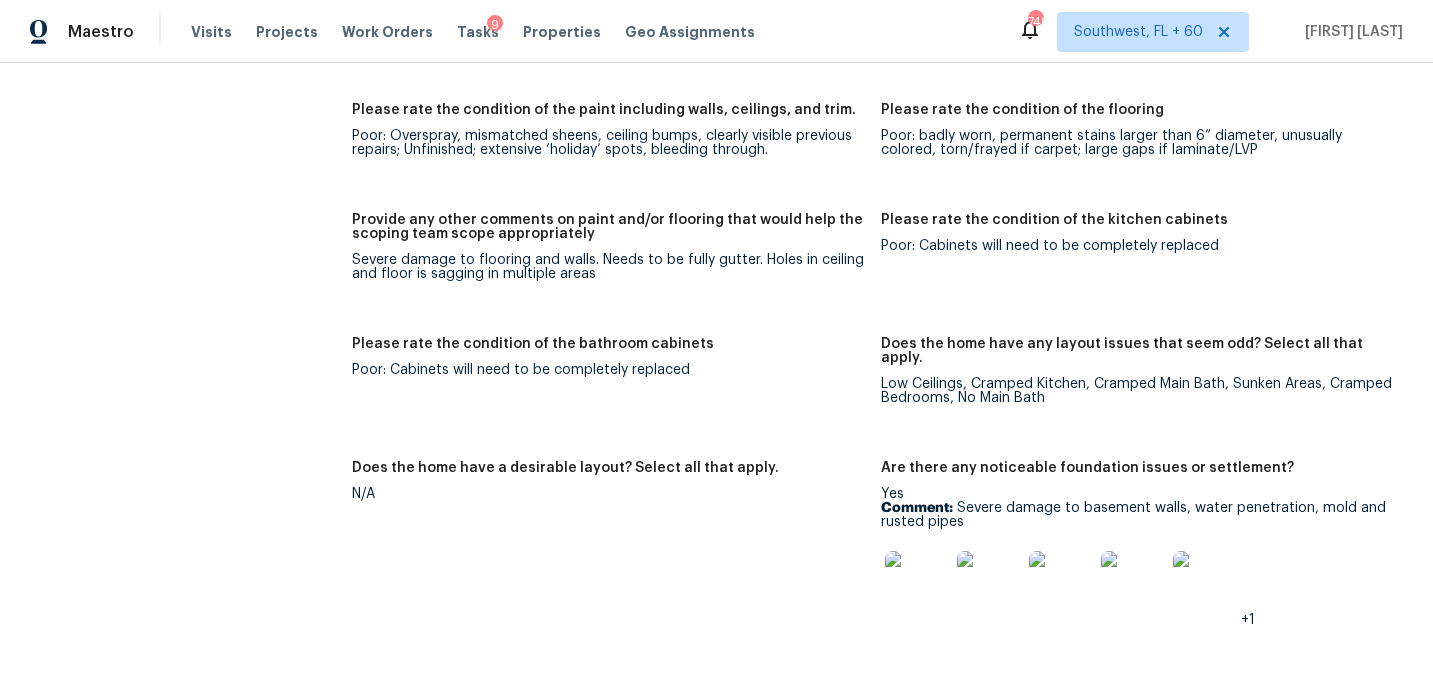 click on "All visits 717 Longfellow St NW Washington, DC 20011 Home details Other Visits No previous visits" at bounding box center (156, 1138) 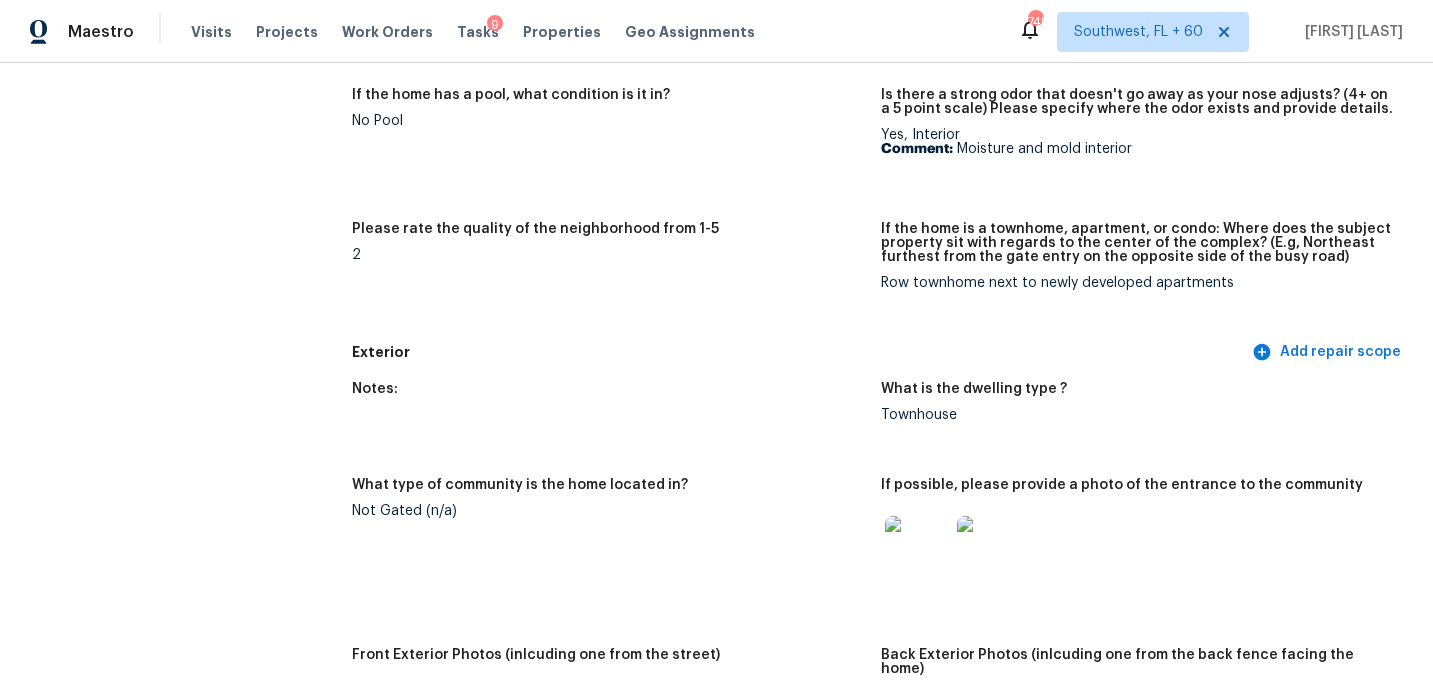 scroll, scrollTop: 485, scrollLeft: 0, axis: vertical 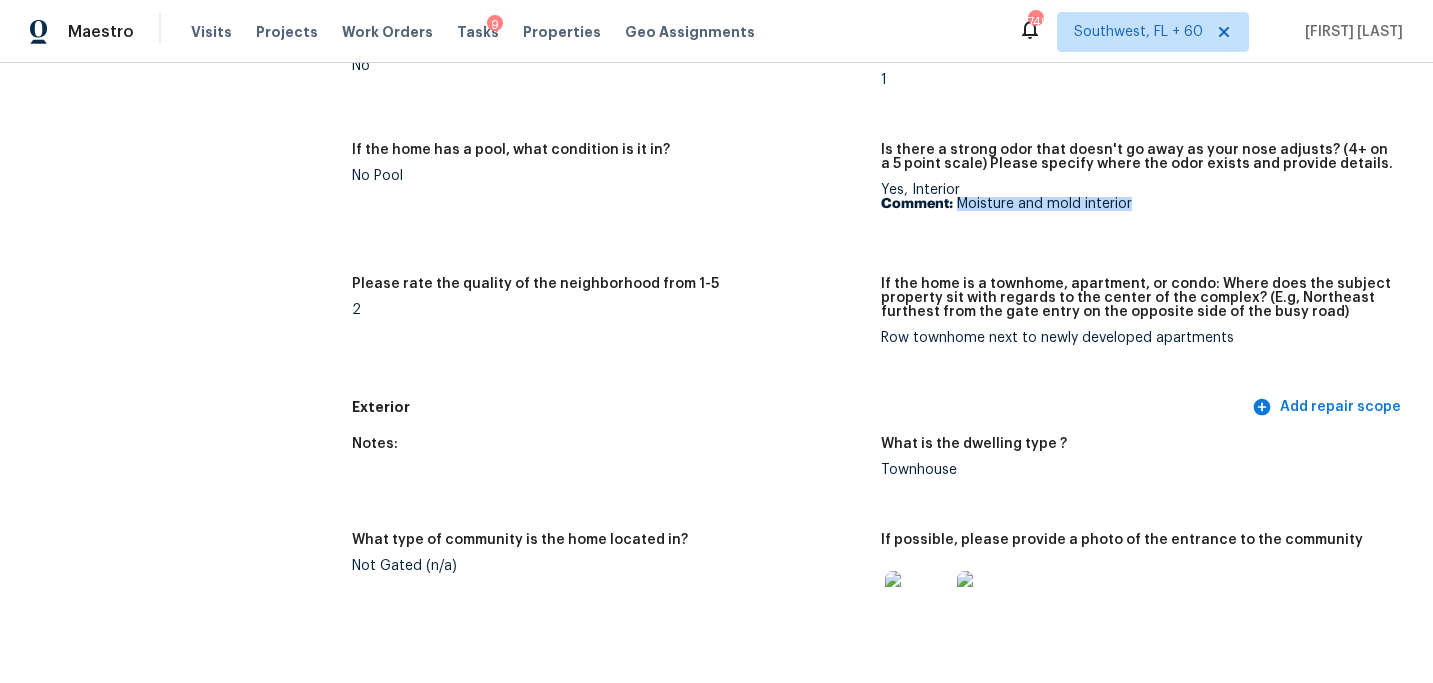 drag, startPoint x: 962, startPoint y: 206, endPoint x: 1224, endPoint y: 206, distance: 262 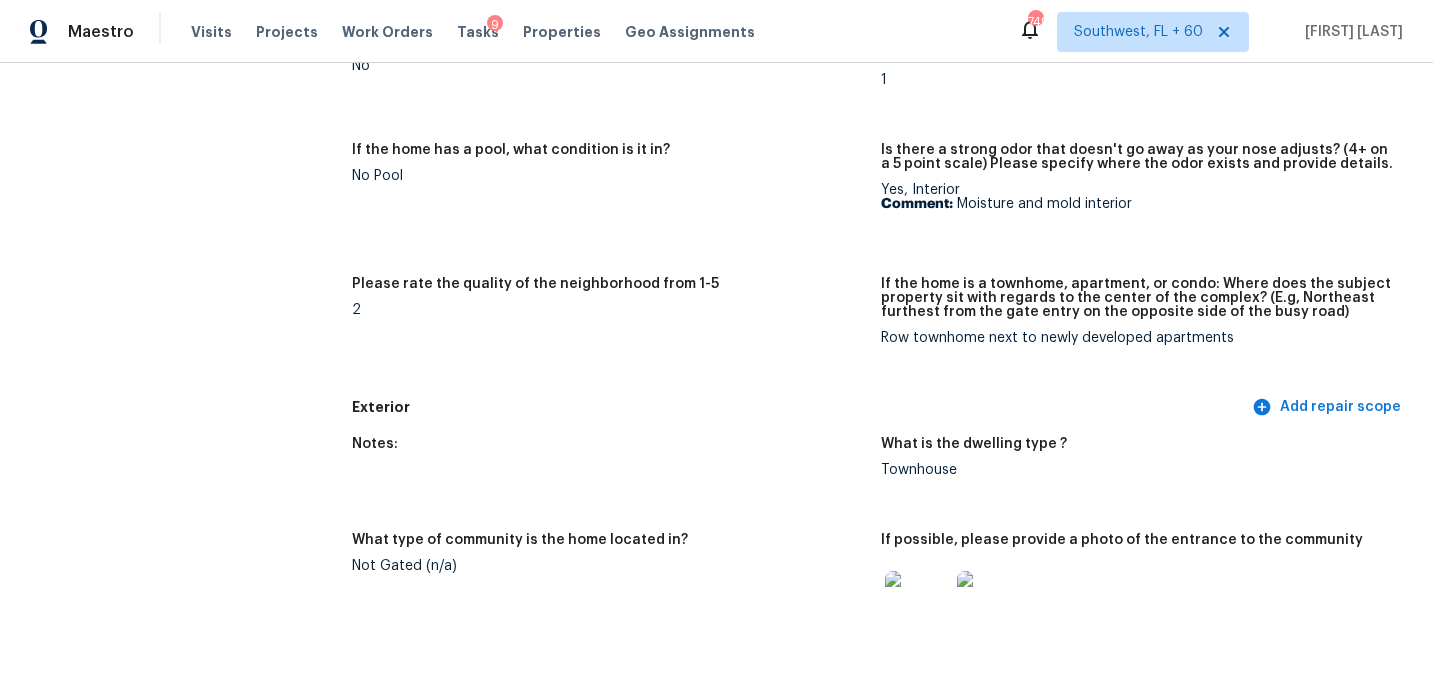 click on "If the home has a pool, what condition is it in? No Pool" at bounding box center (616, 198) 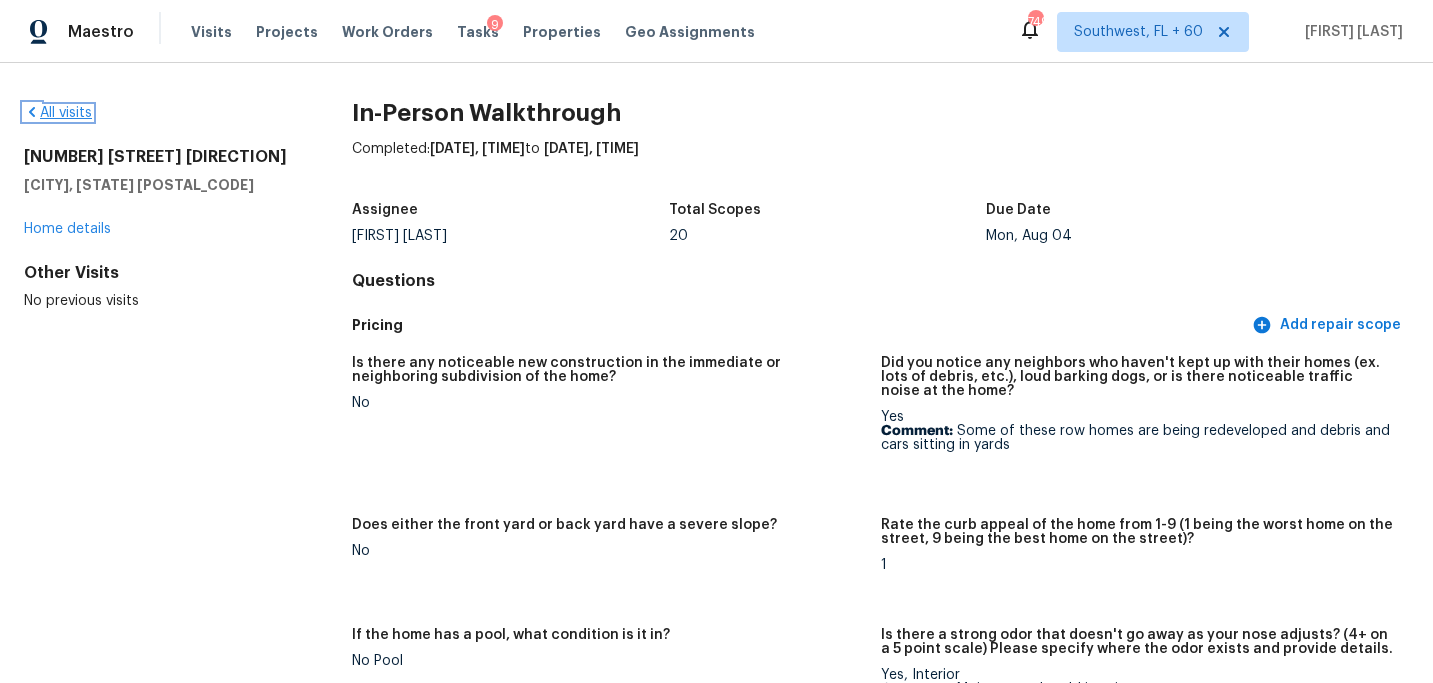click on "All visits" at bounding box center (58, 113) 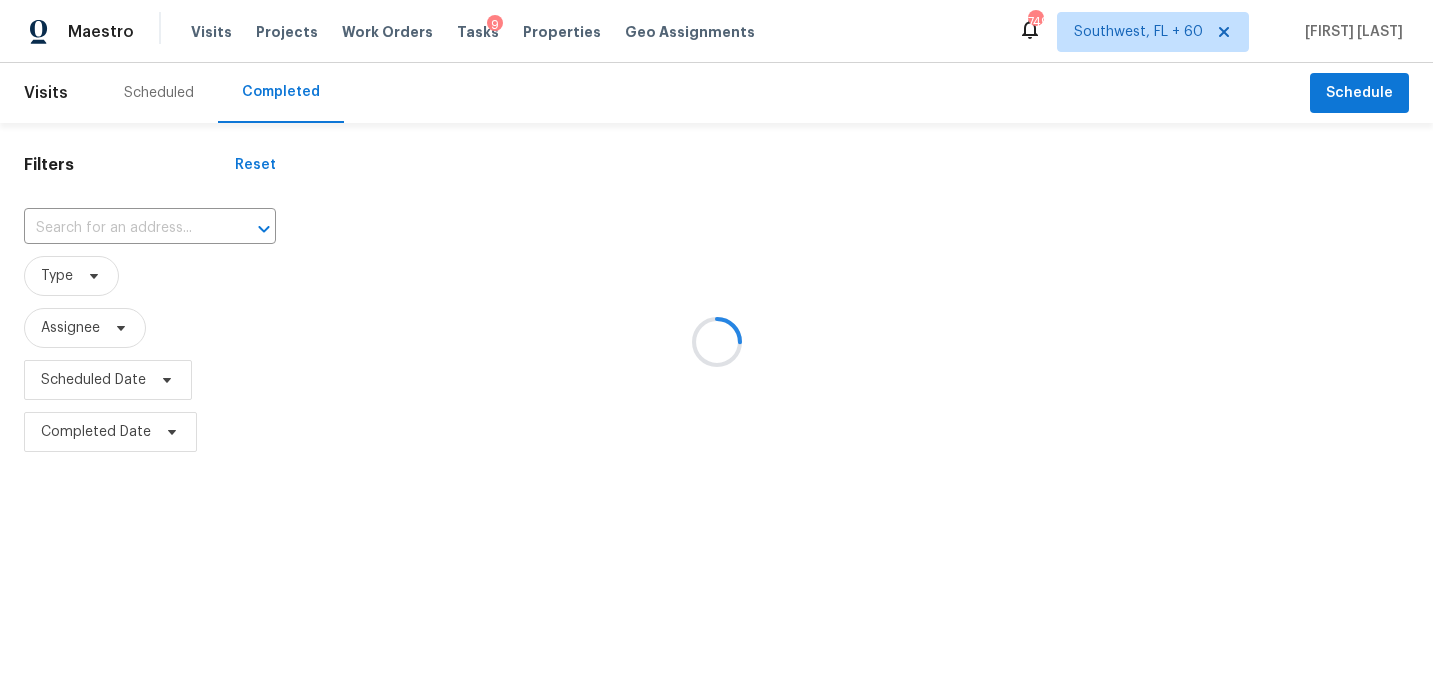 click at bounding box center (716, 341) 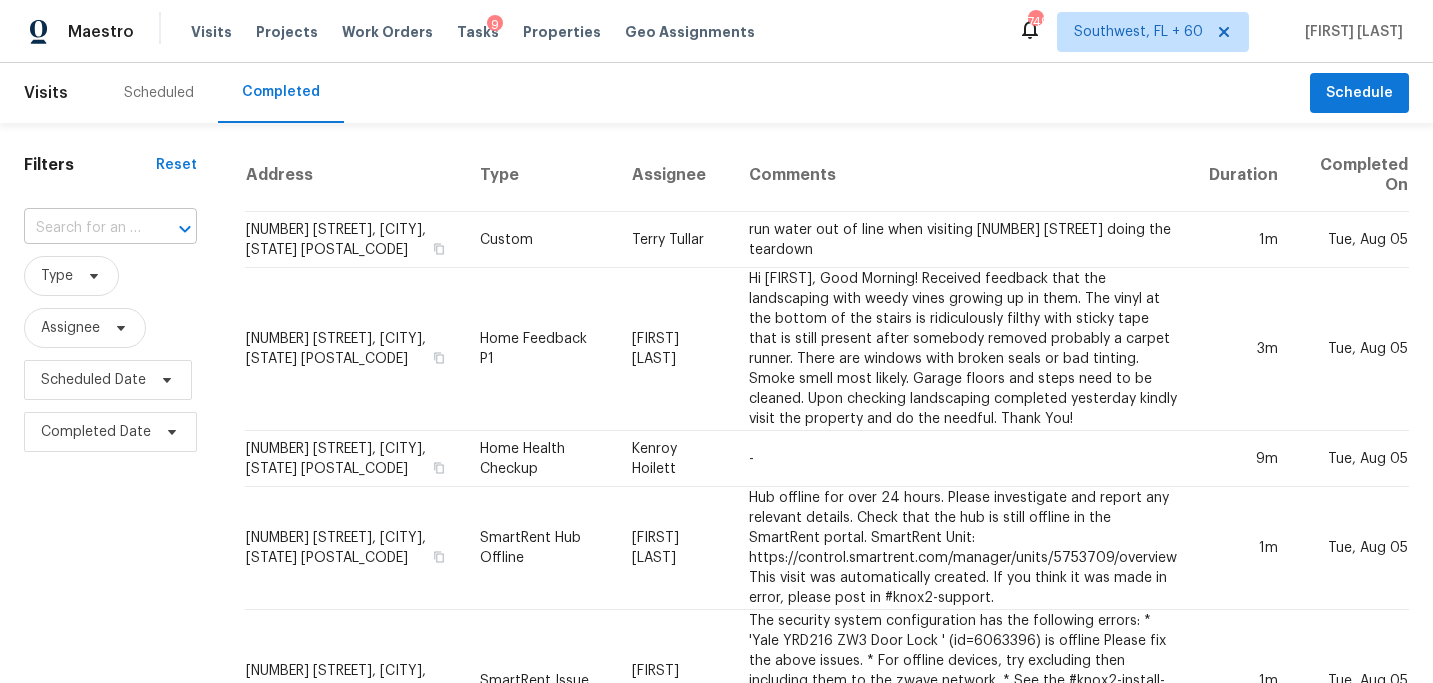 click at bounding box center (171, 229) 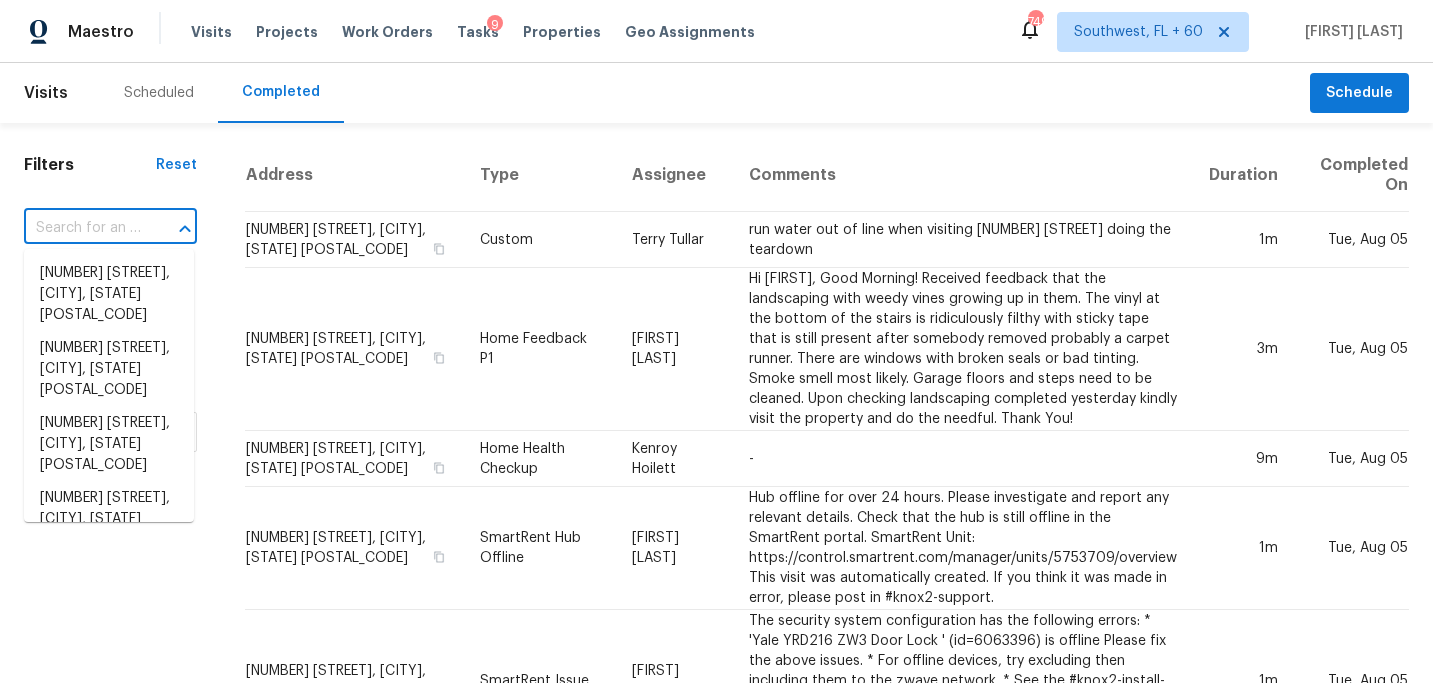 paste on "654 Braidwood Dr NW, Acworth, GA 30101" 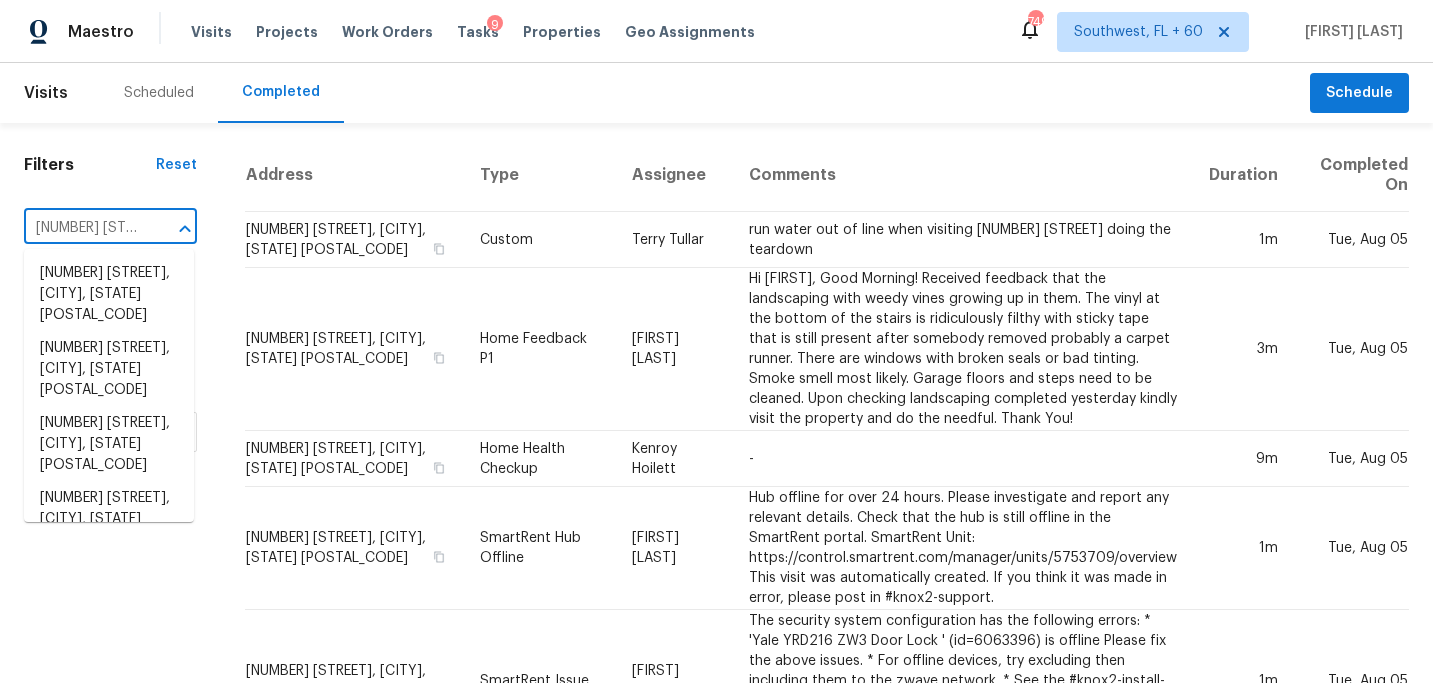 scroll, scrollTop: 0, scrollLeft: 174, axis: horizontal 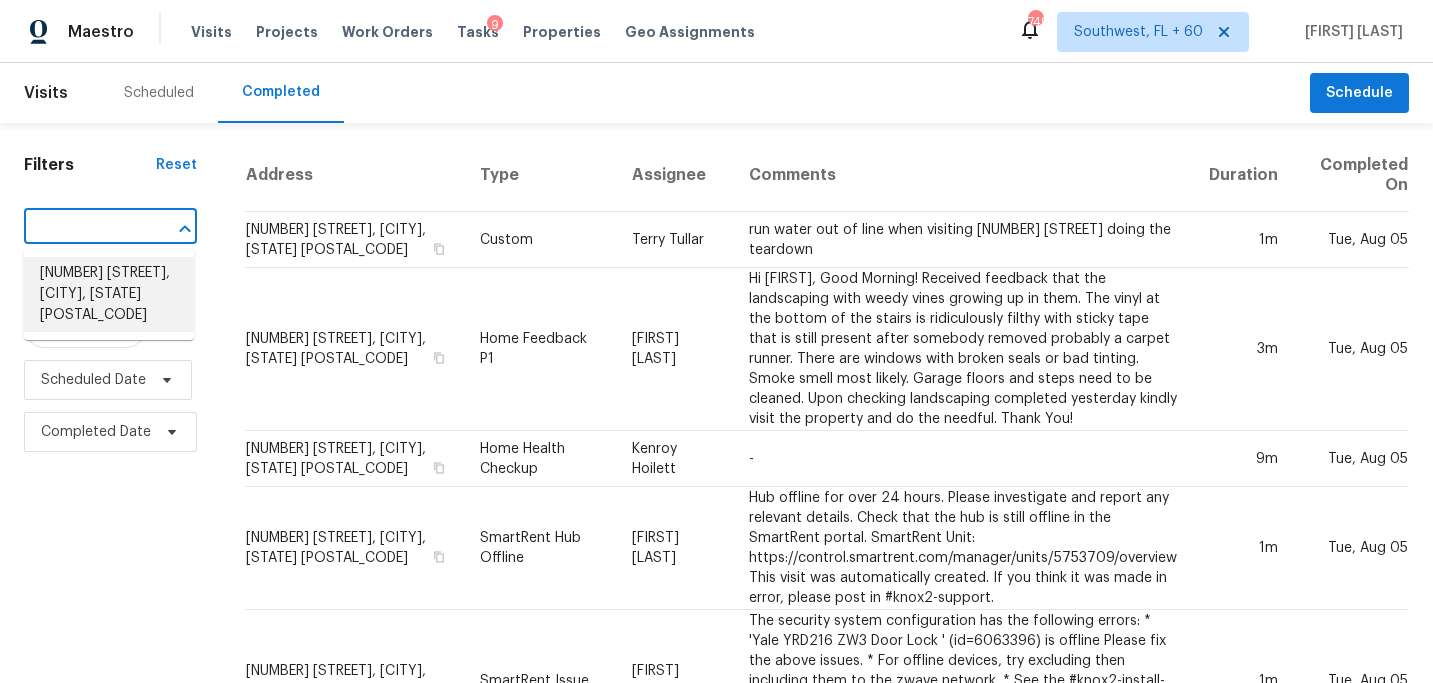 click on "654 Braidwood Dr NW, Acworth, GA 30101" at bounding box center (109, 294) 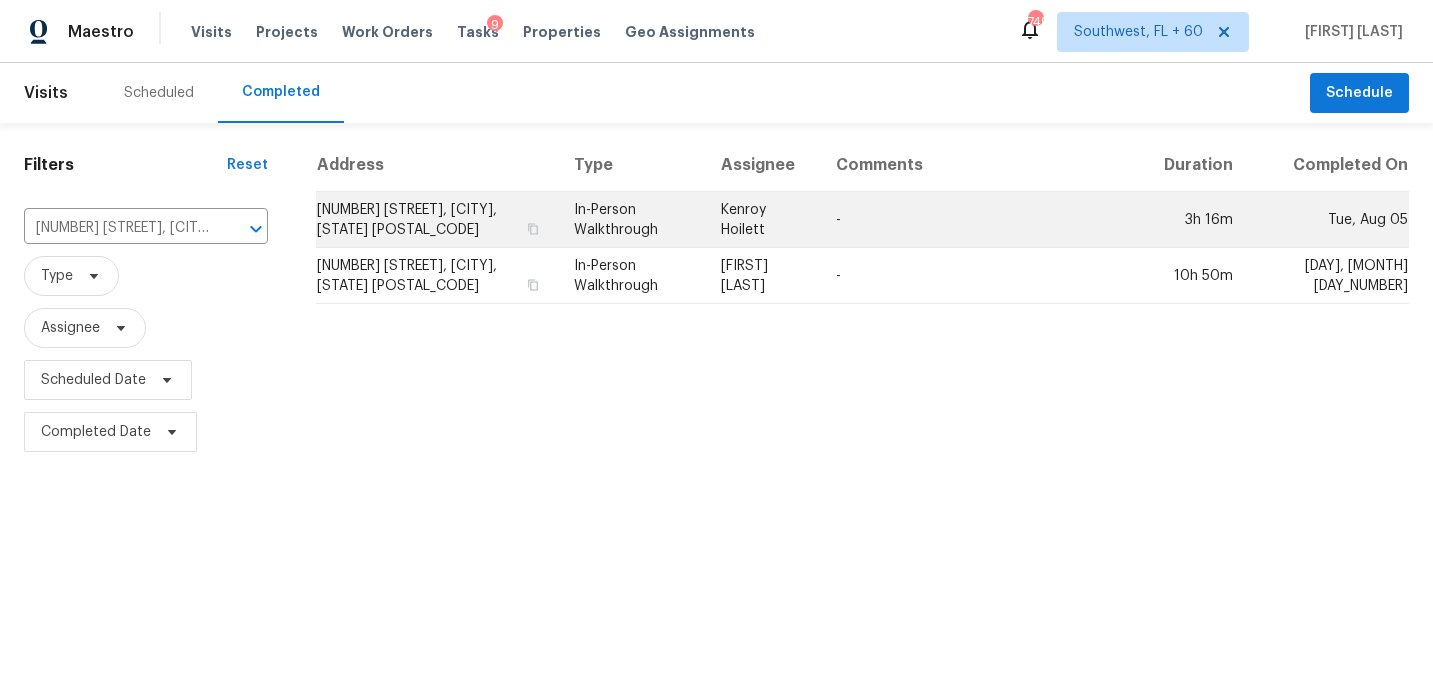 click on "Kenroy Hoilett" at bounding box center (763, 220) 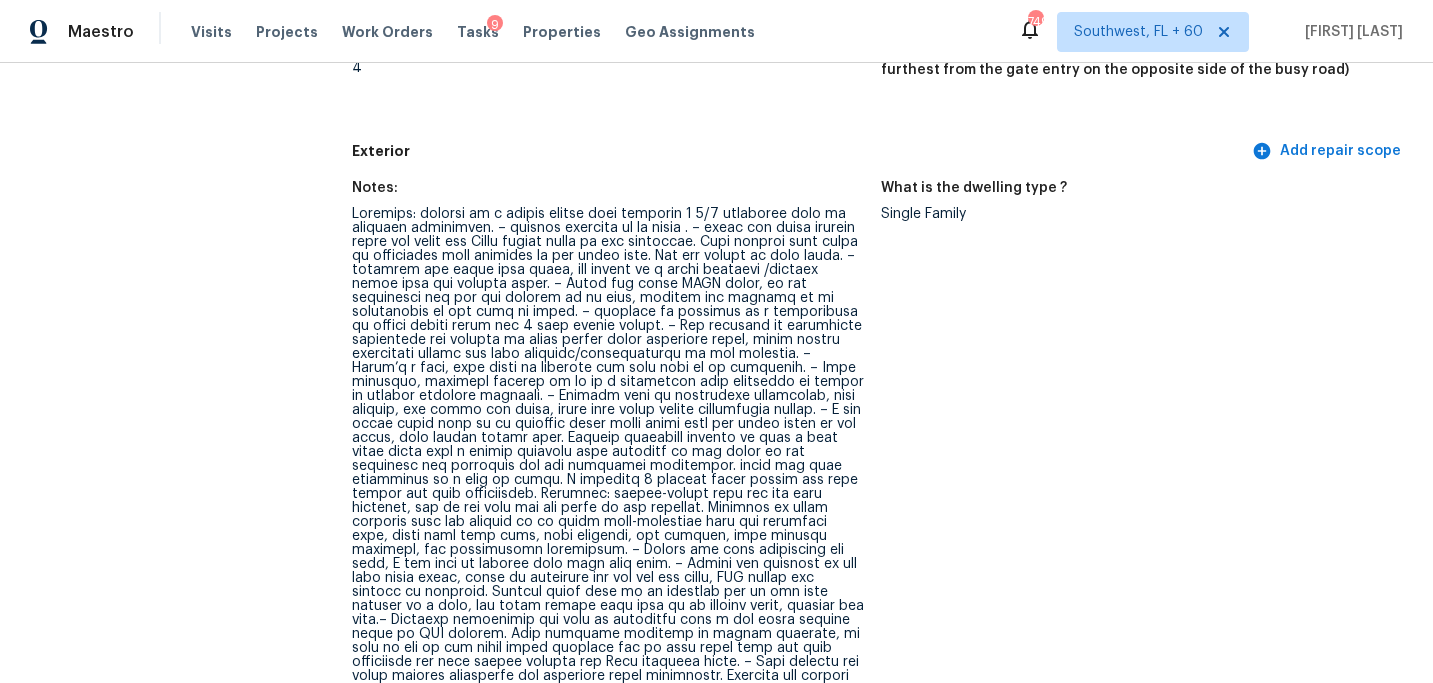 scroll, scrollTop: 720, scrollLeft: 0, axis: vertical 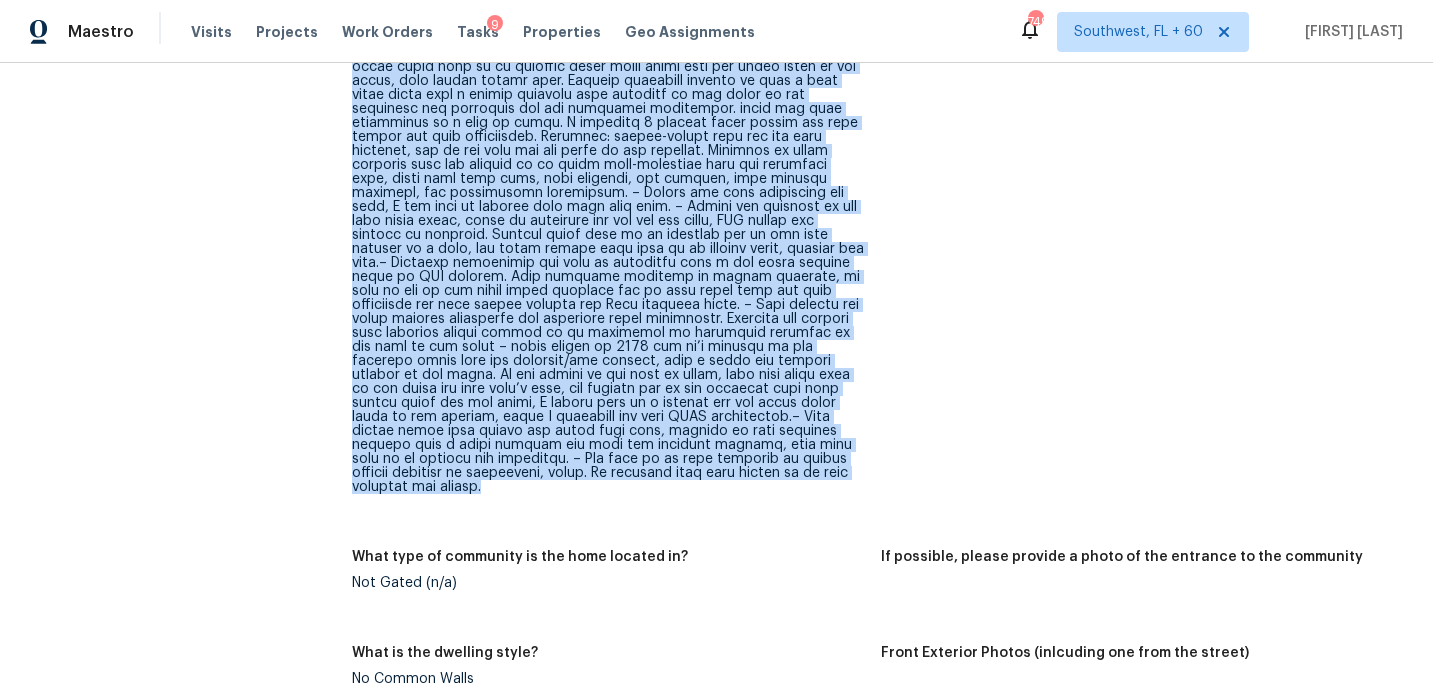 drag, startPoint x: 352, startPoint y: 180, endPoint x: 652, endPoint y: 460, distance: 410.3657 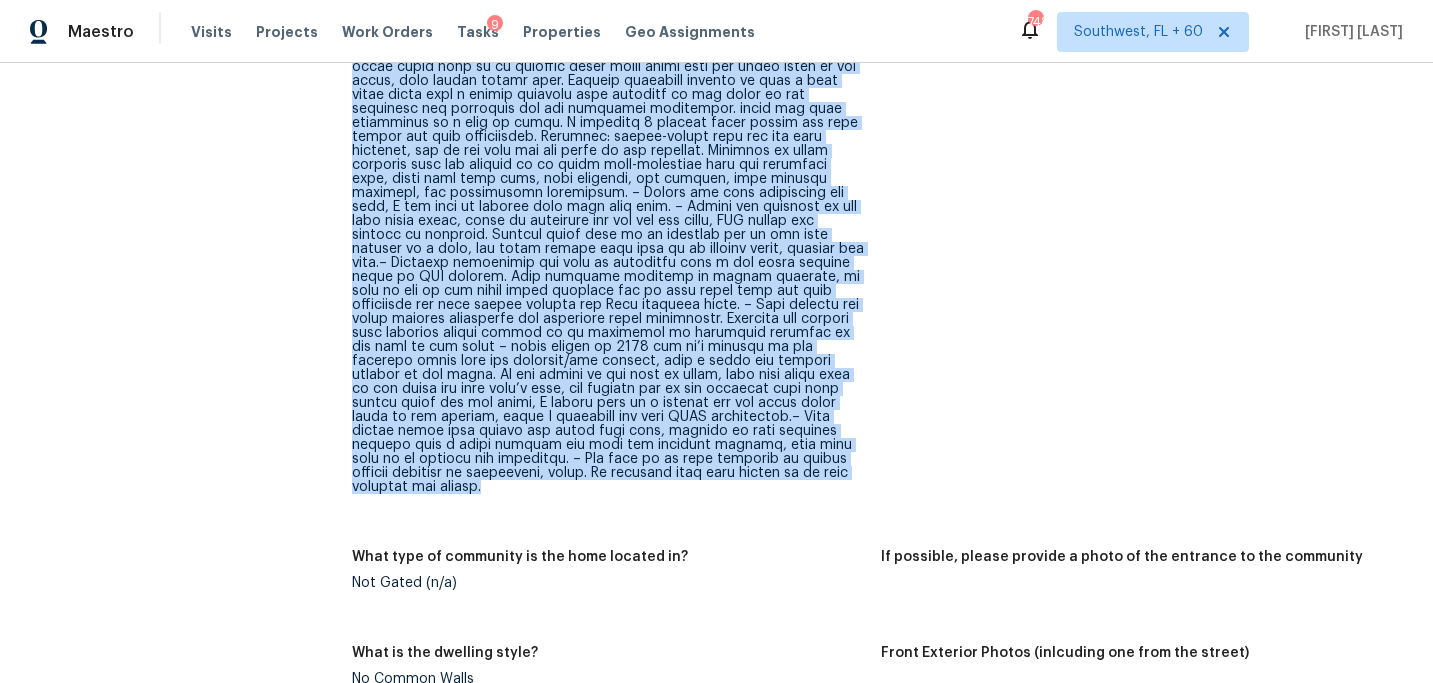 click at bounding box center (608, 172) 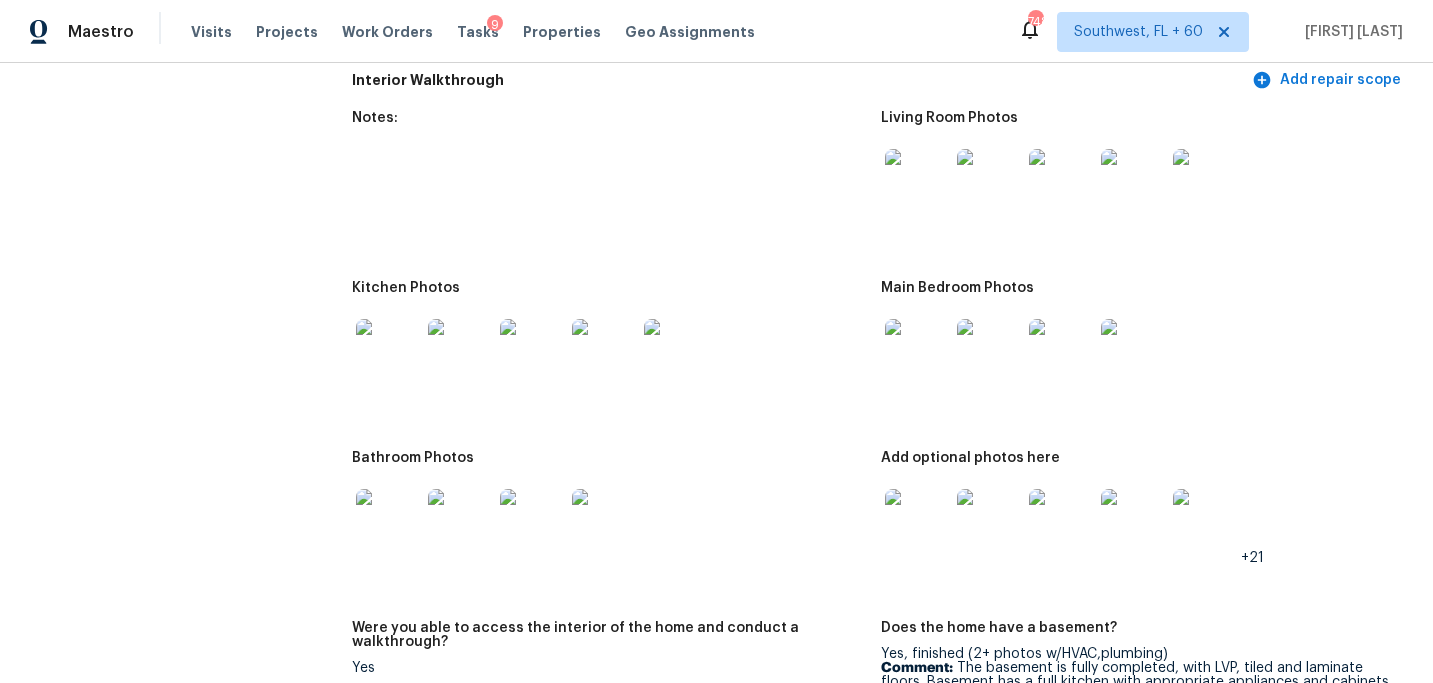 scroll, scrollTop: 3415, scrollLeft: 0, axis: vertical 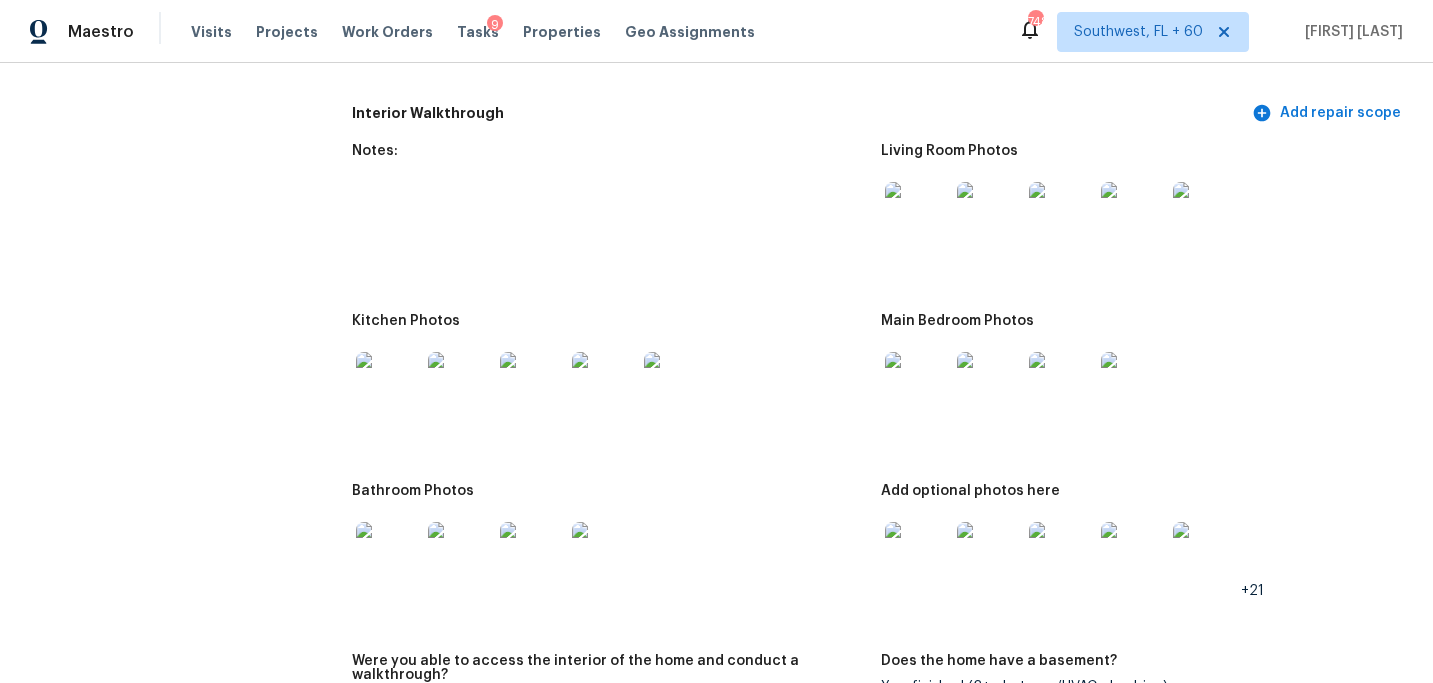 click at bounding box center [917, 214] 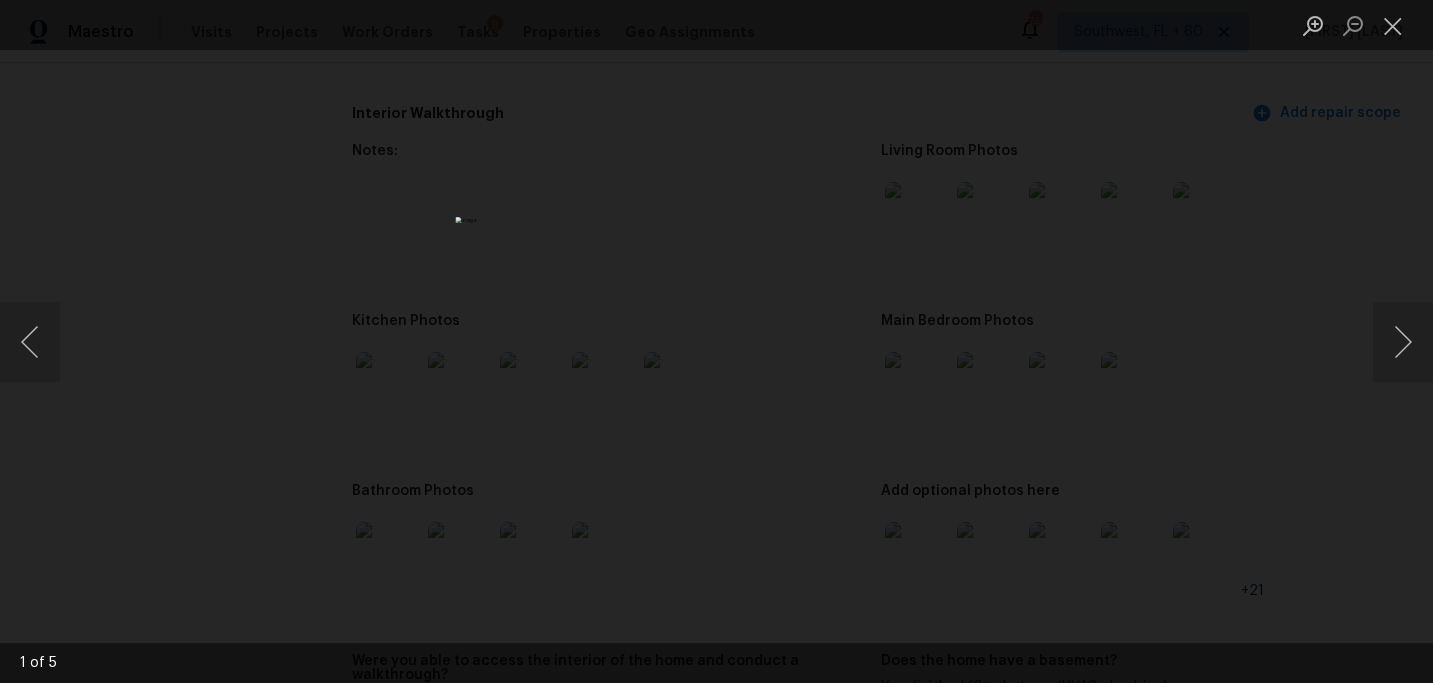 click at bounding box center [716, 341] 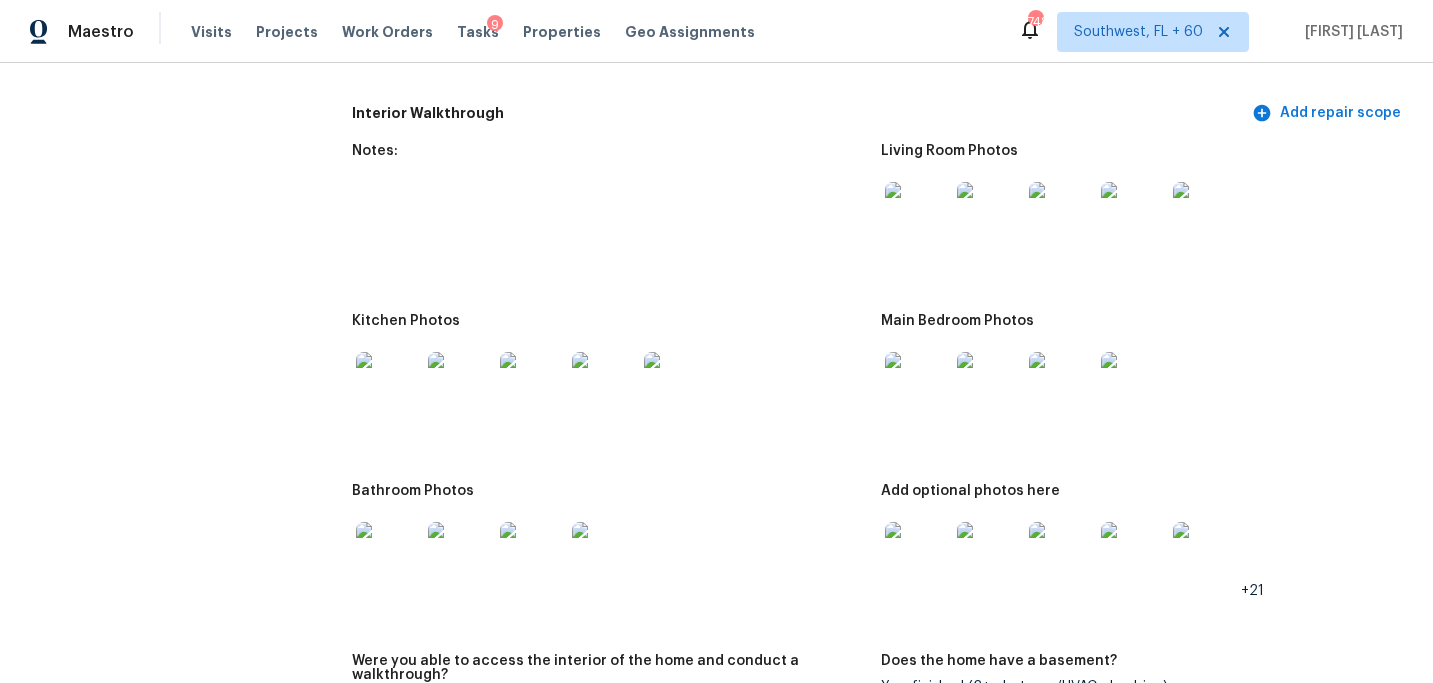 click at bounding box center [917, 214] 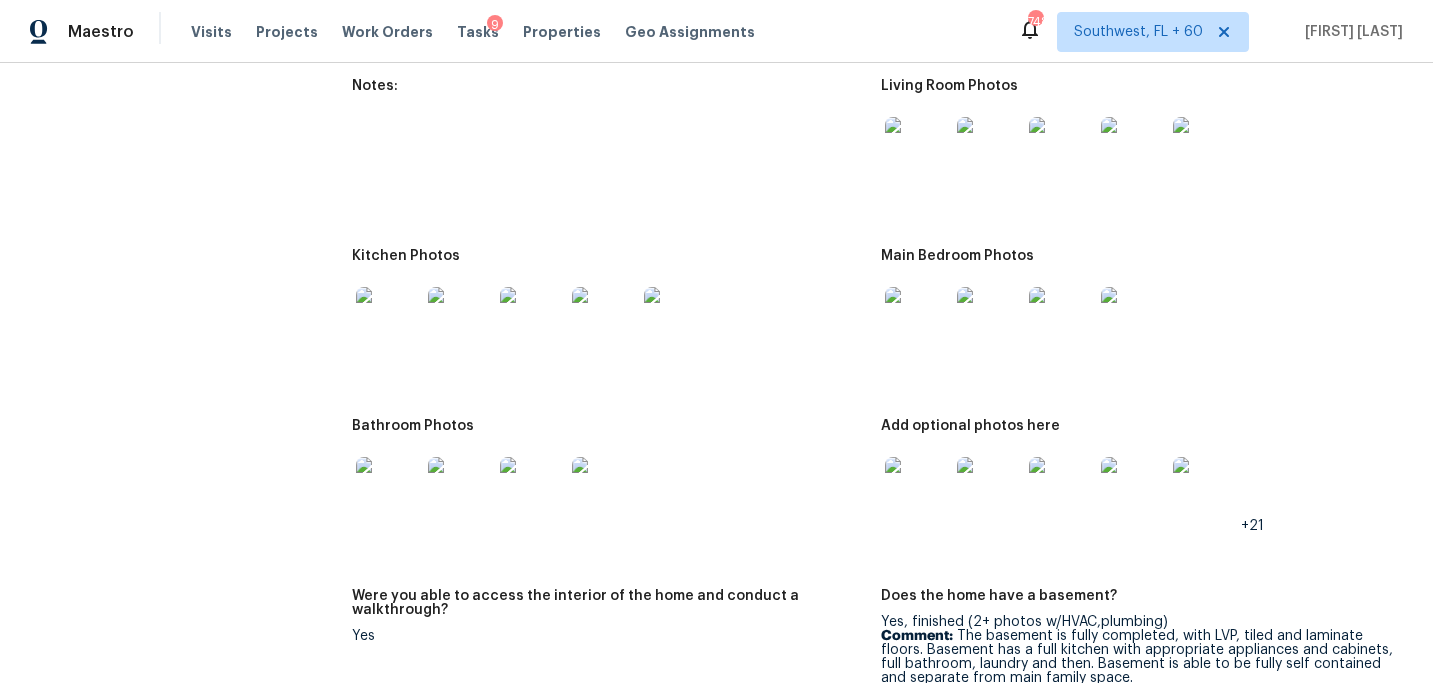 scroll, scrollTop: 3515, scrollLeft: 0, axis: vertical 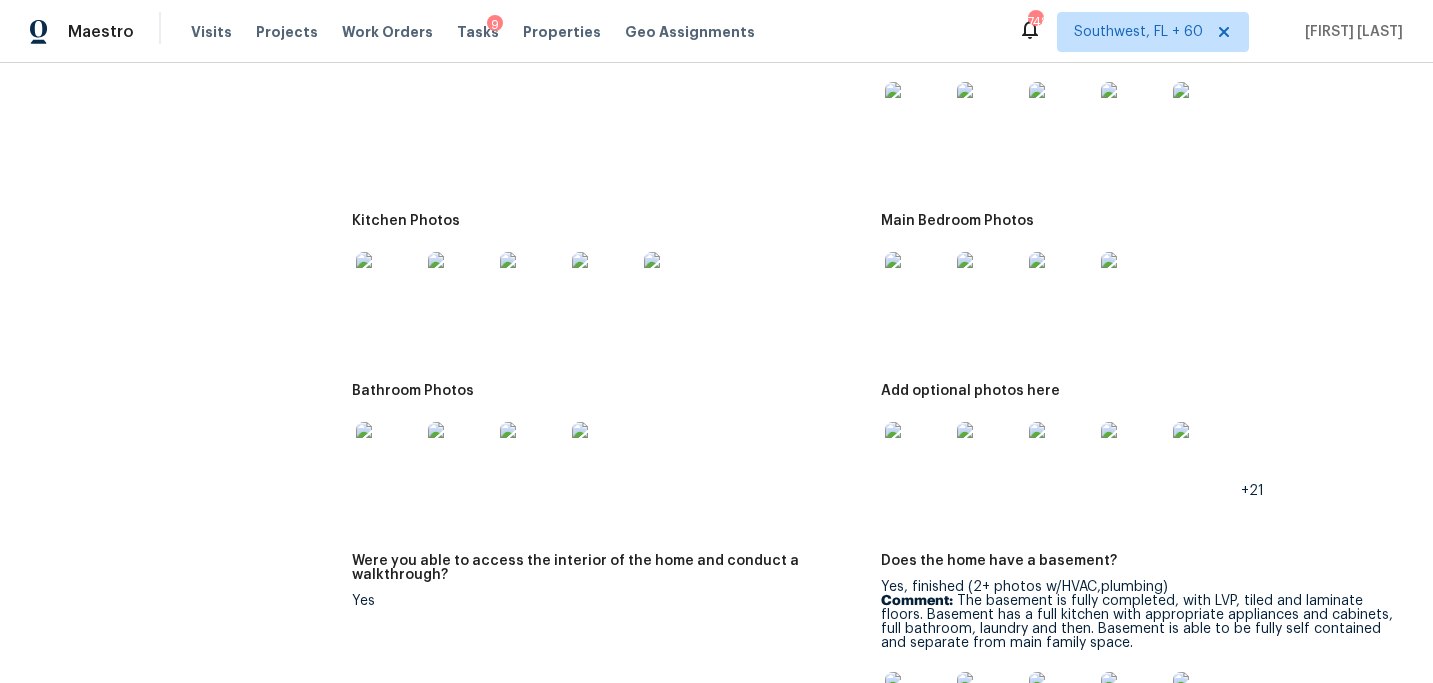 click at bounding box center [917, 454] 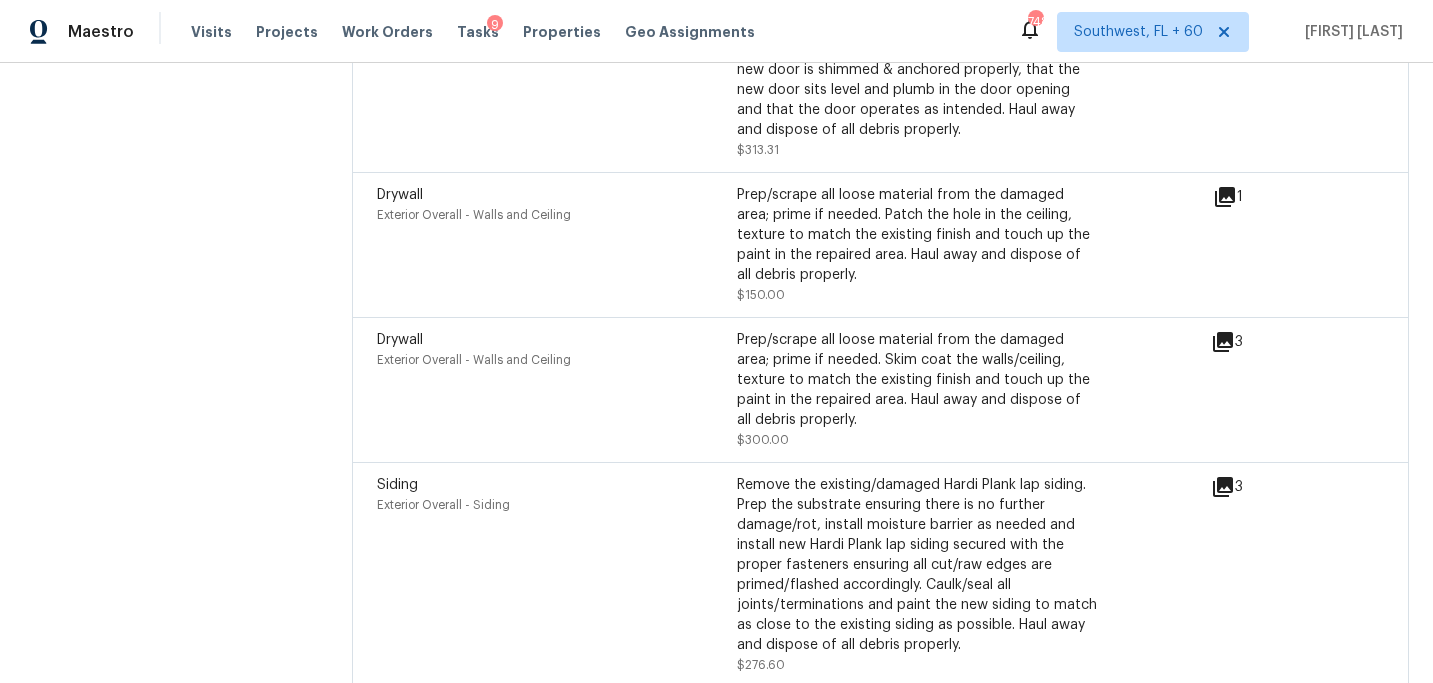 scroll, scrollTop: 6938, scrollLeft: 0, axis: vertical 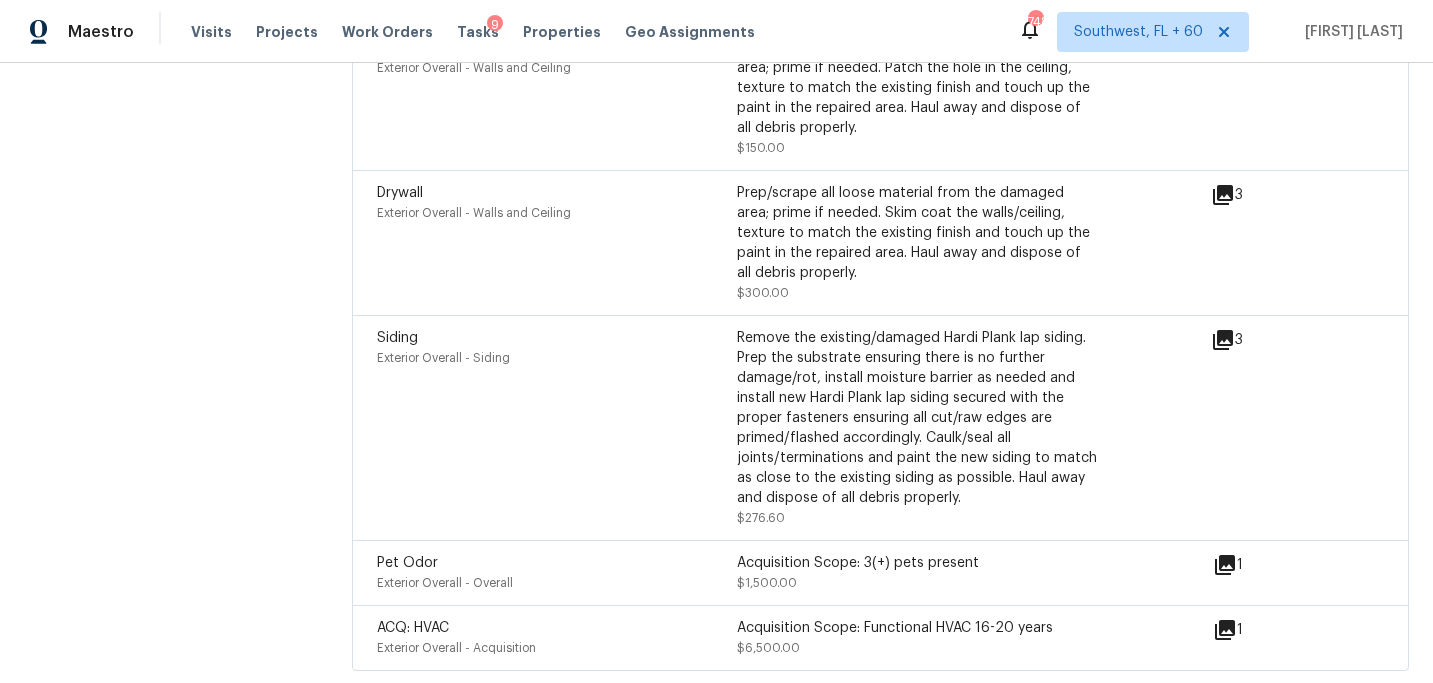 click on "All visits 654 Braidwood Dr NW Acworth, GA 30101 Home details Other Visits In-Person Walkthrough Sat, Jun 03 2023" at bounding box center [156, -3057] 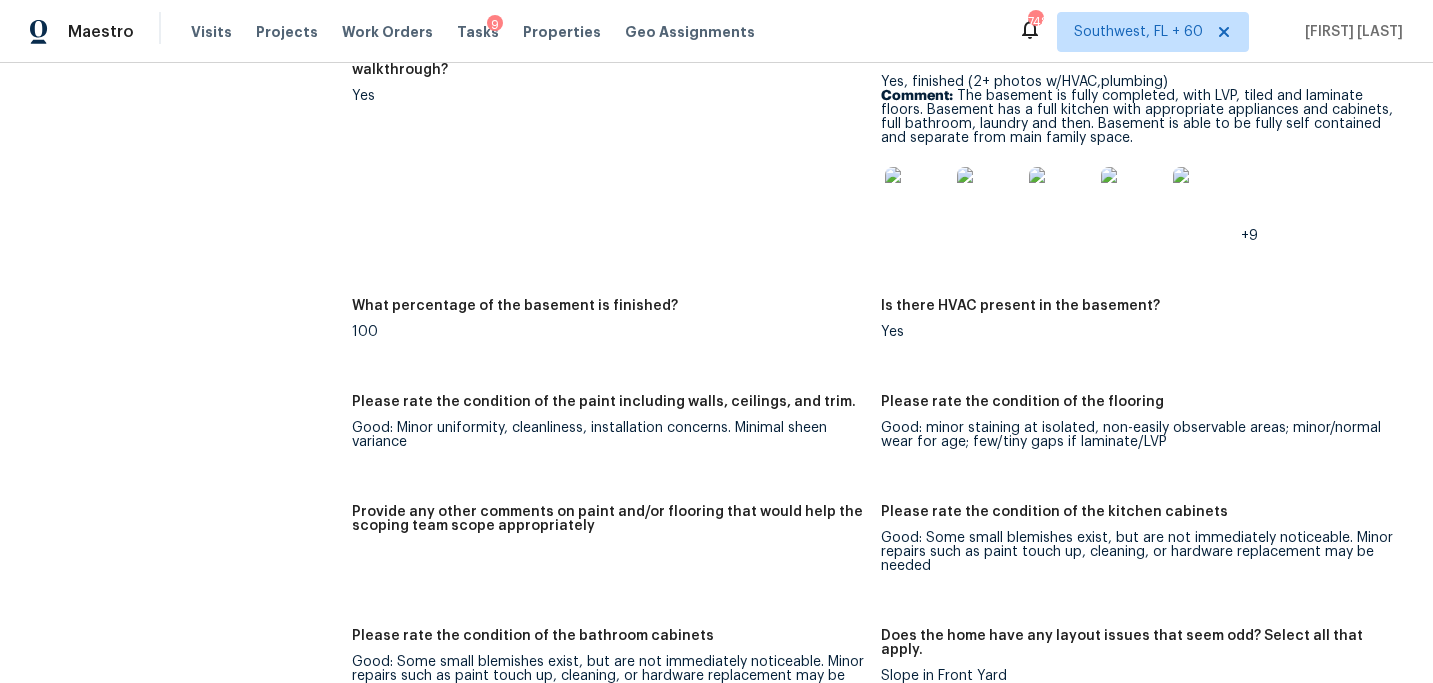 scroll, scrollTop: 4252, scrollLeft: 0, axis: vertical 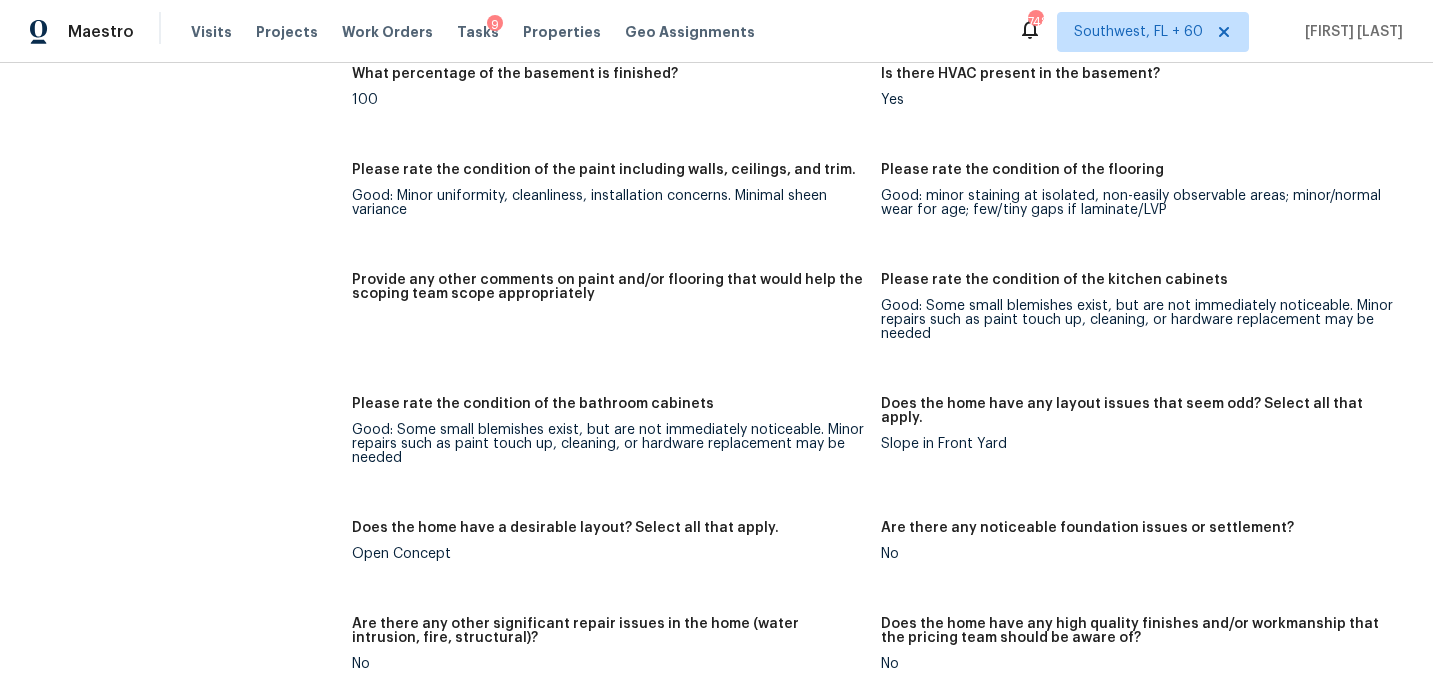 click on "Provide any other comments on paint and/or flooring that would help the scoping team scope appropriately" at bounding box center [608, 287] 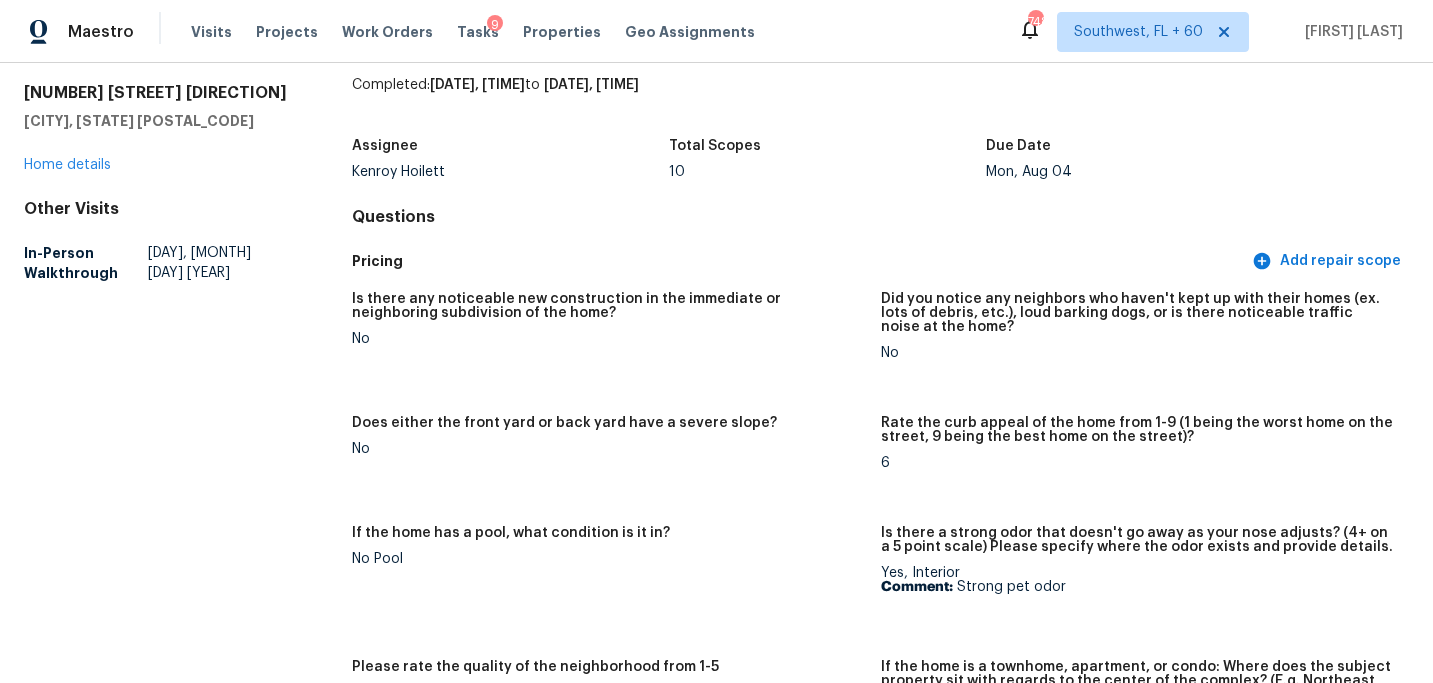 scroll, scrollTop: 0, scrollLeft: 0, axis: both 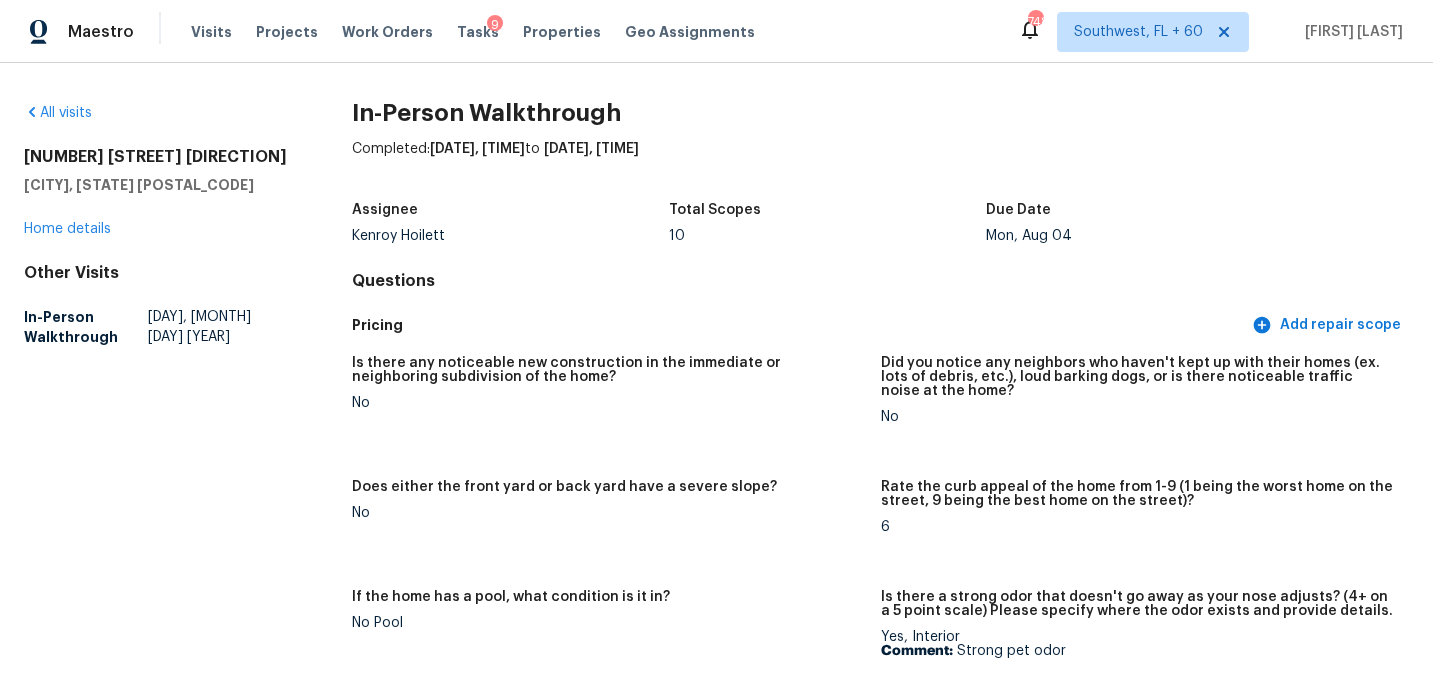 click on "All visits" at bounding box center (156, 113) 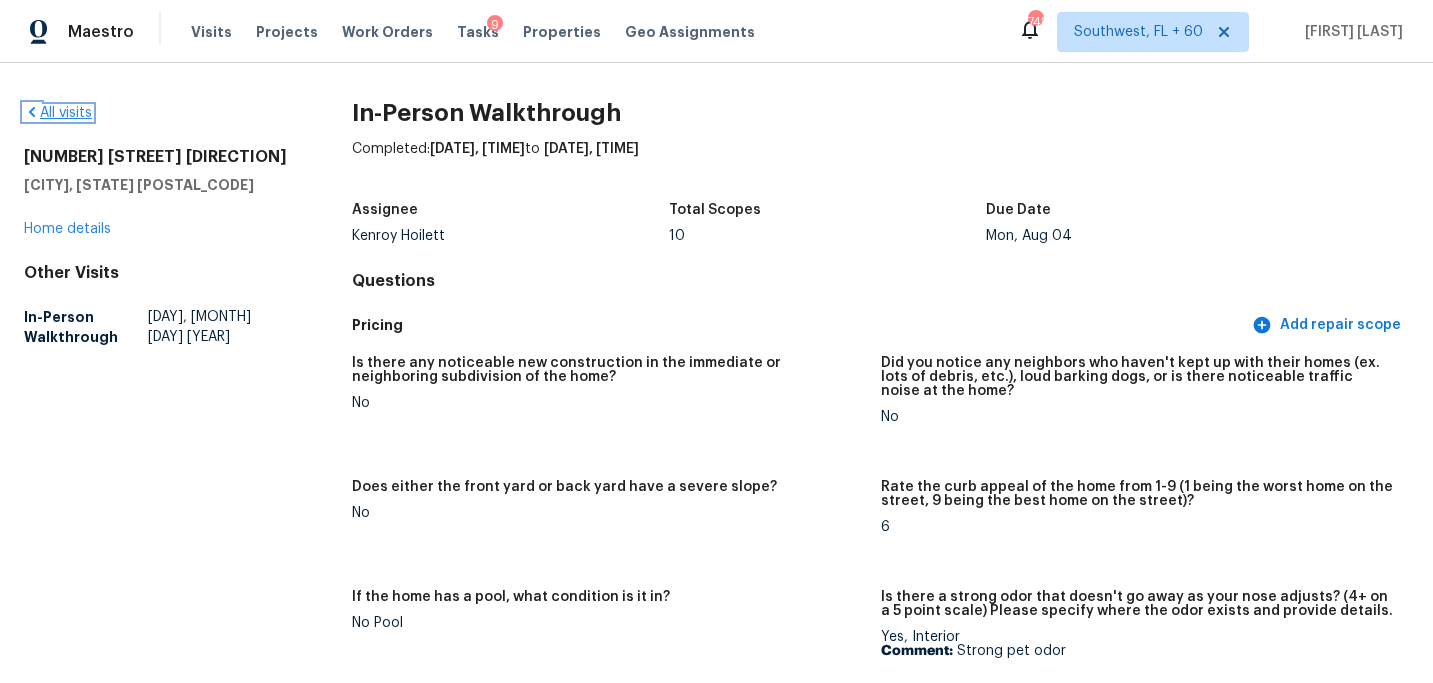 click on "All visits" at bounding box center [58, 113] 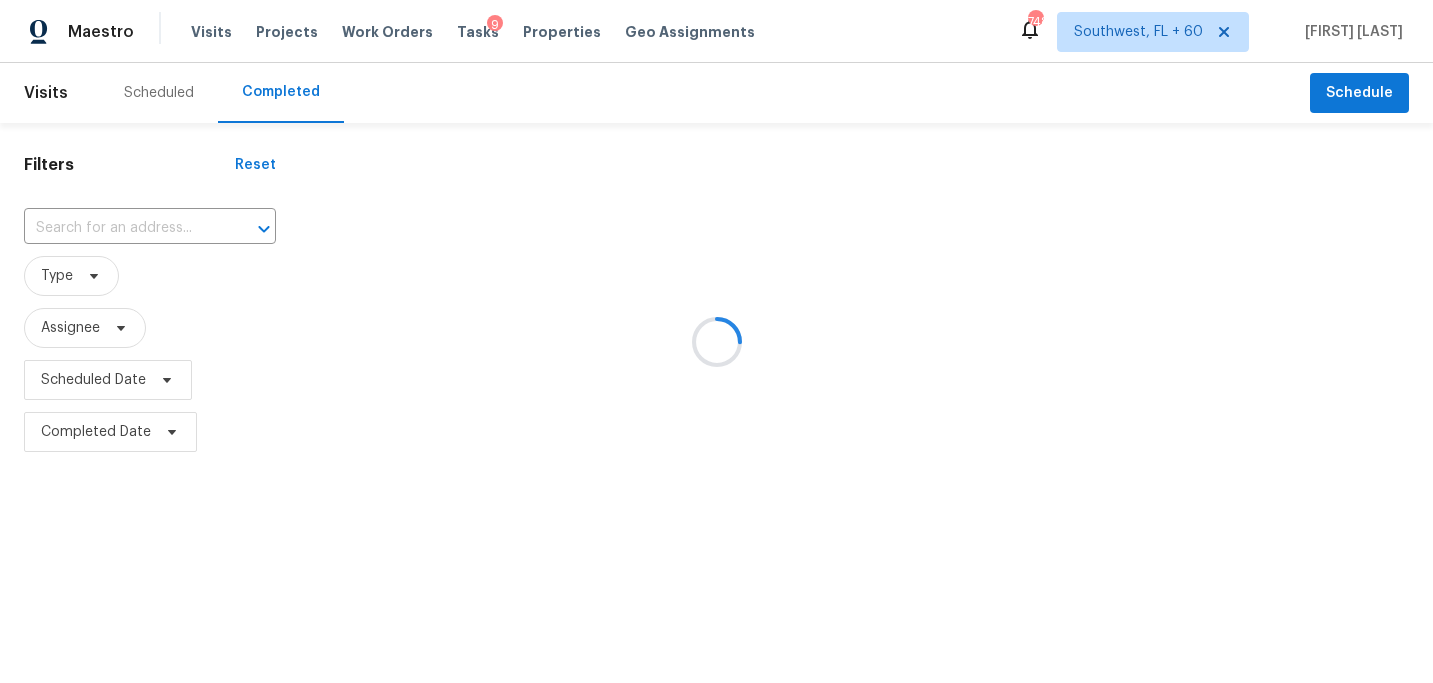 click at bounding box center [716, 341] 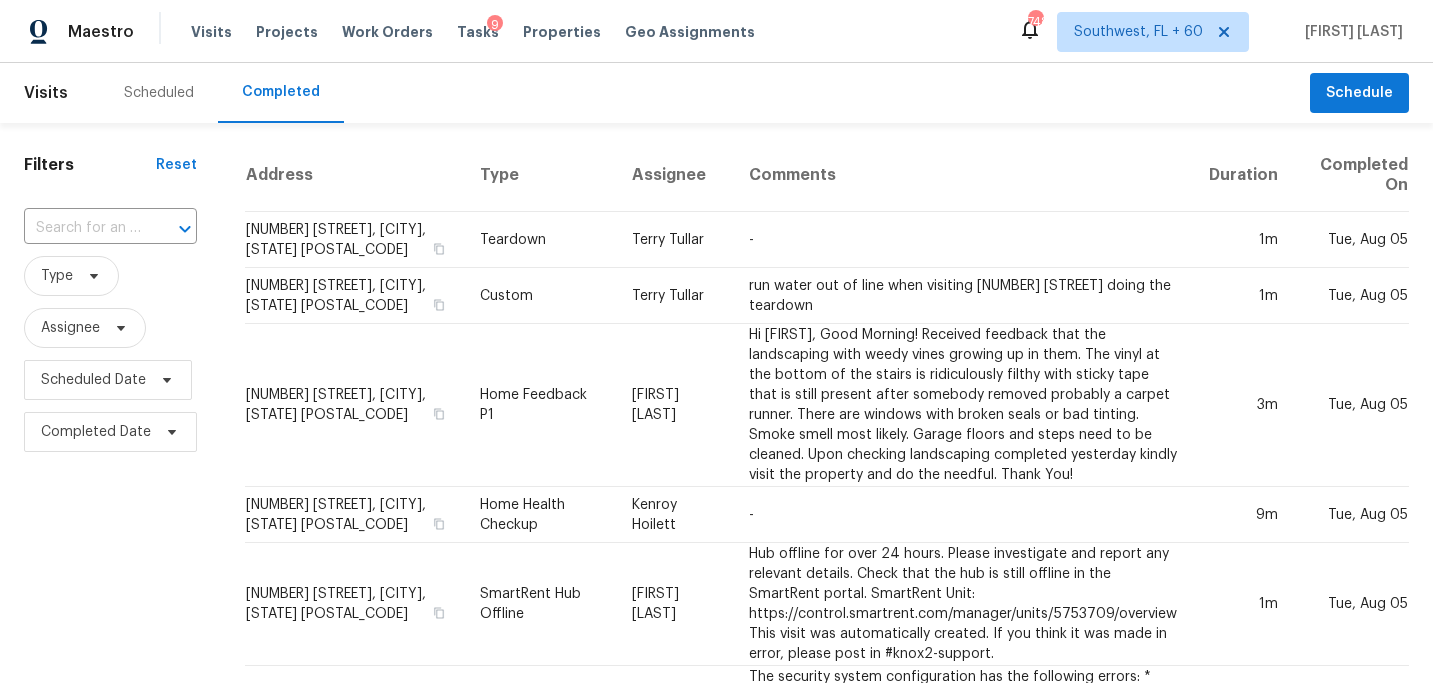 click 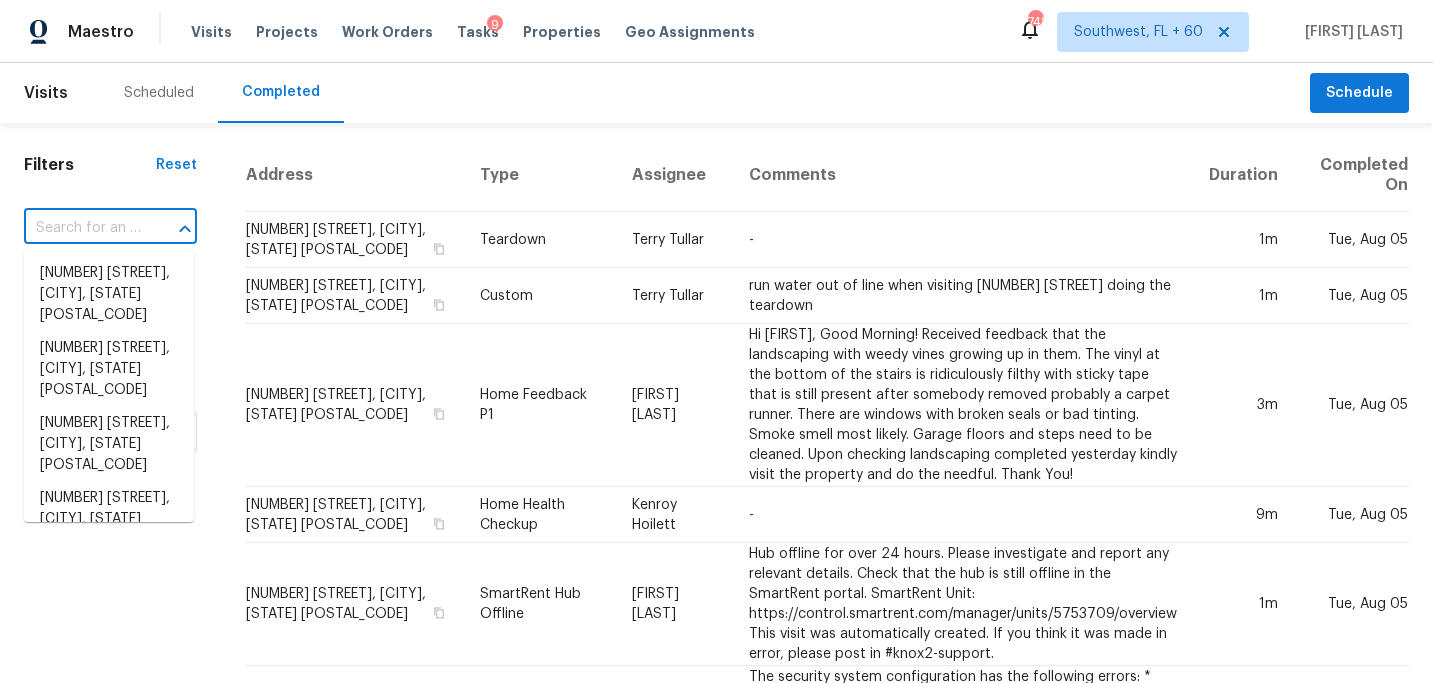 paste on "3832 Augustine Pl, Rex, GA 30273" 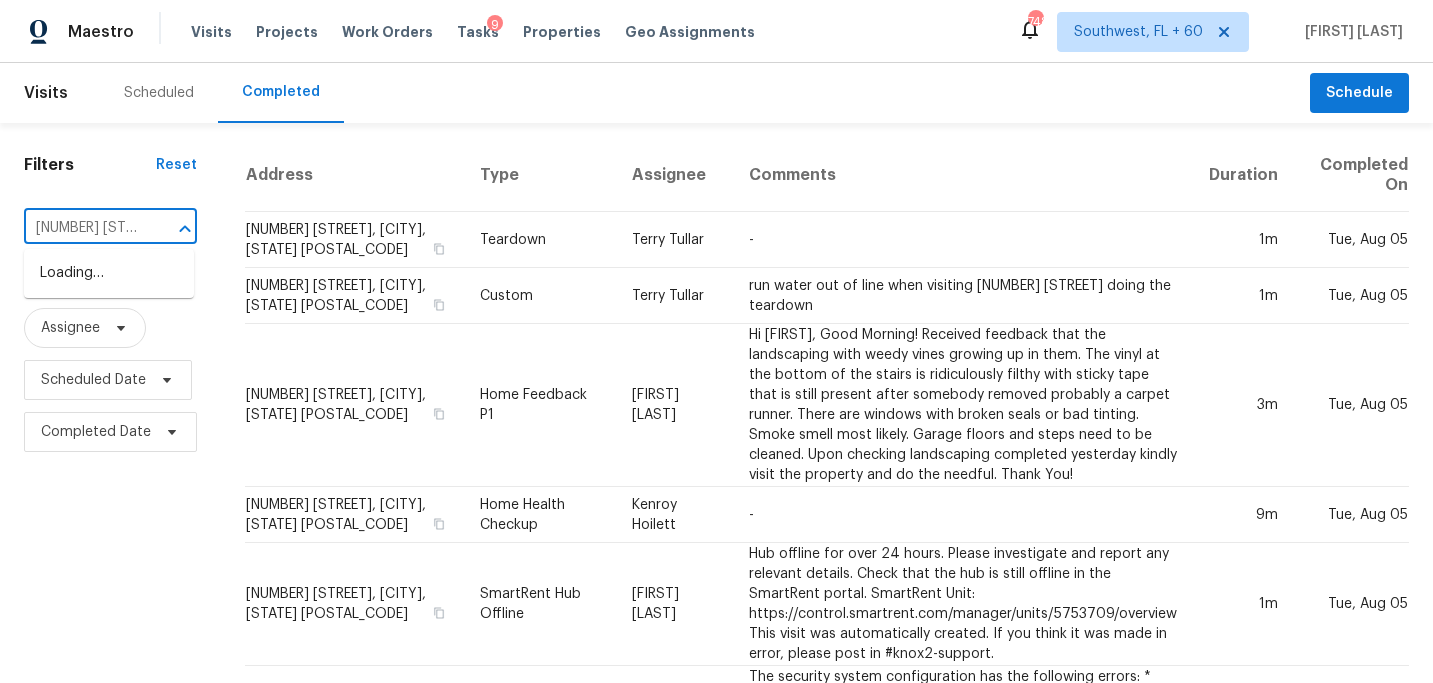 scroll, scrollTop: 0, scrollLeft: 119, axis: horizontal 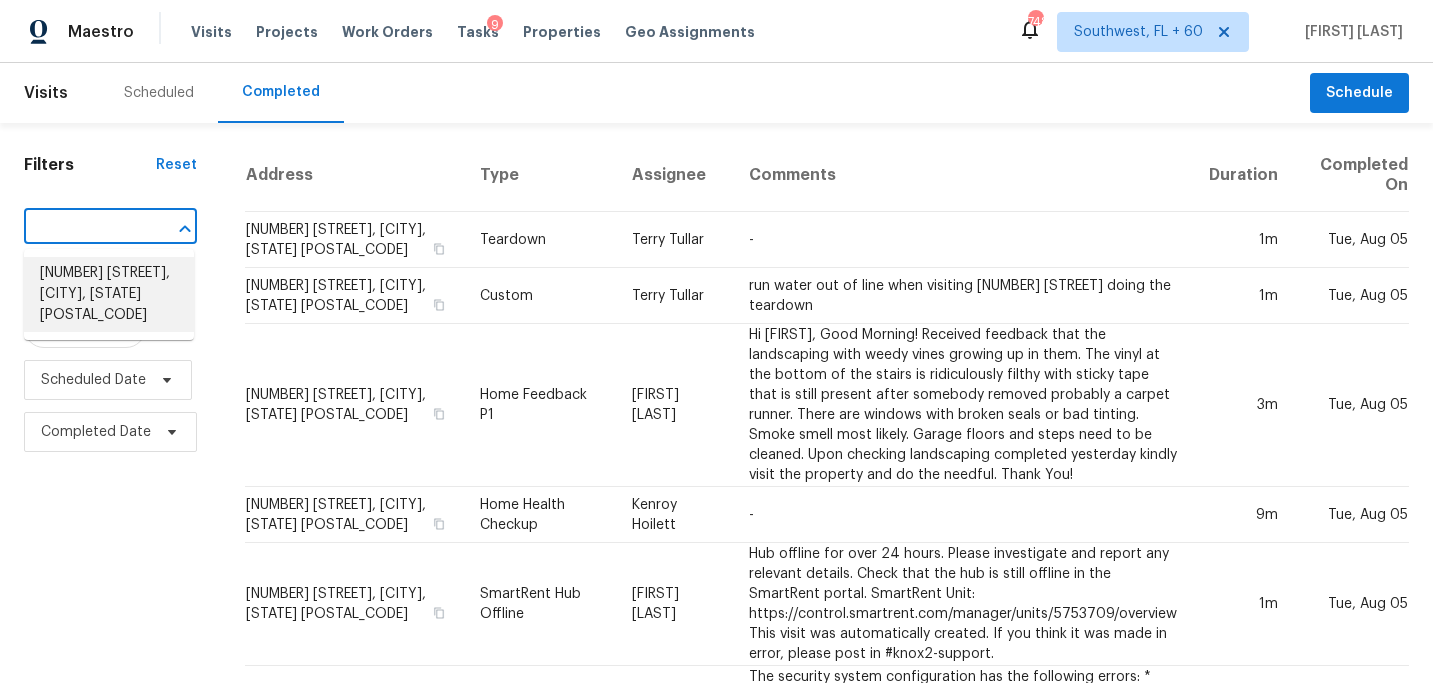 click on "3832 Augustine Pl, Rex, GA 30273" at bounding box center [109, 294] 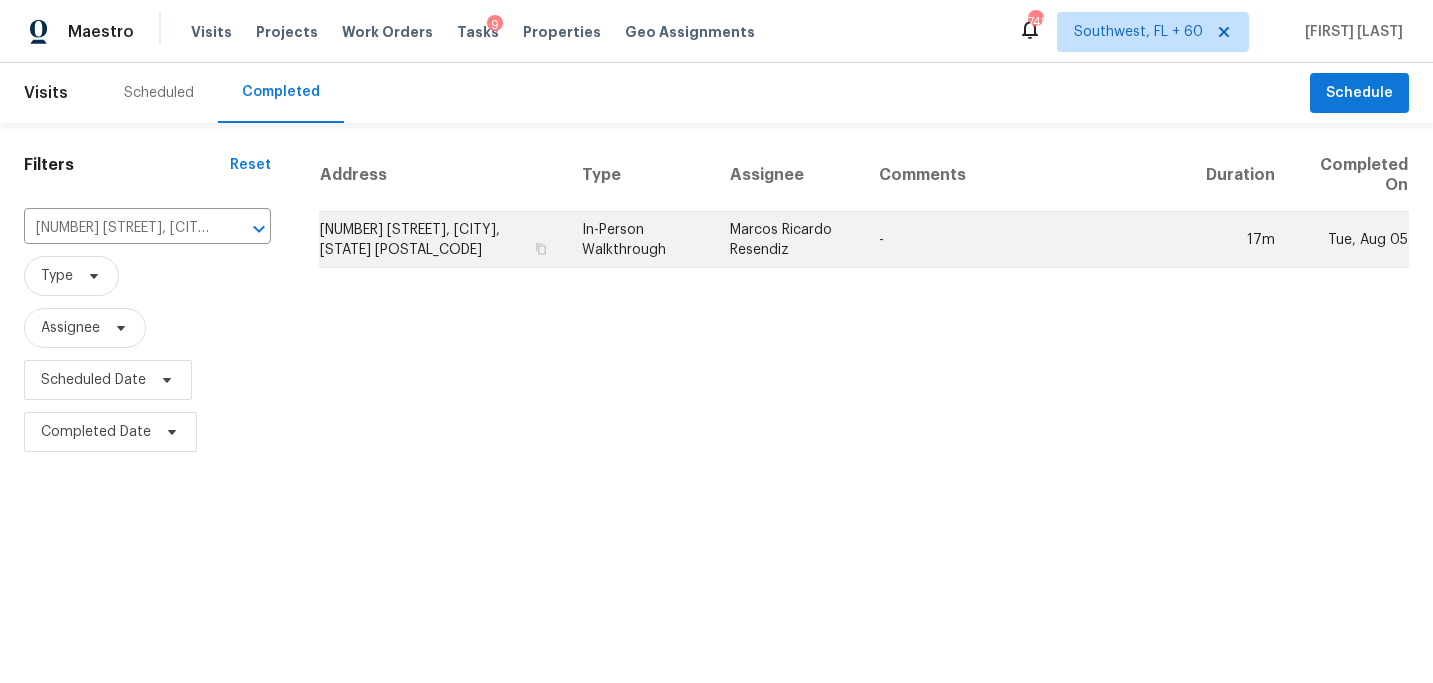 click on "Marcos Ricardo Resendiz" at bounding box center (789, 240) 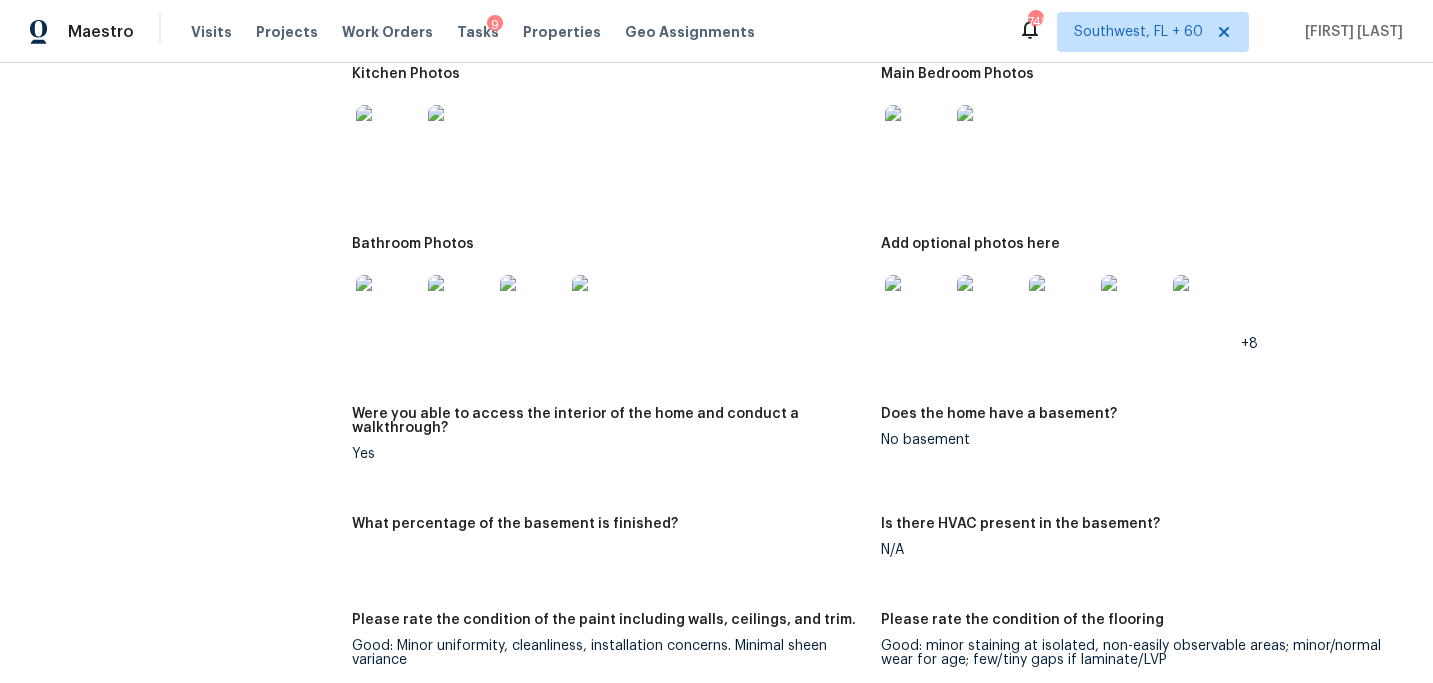 scroll, scrollTop: 2944, scrollLeft: 0, axis: vertical 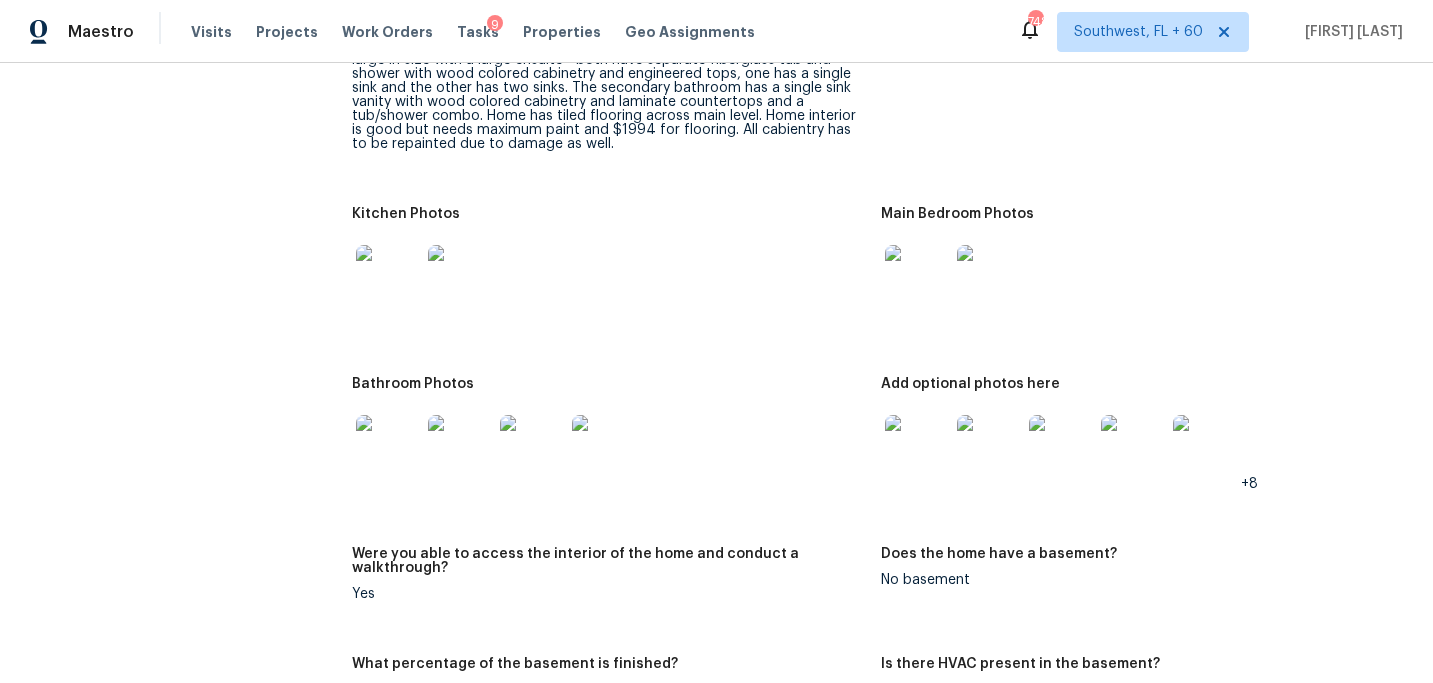 click at bounding box center [917, 277] 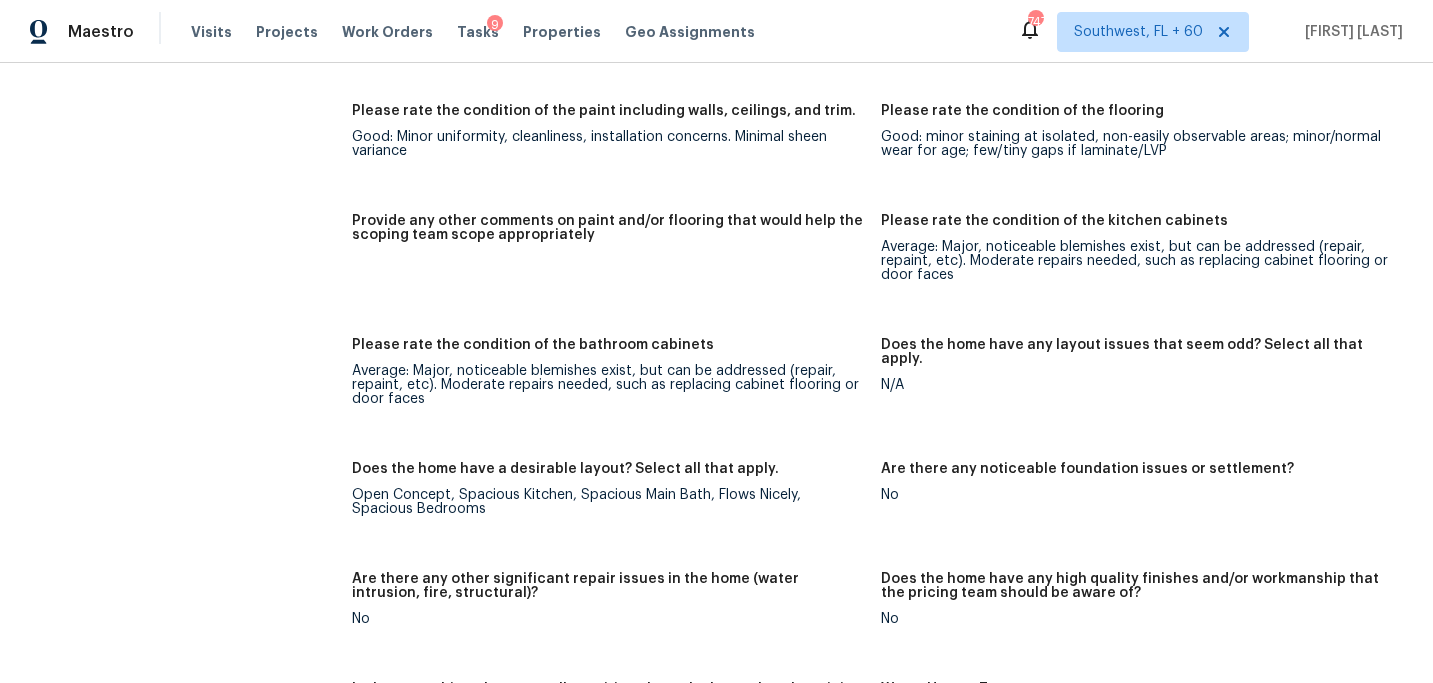 scroll, scrollTop: 3777, scrollLeft: 0, axis: vertical 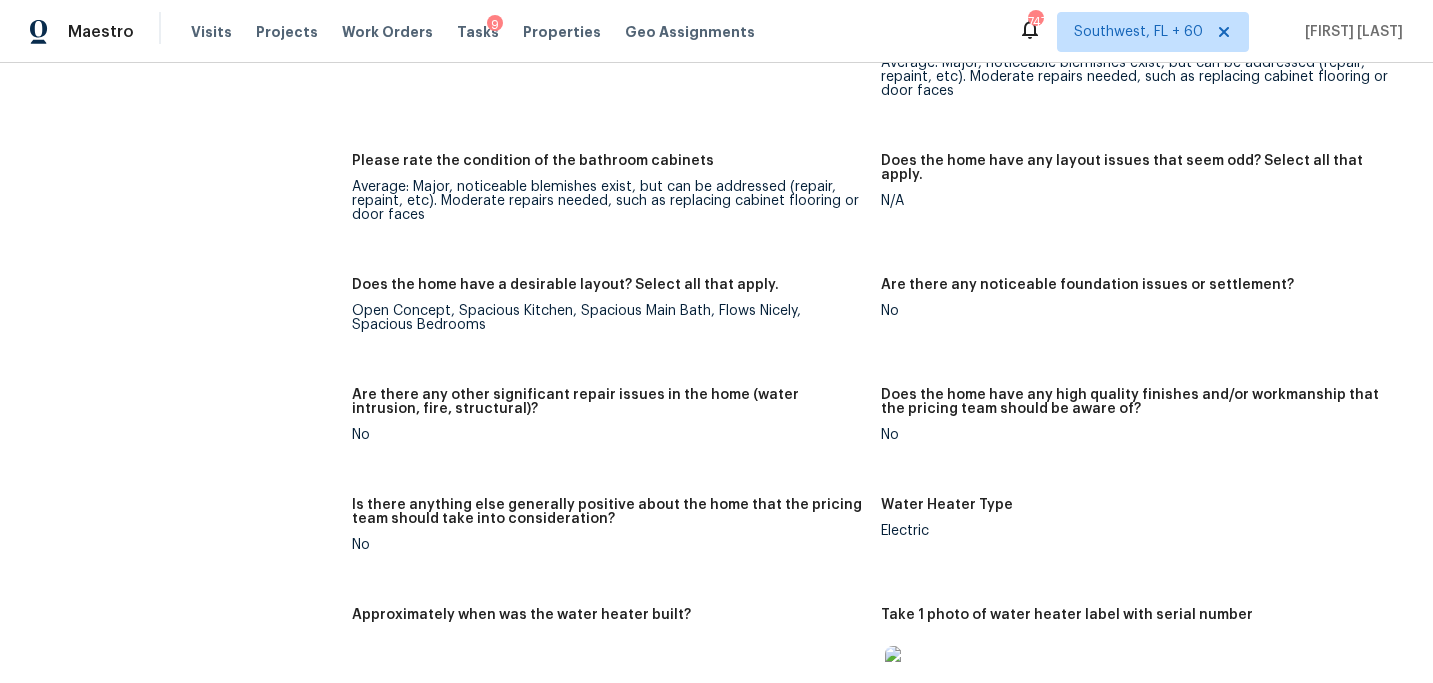 click on "Please rate the condition of the bathroom cabinets Average: Major, noticeable blemishes exist, but can be addressed (repair, repaint, etc). Moderate repairs needed, such as replacing cabinet flooring or door faces" at bounding box center [616, 204] 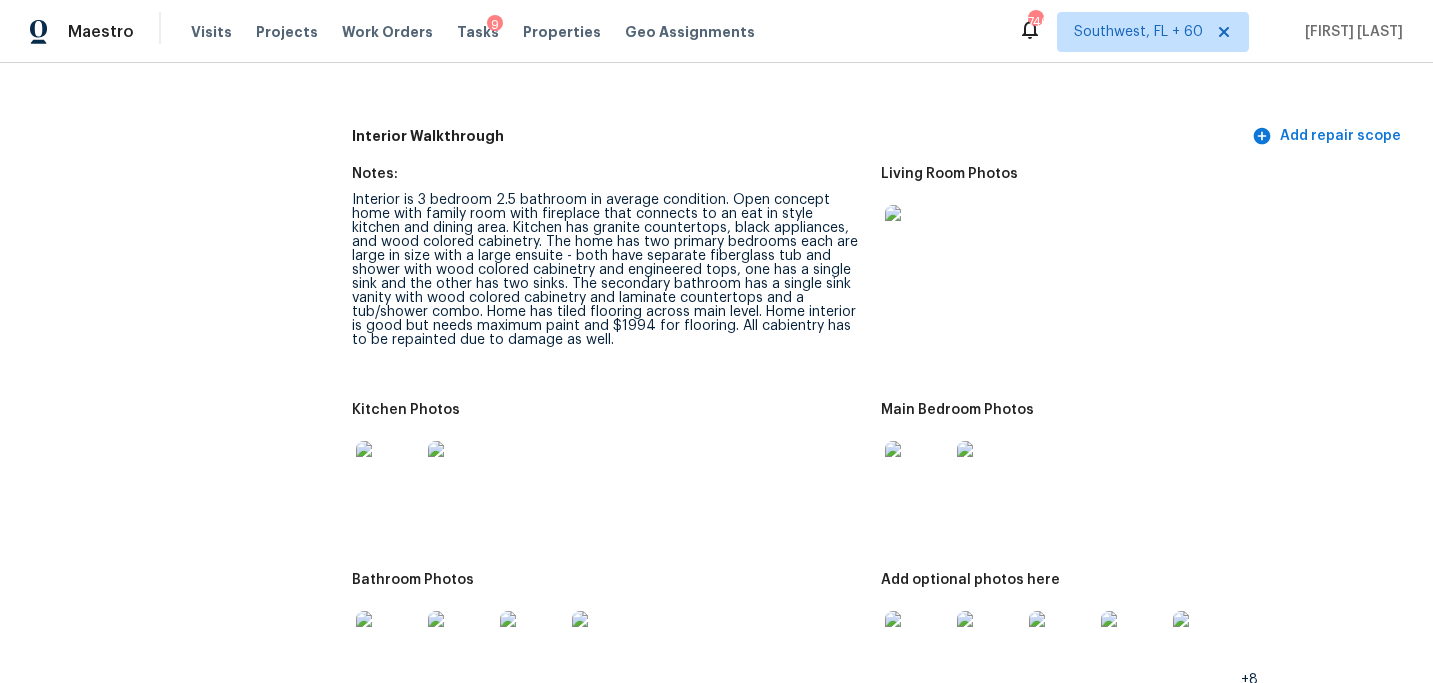 scroll, scrollTop: 2813, scrollLeft: 0, axis: vertical 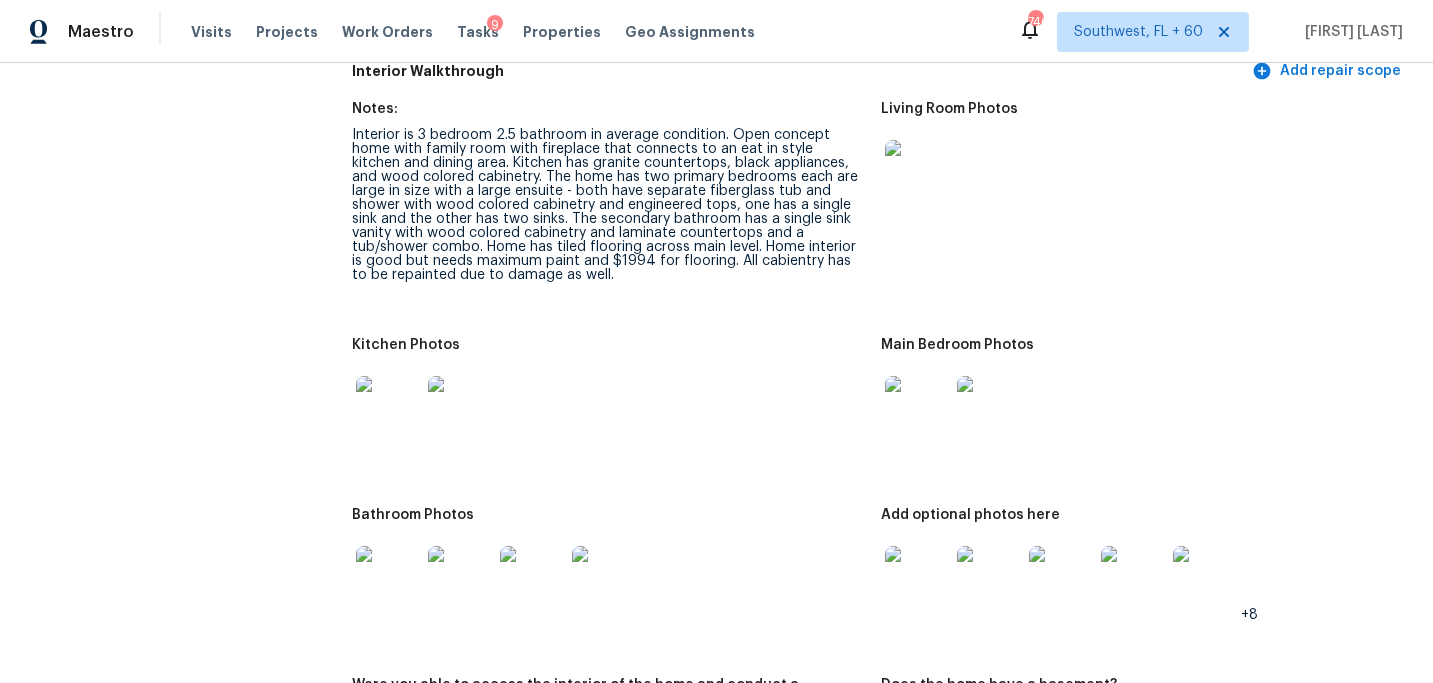 click at bounding box center [388, 408] 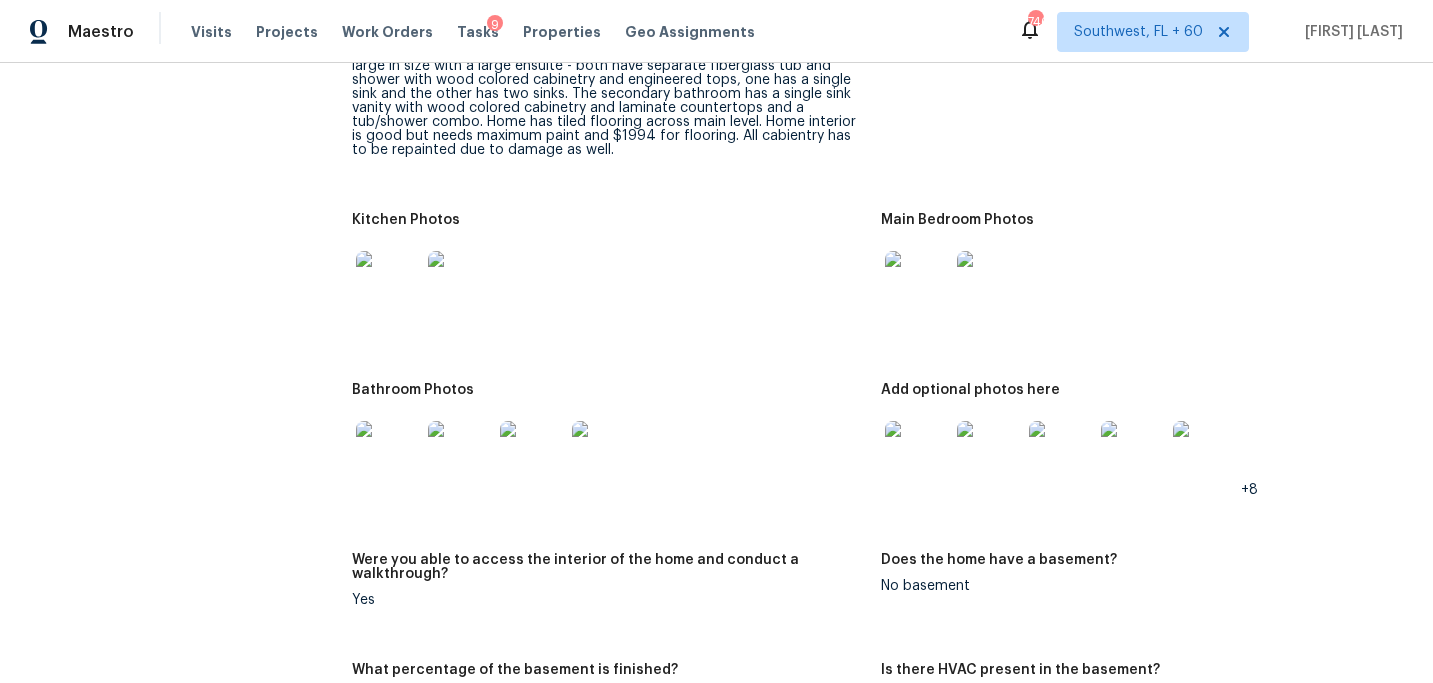 scroll, scrollTop: 3023, scrollLeft: 0, axis: vertical 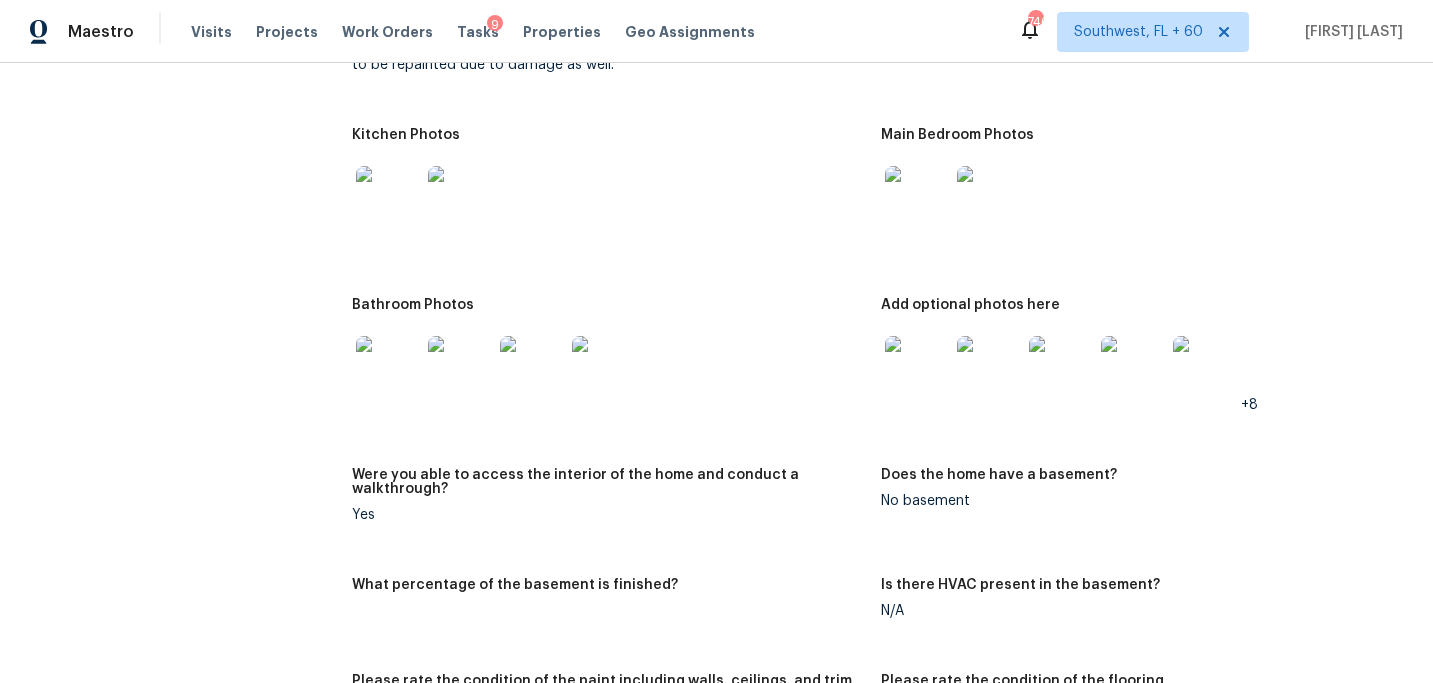 click at bounding box center (388, 368) 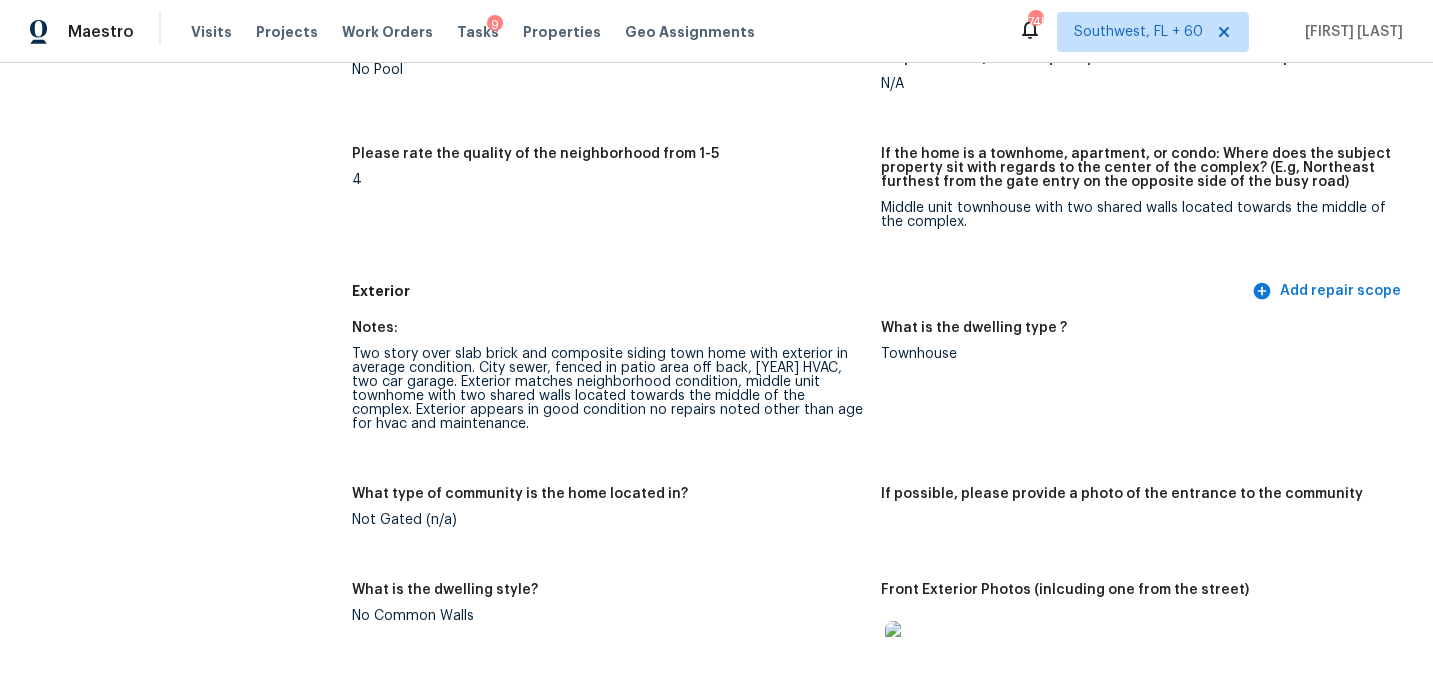 scroll, scrollTop: 0, scrollLeft: 0, axis: both 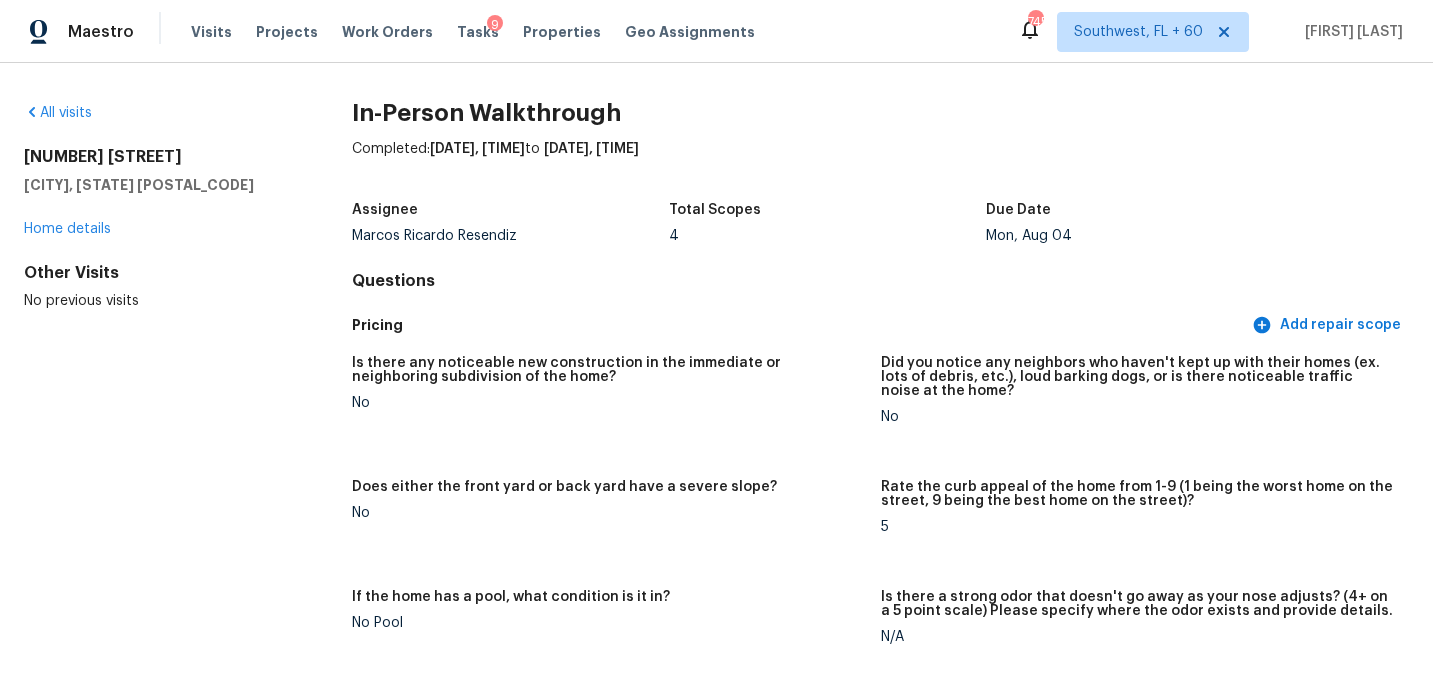 click on "All visits 3832 Augustine Pl Rex, GA 30273 Home details Other Visits No previous visits" at bounding box center [156, 207] 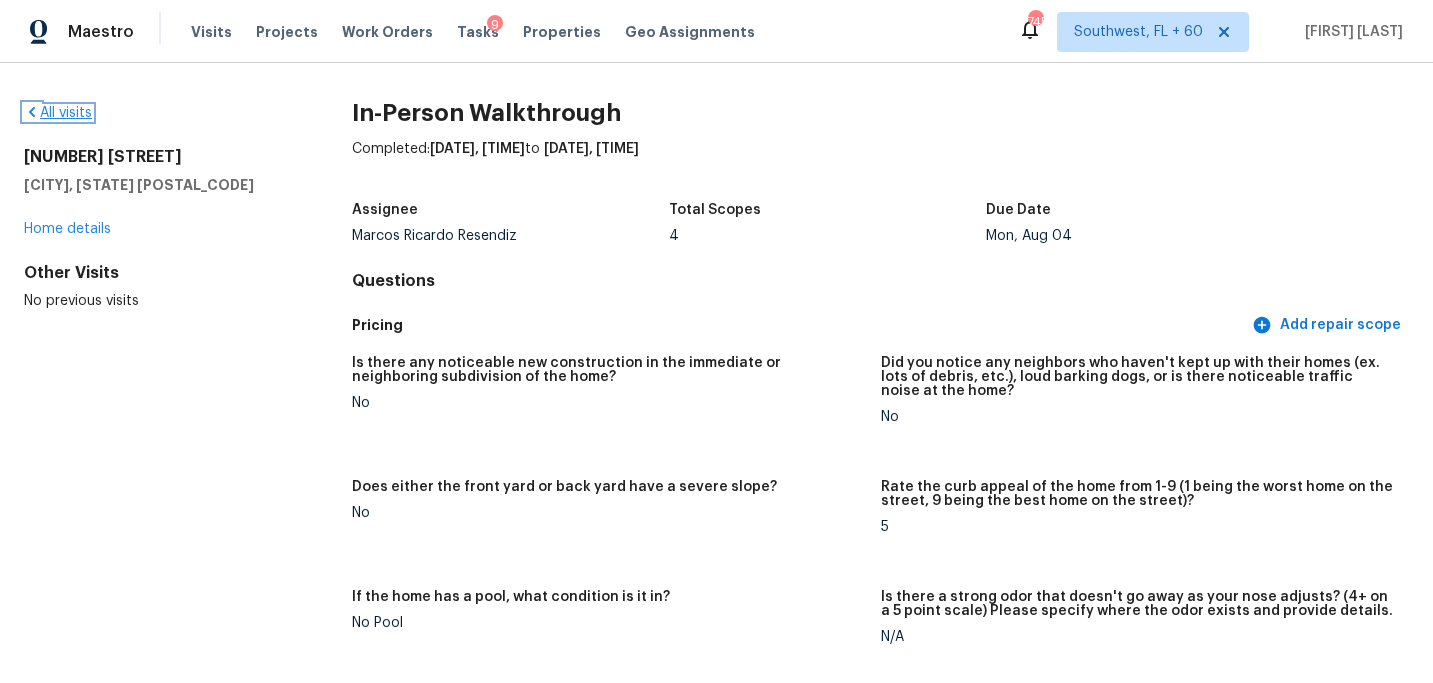 click on "All visits" at bounding box center (58, 113) 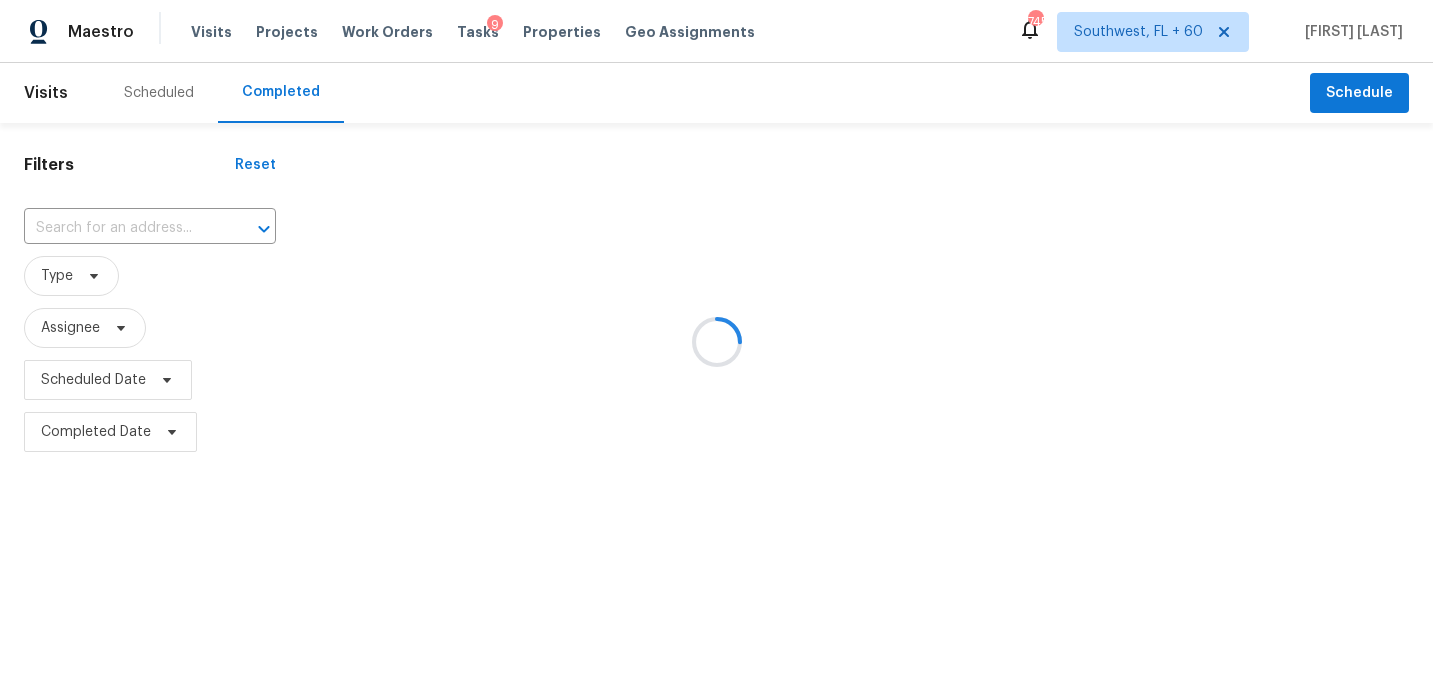 click at bounding box center (716, 341) 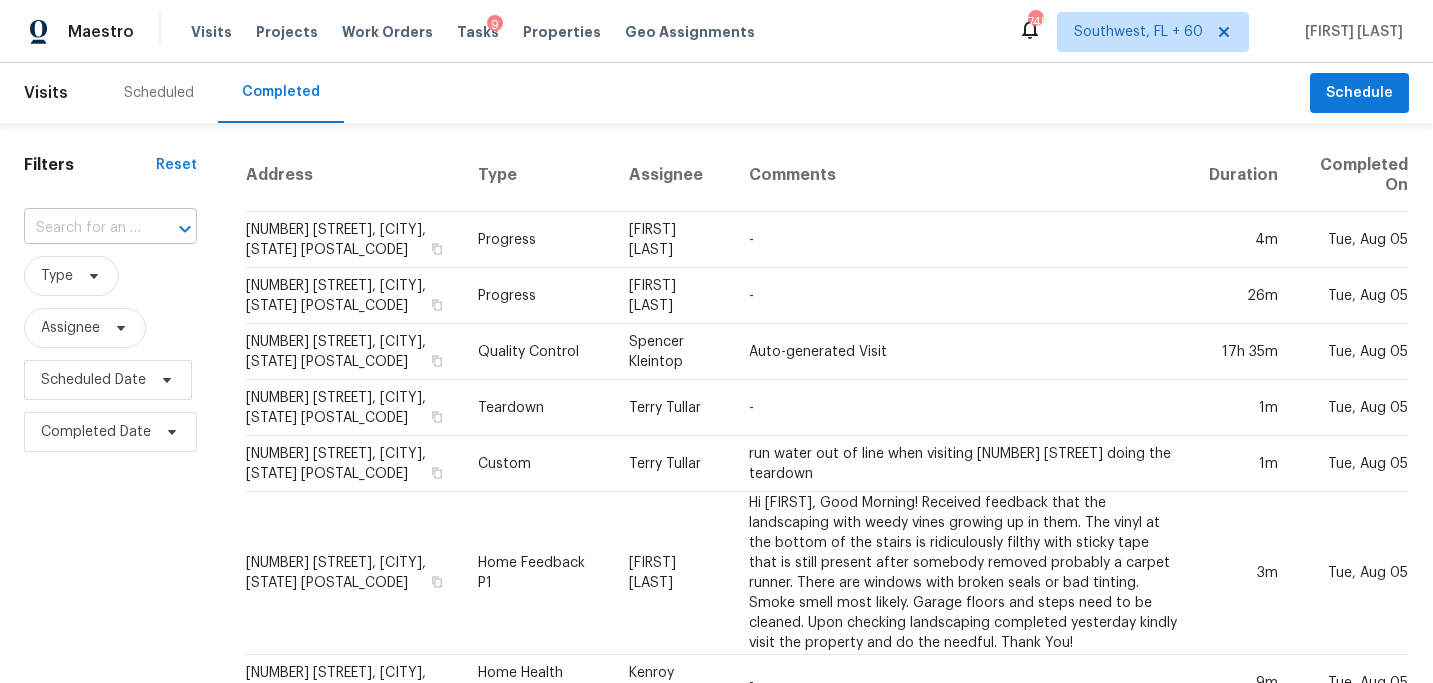 click at bounding box center (171, 229) 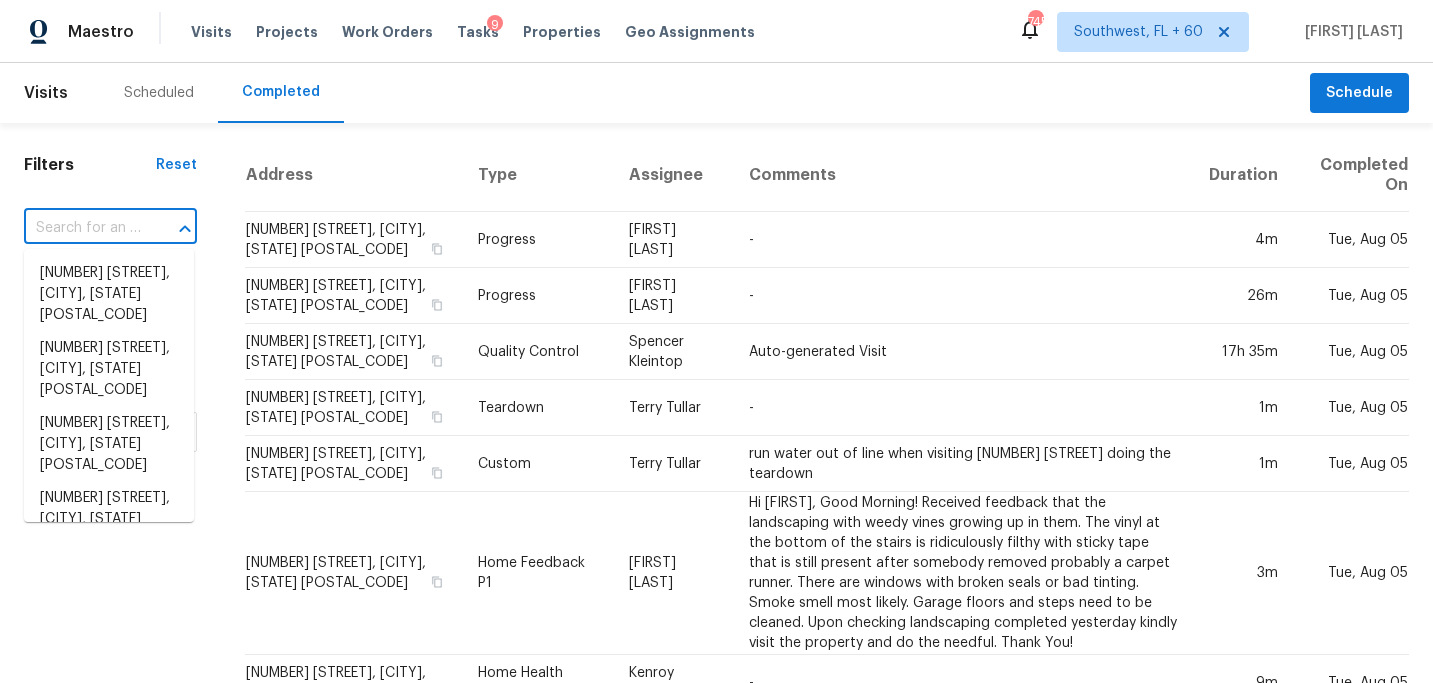 paste on "3008 S Garland St, Decatur, TX 76234" 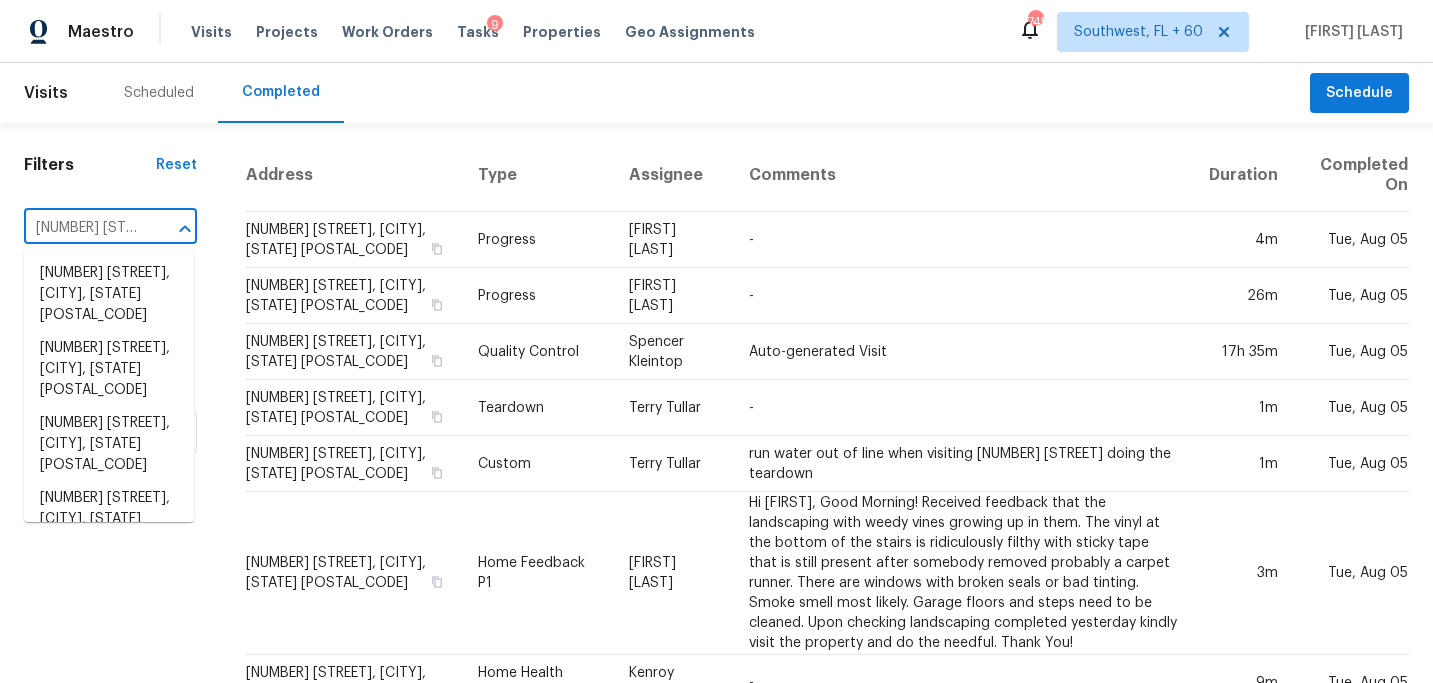 scroll, scrollTop: 0, scrollLeft: 146, axis: horizontal 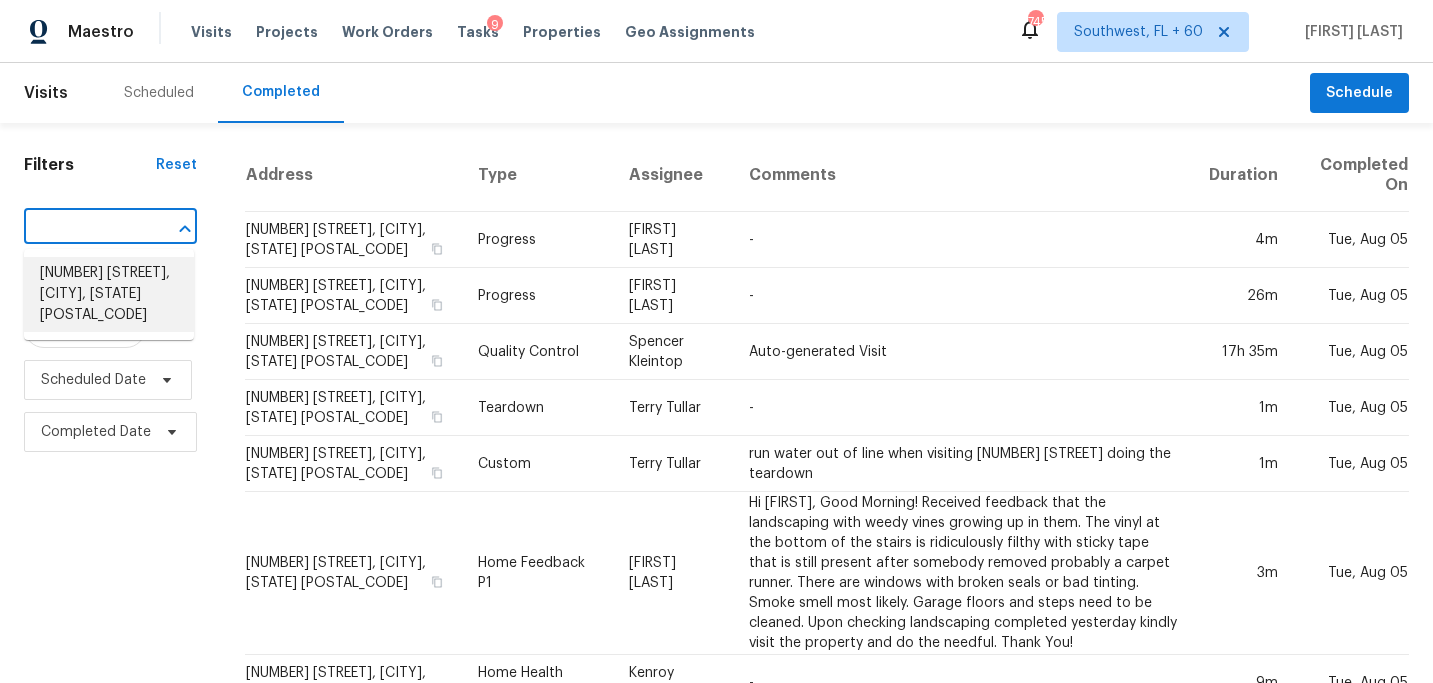 click on "3008 S Garland St, Decatur, TX 76234" at bounding box center (109, 294) 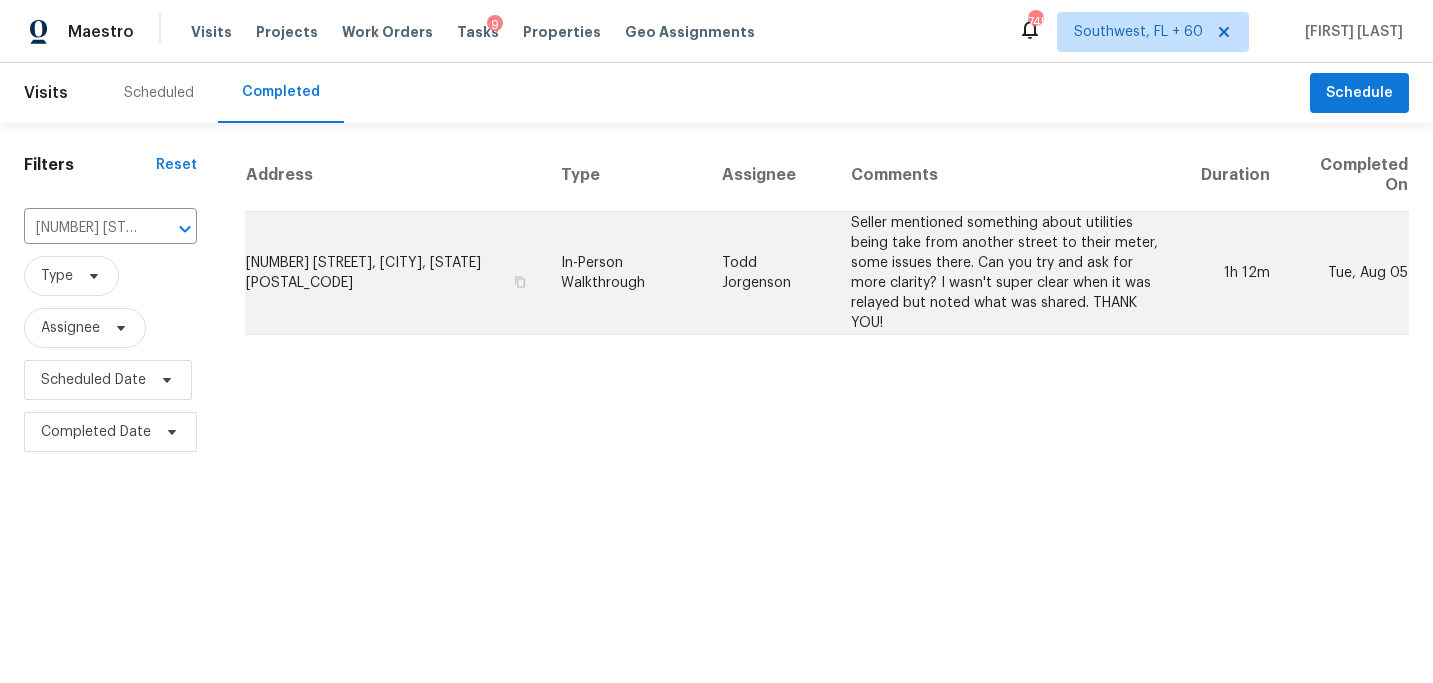 click on "In-Person Walkthrough" at bounding box center (625, 273) 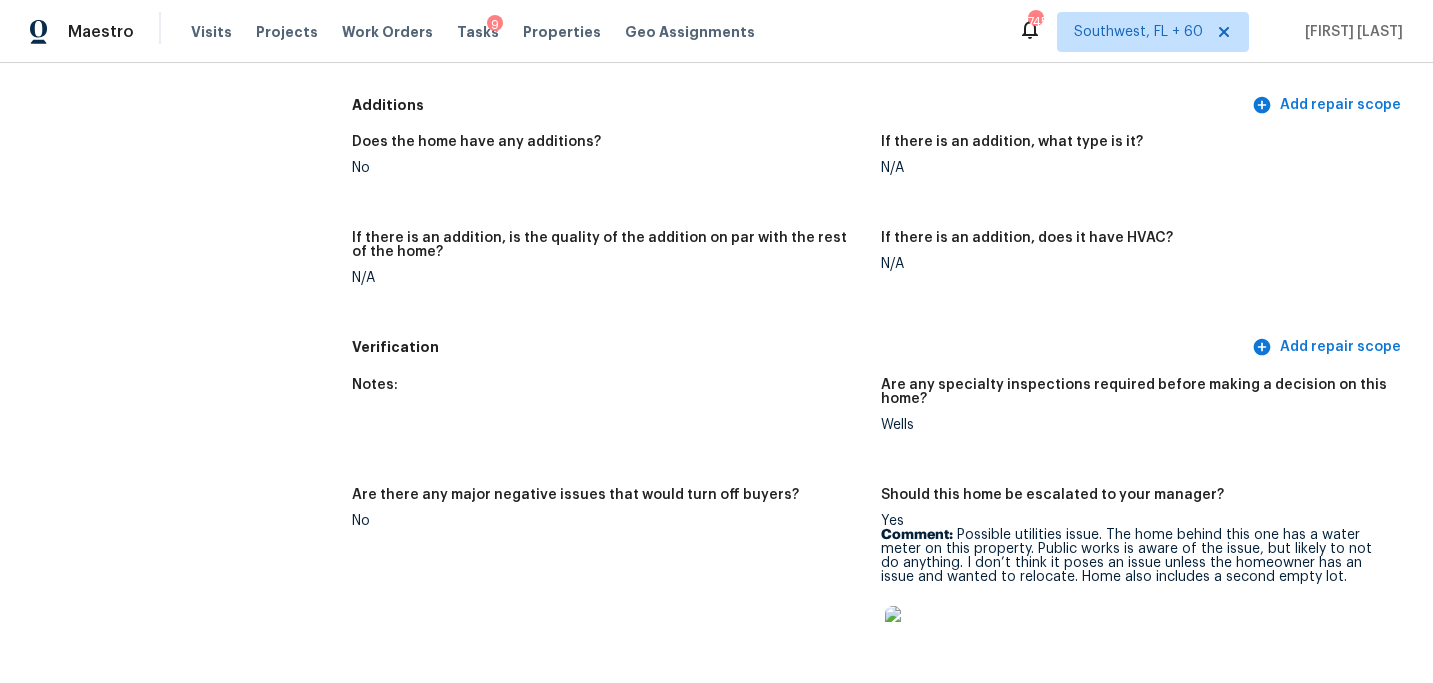 scroll, scrollTop: 3949, scrollLeft: 0, axis: vertical 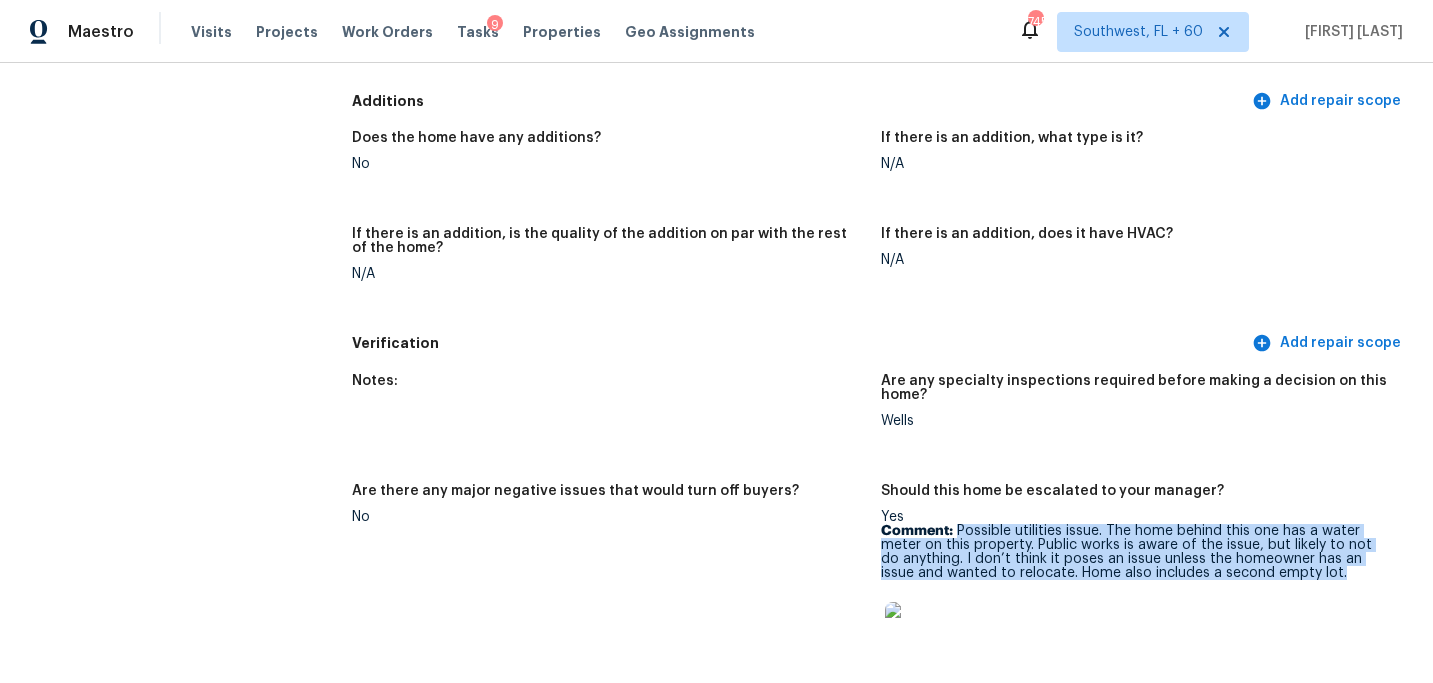 drag, startPoint x: 958, startPoint y: 512, endPoint x: 1307, endPoint y: 551, distance: 351.17233 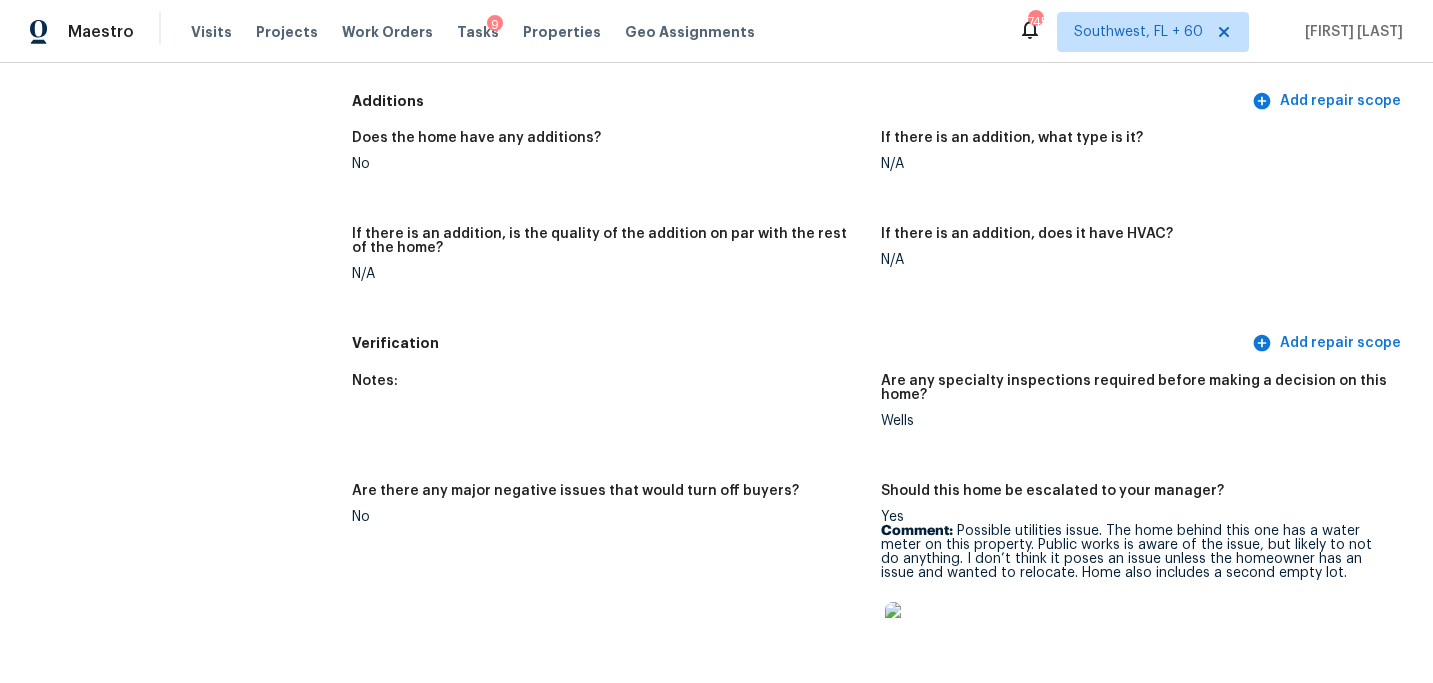 click on "Notes:" at bounding box center (616, 417) 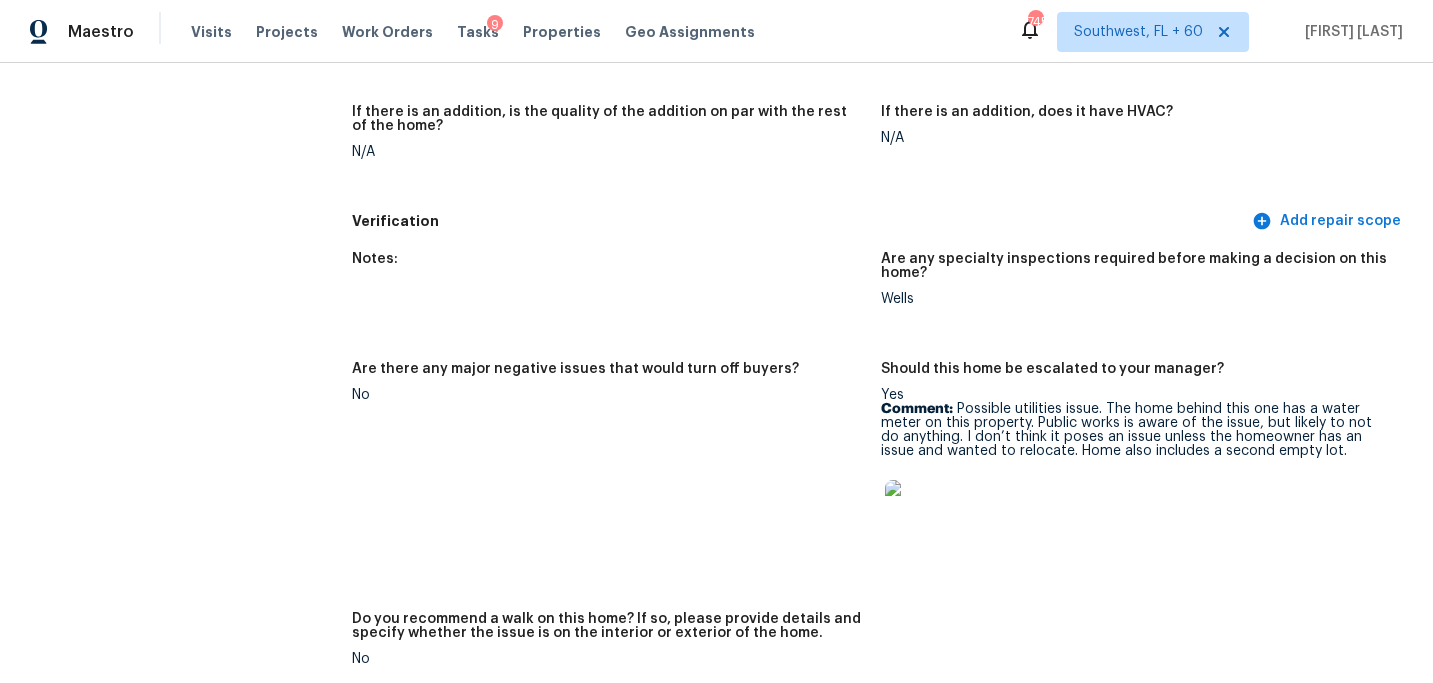 click at bounding box center [917, 512] 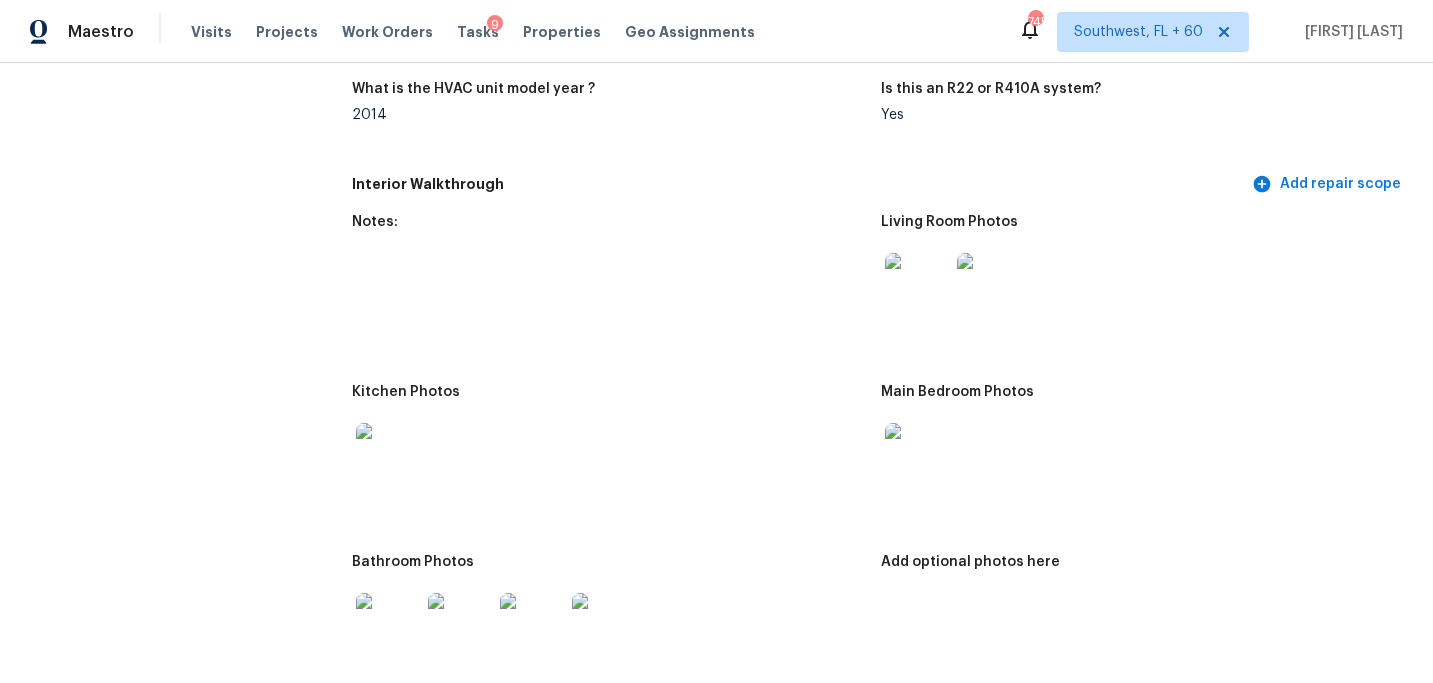 scroll, scrollTop: 1863, scrollLeft: 0, axis: vertical 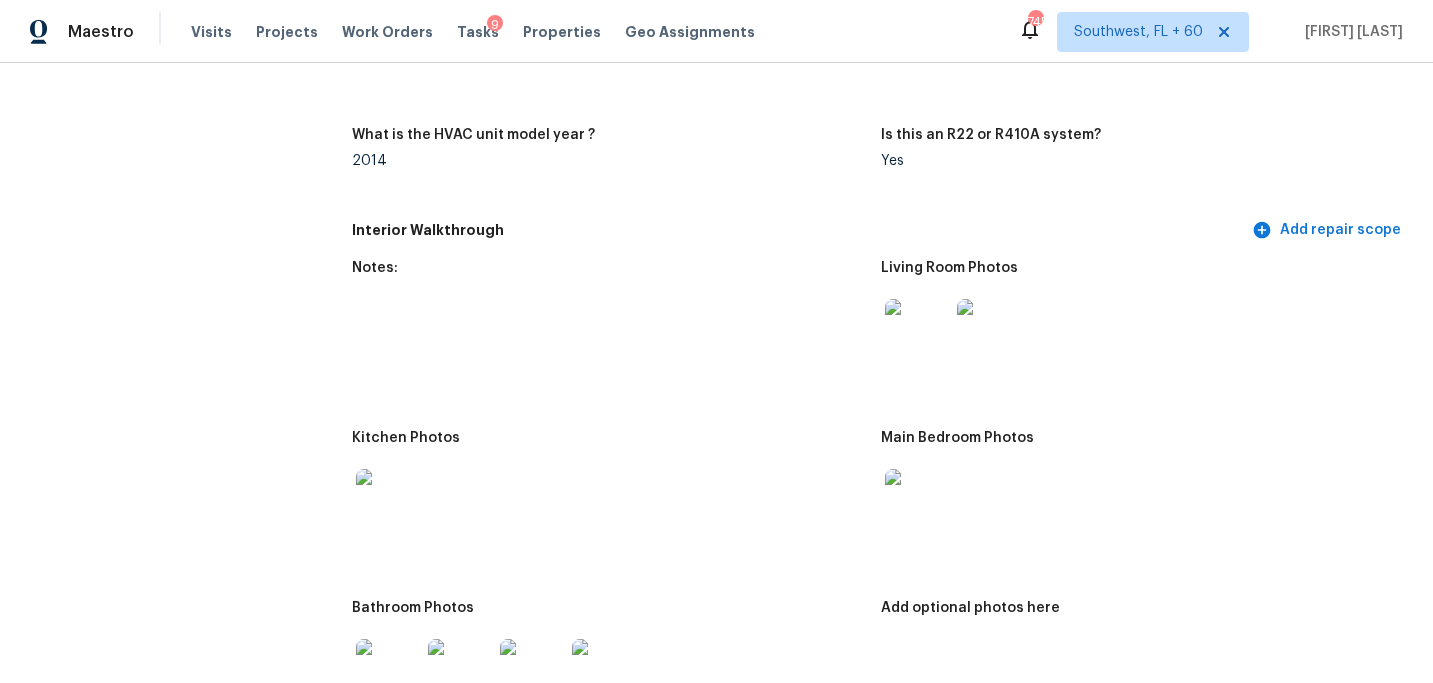 click at bounding box center (917, 331) 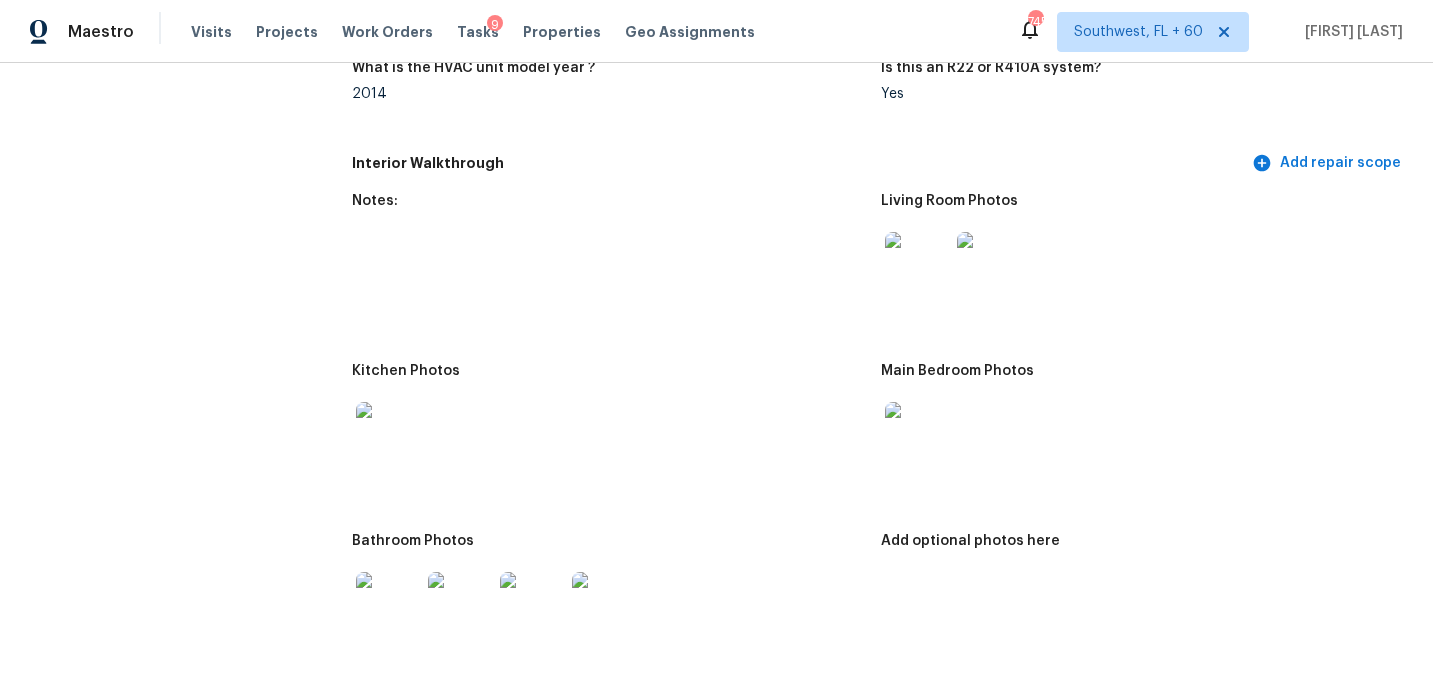 scroll, scrollTop: 2034, scrollLeft: 0, axis: vertical 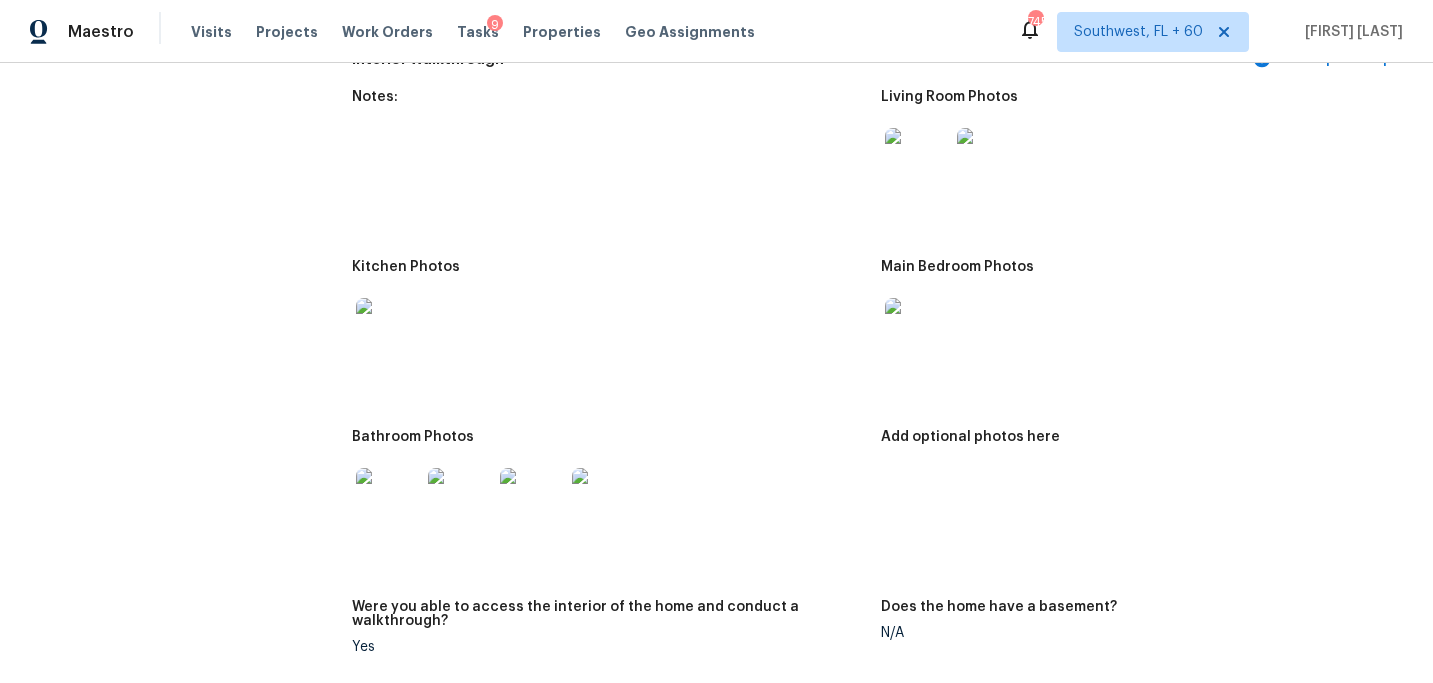 click at bounding box center (388, 500) 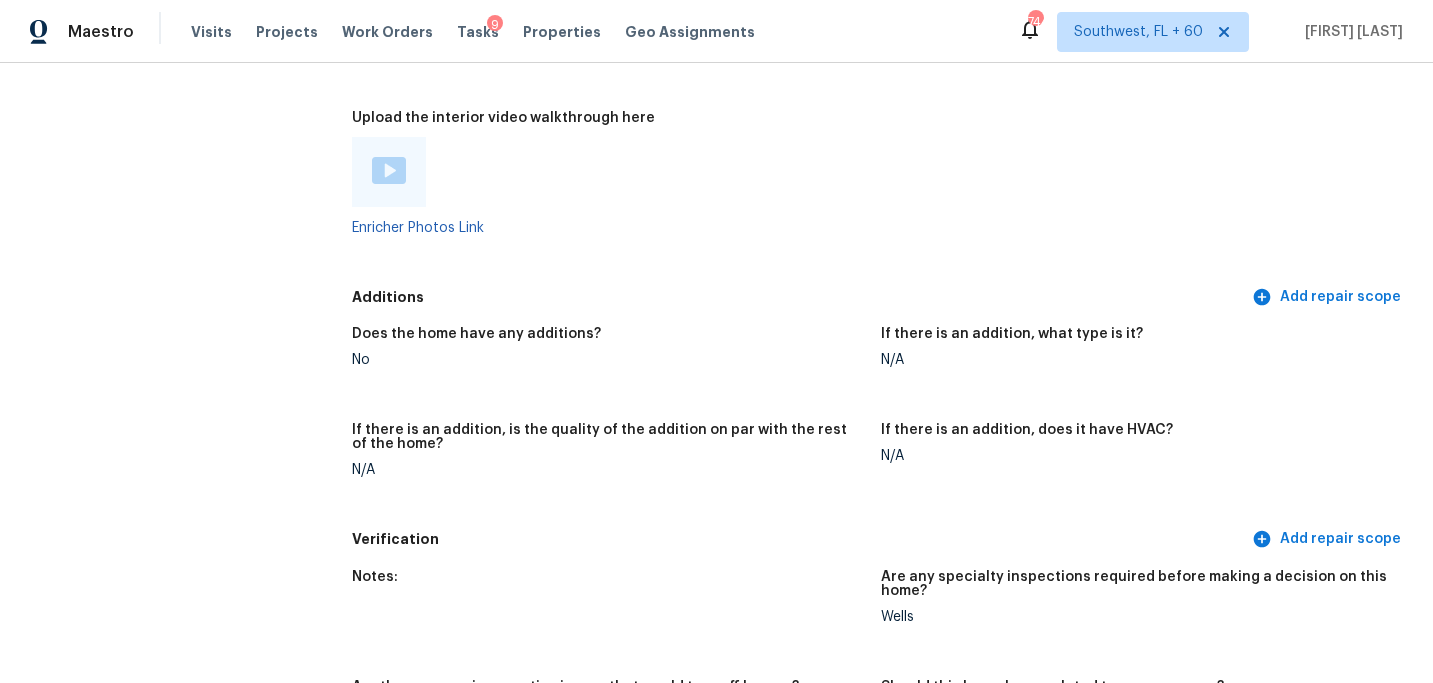 scroll, scrollTop: 3612, scrollLeft: 0, axis: vertical 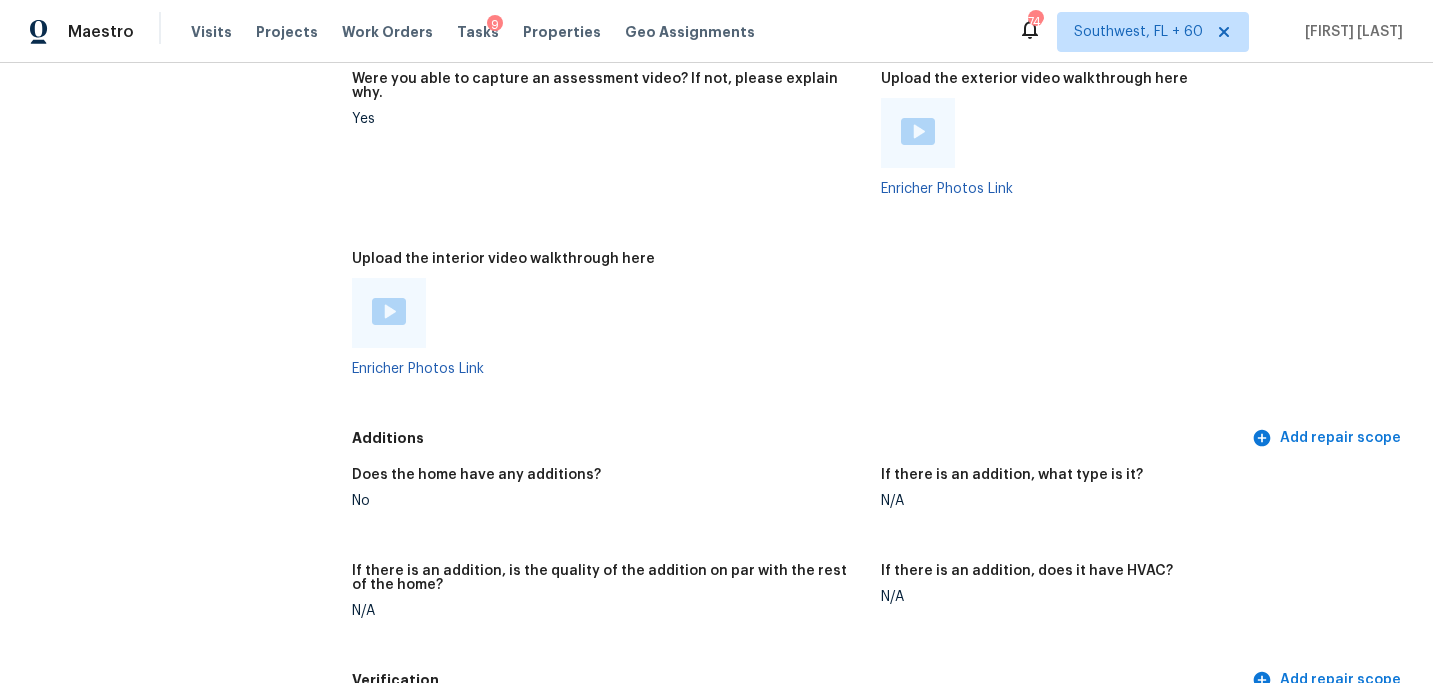 click at bounding box center [389, 311] 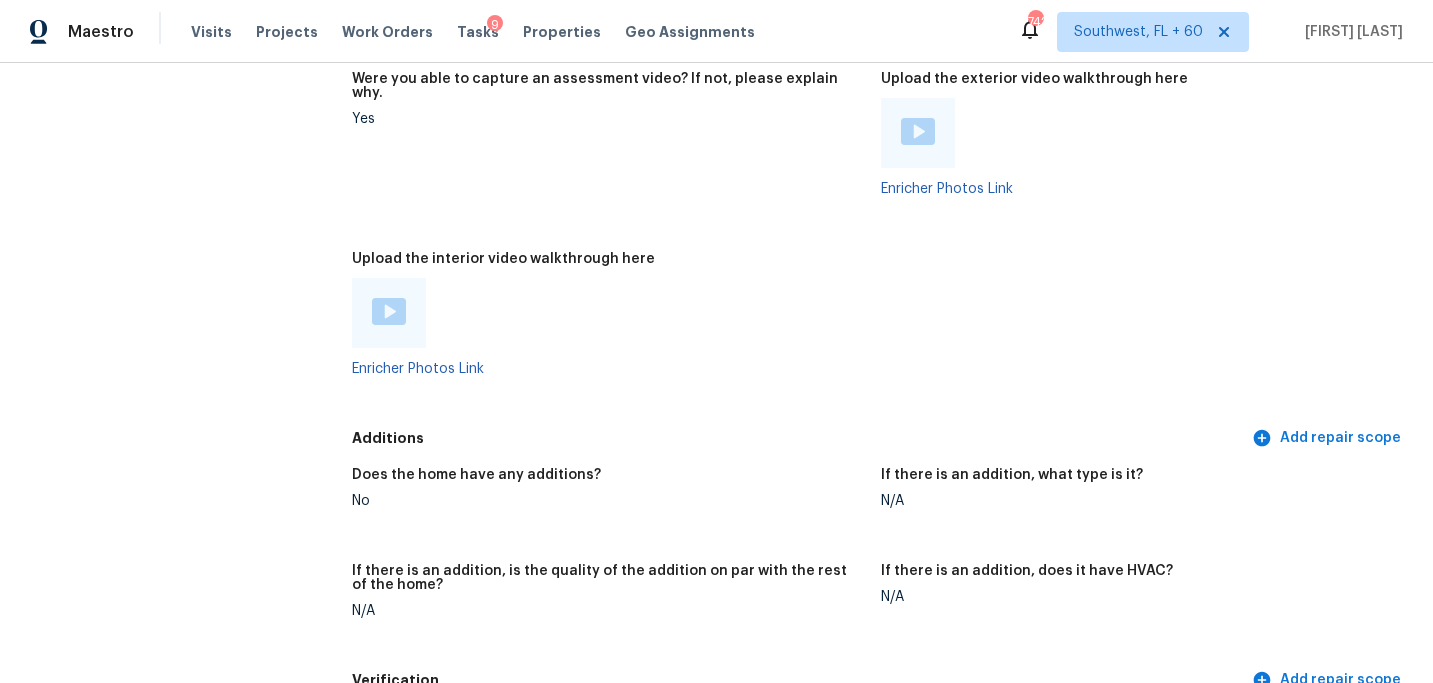click on "Additions Add repair scope" at bounding box center (880, 438) 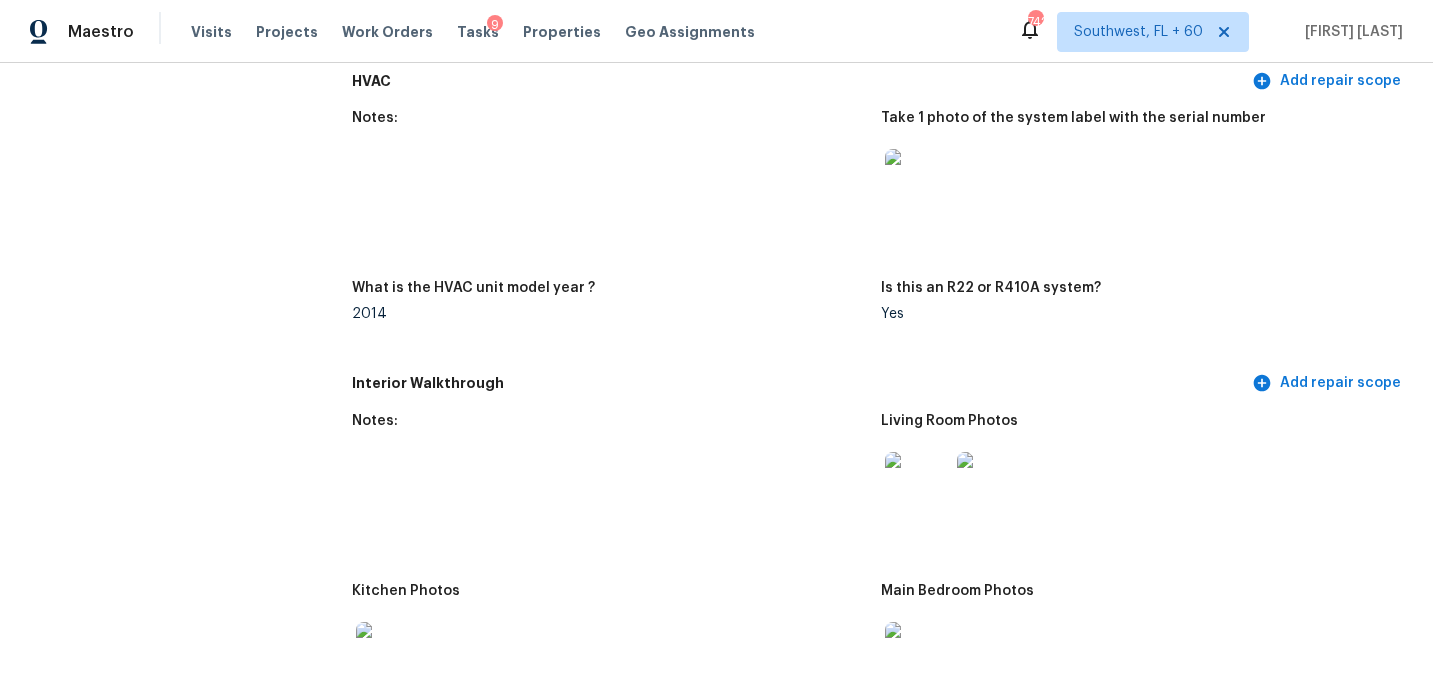 scroll, scrollTop: 0, scrollLeft: 0, axis: both 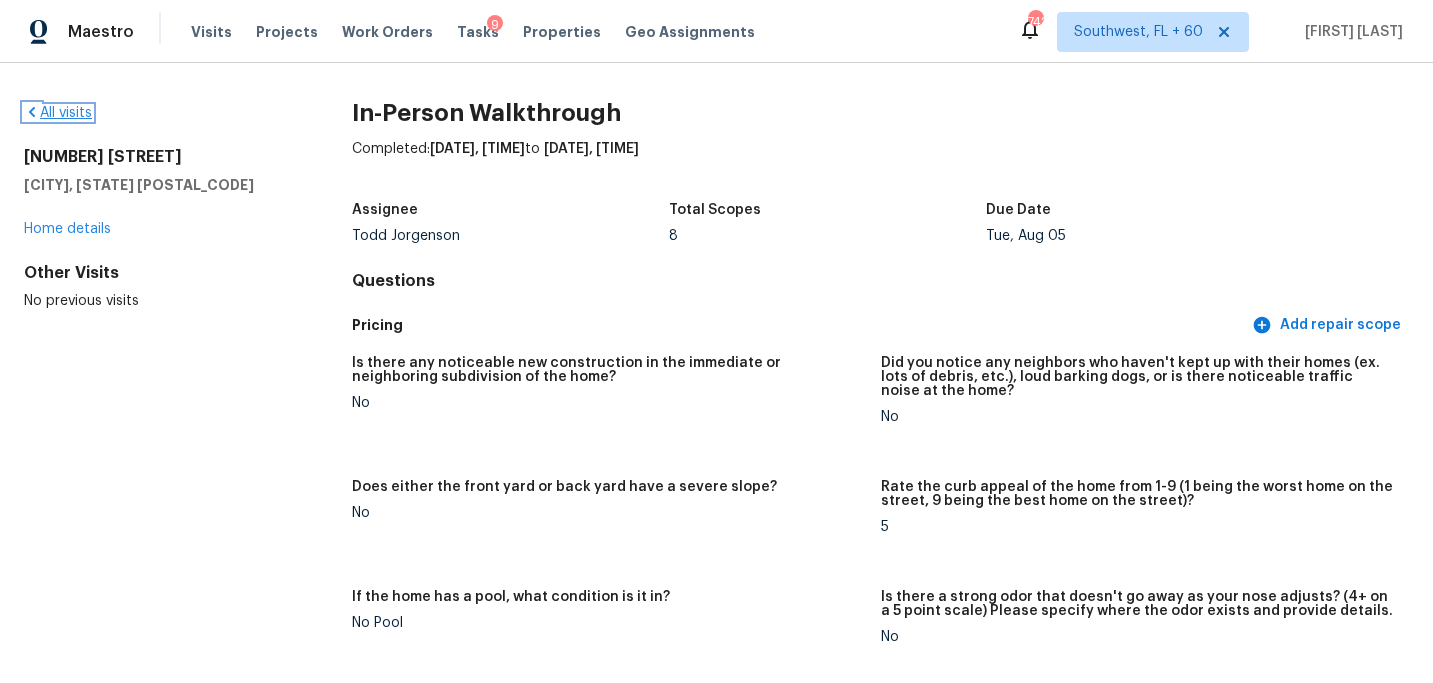 click on "All visits" at bounding box center [58, 113] 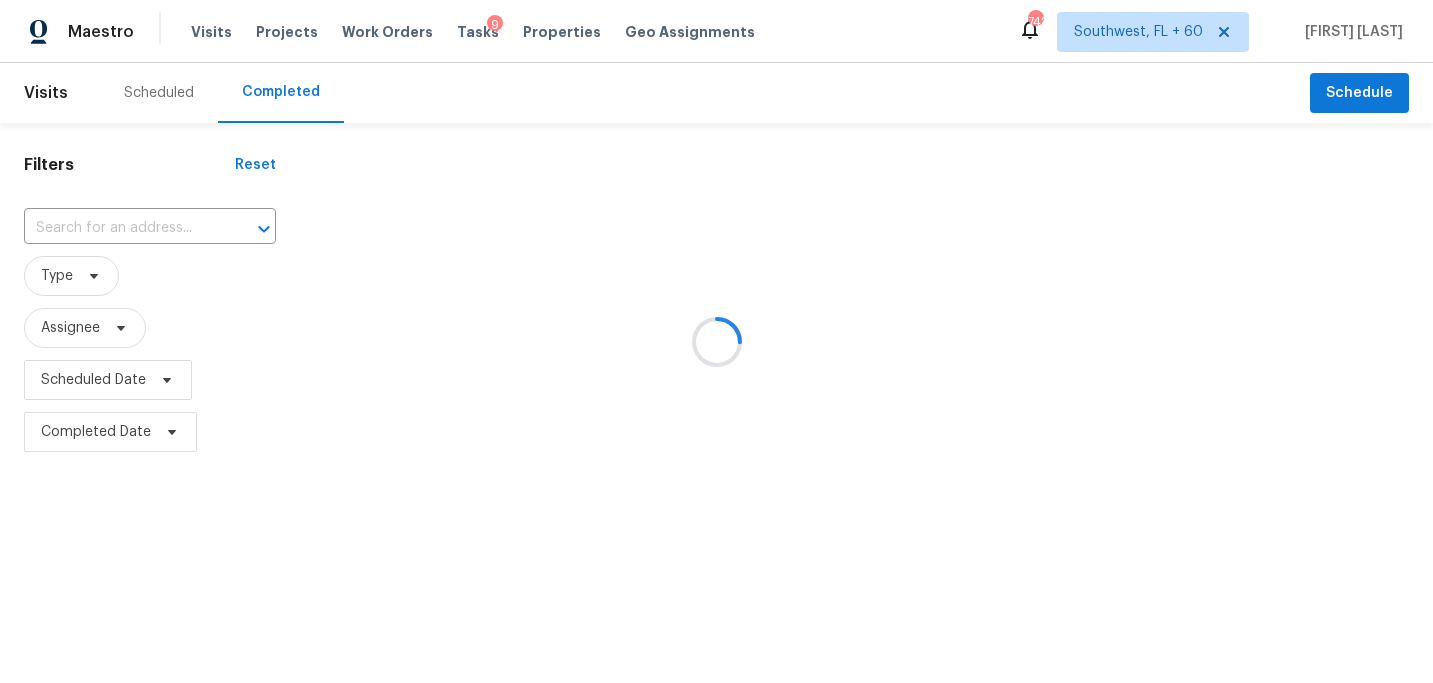 click at bounding box center [716, 341] 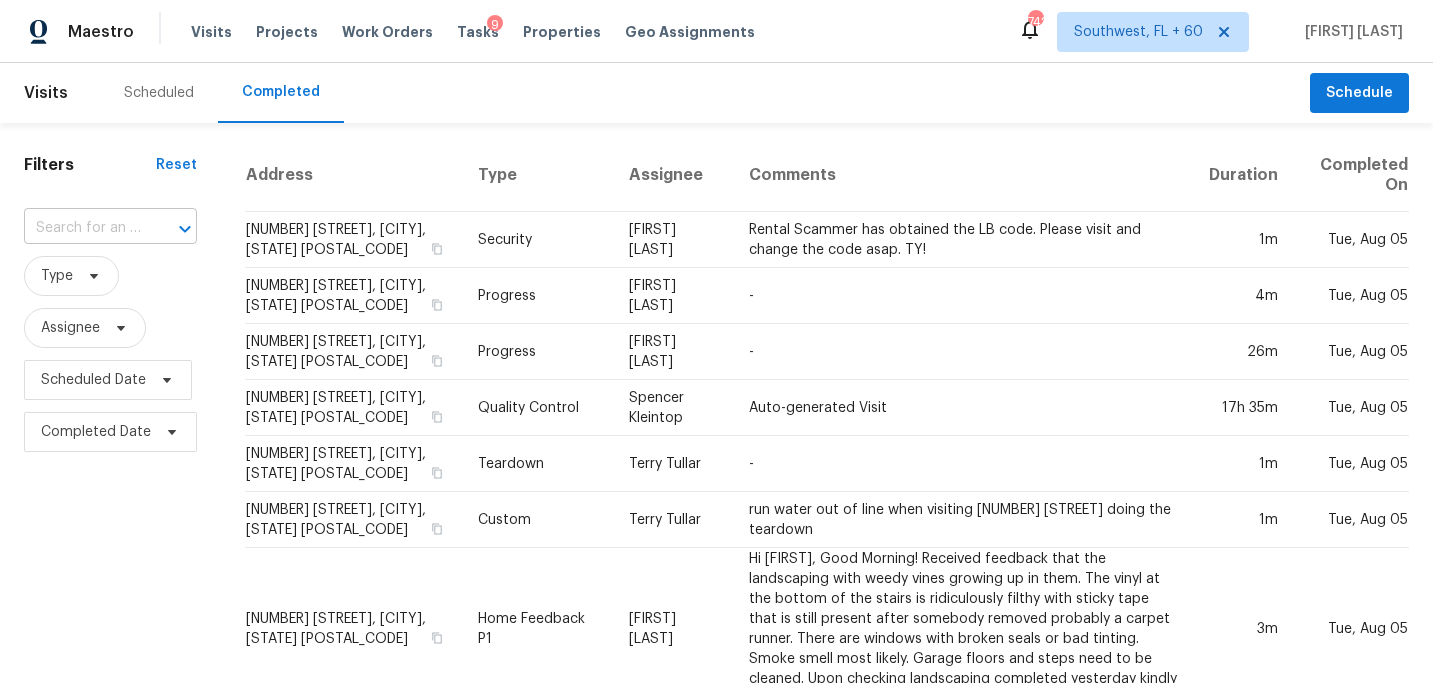 click at bounding box center (171, 229) 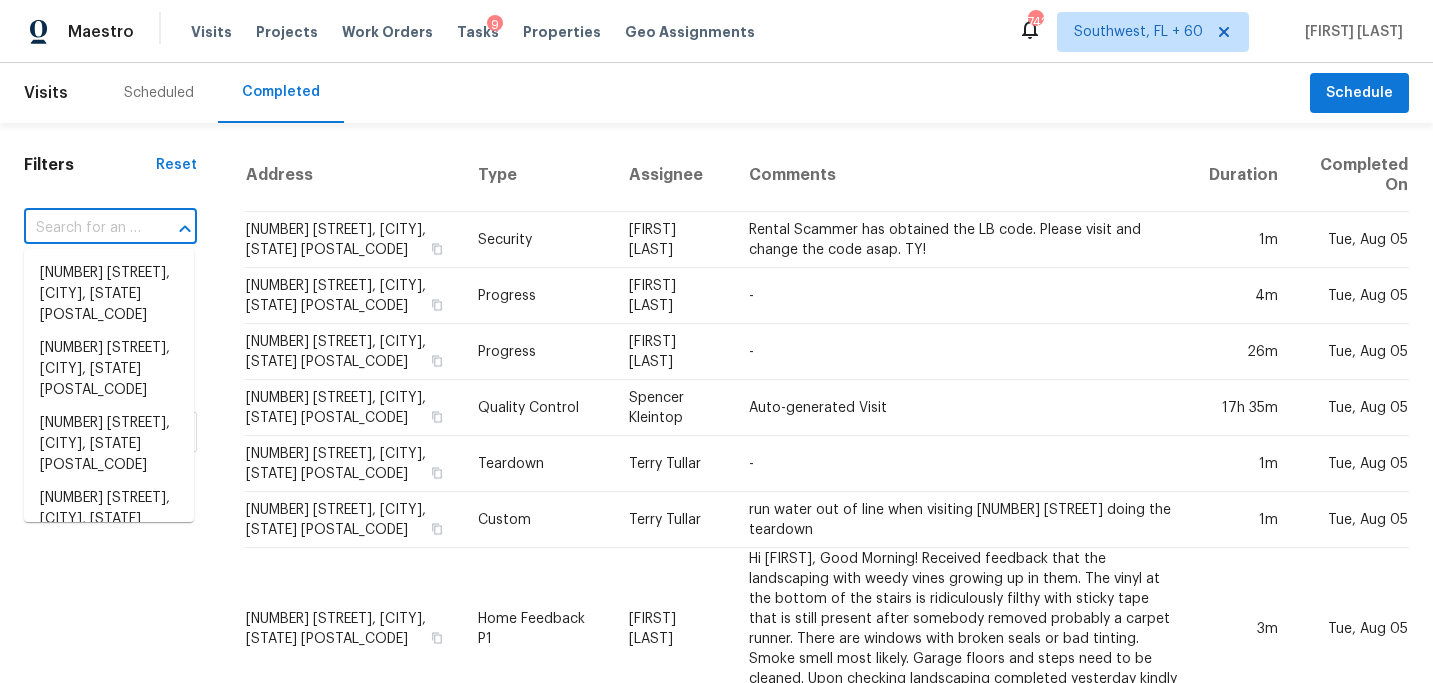paste on "9222 Saucedo Dr, Helotes, TX 78023" 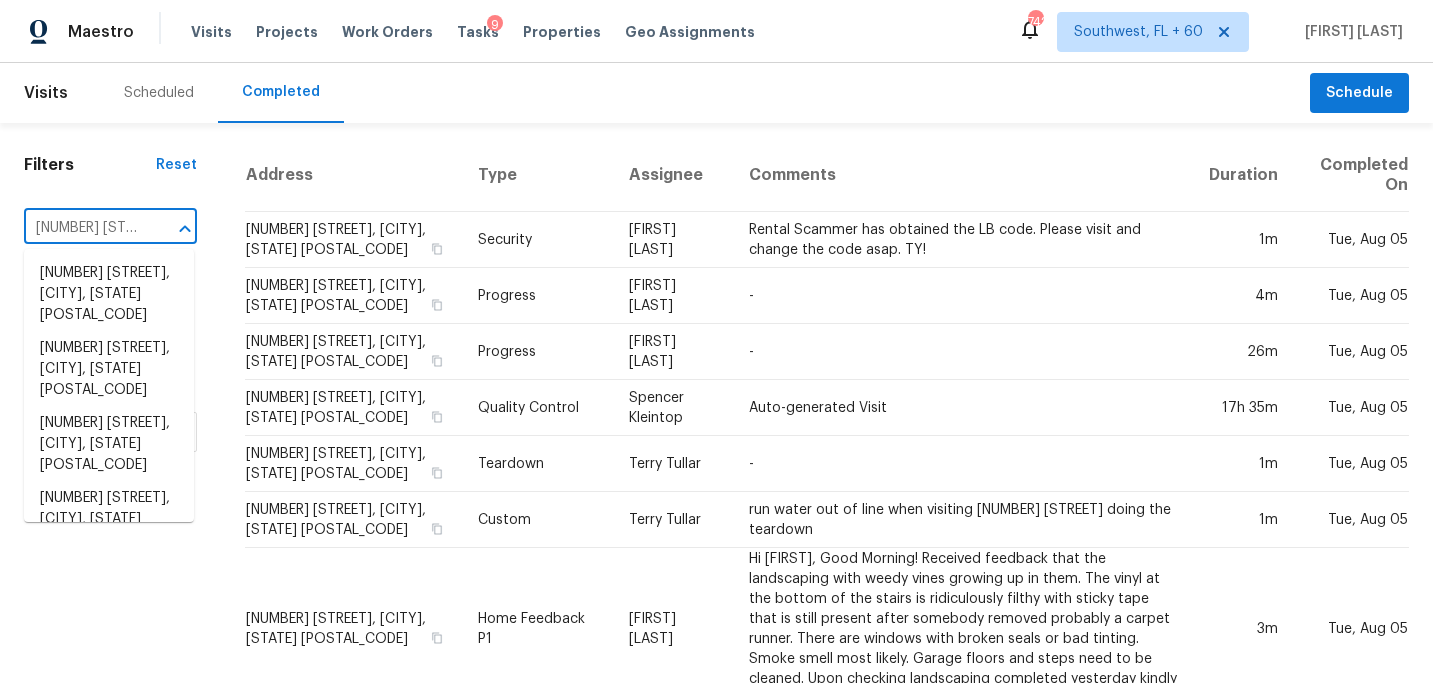 scroll, scrollTop: 0, scrollLeft: 135, axis: horizontal 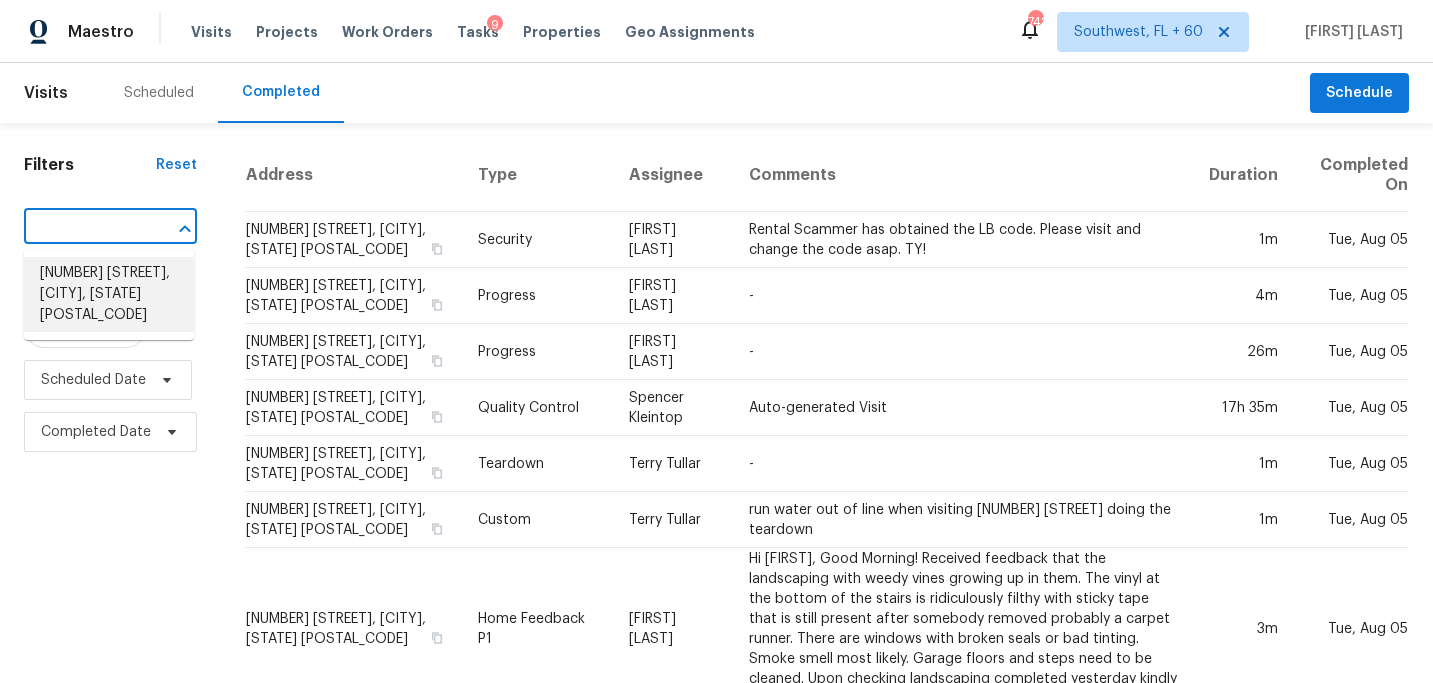 click on "9222 Saucedo Dr, Helotes, TX 78023" at bounding box center (109, 294) 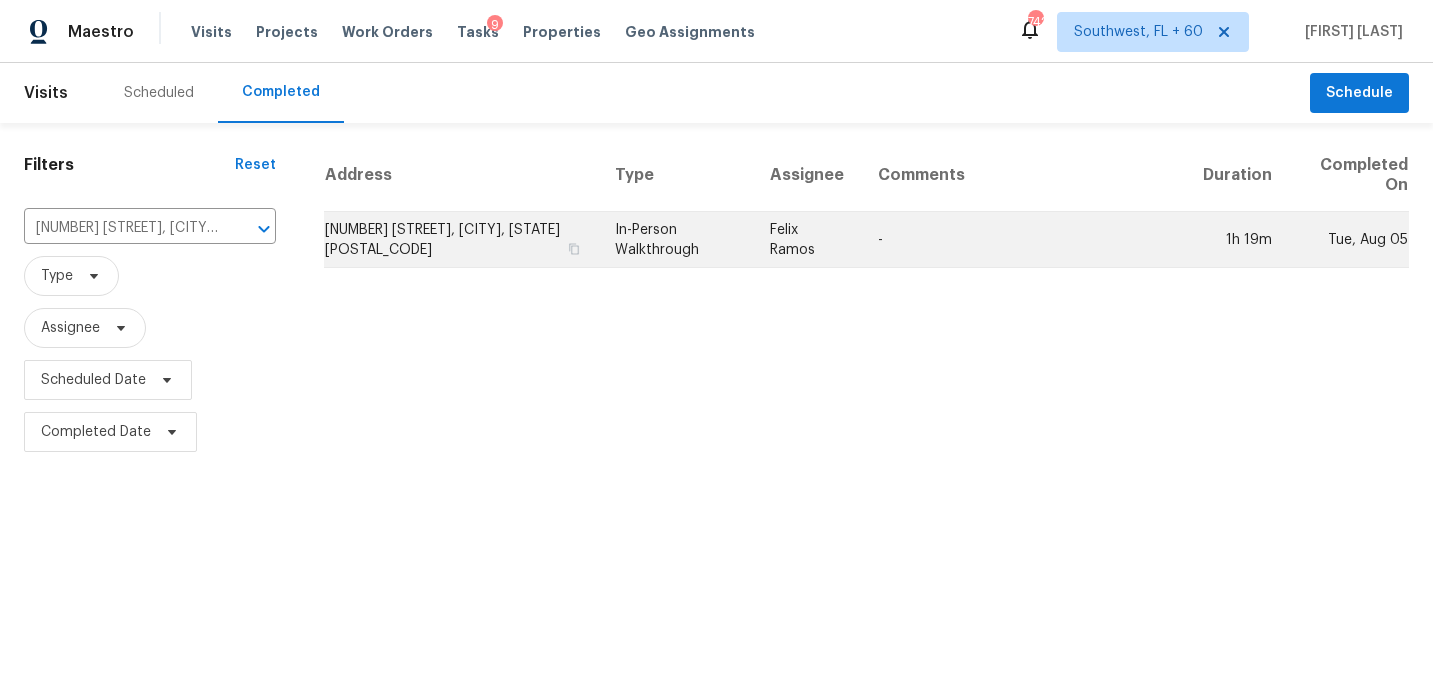 click on "In-Person Walkthrough" at bounding box center [676, 240] 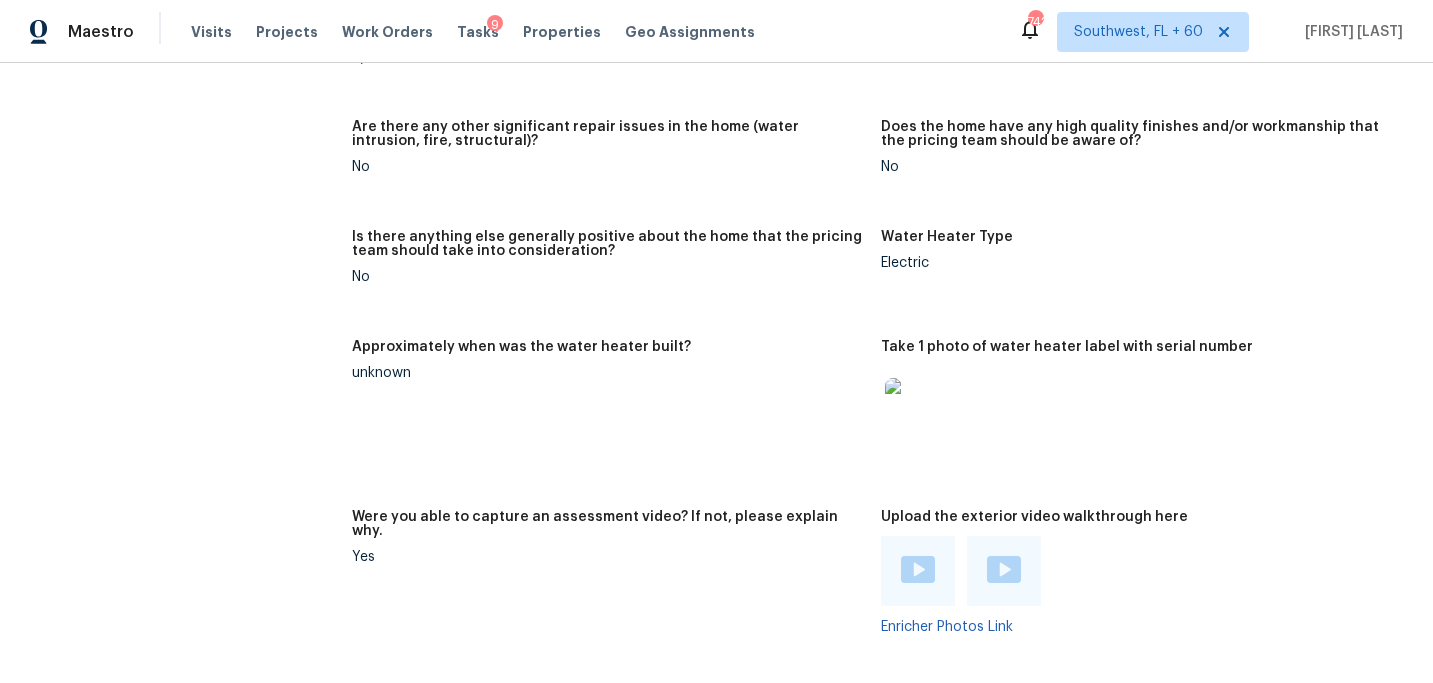 scroll, scrollTop: 3683, scrollLeft: 0, axis: vertical 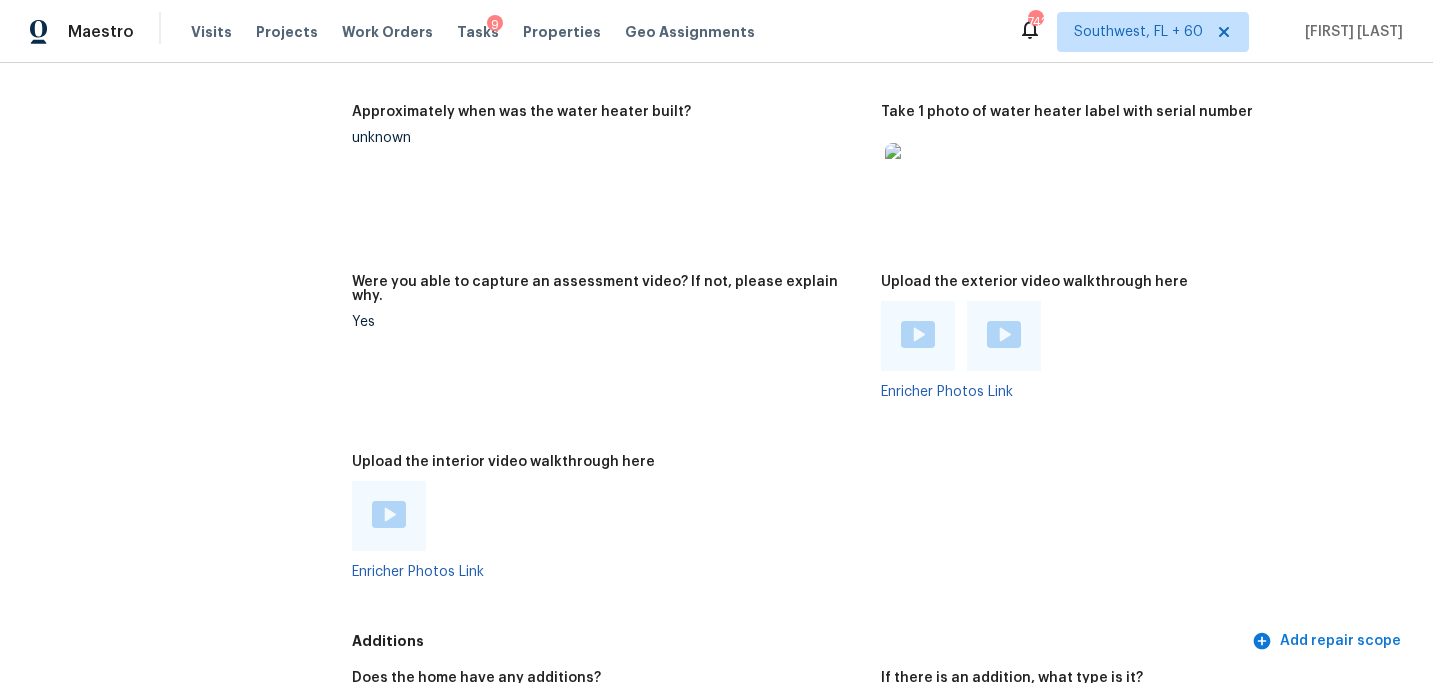 click on "Upload the interior video walkthrough here" at bounding box center [608, 468] 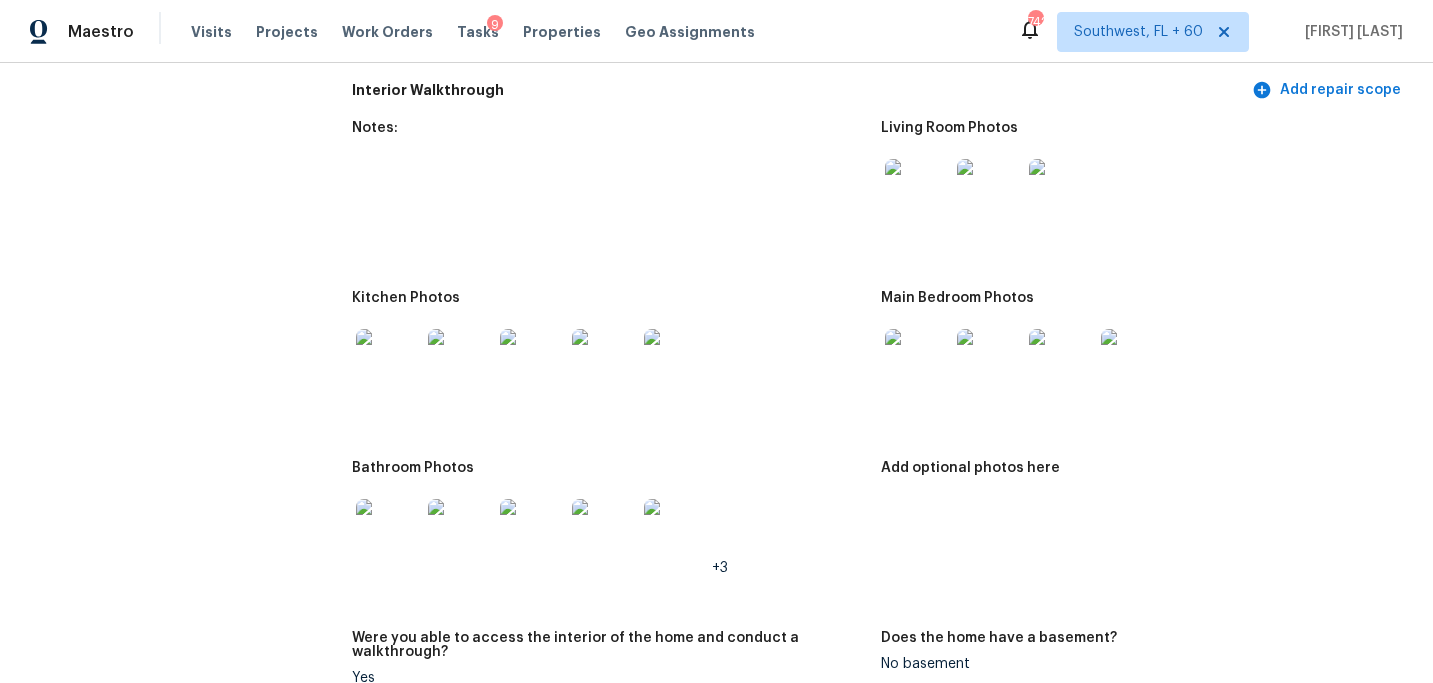 scroll, scrollTop: 2272, scrollLeft: 0, axis: vertical 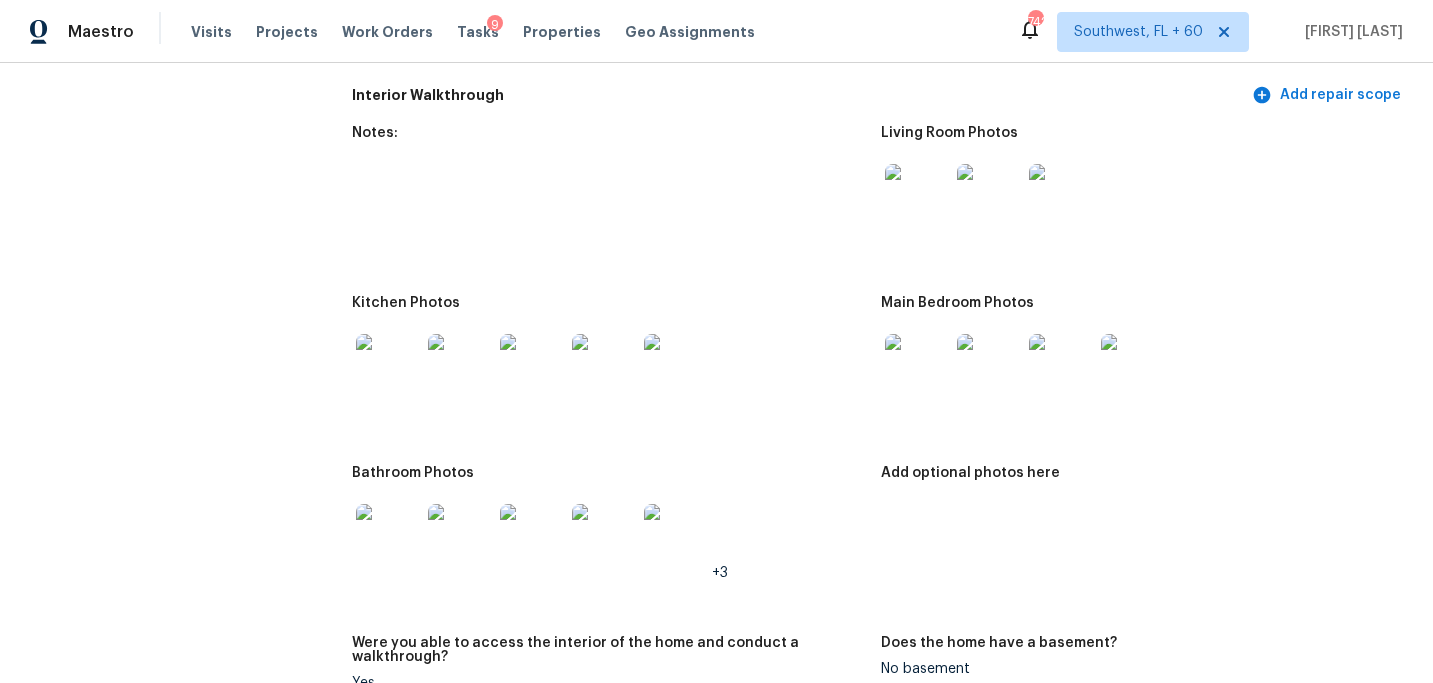 click at bounding box center (917, 196) 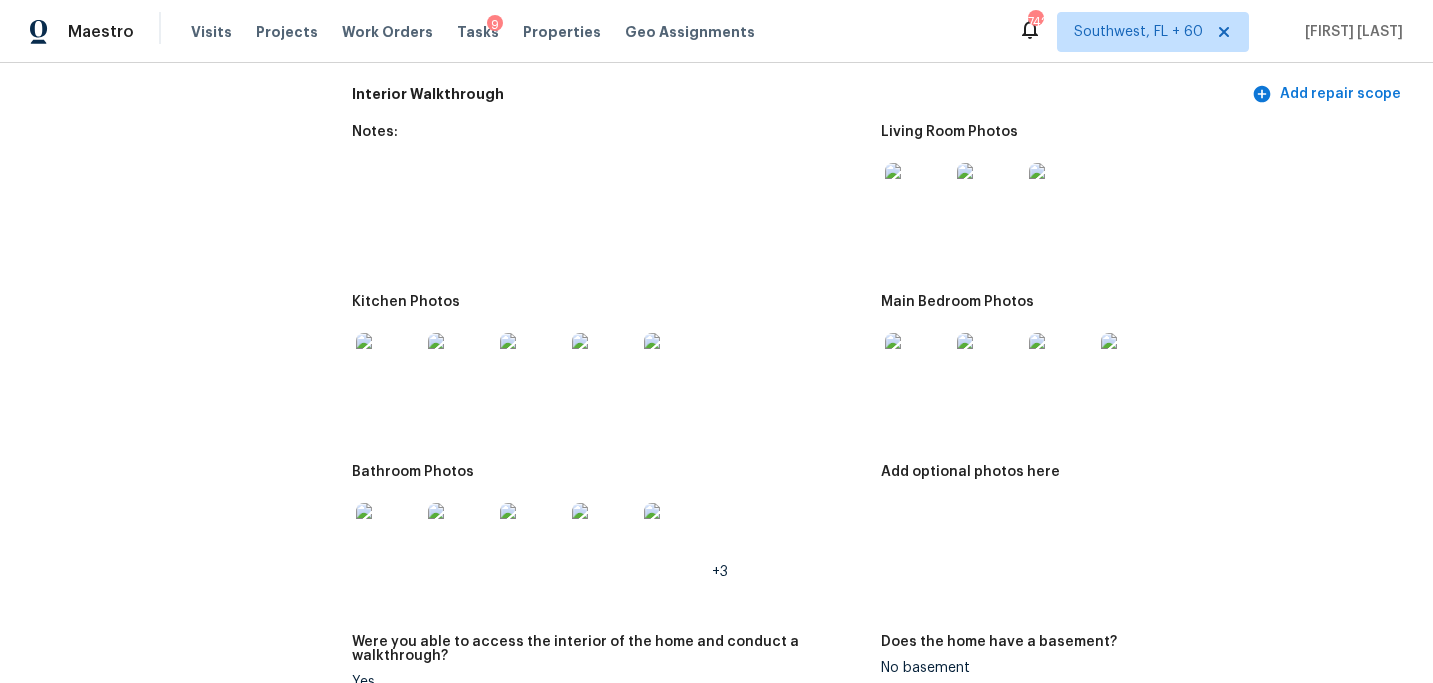 click at bounding box center (388, 535) 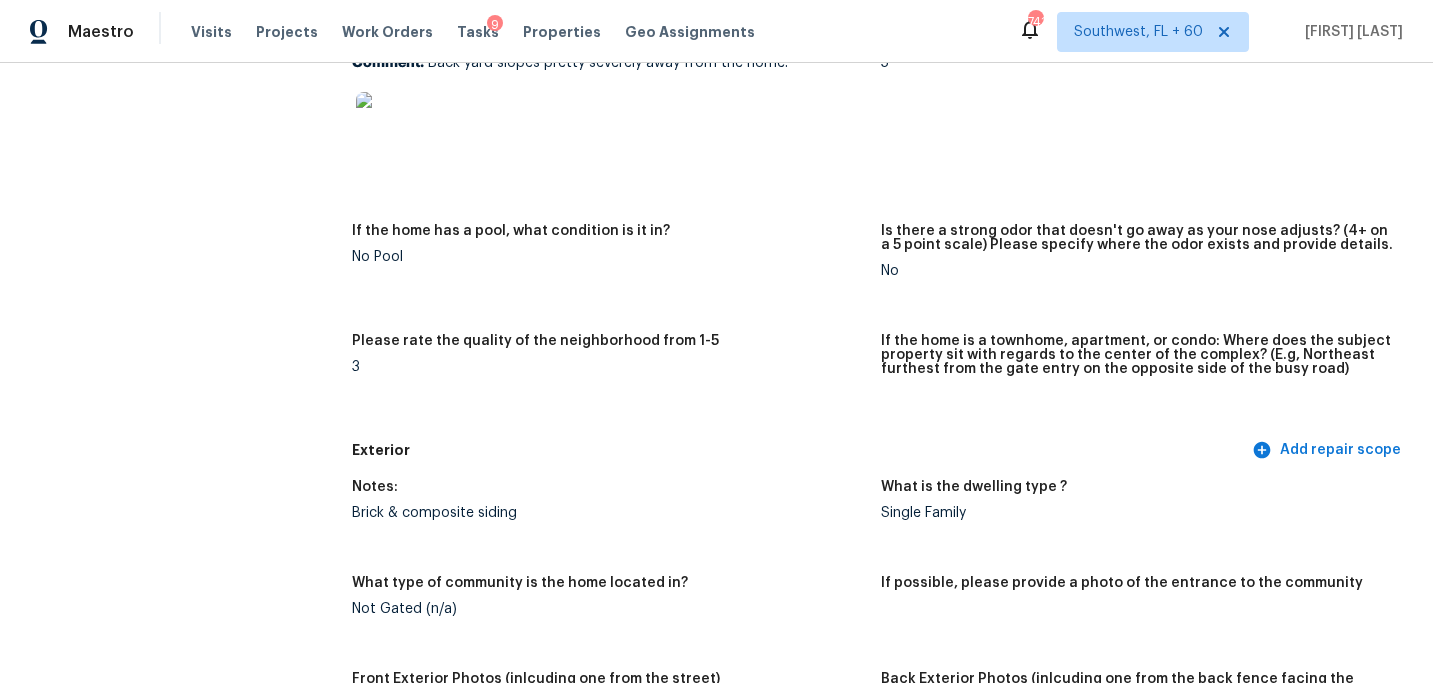 scroll, scrollTop: 0, scrollLeft: 0, axis: both 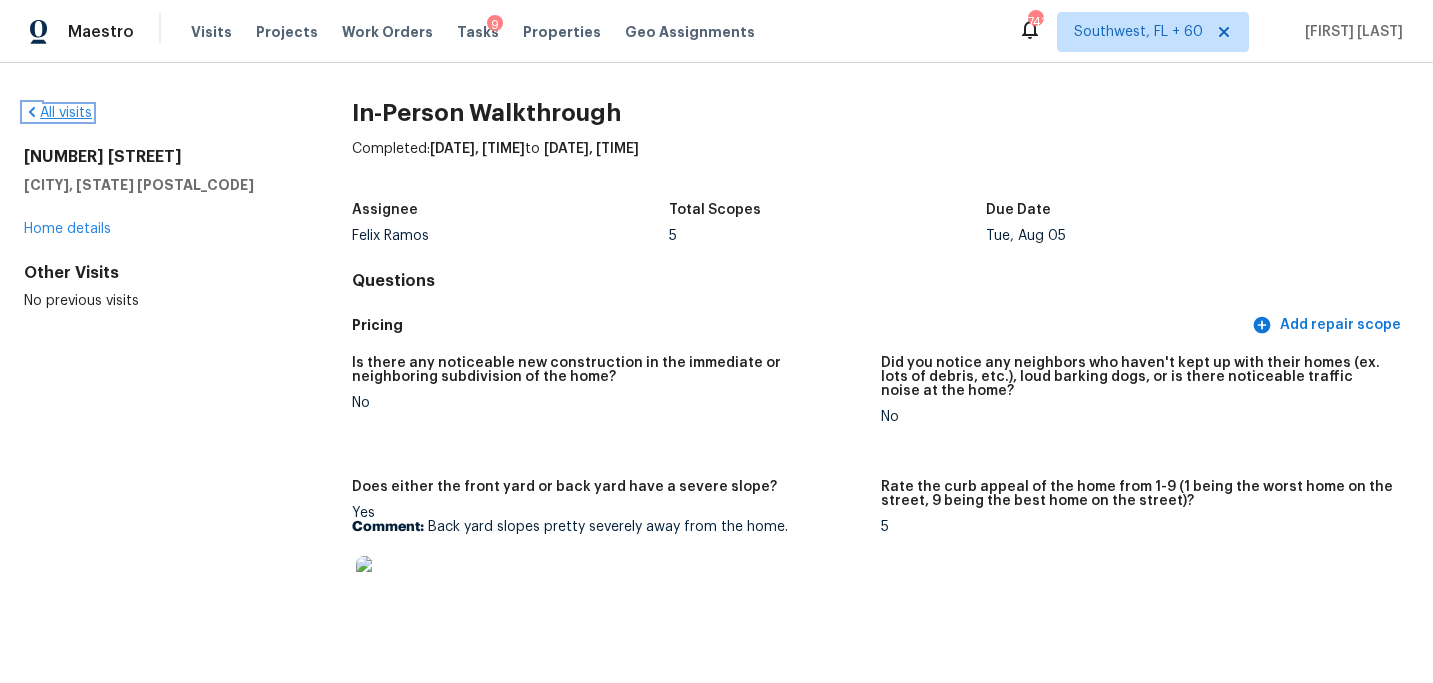 click on "All visits" at bounding box center [58, 113] 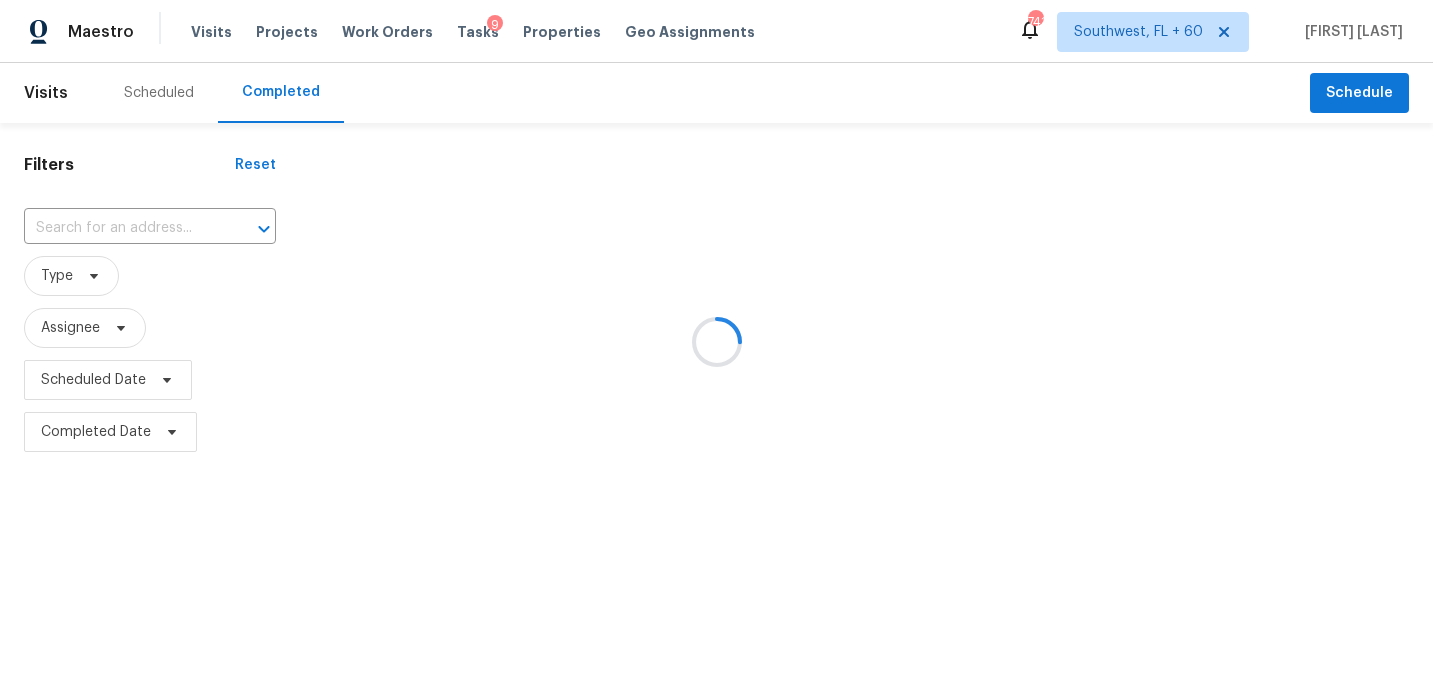 click at bounding box center [716, 341] 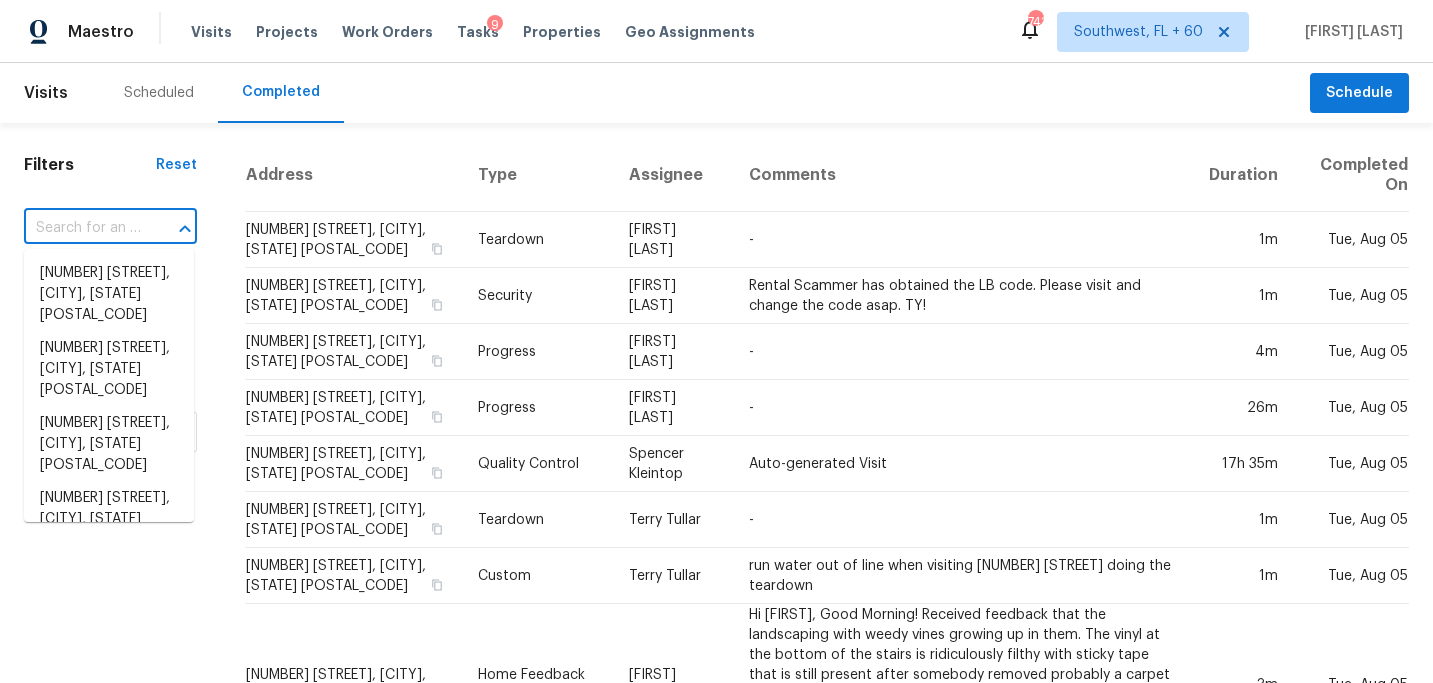 click at bounding box center (82, 228) 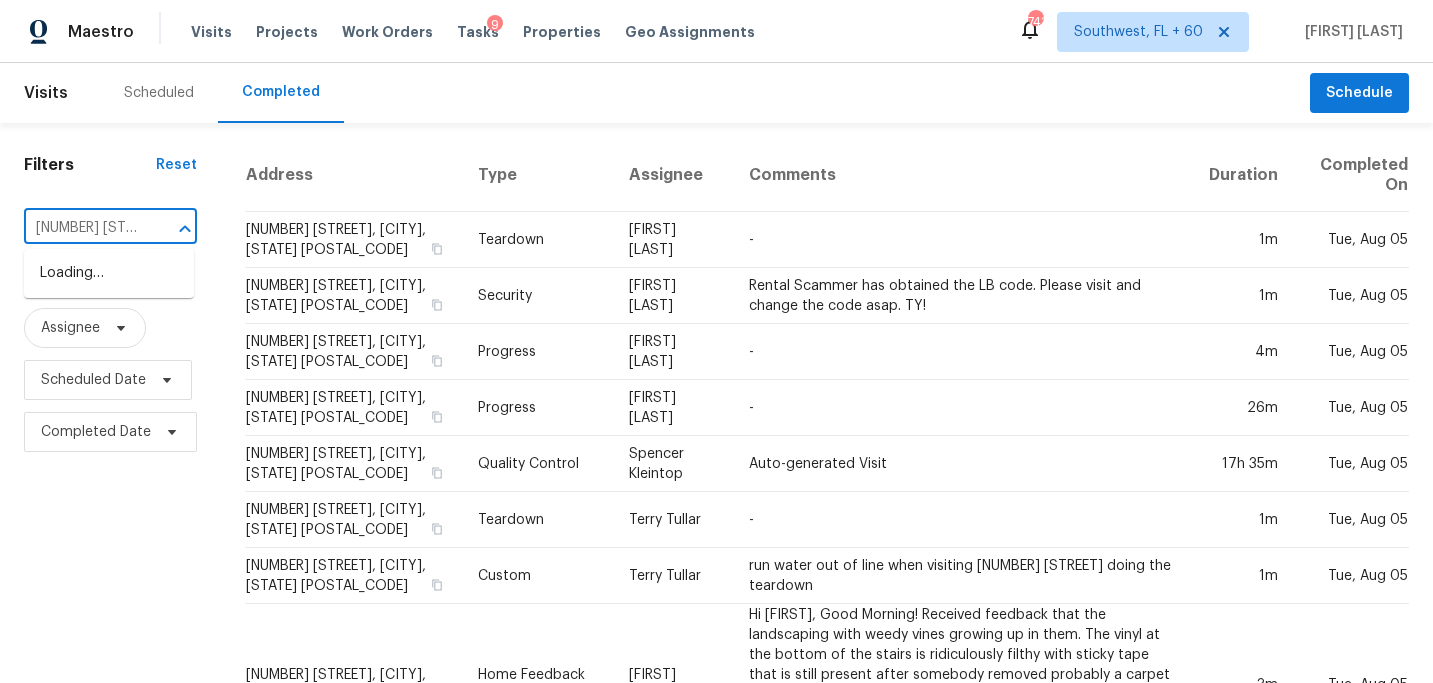 scroll, scrollTop: 0, scrollLeft: 182, axis: horizontal 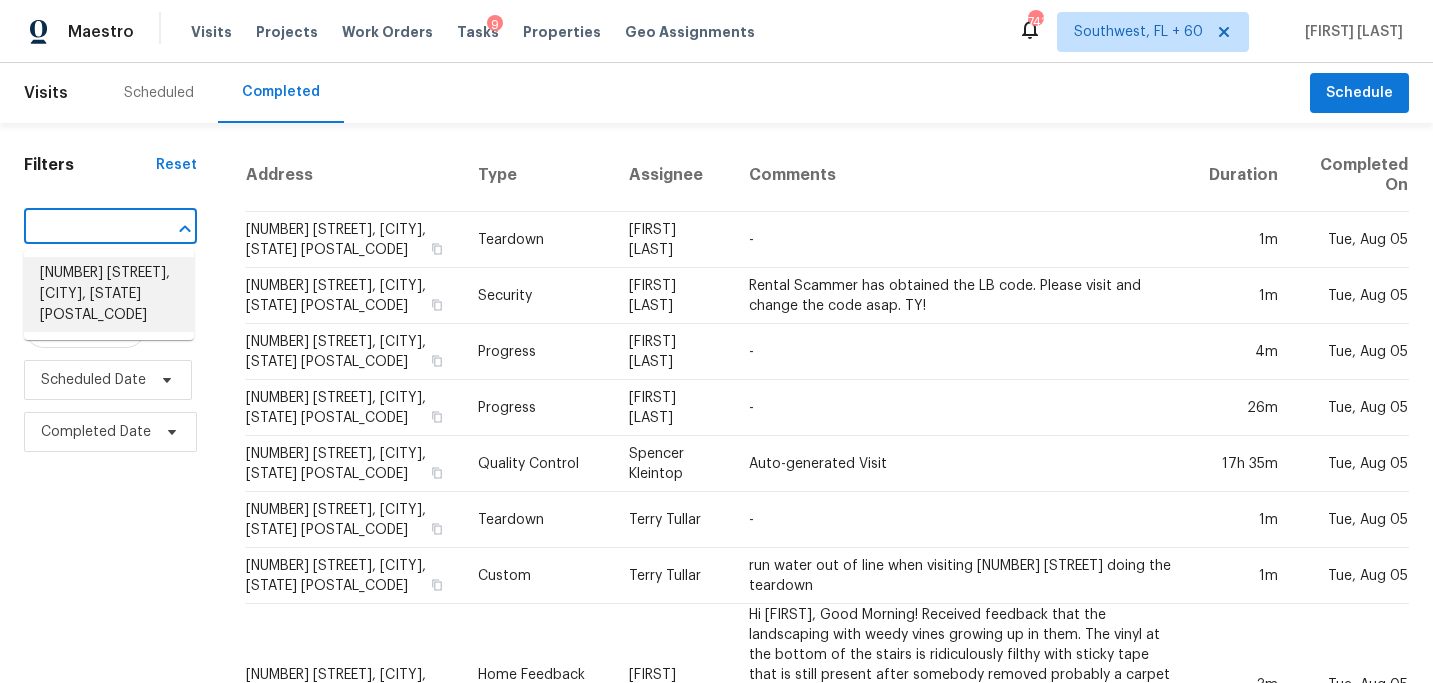 click on "1206 Sycamore St, Pleasant Hill, MO 64080" at bounding box center [109, 294] 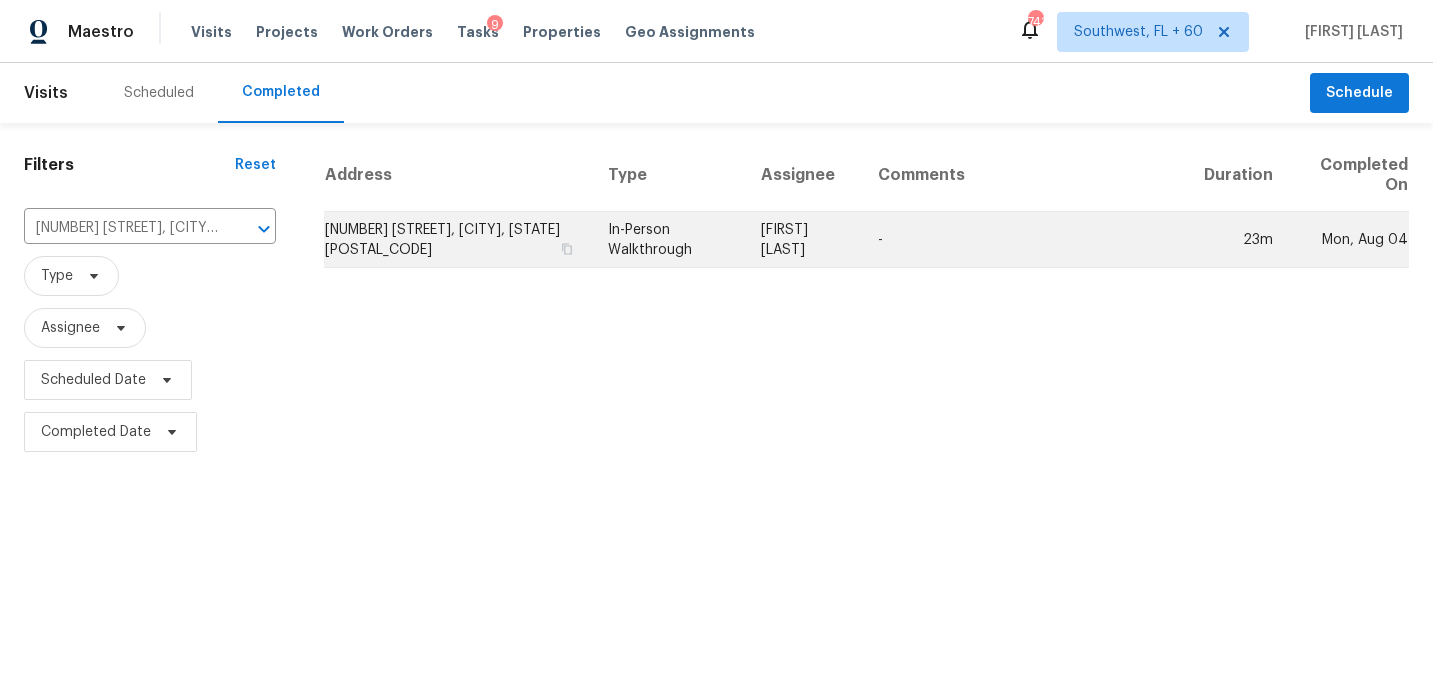click on "Joshua Beatty" at bounding box center [804, 240] 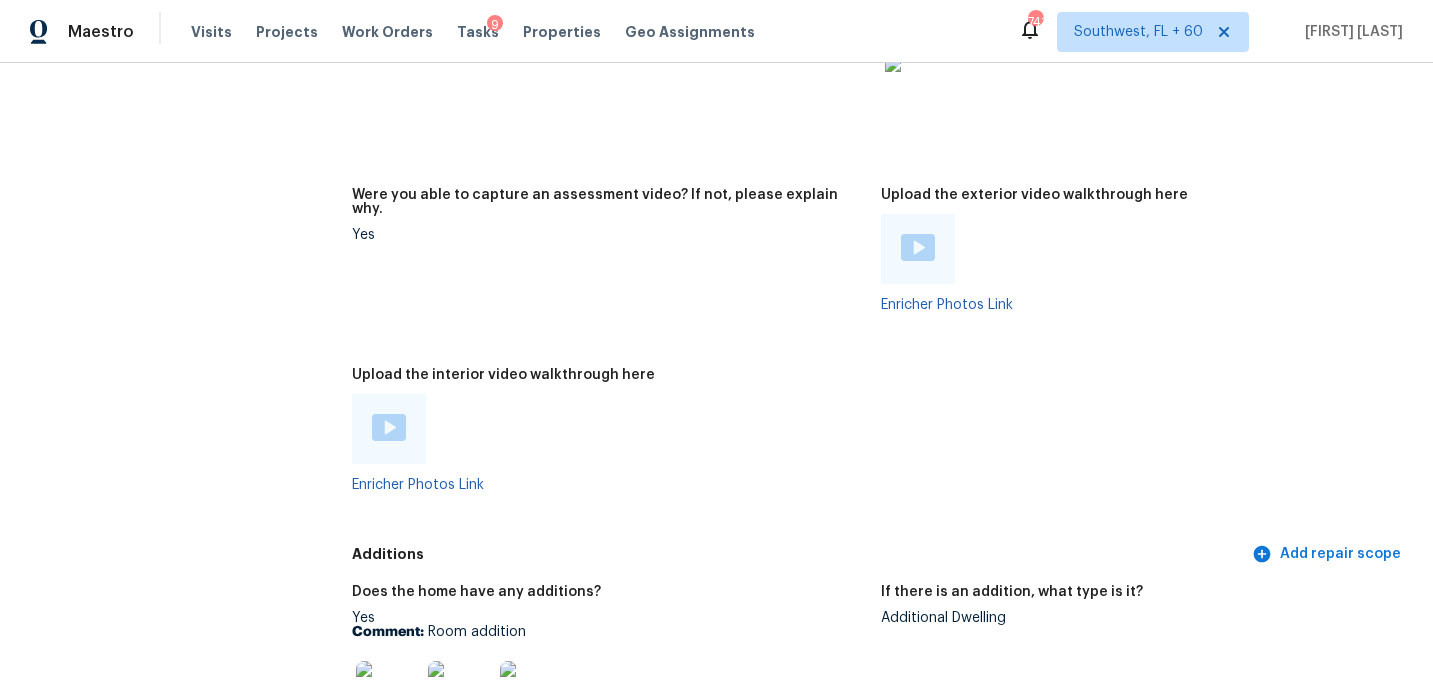 scroll, scrollTop: 4128, scrollLeft: 0, axis: vertical 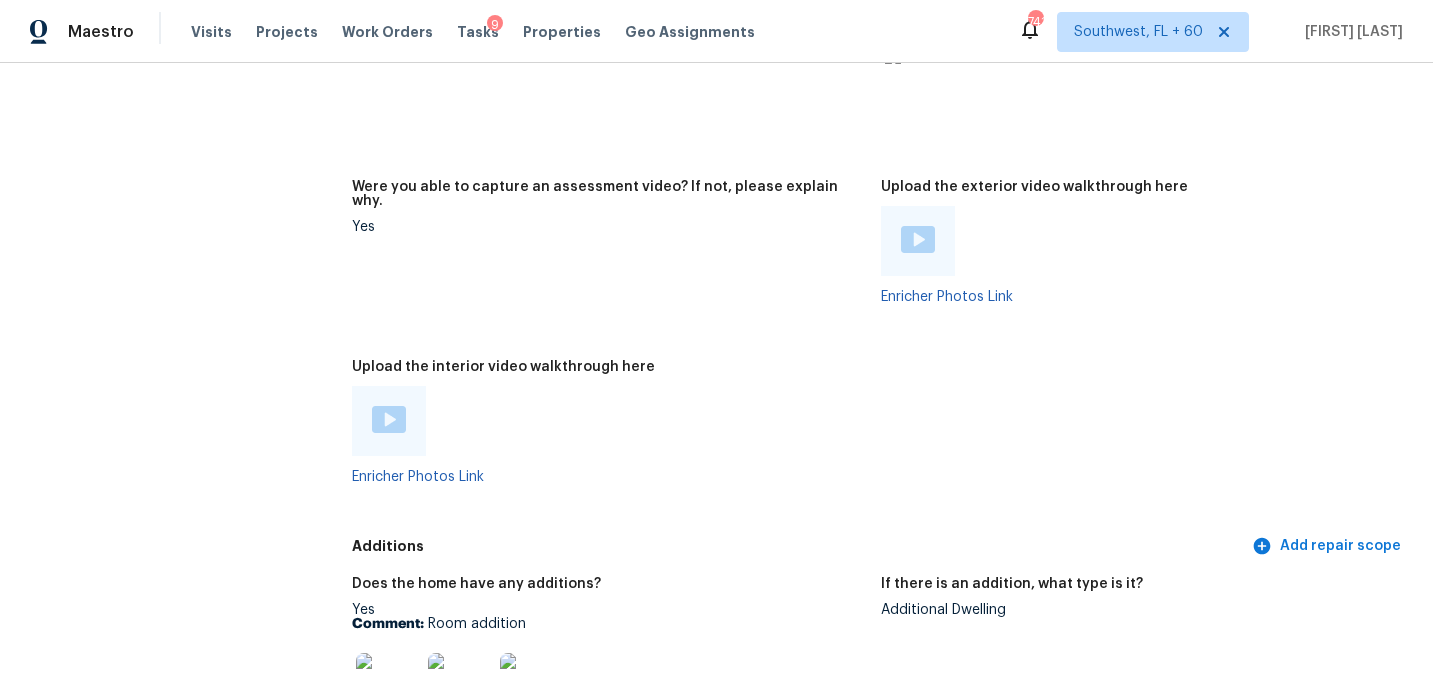 click at bounding box center [608, 421] 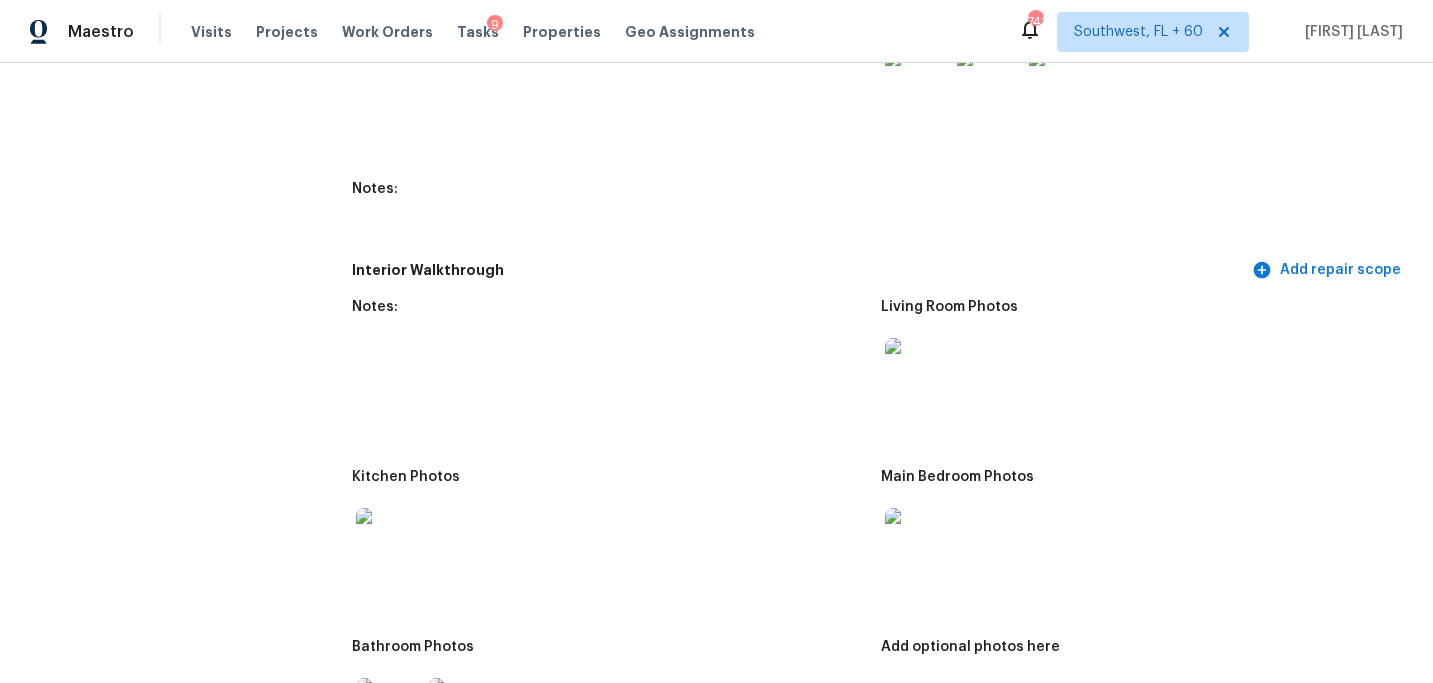 scroll, scrollTop: 2234, scrollLeft: 0, axis: vertical 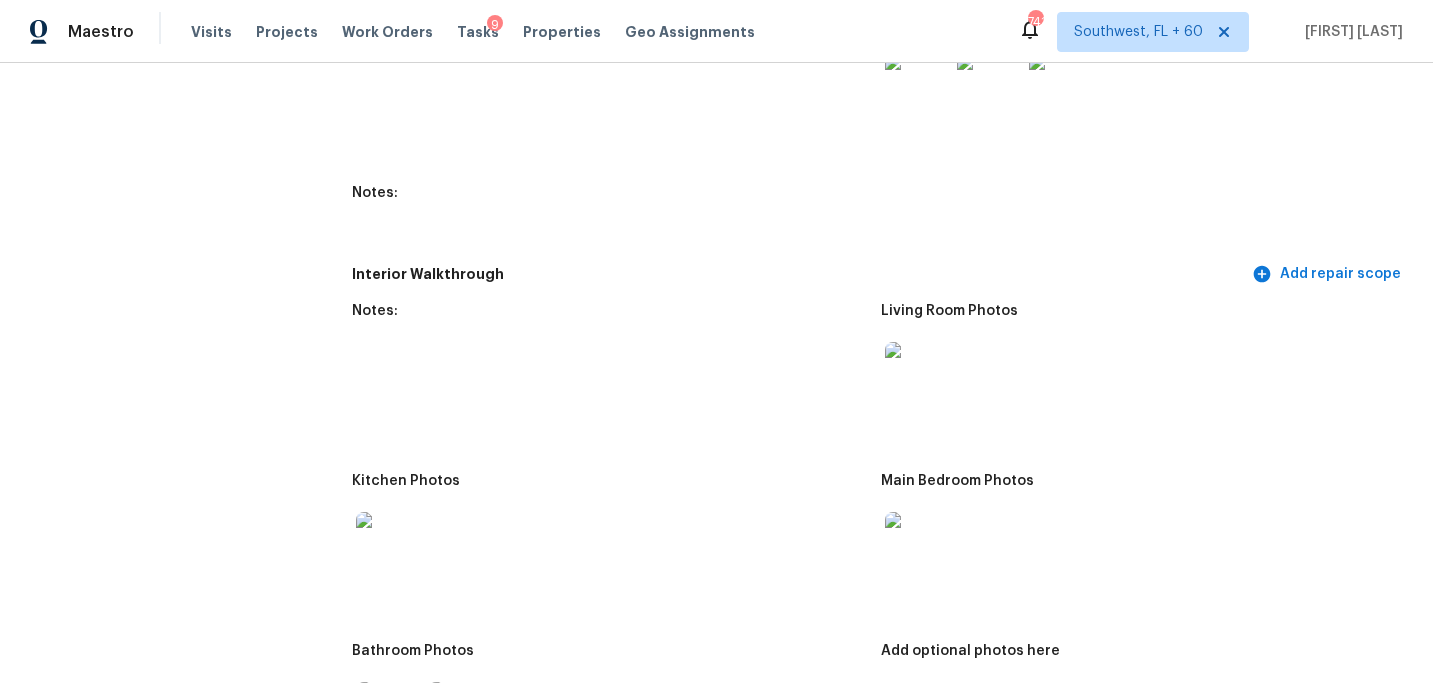click at bounding box center [917, 374] 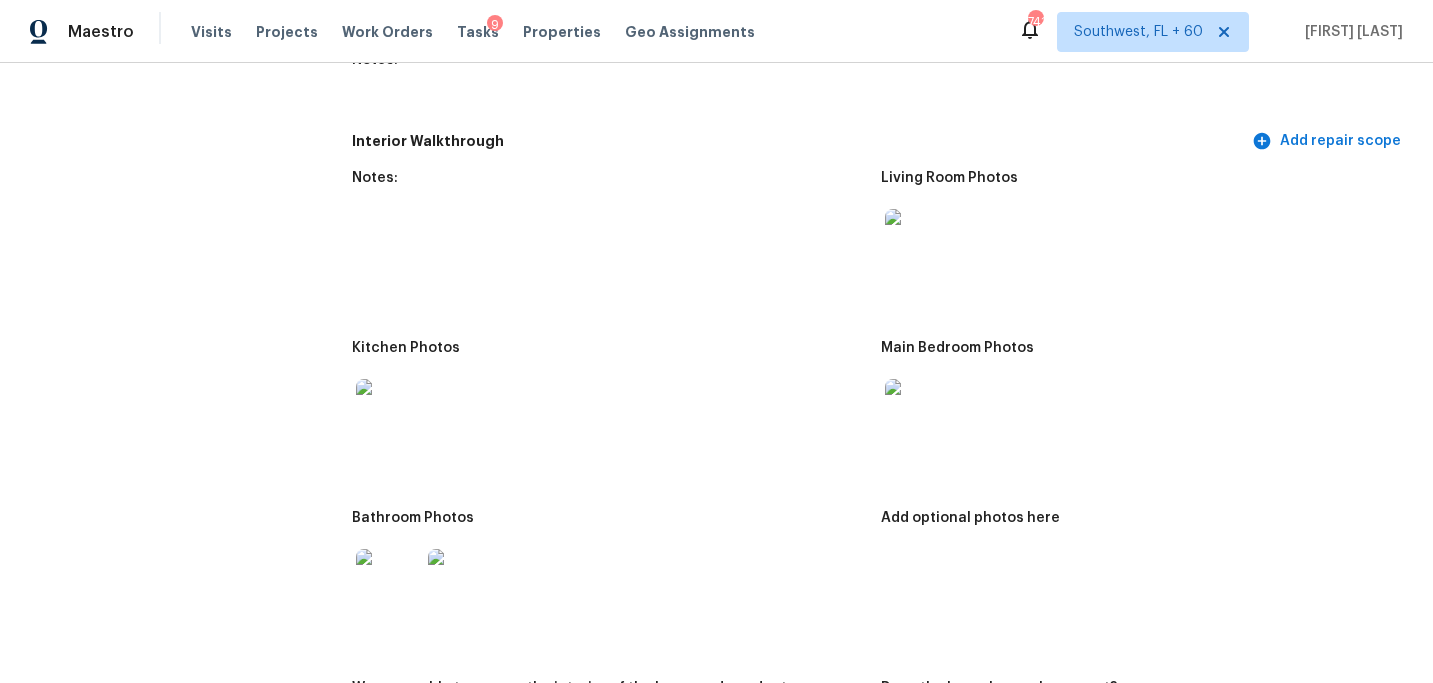 click at bounding box center [388, 581] 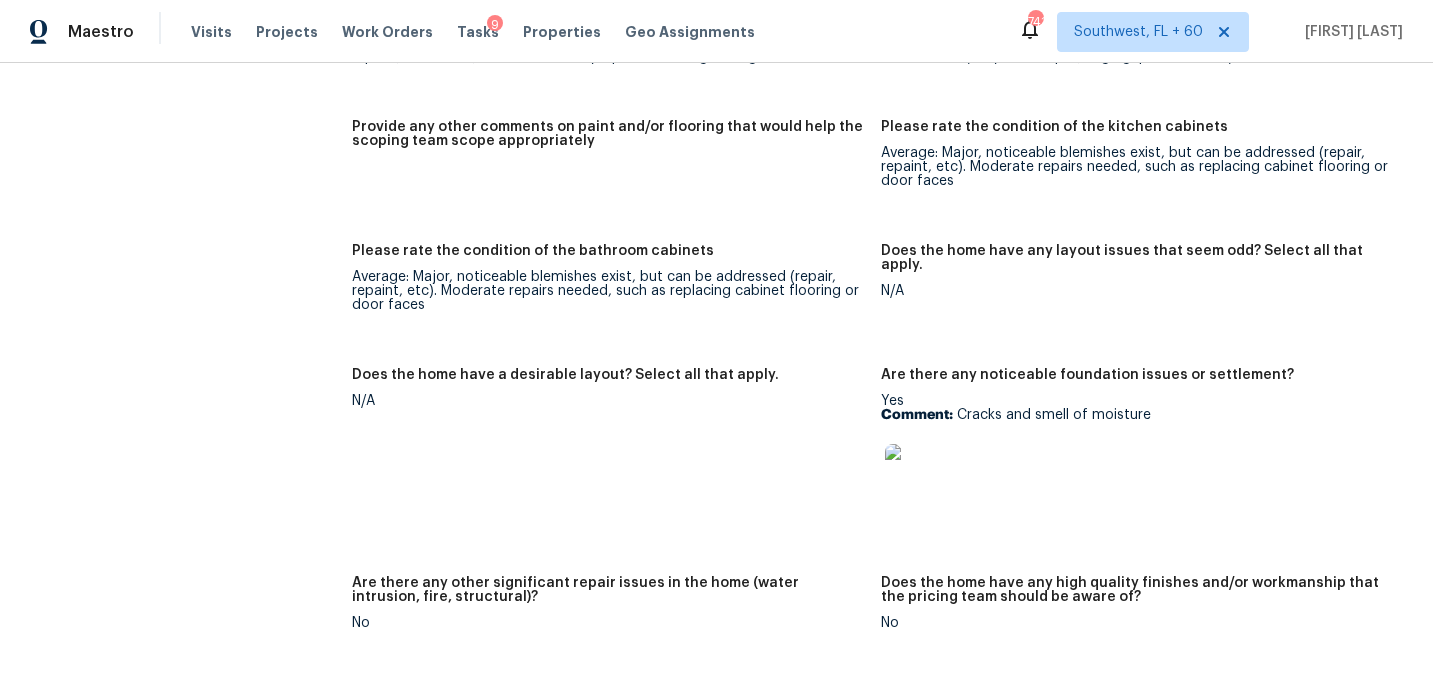 scroll, scrollTop: 3397, scrollLeft: 0, axis: vertical 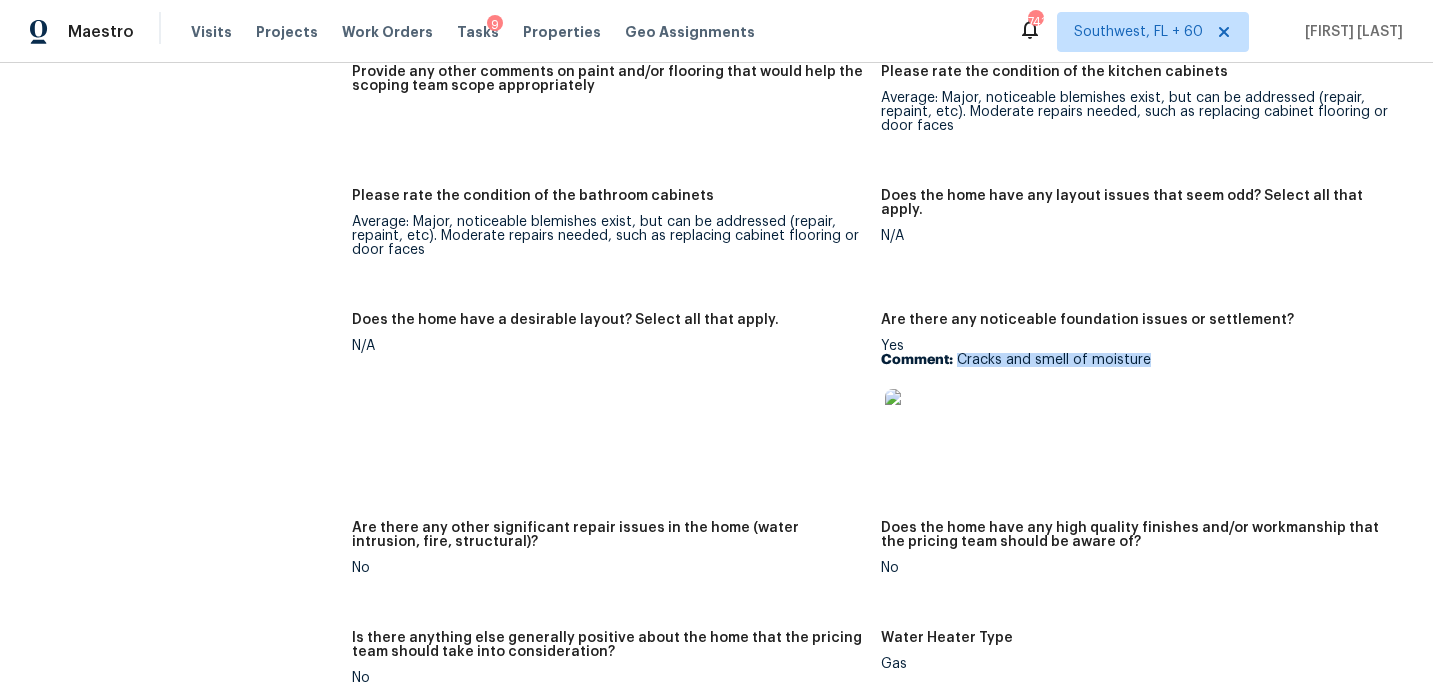 drag, startPoint x: 958, startPoint y: 347, endPoint x: 1226, endPoint y: 347, distance: 268 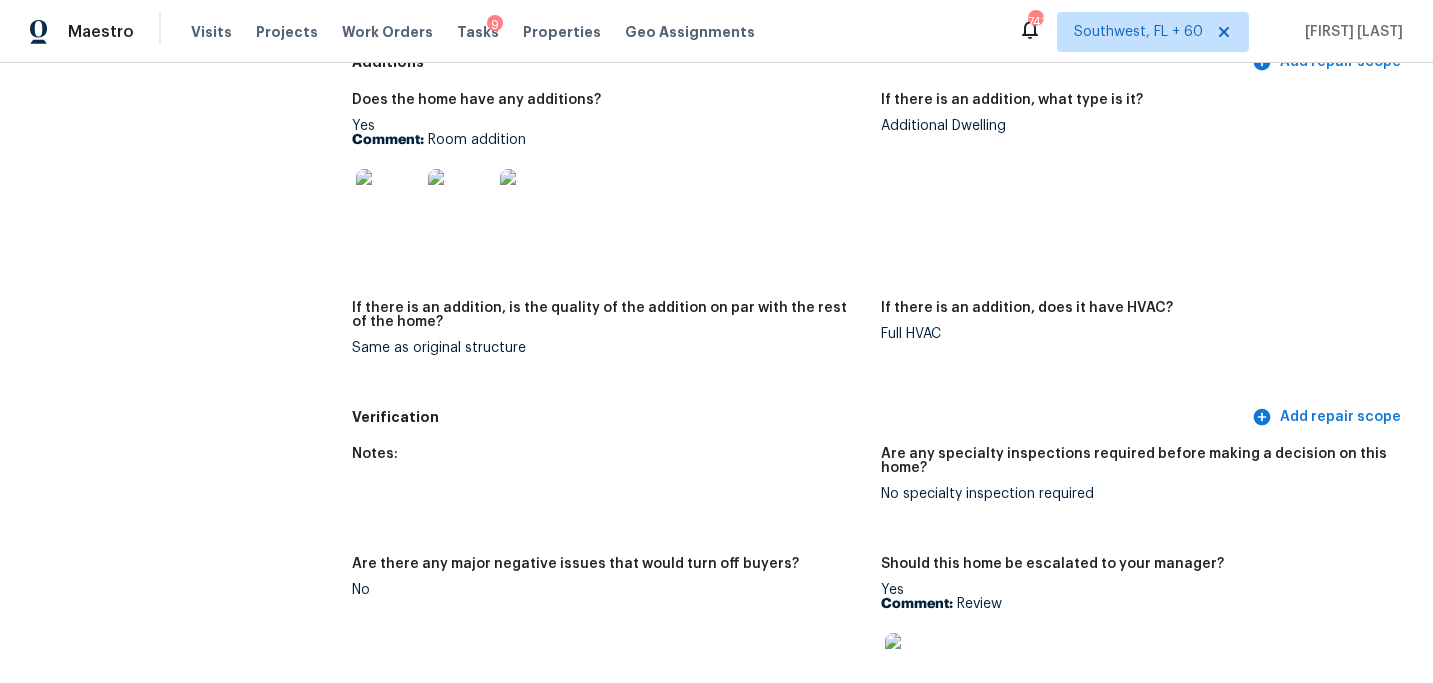 scroll, scrollTop: 4449, scrollLeft: 0, axis: vertical 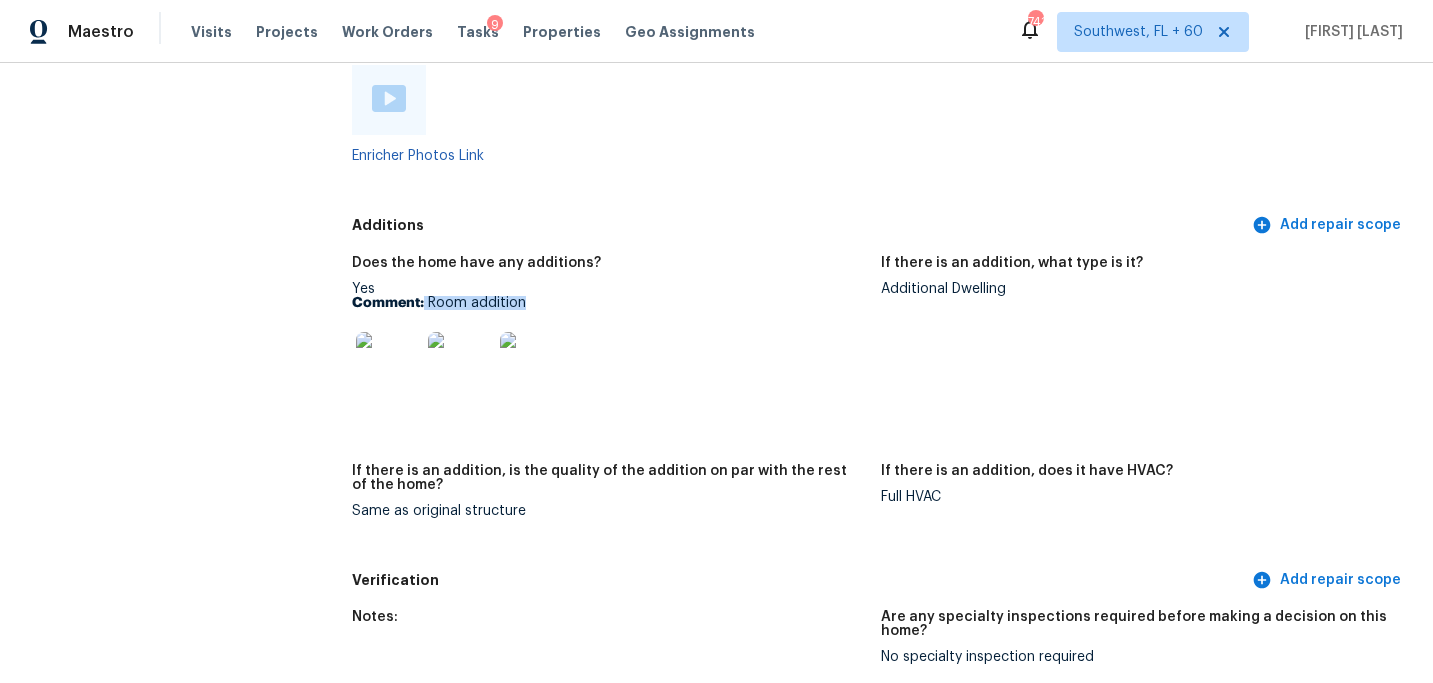 drag, startPoint x: 424, startPoint y: 286, endPoint x: 558, endPoint y: 286, distance: 134 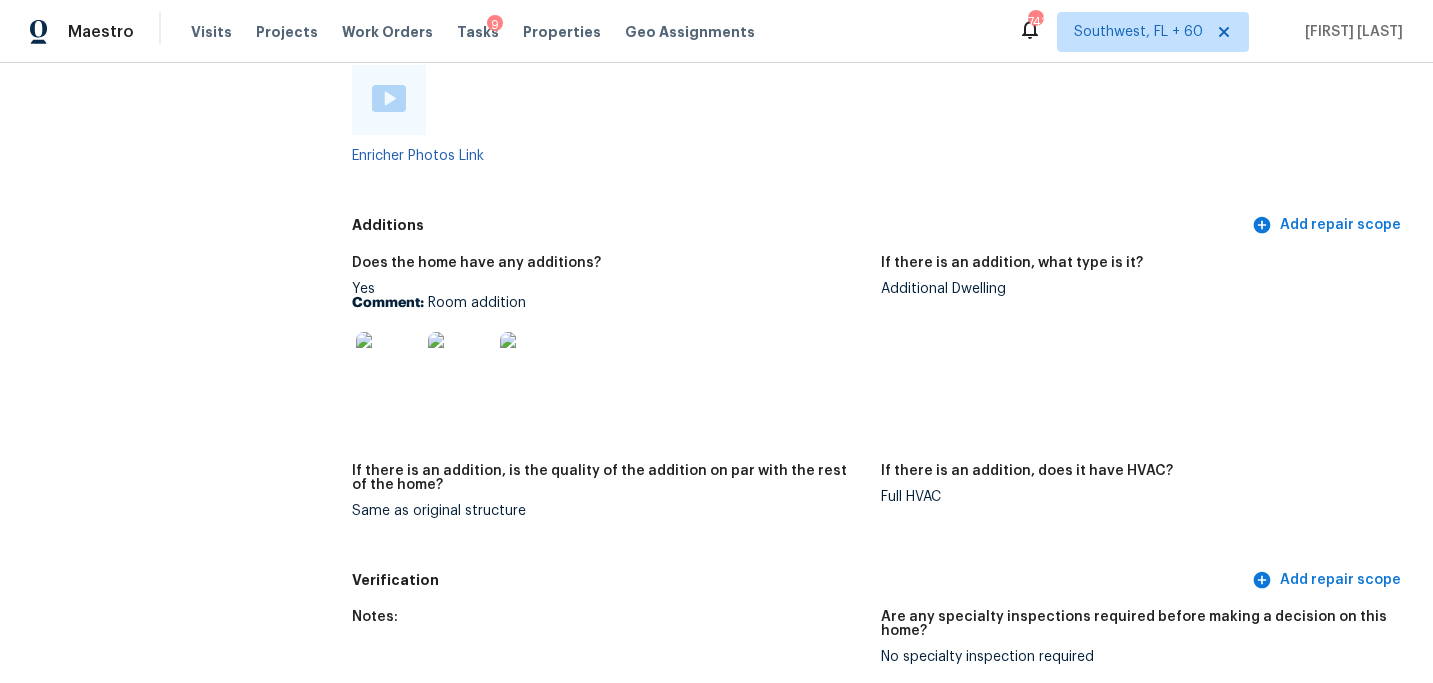 click on "Yes Comment:   Room addition" at bounding box center [608, 345] 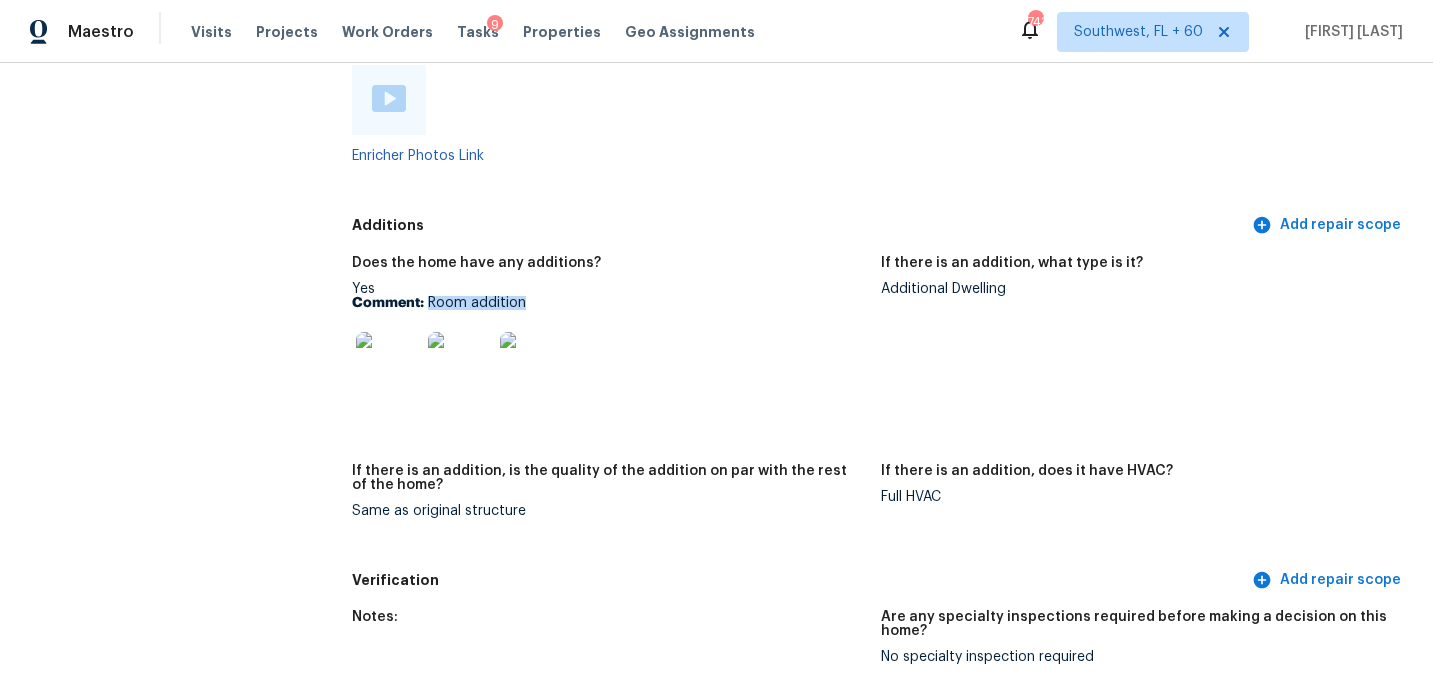 drag, startPoint x: 429, startPoint y: 284, endPoint x: 555, endPoint y: 284, distance: 126 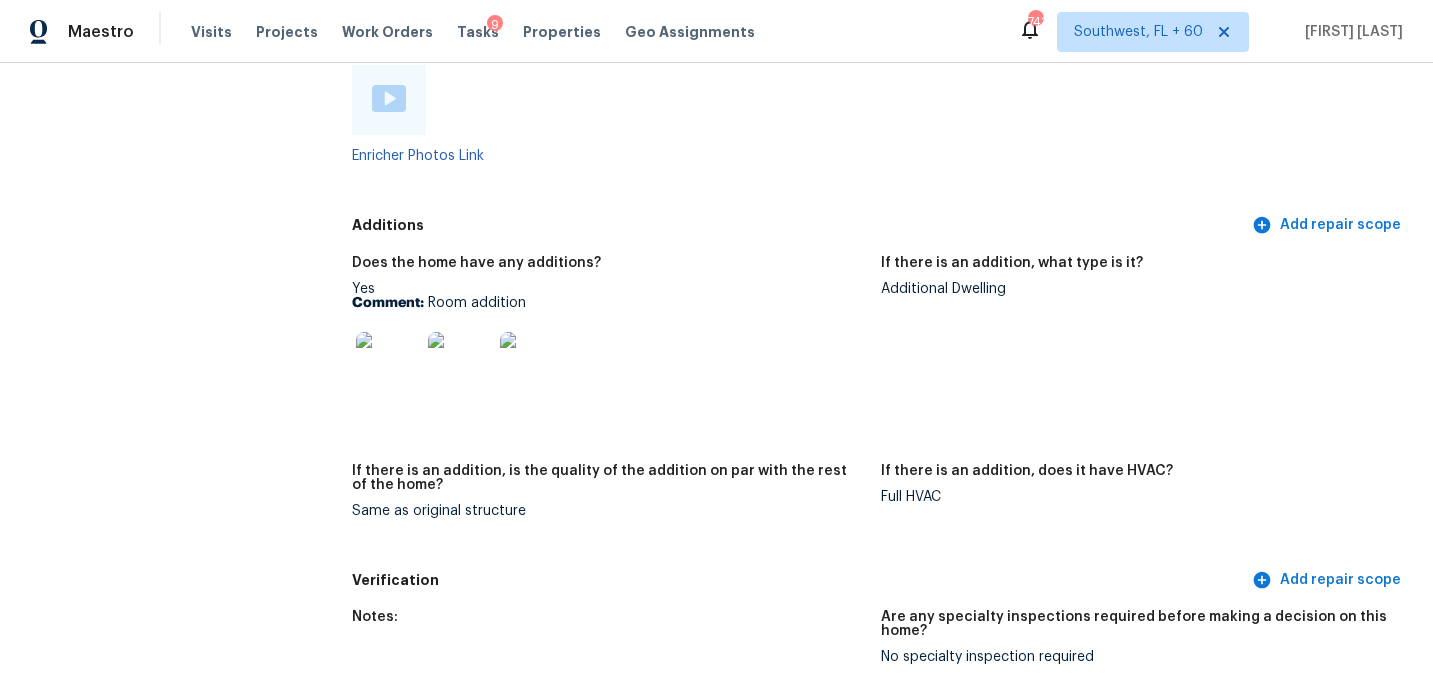 click on "Additional Dwelling" at bounding box center [1137, 289] 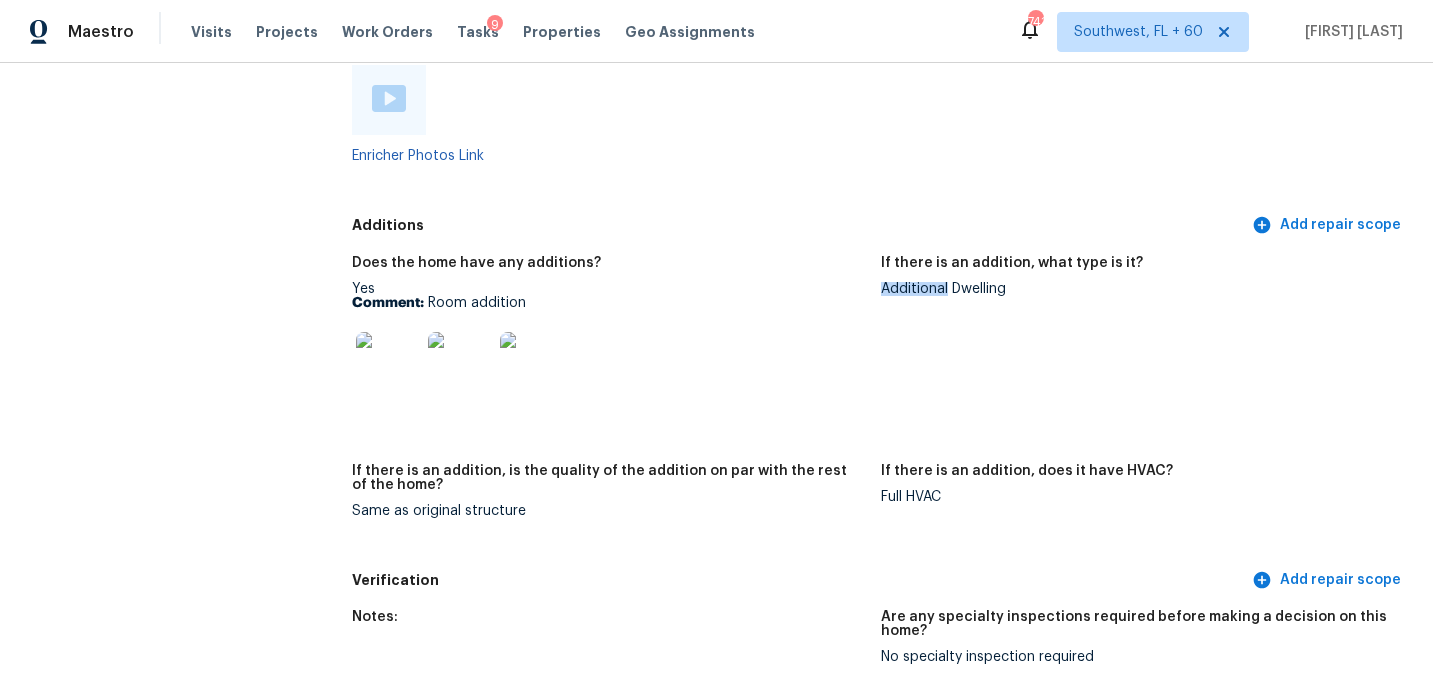 click on "Additional Dwelling" at bounding box center [1137, 289] 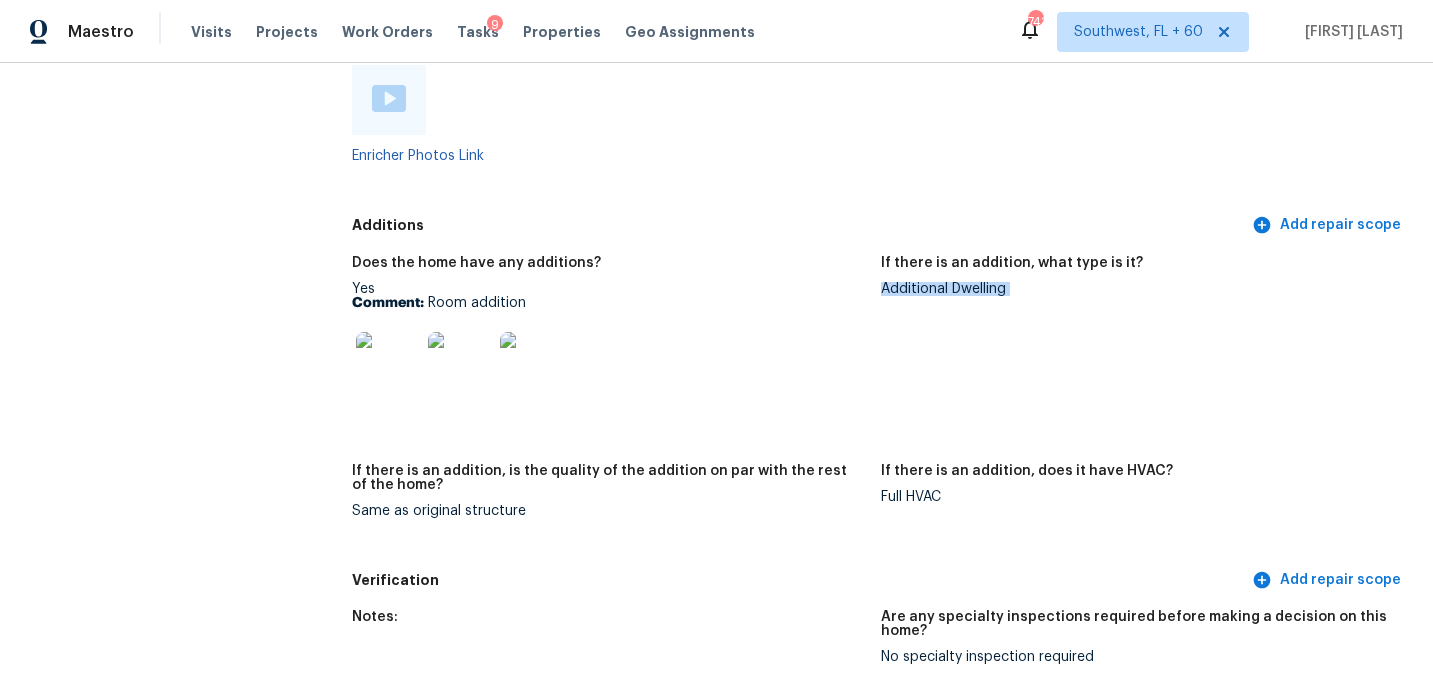 click on "Additional Dwelling" at bounding box center [1137, 289] 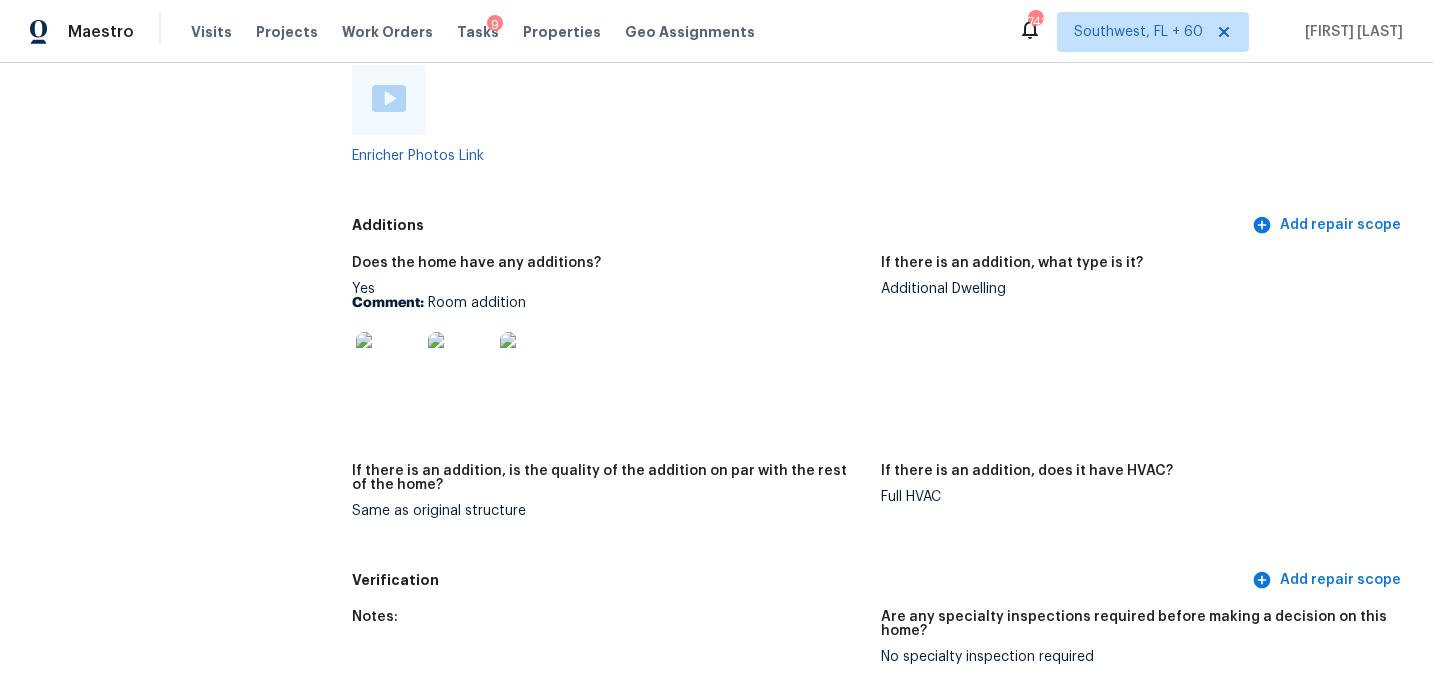 click at bounding box center (608, 364) 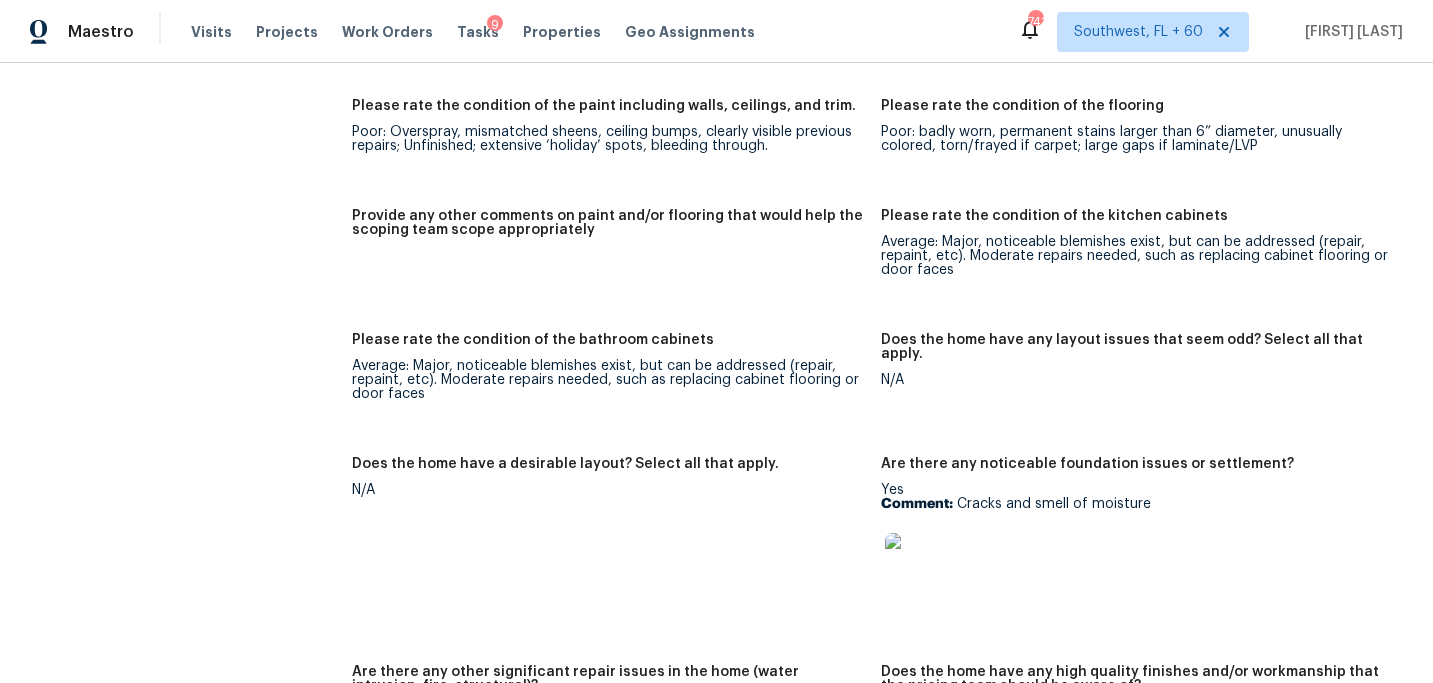 scroll, scrollTop: 3256, scrollLeft: 0, axis: vertical 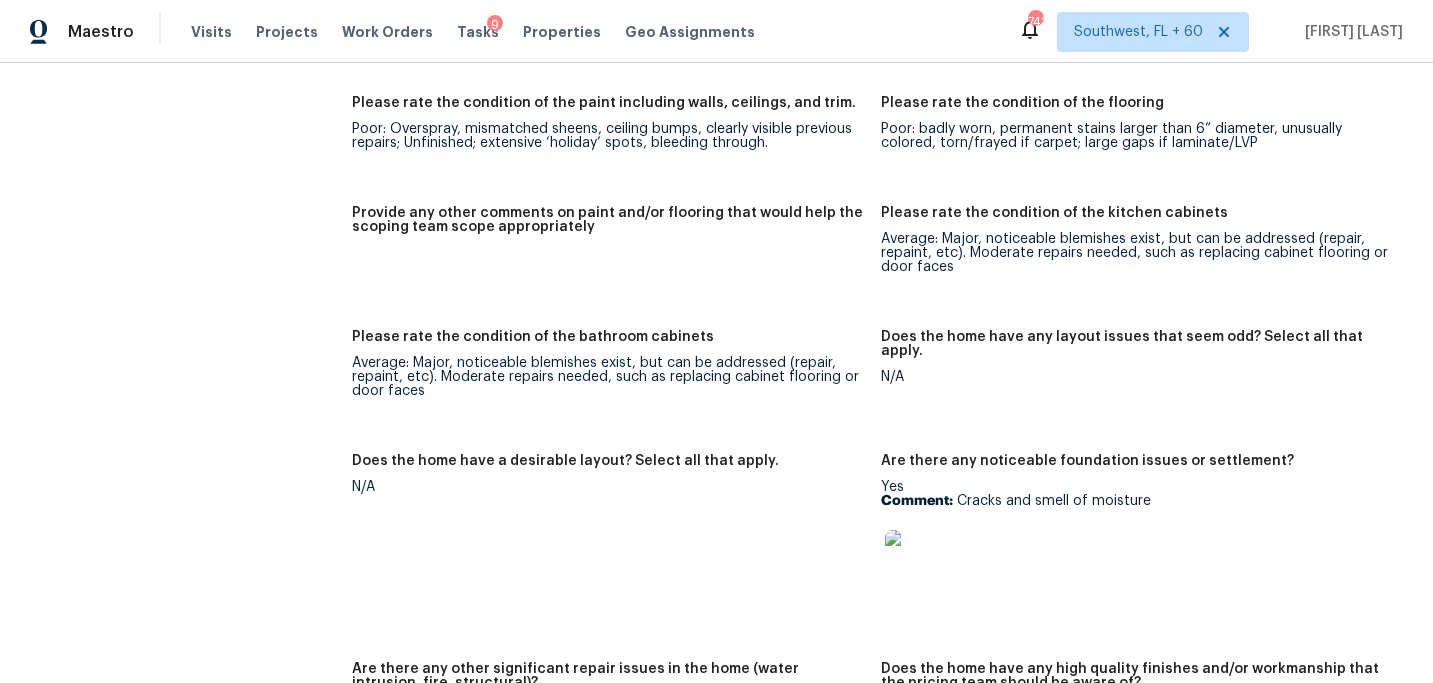 click on "Please rate the condition of the paint including walls, ceilings, and trim. Poor: Overspray, mismatched sheens, ceiling bumps, clearly visible previous repairs; Unfinished; extensive ‘holiday’ spots, bleeding through." at bounding box center [616, 139] 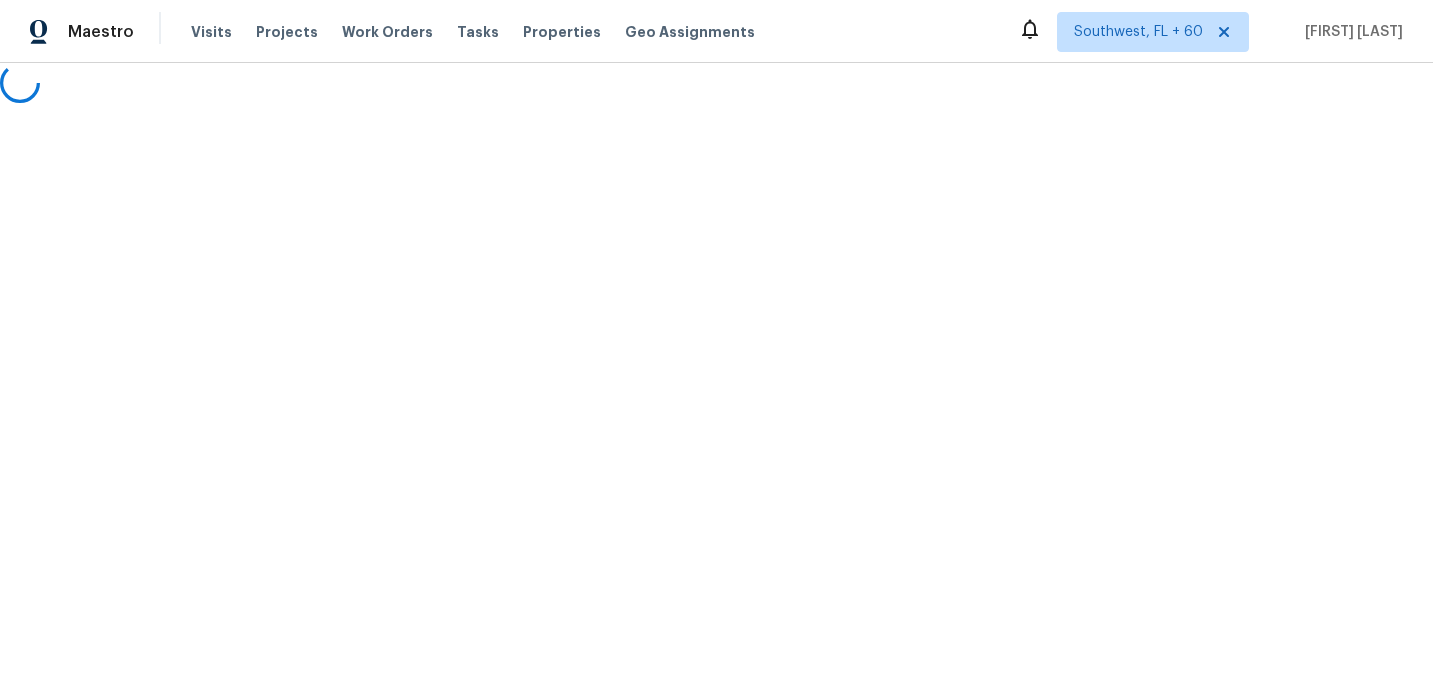 scroll, scrollTop: 0, scrollLeft: 0, axis: both 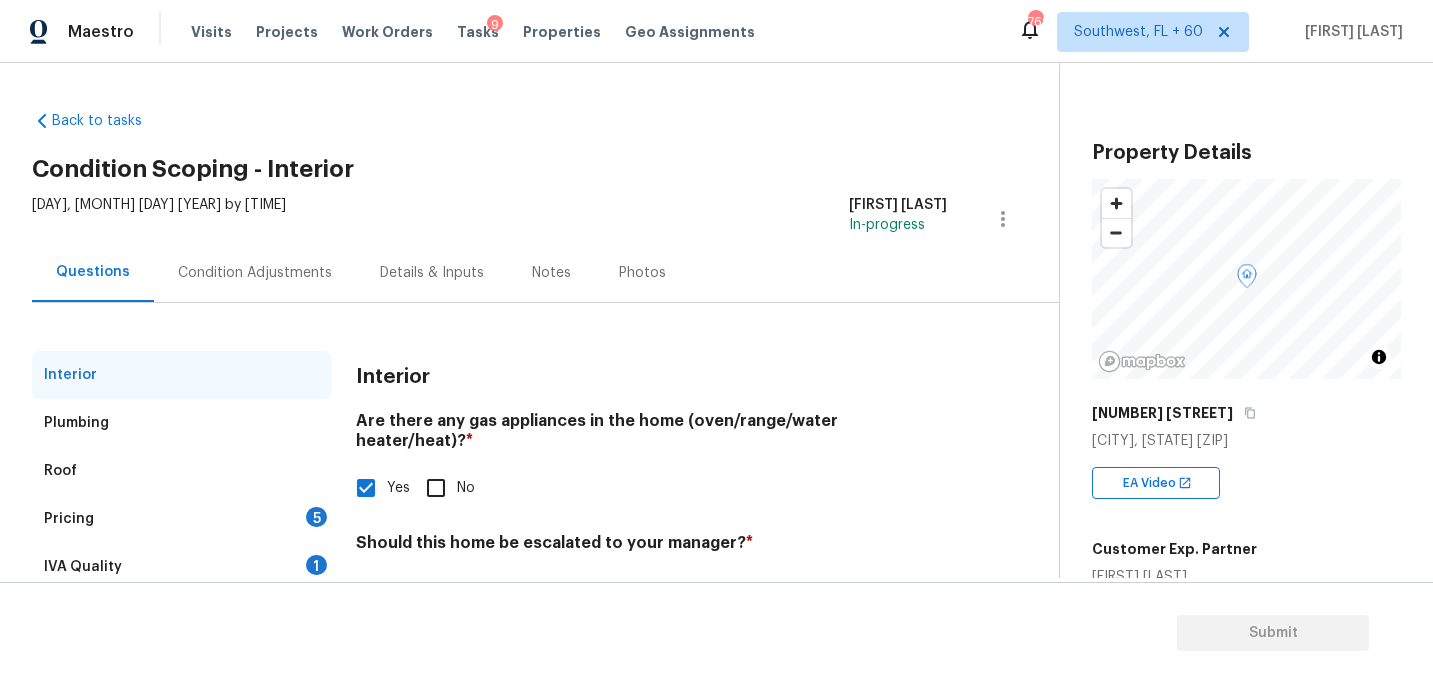 click on "Back to tasks Condition Scoping - Interior [DAY], [MONTH] [DAY] [YEAR] by [TIME]   [FIRST] [LAST] In-progress Questions Condition Adjustments Details & Inputs Notes Photos Interior Plumbing Roof Pricing 5 IVA Quality 1 Add Area Interior Are there any gas appliances in the home (oven/range/water heater/heat)?  * Yes No Should this home be escalated to your manager?  * Yes No" at bounding box center (545, 370) 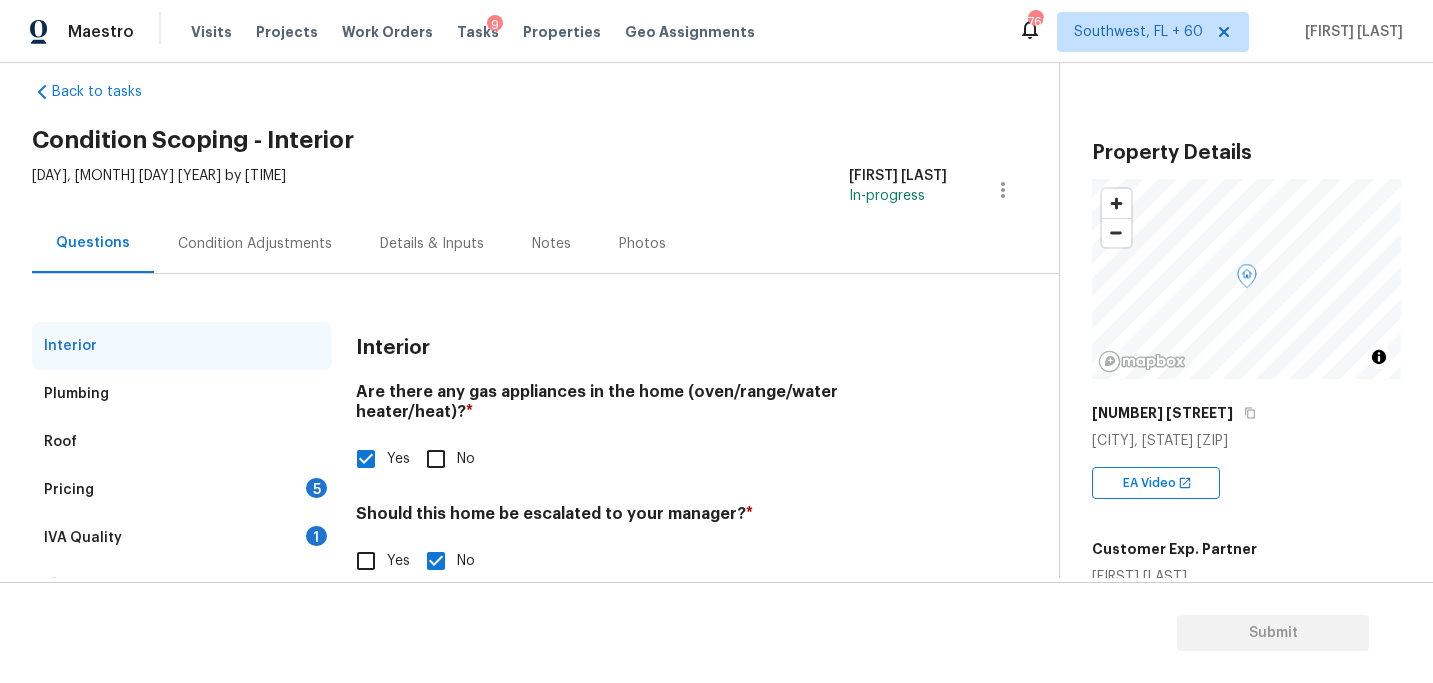 scroll, scrollTop: 67, scrollLeft: 0, axis: vertical 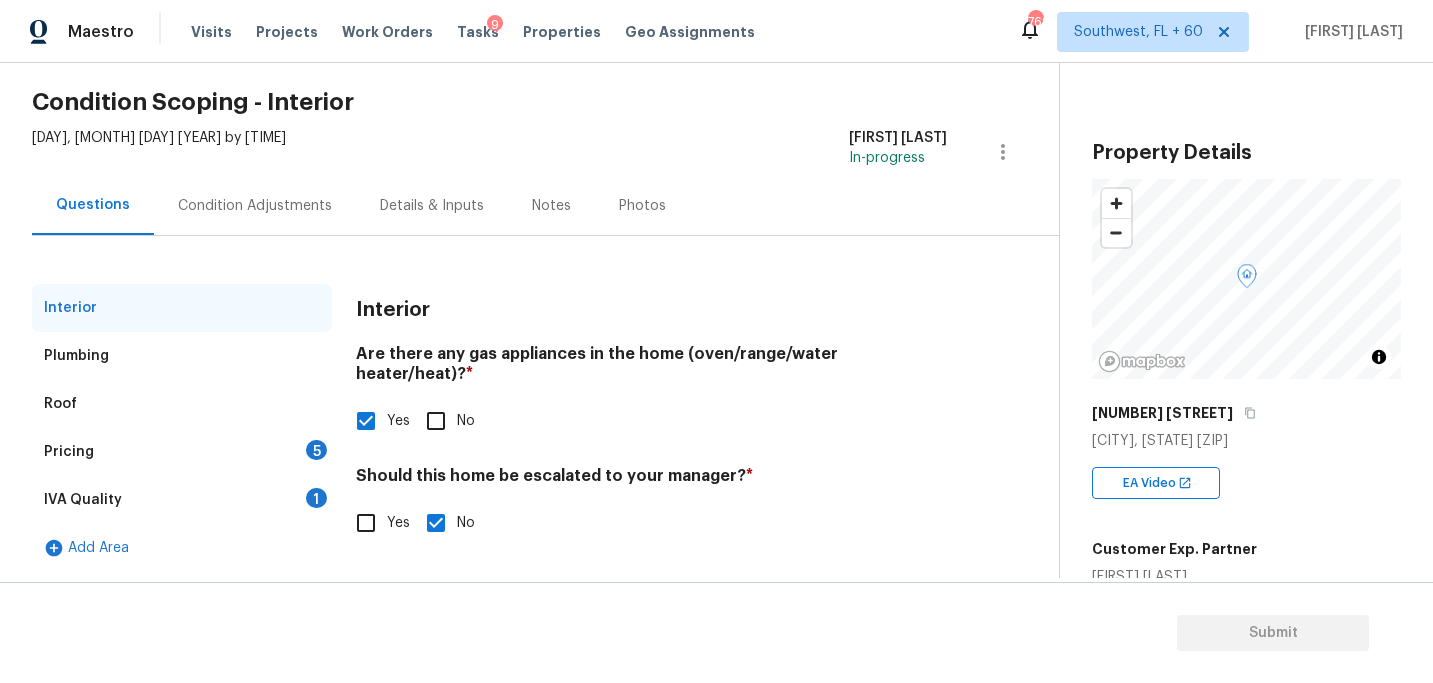 click on "Pricing 5" at bounding box center [182, 452] 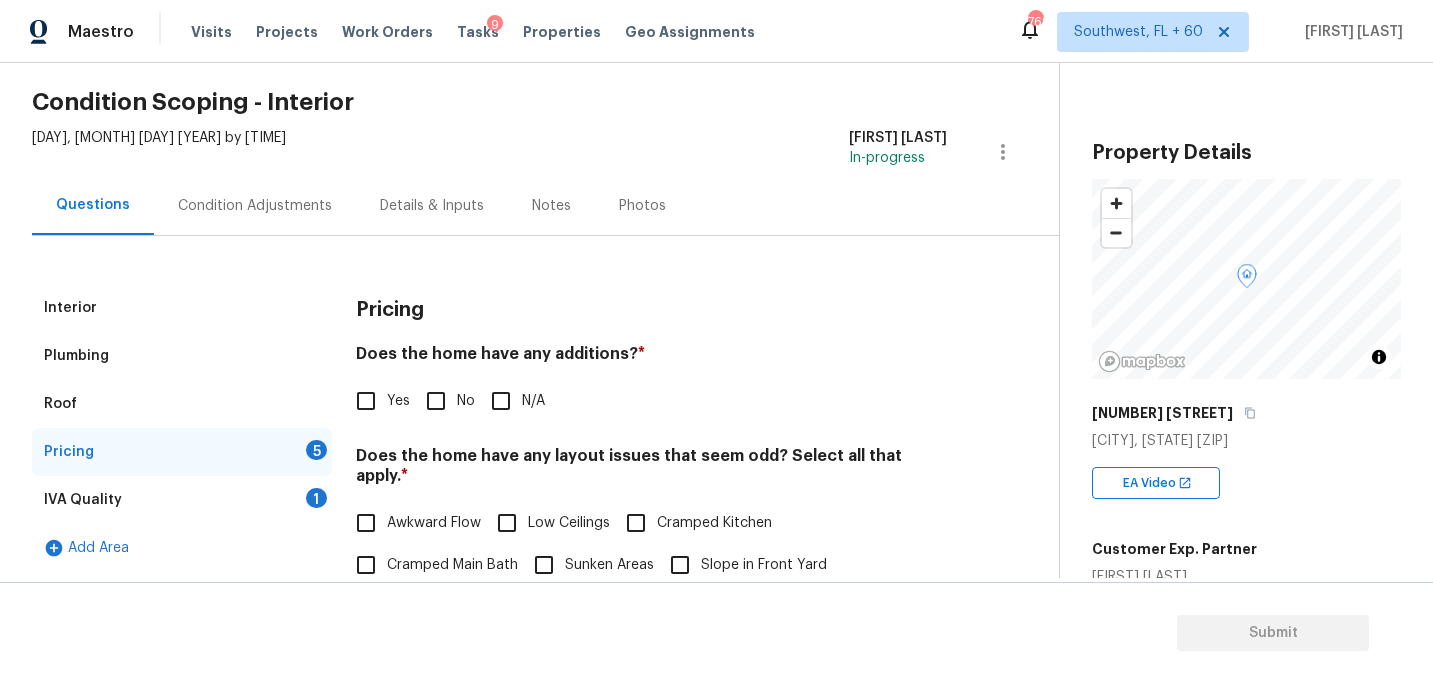 scroll, scrollTop: 192, scrollLeft: 0, axis: vertical 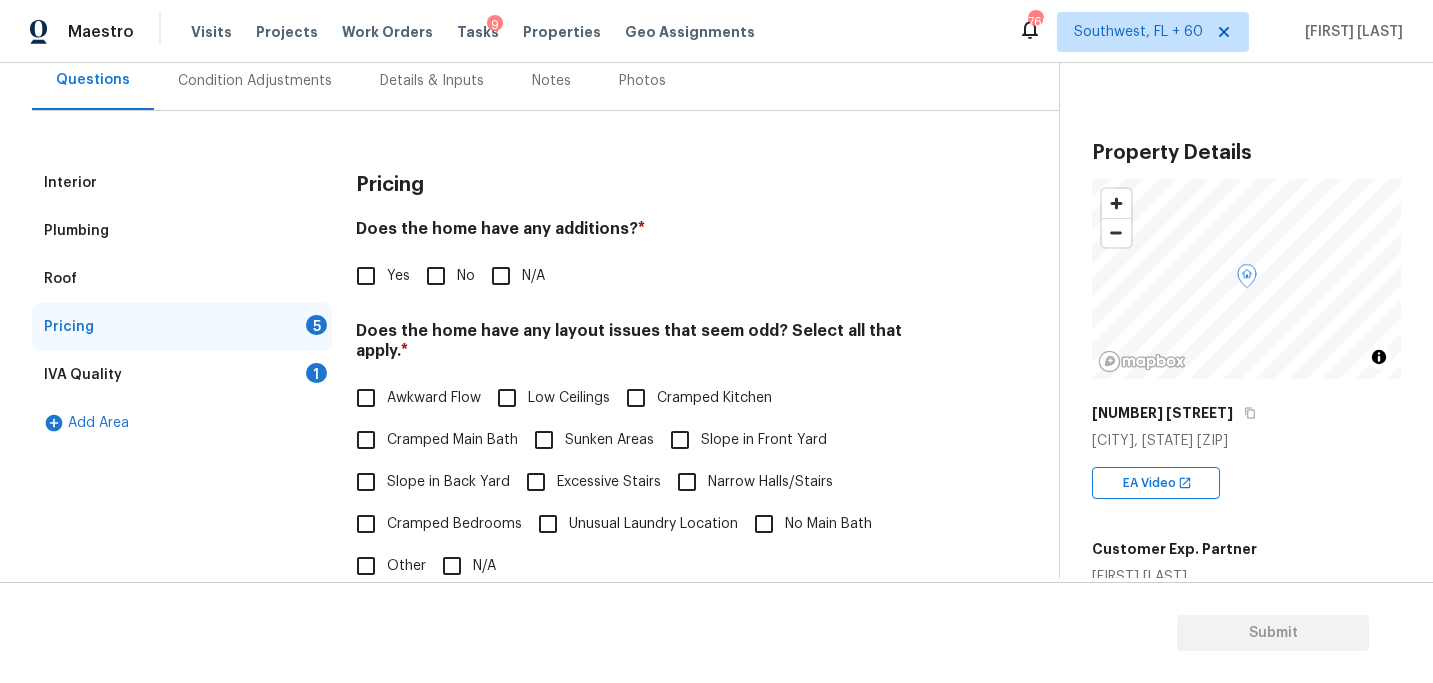 click on "Pricing Does the home have any additions?  * Yes No N/A Does the home have any layout issues that seem odd? Select all that apply.  * Awkward Flow Low Ceilings Cramped Kitchen Cramped Main Bath Sunken Areas Slope in Front Yard Slope in Back Yard Excessive Stairs Narrow Halls/Stairs Cramped Bedrooms Unusual Laundry Location No Main Bath Other N/A Do you have to walk through the garage to get to any rooms in the home?  * Yes No Does the kitchen seem cramped?  * Yes No Does the home appear to be very outdated?  * Yes No" at bounding box center (651, 548) 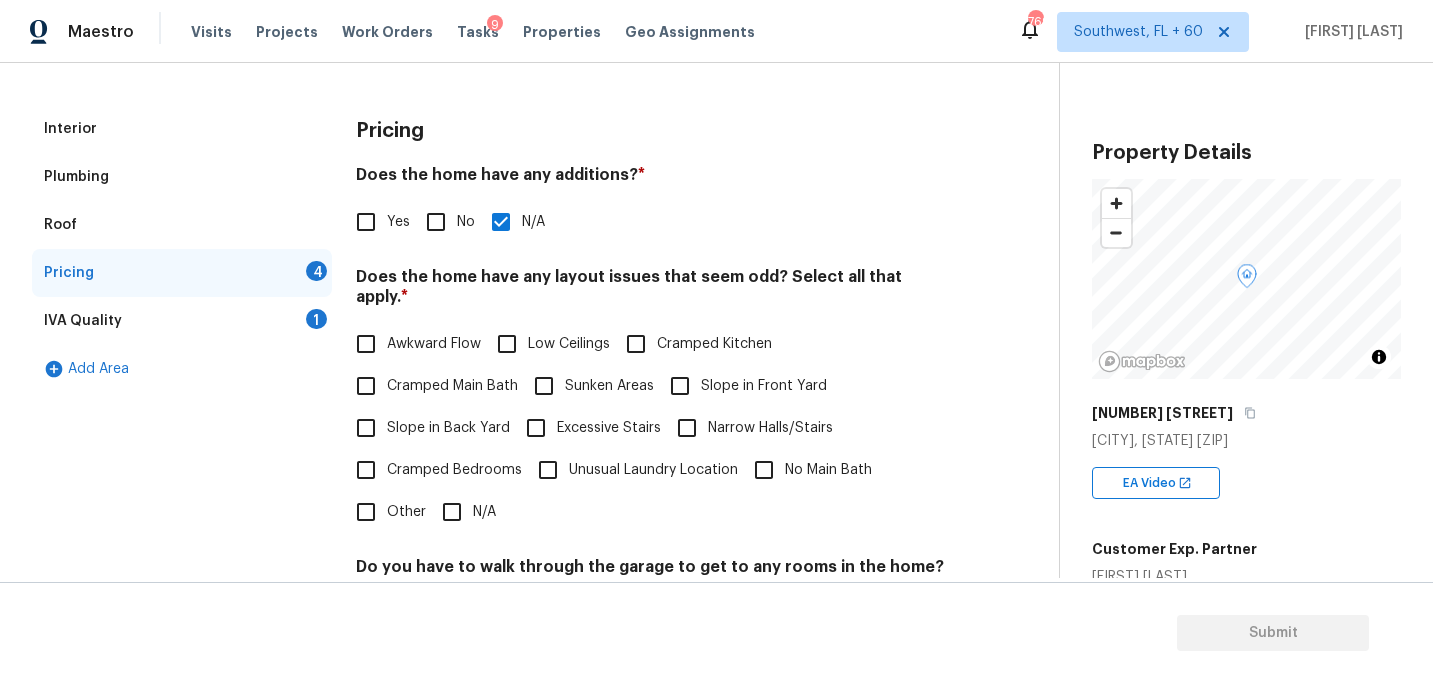 scroll, scrollTop: 366, scrollLeft: 0, axis: vertical 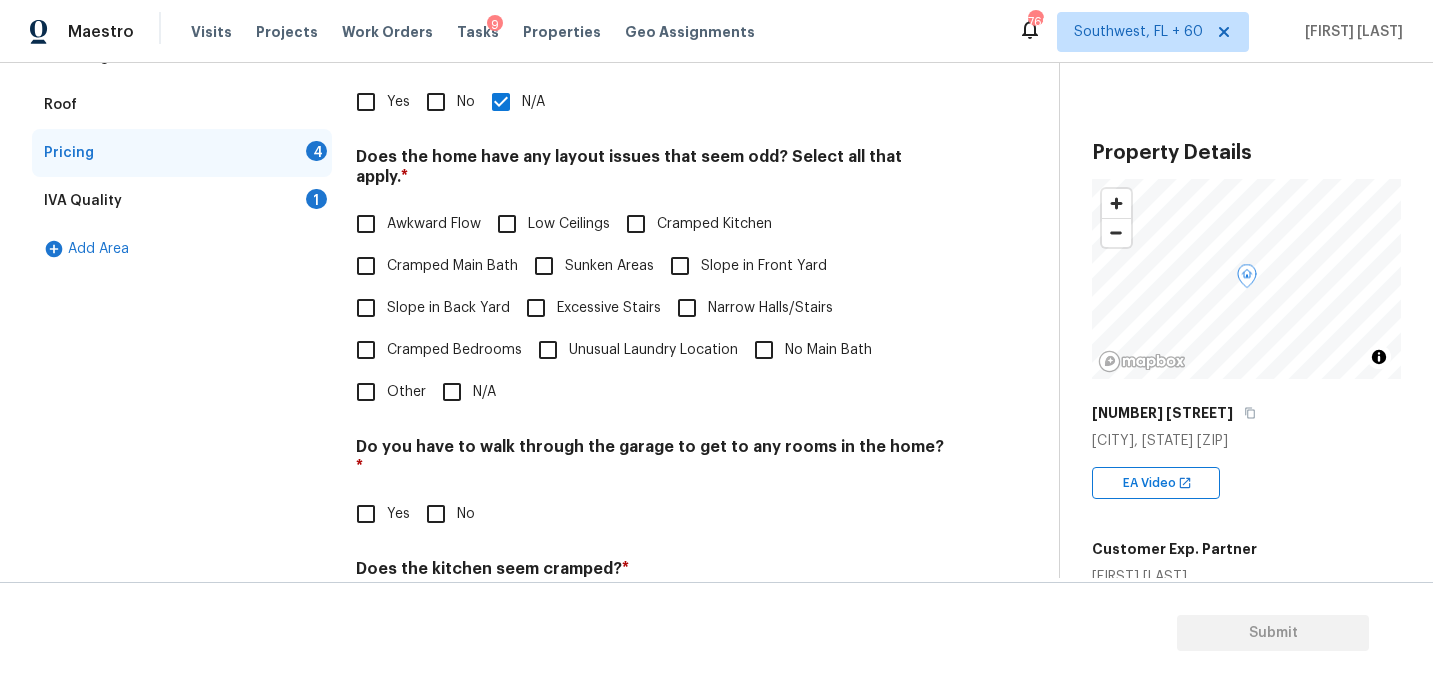 click on "Pricing Does the home have any additions?  * Yes No N/A Does the home have any layout issues that seem odd? Select all that apply.  * Awkward Flow Low Ceilings Cramped Kitchen Cramped Main Bath Sunken Areas Slope in Front Yard Slope in Back Yard Excessive Stairs Narrow Halls/Stairs Cramped Bedrooms Unusual Laundry Location No Main Bath Other N/A Do you have to walk through the garage to get to any rooms in the home?  * Yes No Does the kitchen seem cramped?  * Yes No Does the home appear to be very outdated?  * Yes No" at bounding box center (651, 374) 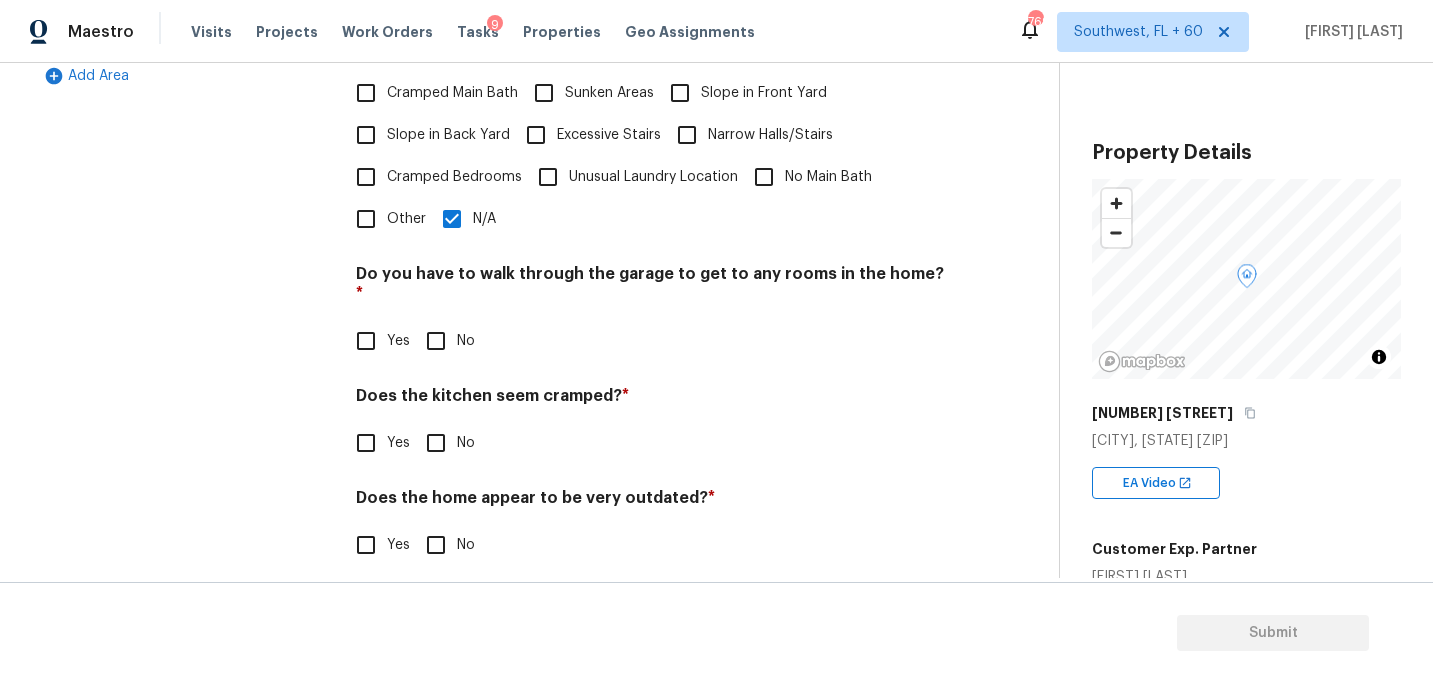 scroll, scrollTop: 517, scrollLeft: 0, axis: vertical 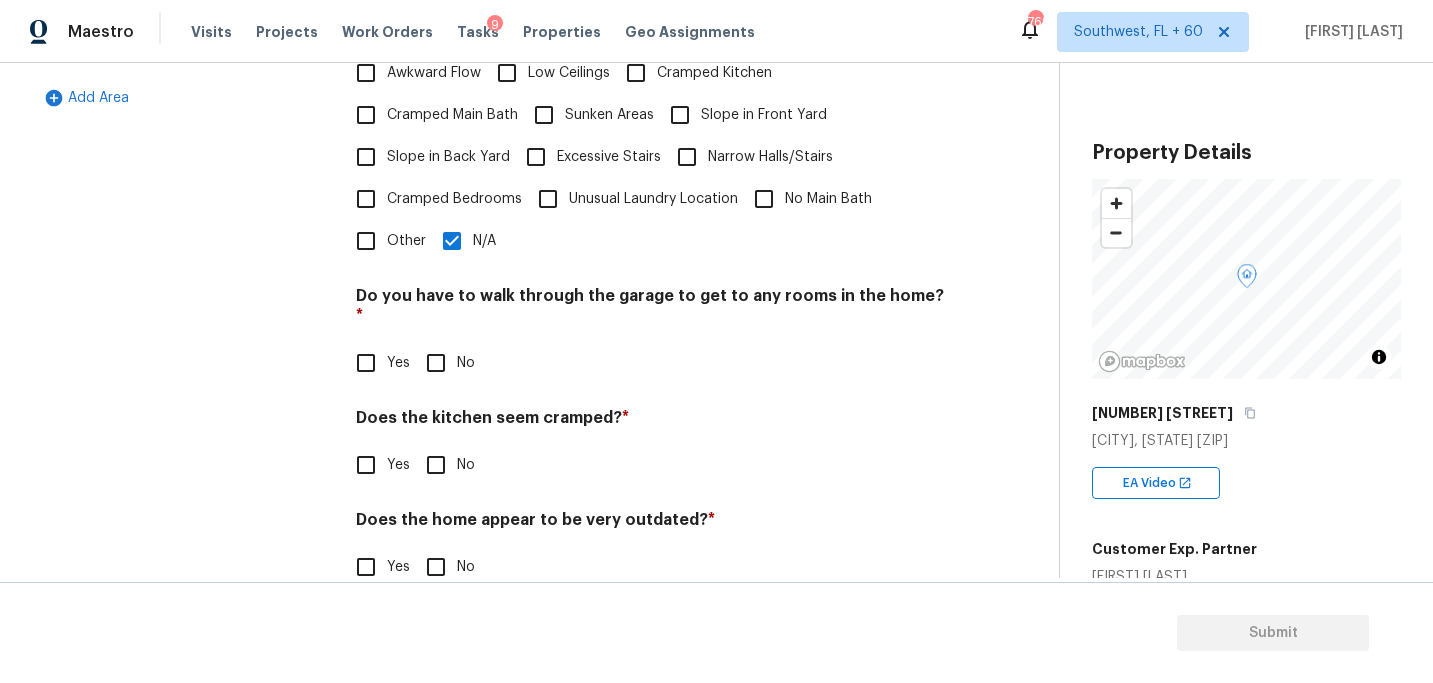 click on "Pricing Does the home have any additions?  * Yes No N/A Does the home have any layout issues that seem odd? Select all that apply.  * Awkward Flow Low Ceilings Cramped Kitchen Cramped Main Bath Sunken Areas Slope in Front Yard Slope in Back Yard Excessive Stairs Narrow Halls/Stairs Cramped Bedrooms Unusual Laundry Location No Main Bath Other N/A Do you have to walk through the garage to get to any rooms in the home?  * Yes No Does the kitchen seem cramped?  * Yes No Does the home appear to be very outdated?  * Yes No" at bounding box center [651, 223] 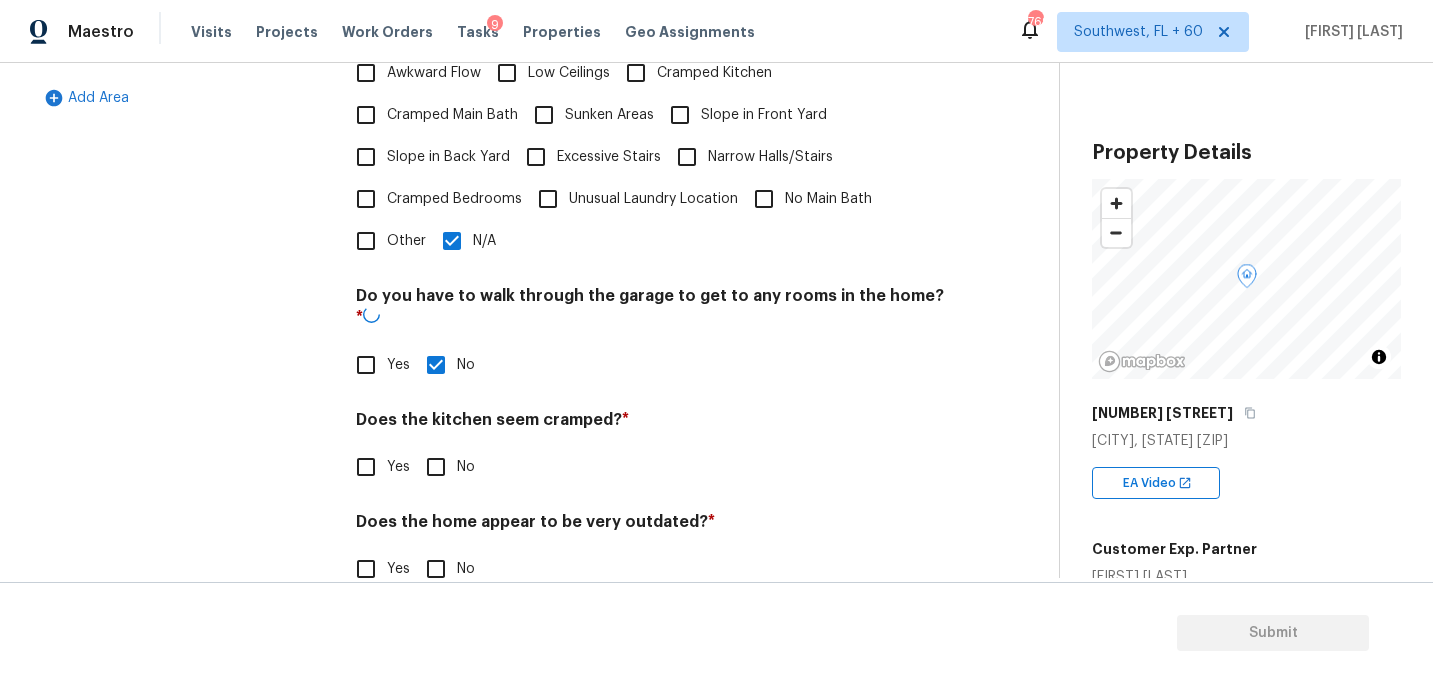 click on "Pricing Does the home have any additions?  * Yes No N/A Does the home have any layout issues that seem odd? Select all that apply.  * Awkward Flow Low Ceilings Cramped Kitchen Cramped Main Bath Sunken Areas Slope in Front Yard Slope in Back Yard Excessive Stairs Narrow Halls/Stairs Cramped Bedrooms Unusual Laundry Location No Main Bath Other N/A Do you have to walk through the garage to get to any rooms in the home?  * Yes No Does the kitchen seem cramped?  * Yes No Does the home appear to be very outdated?  * Yes No" at bounding box center (651, 224) 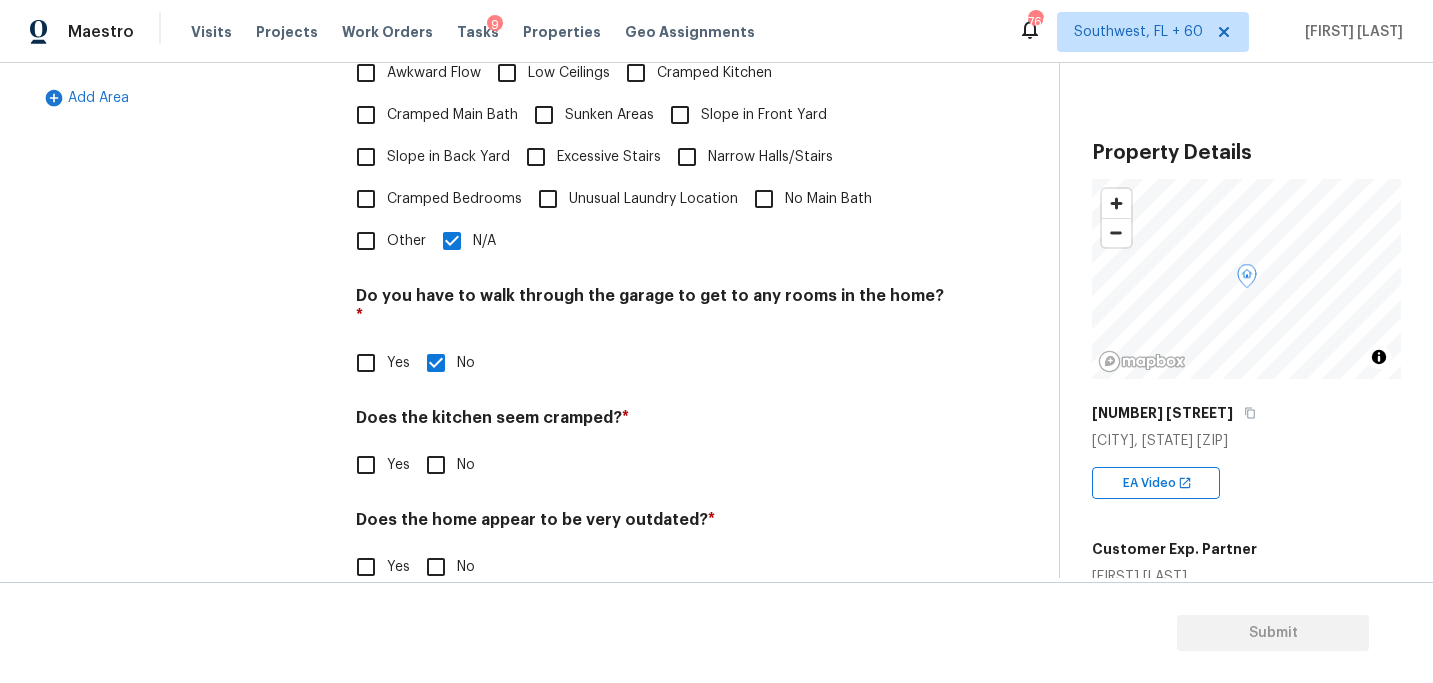drag, startPoint x: 441, startPoint y: 434, endPoint x: 441, endPoint y: 456, distance: 22 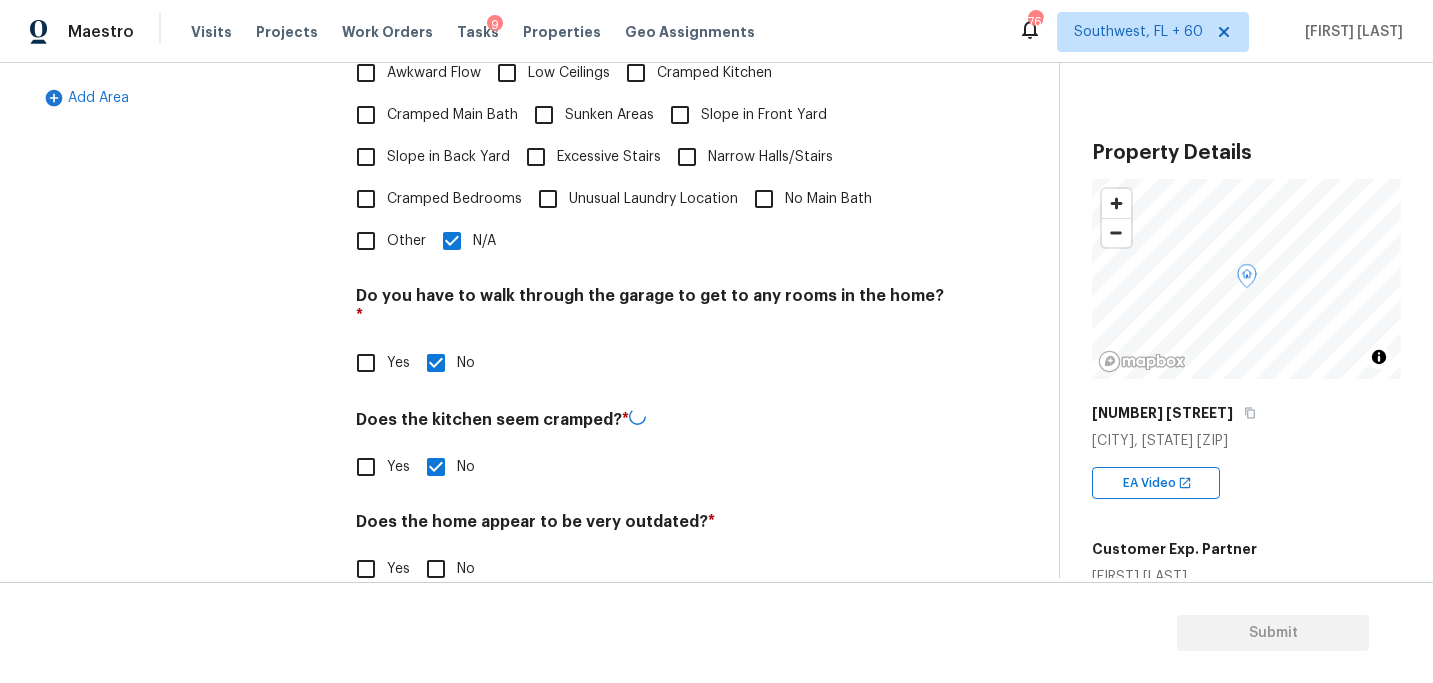 click on "No" at bounding box center [436, 569] 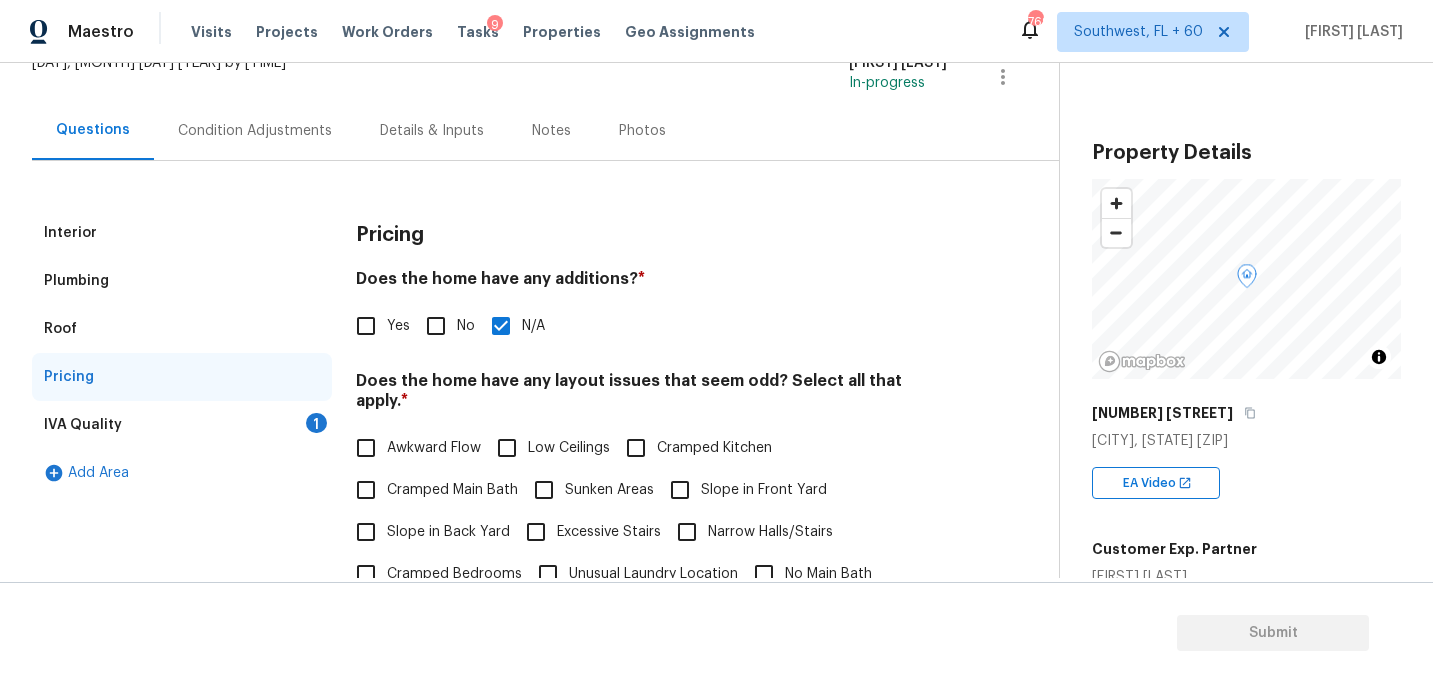 click on "IVA Quality 1" at bounding box center (182, 425) 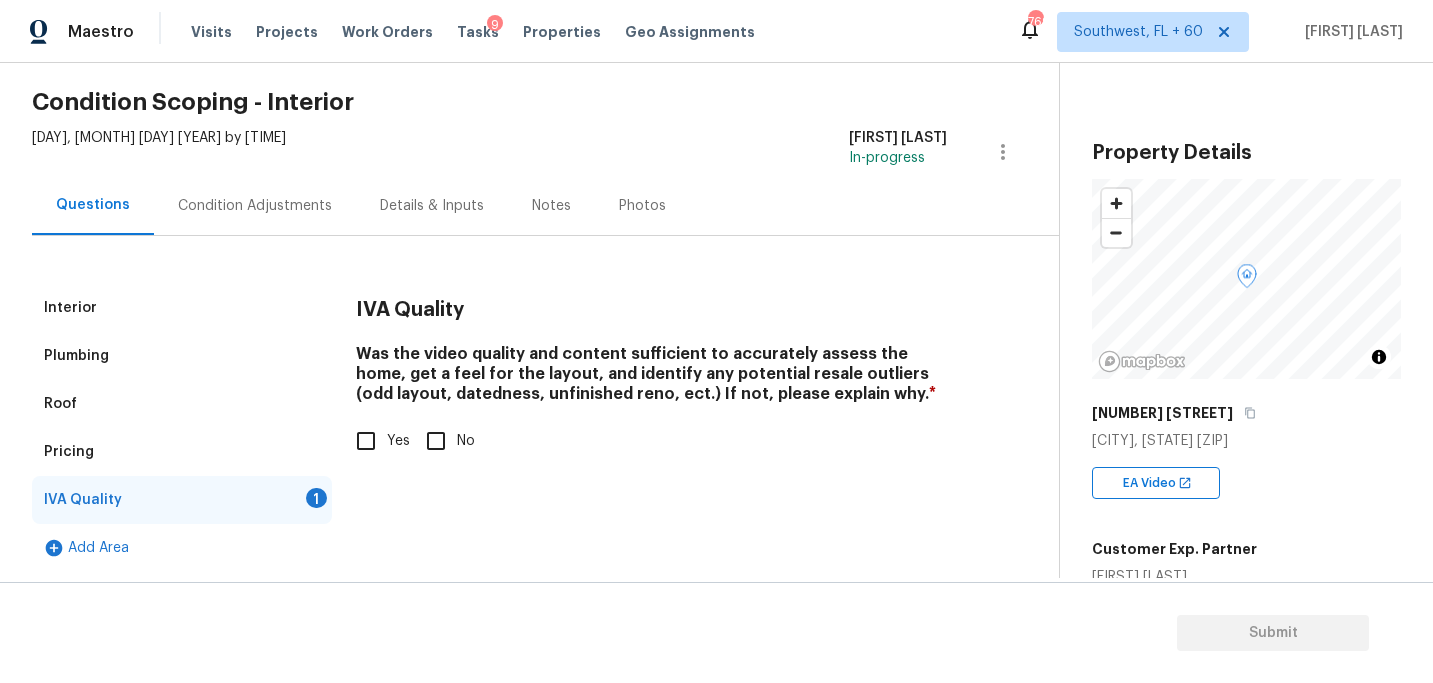scroll, scrollTop: 67, scrollLeft: 0, axis: vertical 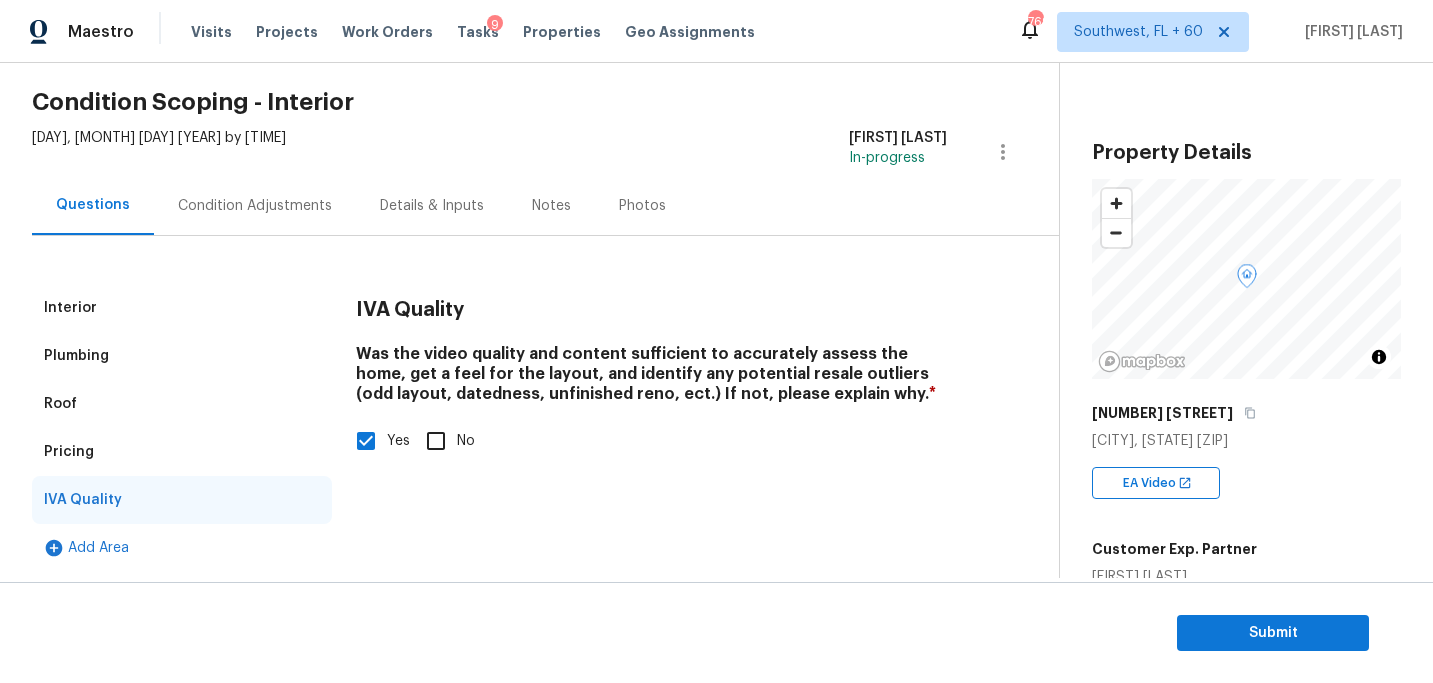 click on "Condition Adjustments" at bounding box center [255, 205] 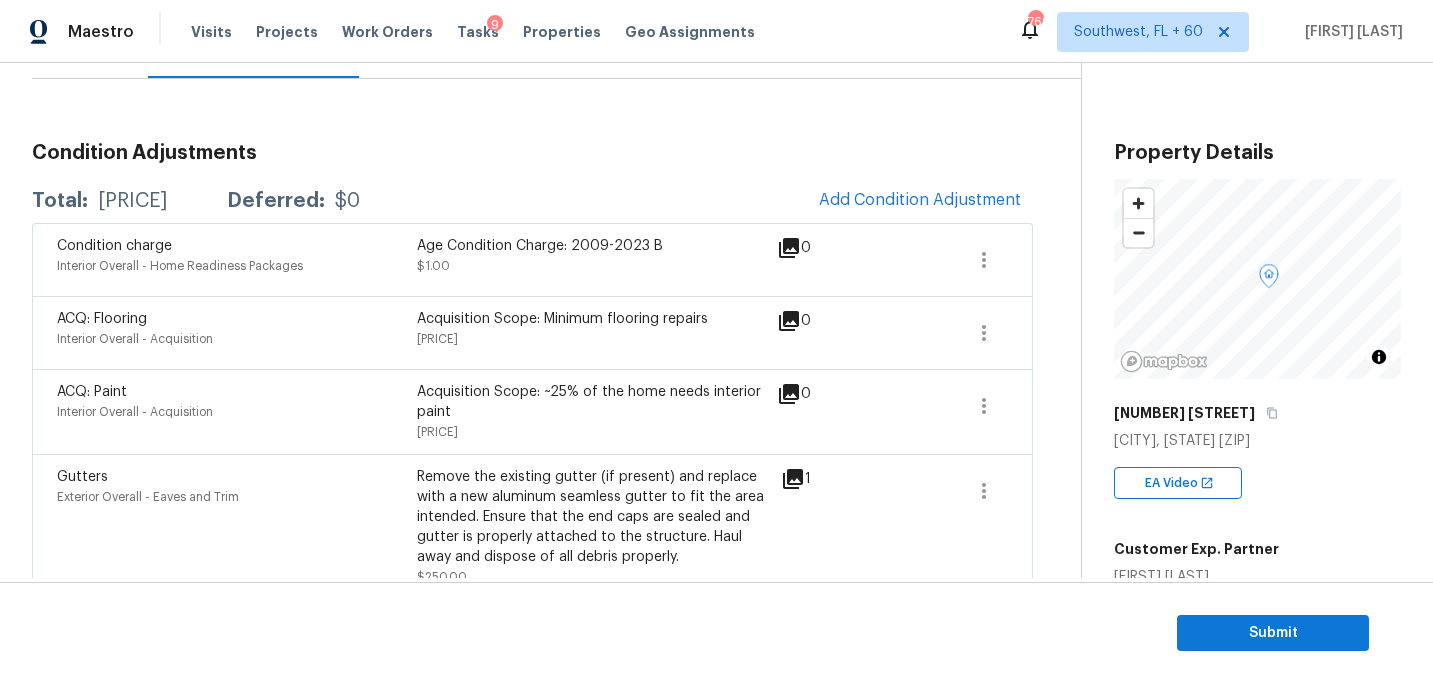 scroll, scrollTop: 108, scrollLeft: 0, axis: vertical 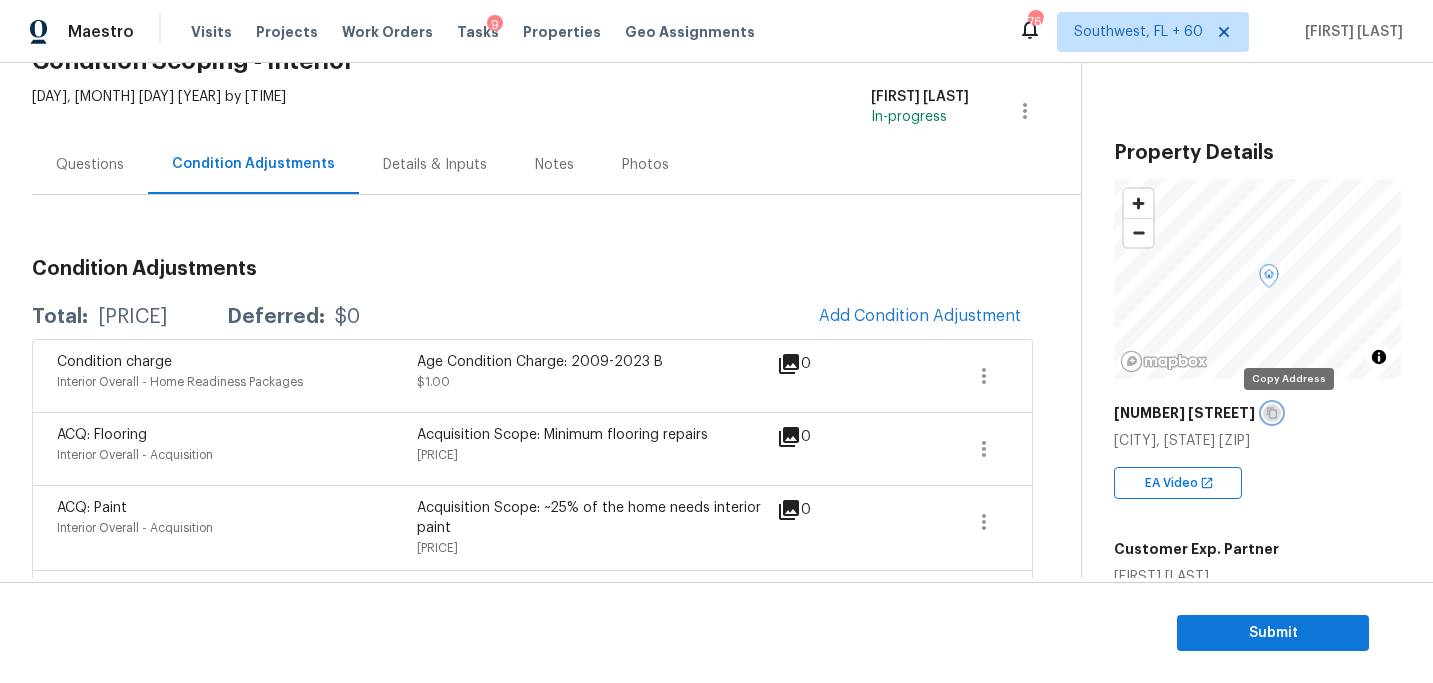 click 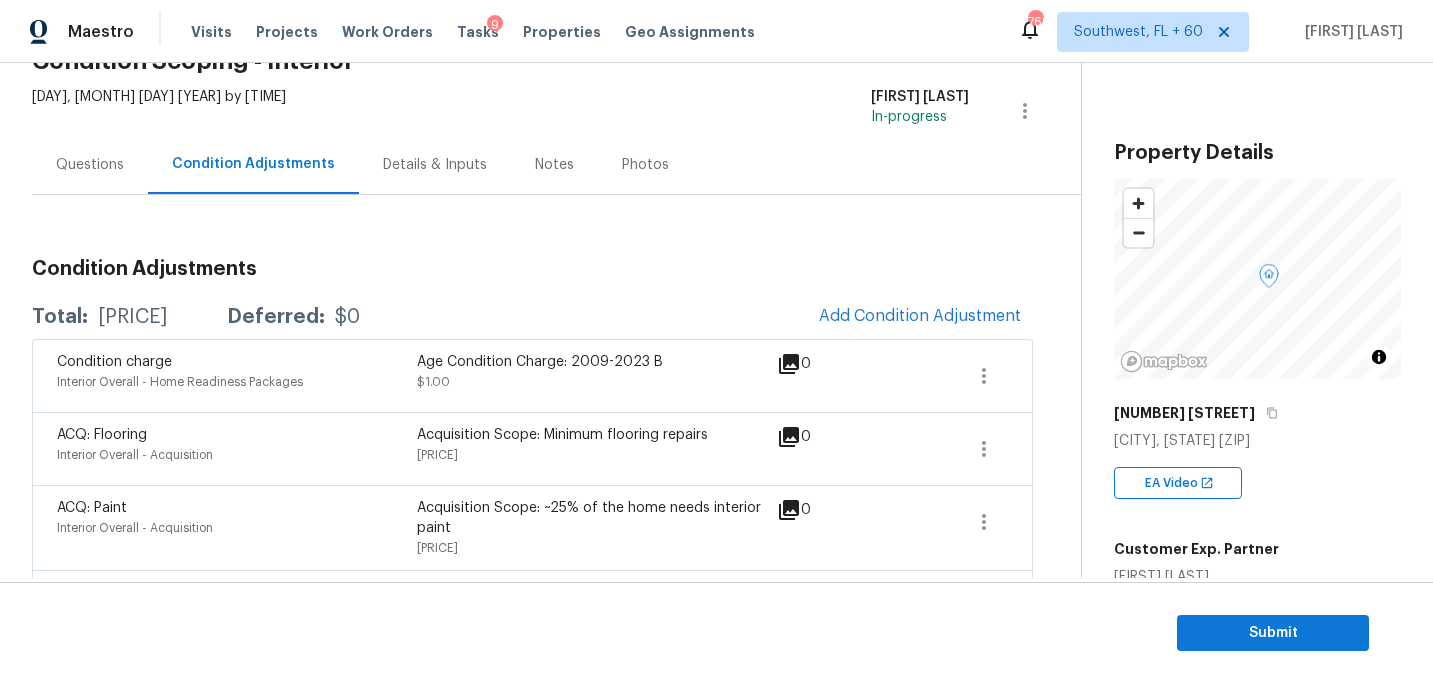click on "Condition Adjustments Total:  [PRICE] Deferred:  $0 Add Condition Adjustment Condition charge Interior Overall - Home Readiness Packages Age Condition Charge: [YEAR] B	 [PRICE]   0 ACQ: Flooring Interior Overall - Acquisition Acquisition Scope: Minimum flooring repairs [PRICE]   0 ACQ: Paint Interior Overall - Acquisition Acquisition Scope: ~25% of the home needs interior paint [PRICE]   0 Gutters Exterior Overall - Eaves and Trim Remove the existing gutter (if present) and replace with a new aluminum seamless gutter to fit the area intended. Ensure that the end caps are sealed and gutter is properly attached to the structure. Haul away and dispose of all debris properly. [PRICE]   1 Landscaping Exterior Overall - Landscaping Prep the area/ remove all debris and install weed barrier and mulch as directed by the PM (PM to approve of the color). [PRICE]   3 Landscape Package Exterior Overall - Landscaping [PRICE]   3" at bounding box center [532, 624] 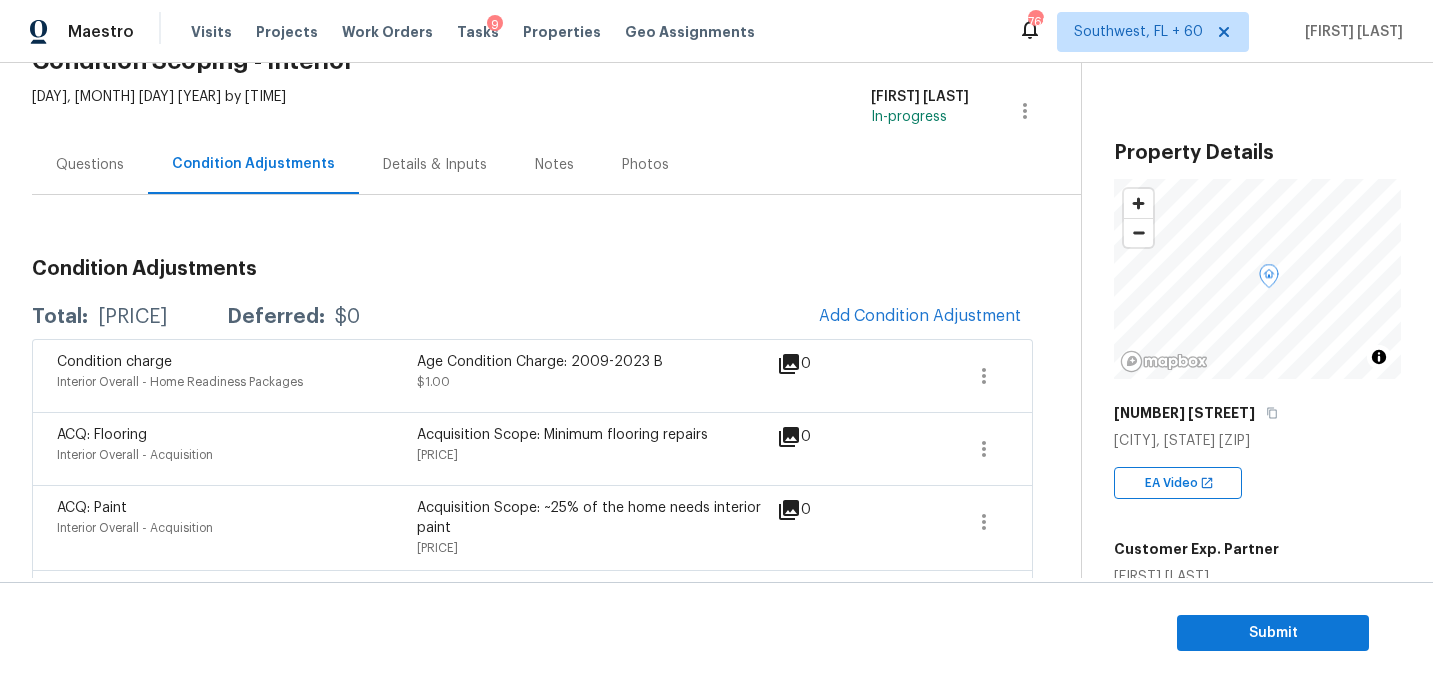 click on "Condition Adjustments Total:  [PRICE] Deferred:  $0 Add Condition Adjustment Condition charge Interior Overall - Home Readiness Packages Age Condition Charge: [YEAR] B	 [PRICE]   0 ACQ: Flooring Interior Overall - Acquisition Acquisition Scope: Minimum flooring repairs [PRICE]   0 ACQ: Paint Interior Overall - Acquisition Acquisition Scope: ~25% of the home needs interior paint [PRICE]   0 Gutters Exterior Overall - Eaves and Trim Remove the existing gutter (if present) and replace with a new aluminum seamless gutter to fit the area intended. Ensure that the end caps are sealed and gutter is properly attached to the structure. Haul away and dispose of all debris properly. [PRICE]   1 Landscaping Exterior Overall - Landscaping Prep the area/ remove all debris and install weed barrier and mulch as directed by the PM (PM to approve of the color). [PRICE]   3 Landscape Package Exterior Overall - Landscaping [PRICE]   3" at bounding box center [532, 600] 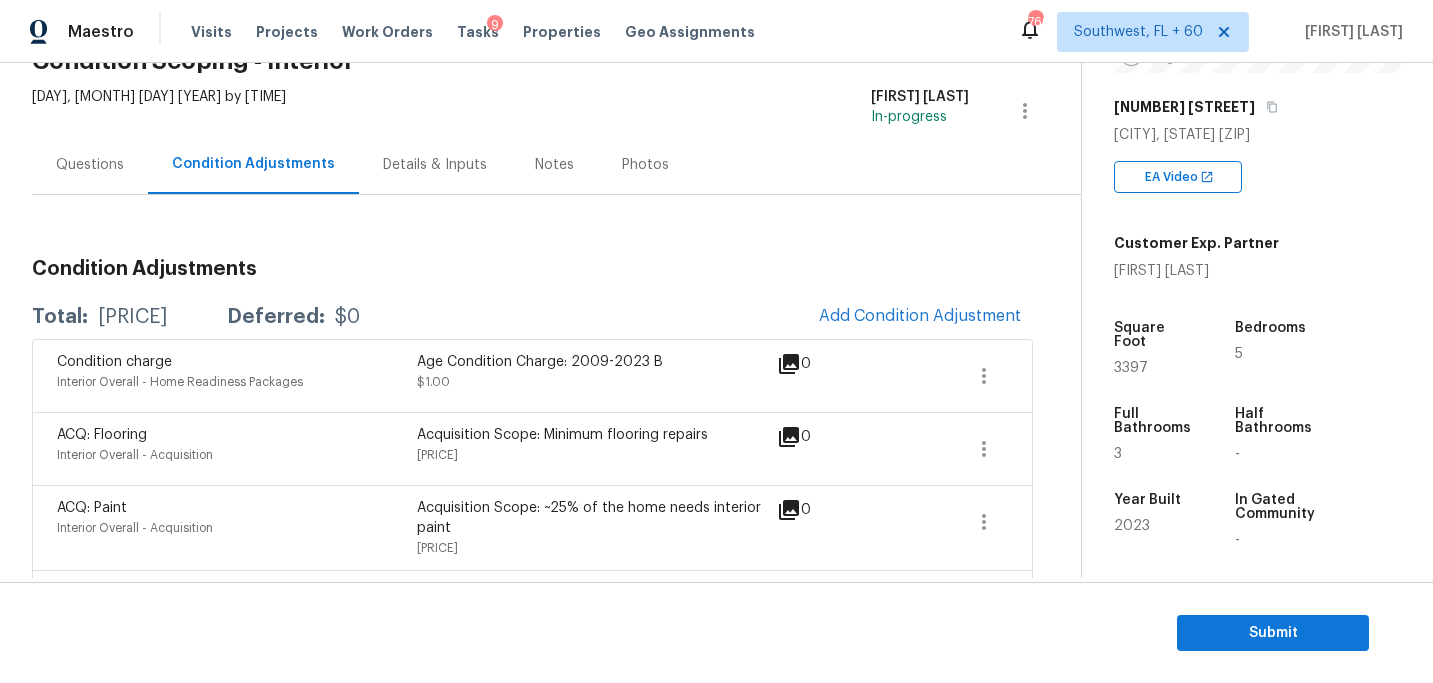 scroll, scrollTop: 316, scrollLeft: 0, axis: vertical 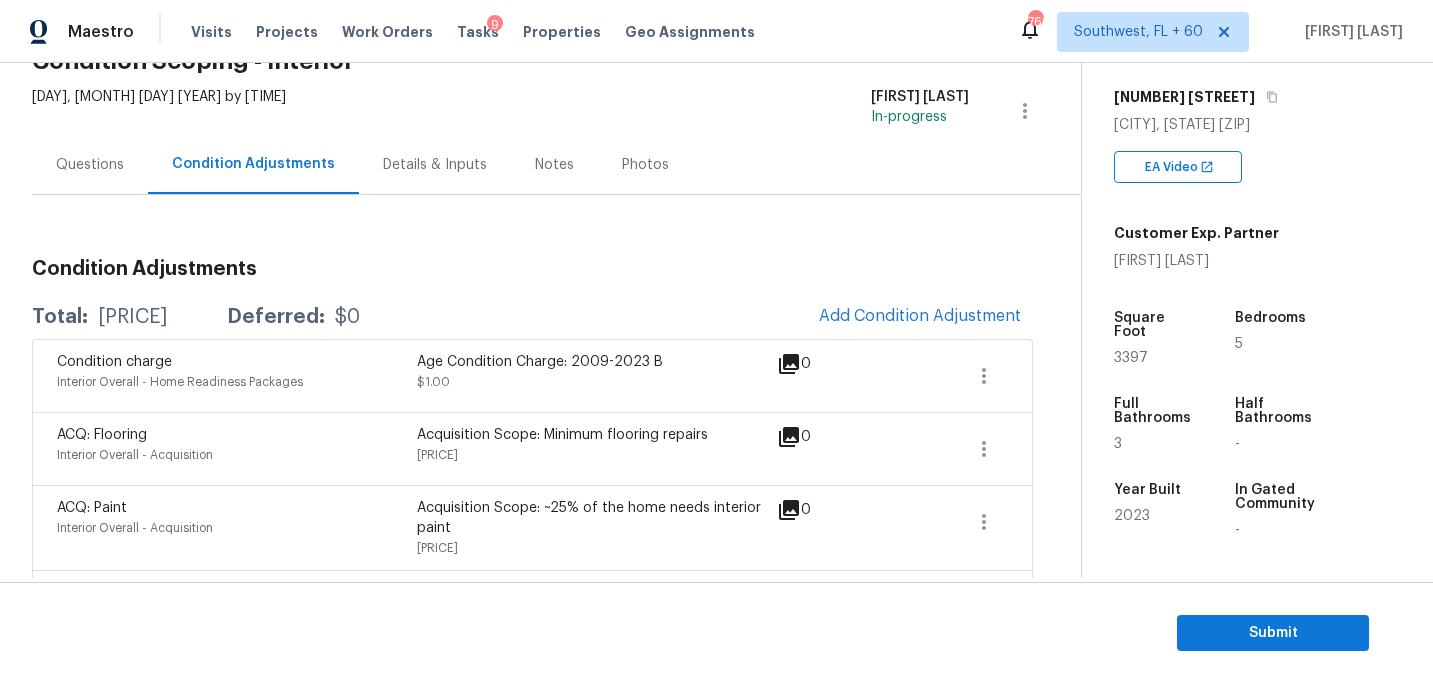click on "[PRICE]" at bounding box center [132, 317] 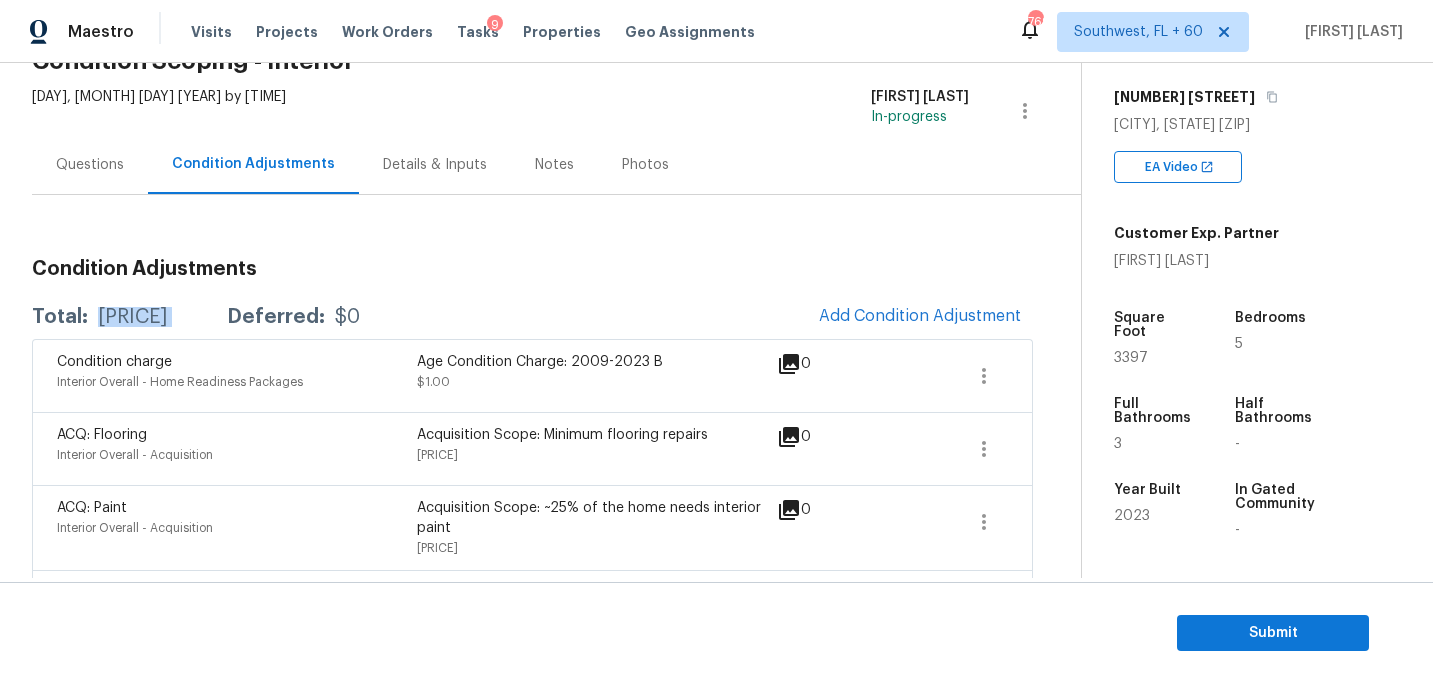 click on "[PRICE]" at bounding box center (132, 317) 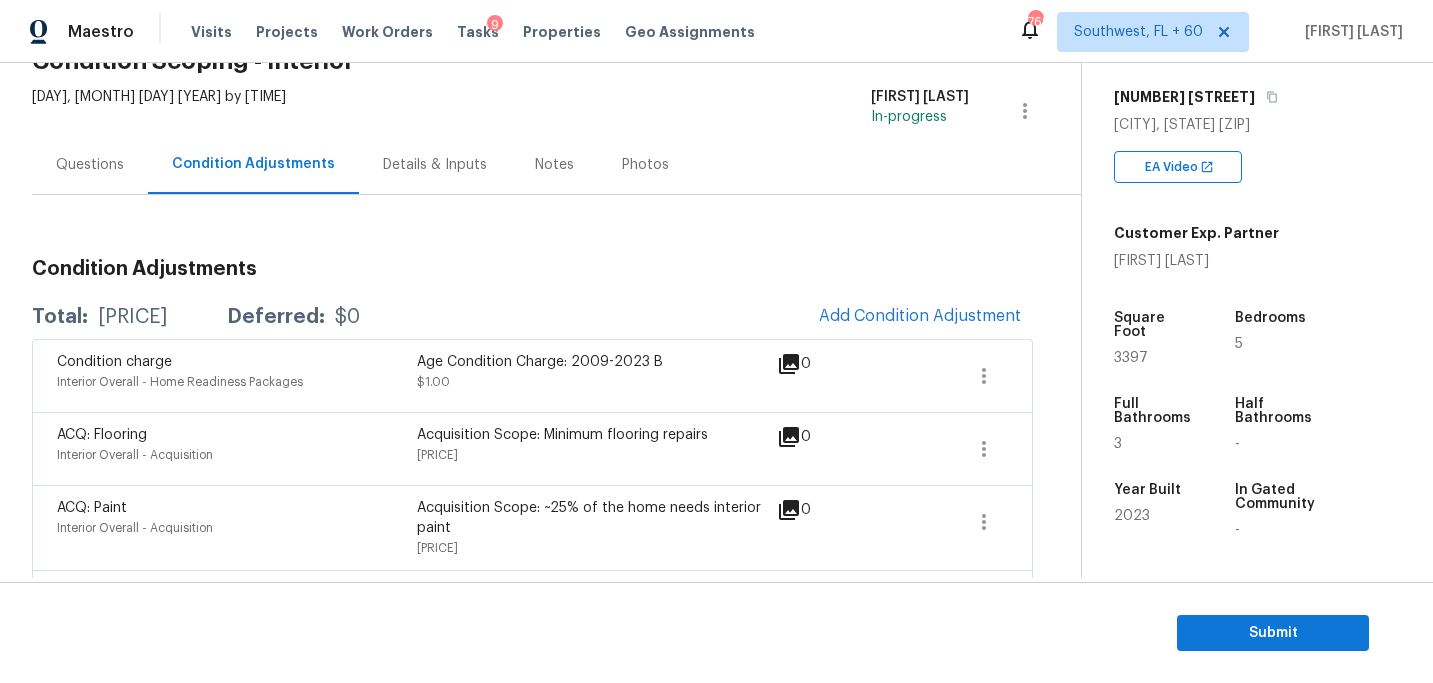 click on "Questions" at bounding box center (90, 164) 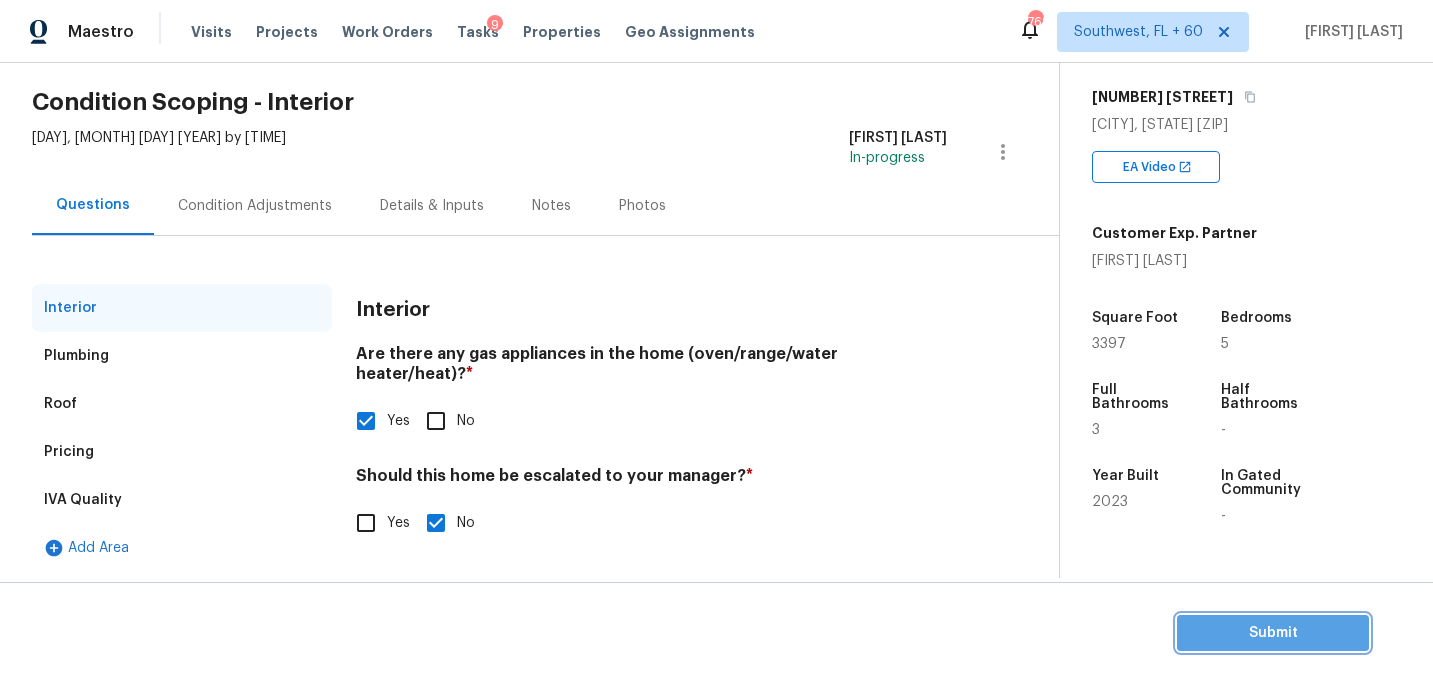 click on "Submit" at bounding box center [1273, 633] 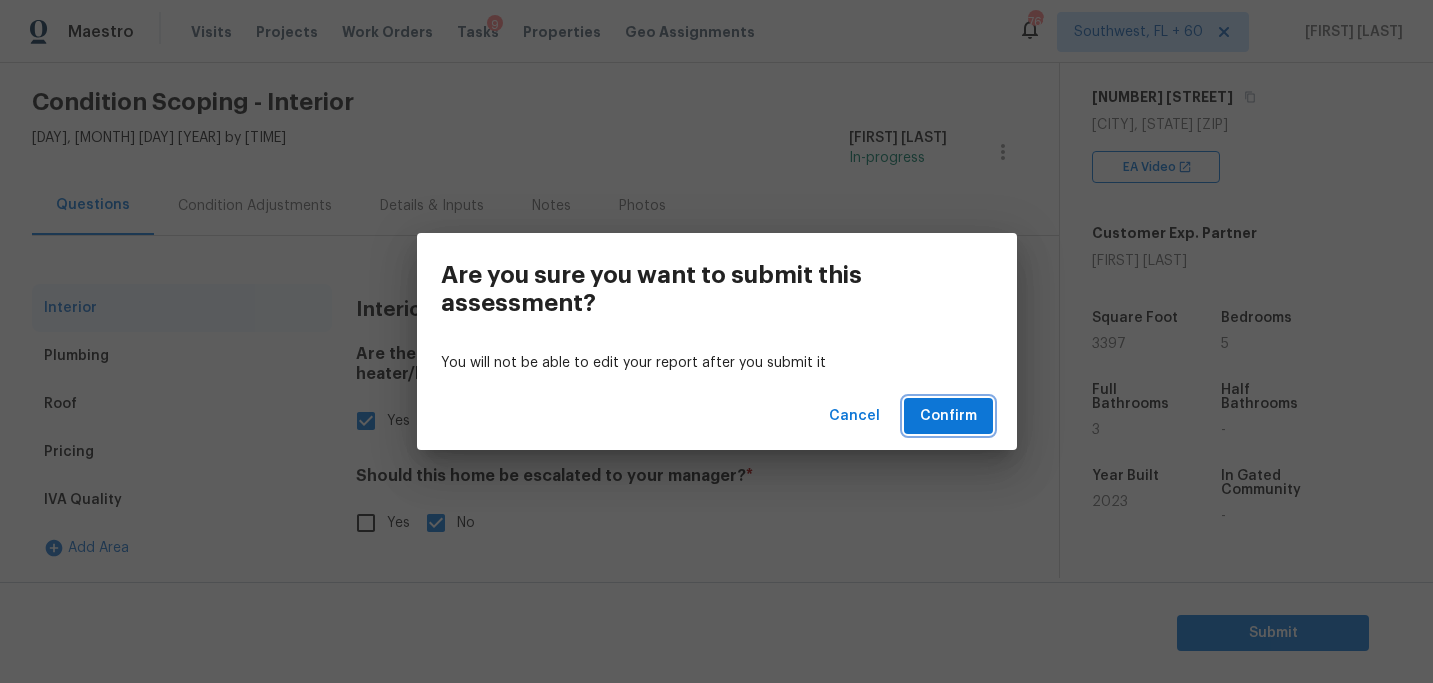click on "Confirm" at bounding box center (948, 416) 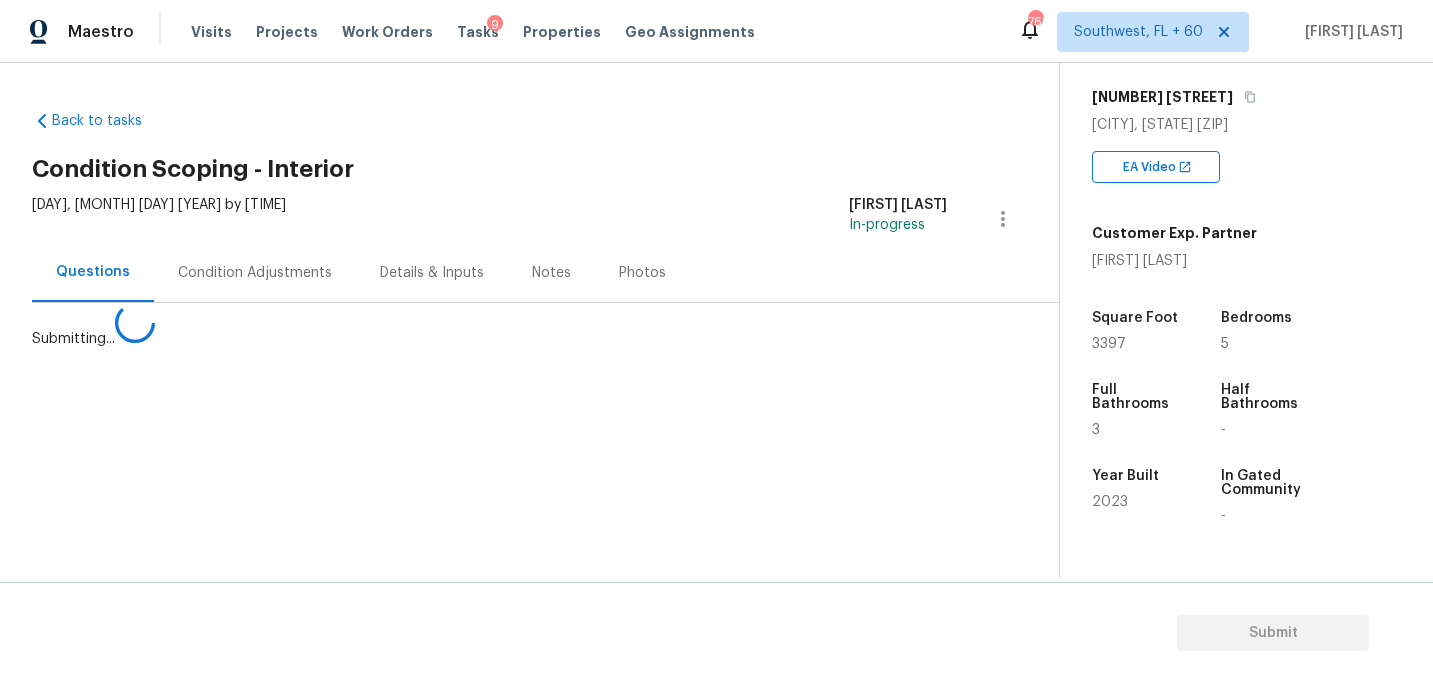 scroll, scrollTop: 0, scrollLeft: 0, axis: both 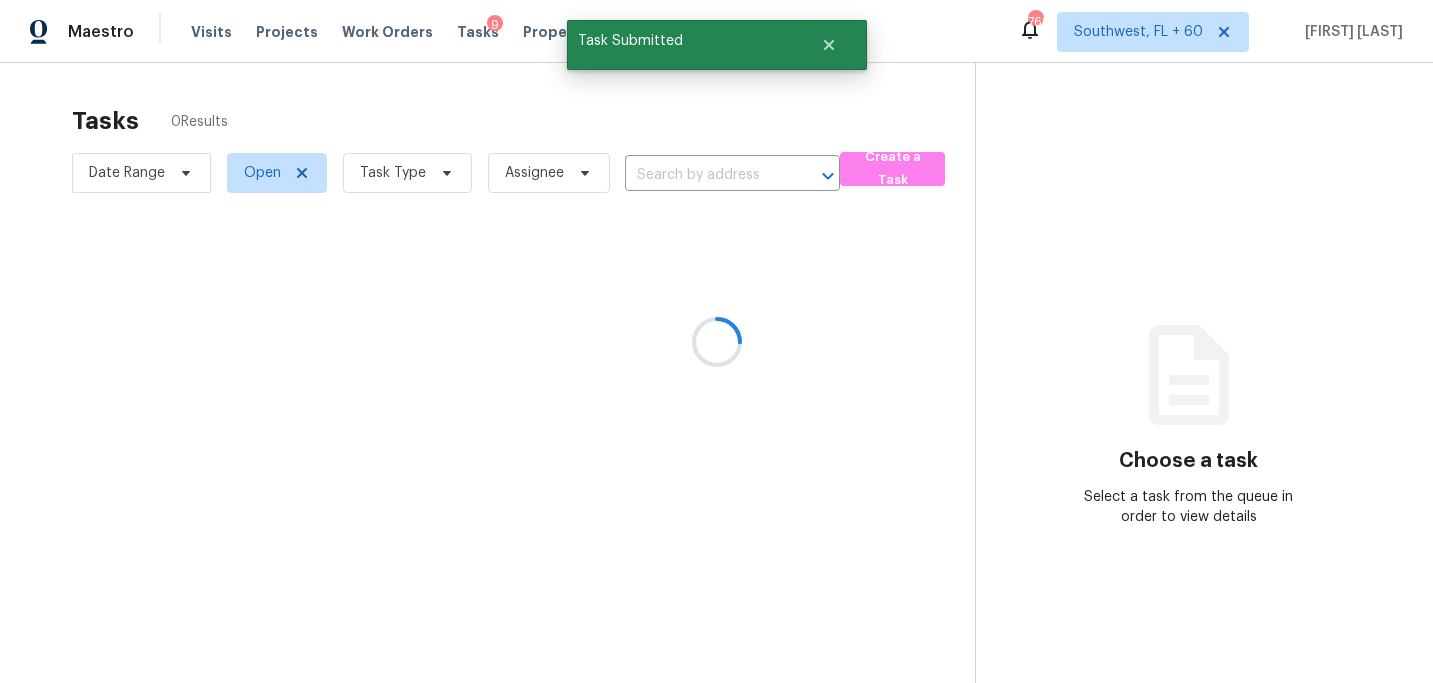 click at bounding box center [716, 341] 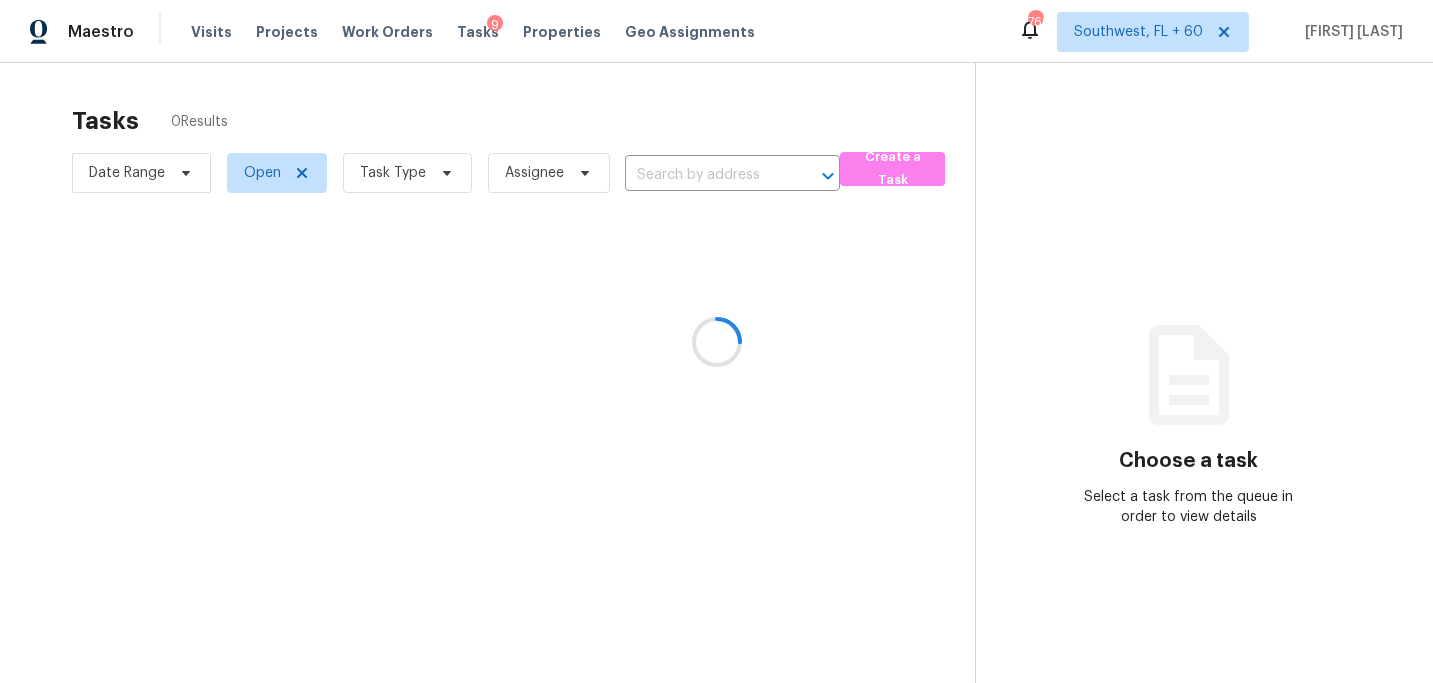 click at bounding box center [716, 341] 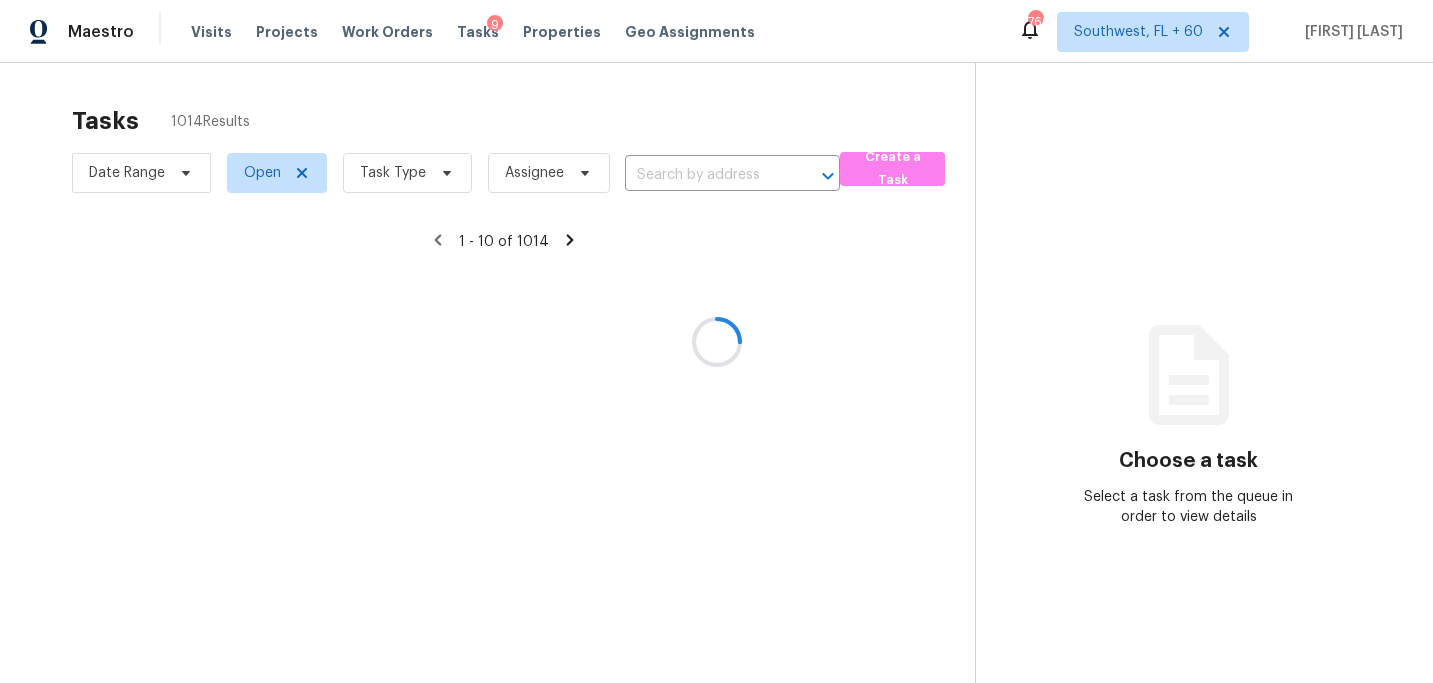 click at bounding box center (716, 341) 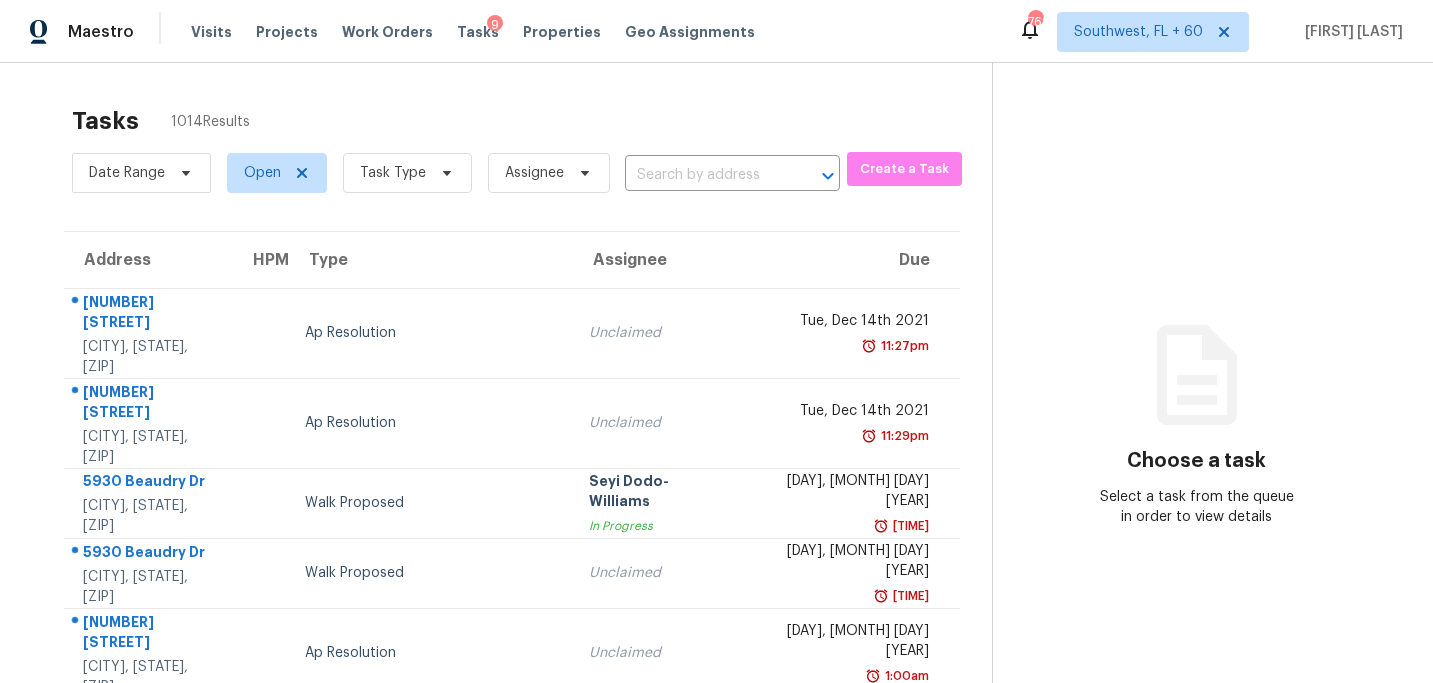 click at bounding box center [704, 175] 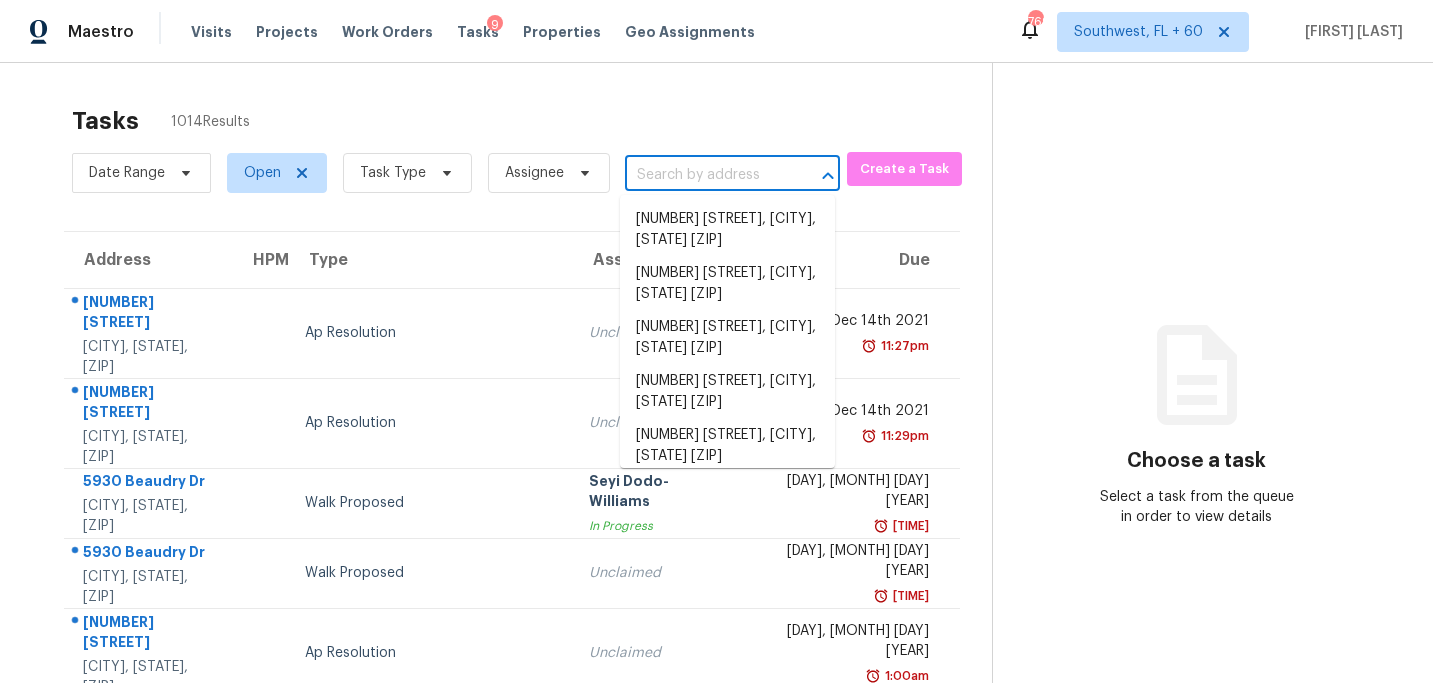 paste on "[CITY], [STATE], [ZIP]" 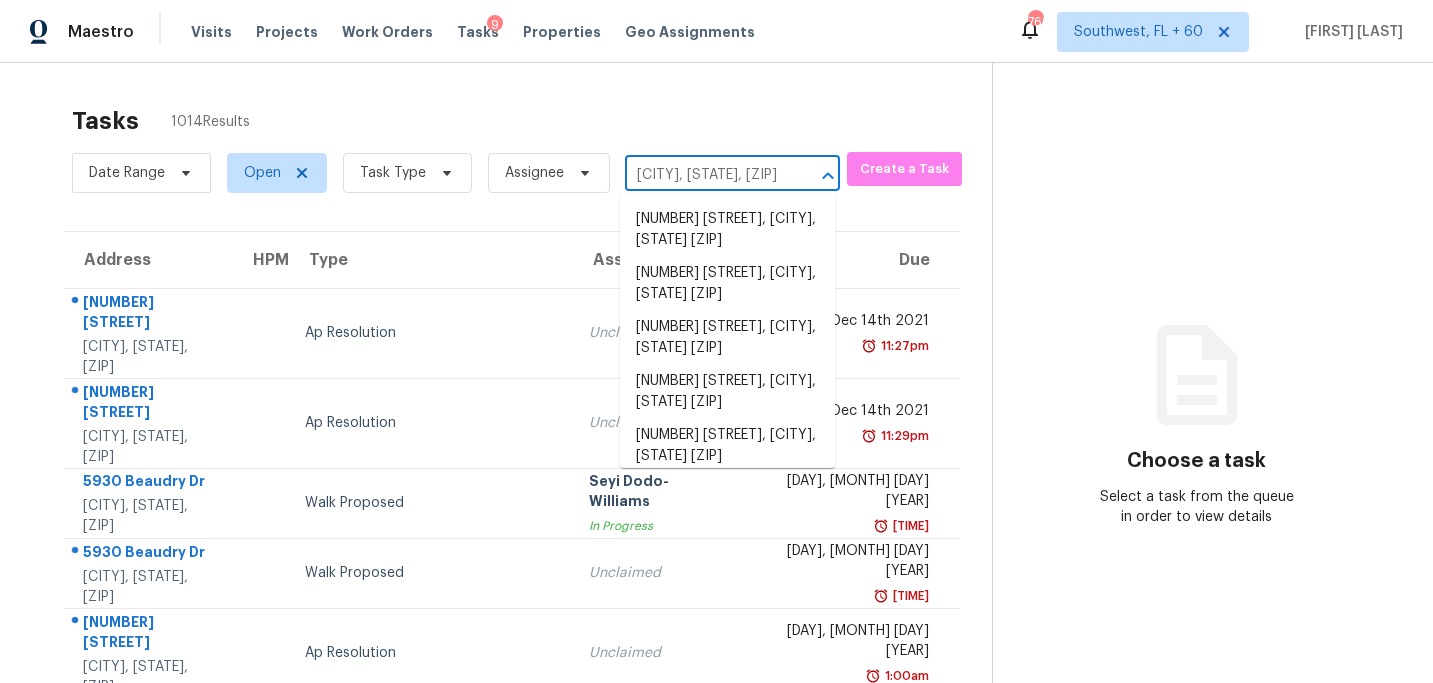 scroll, scrollTop: 0, scrollLeft: 148, axis: horizontal 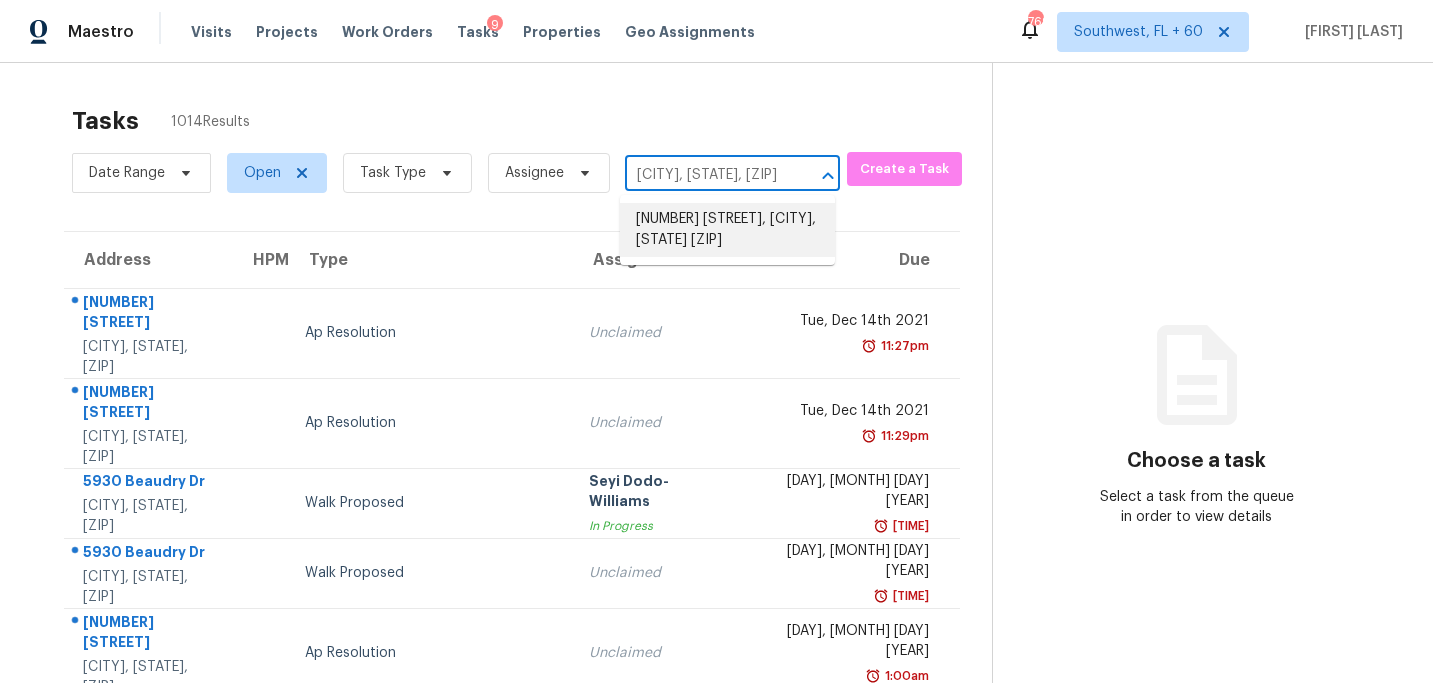 click on "[NUMBER] [STREET], [CITY], [STATE] [ZIP]" at bounding box center [727, 230] 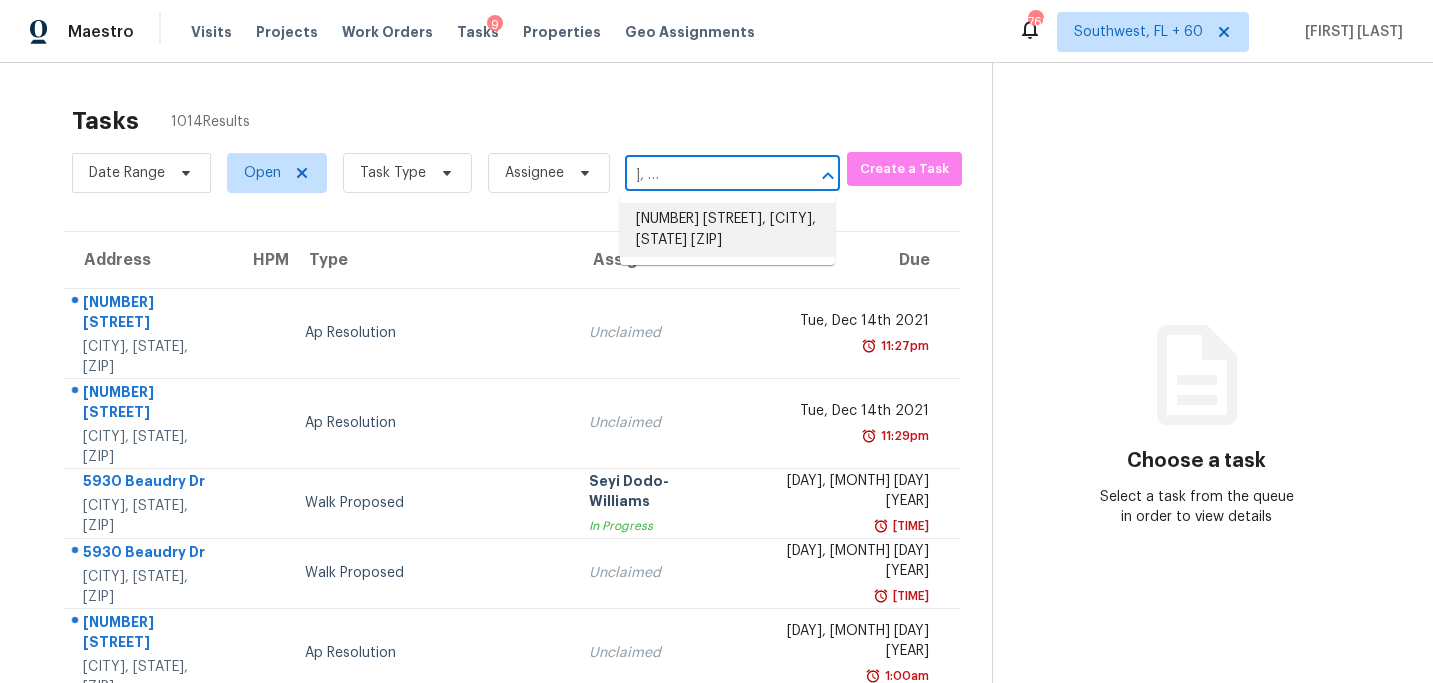 scroll, scrollTop: 0, scrollLeft: 0, axis: both 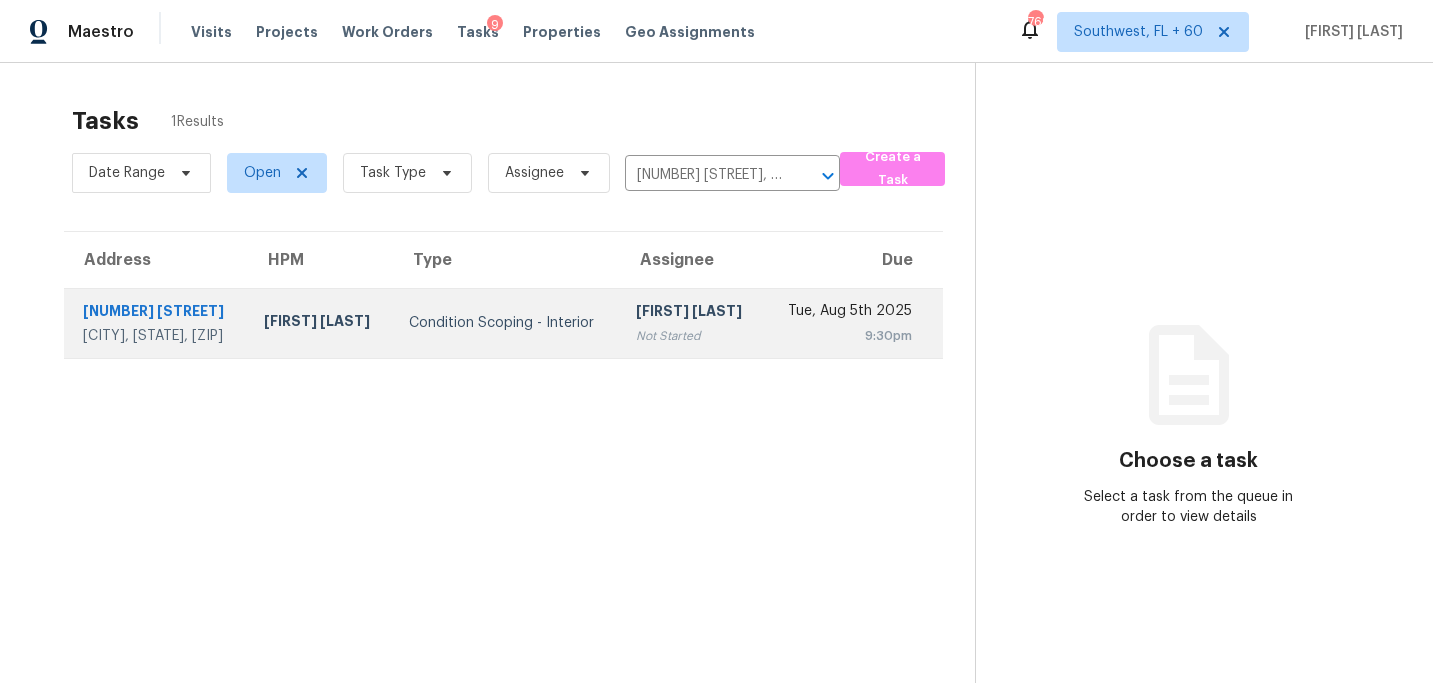 click on "Condition Scoping - Interior" at bounding box center (506, 323) 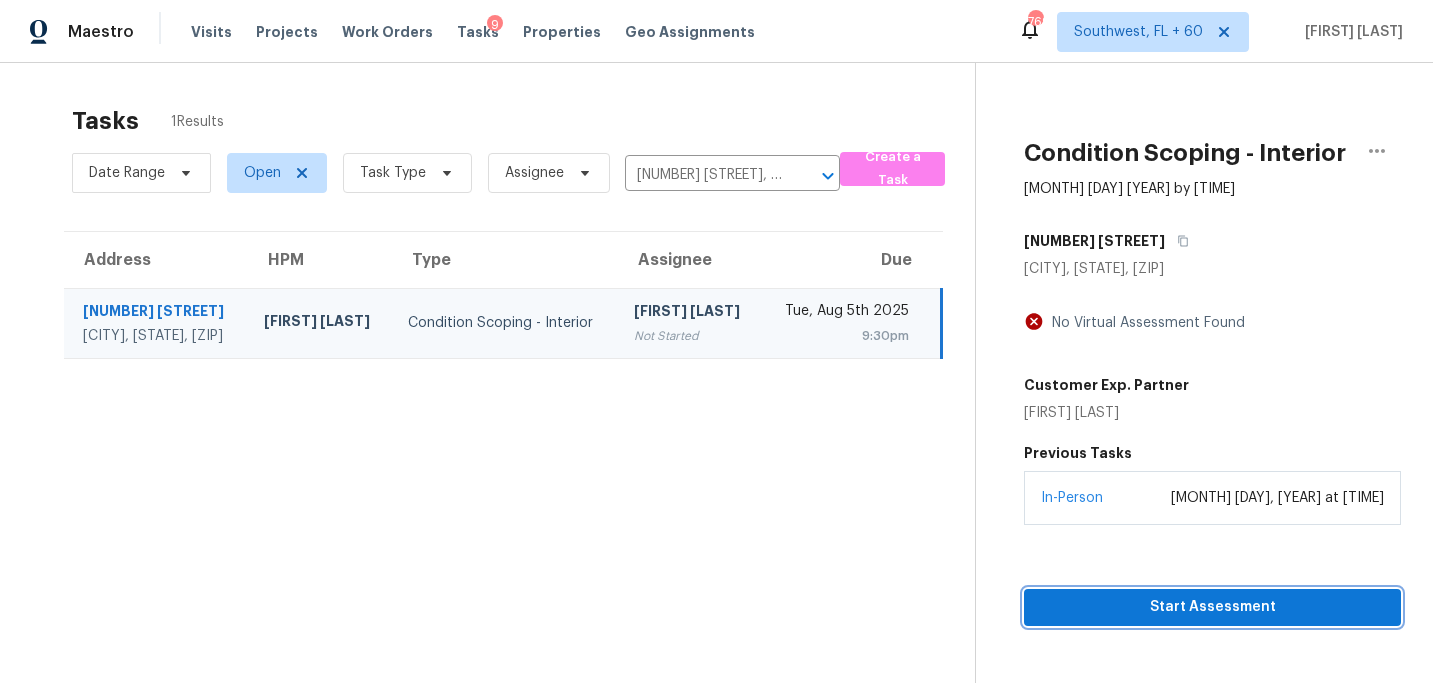 click on "Start Assessment" at bounding box center (1212, 607) 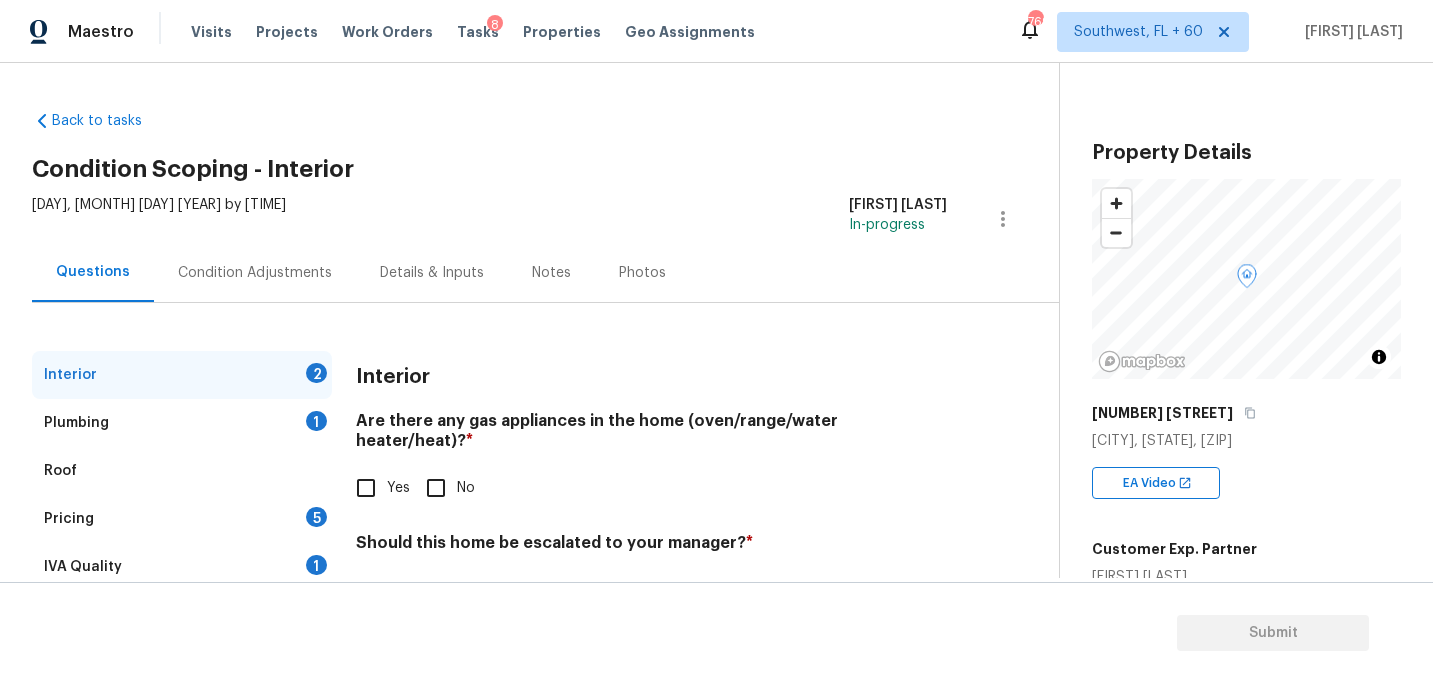 click on "[NUMBER] [STREET]" at bounding box center [1246, 413] 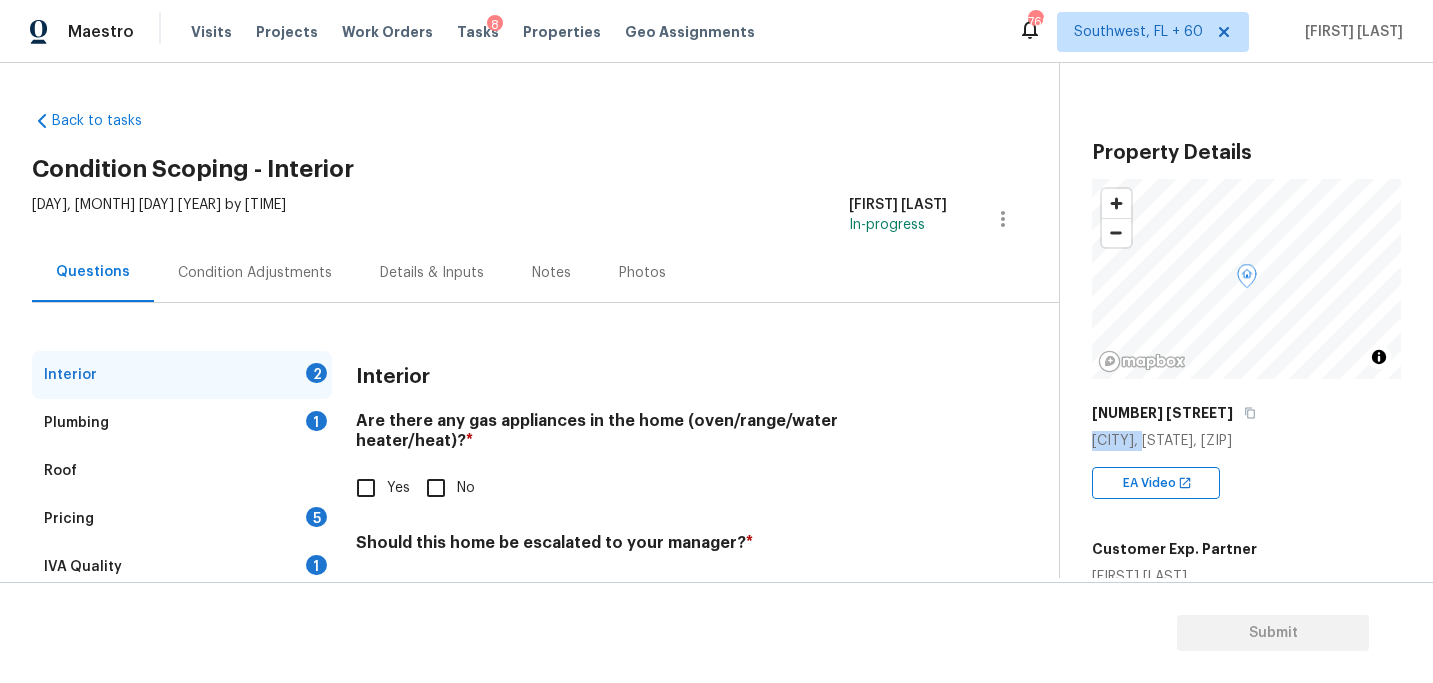 click on "[NUMBER] [STREET]" at bounding box center (1246, 413) 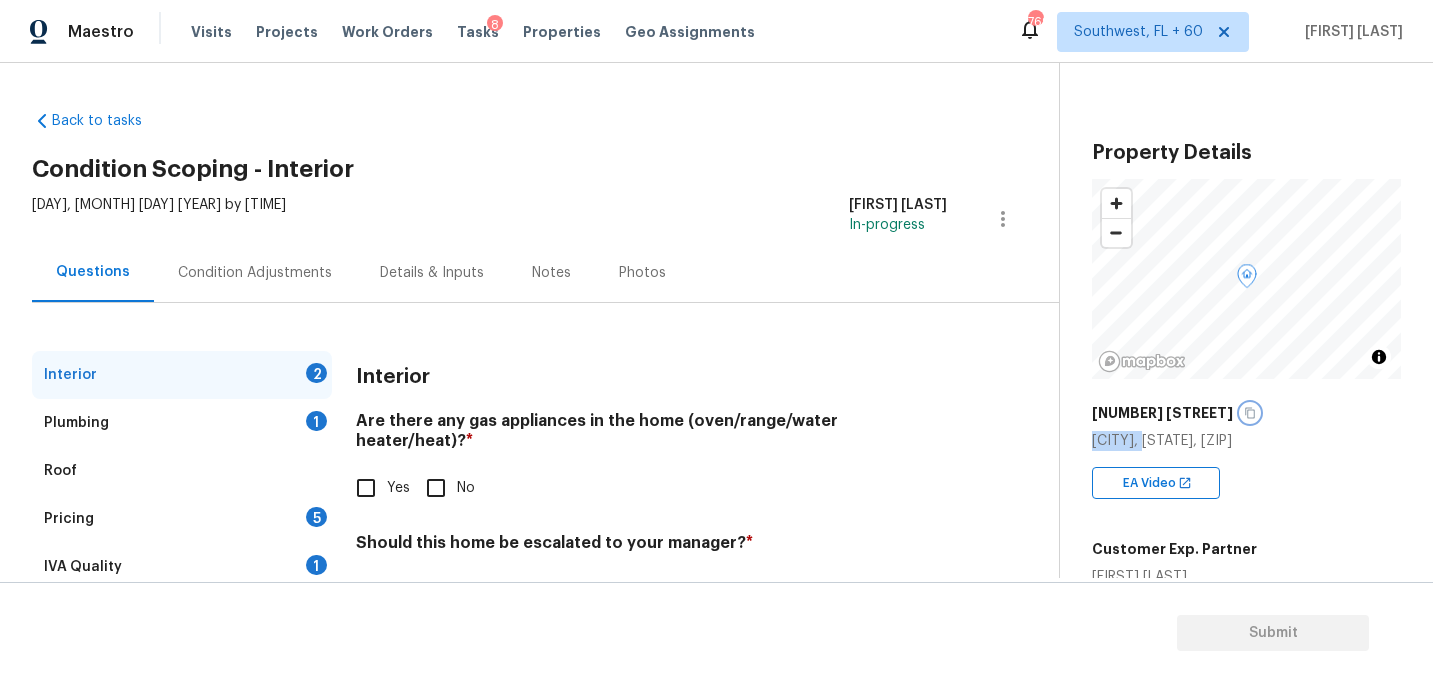 click 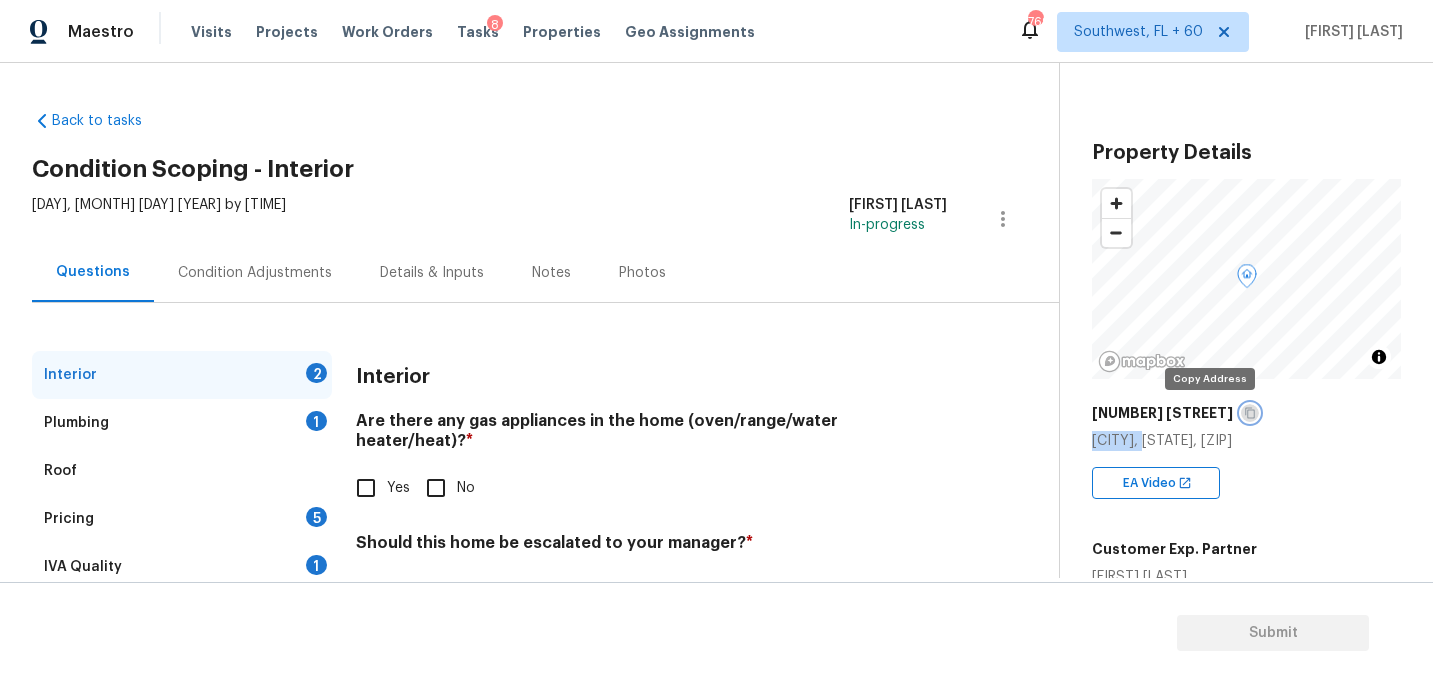 click 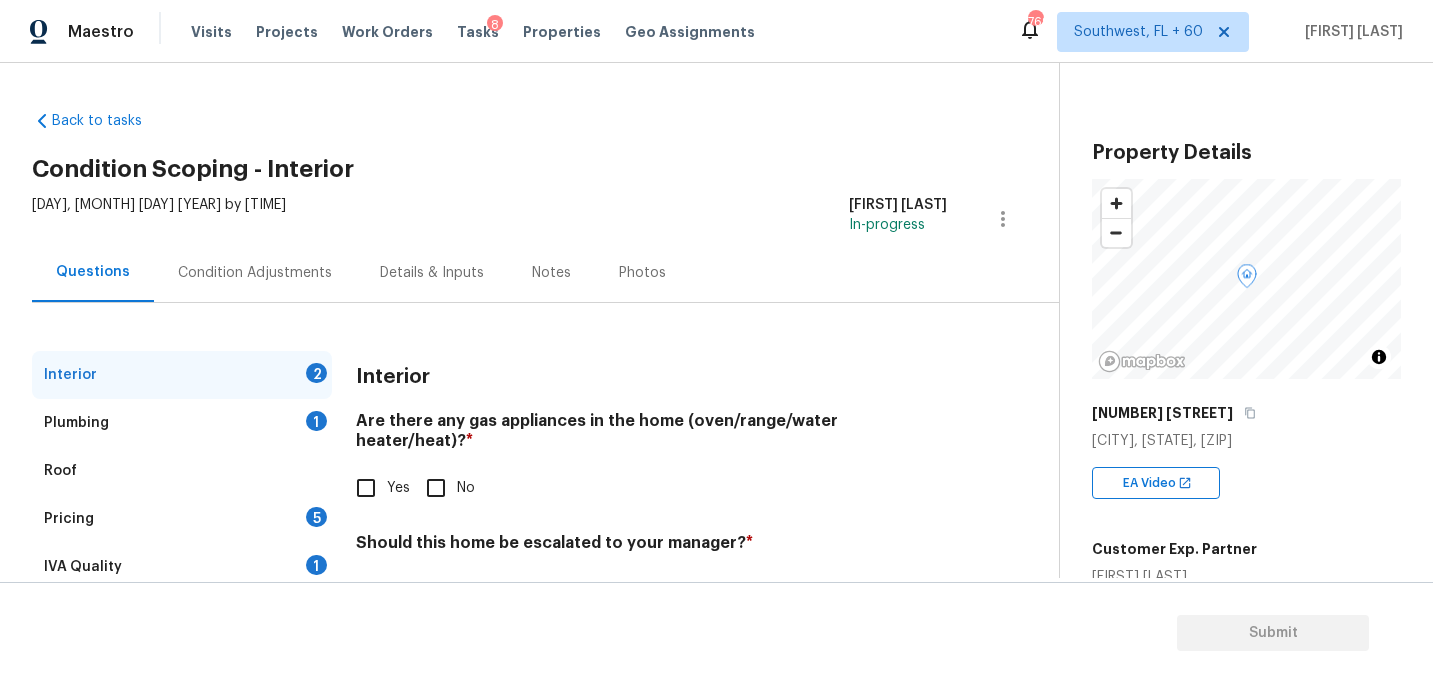 click on "[NUMBER] [STREET]" at bounding box center [1246, 413] 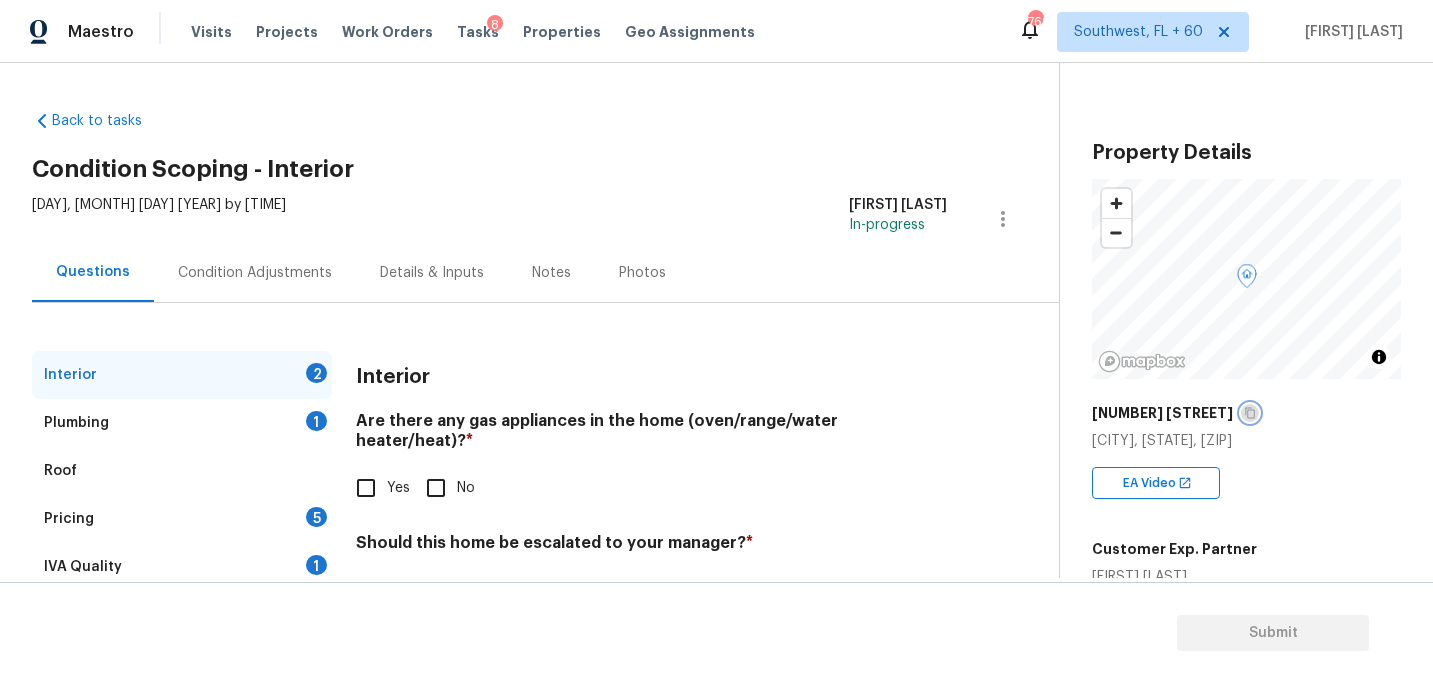 click 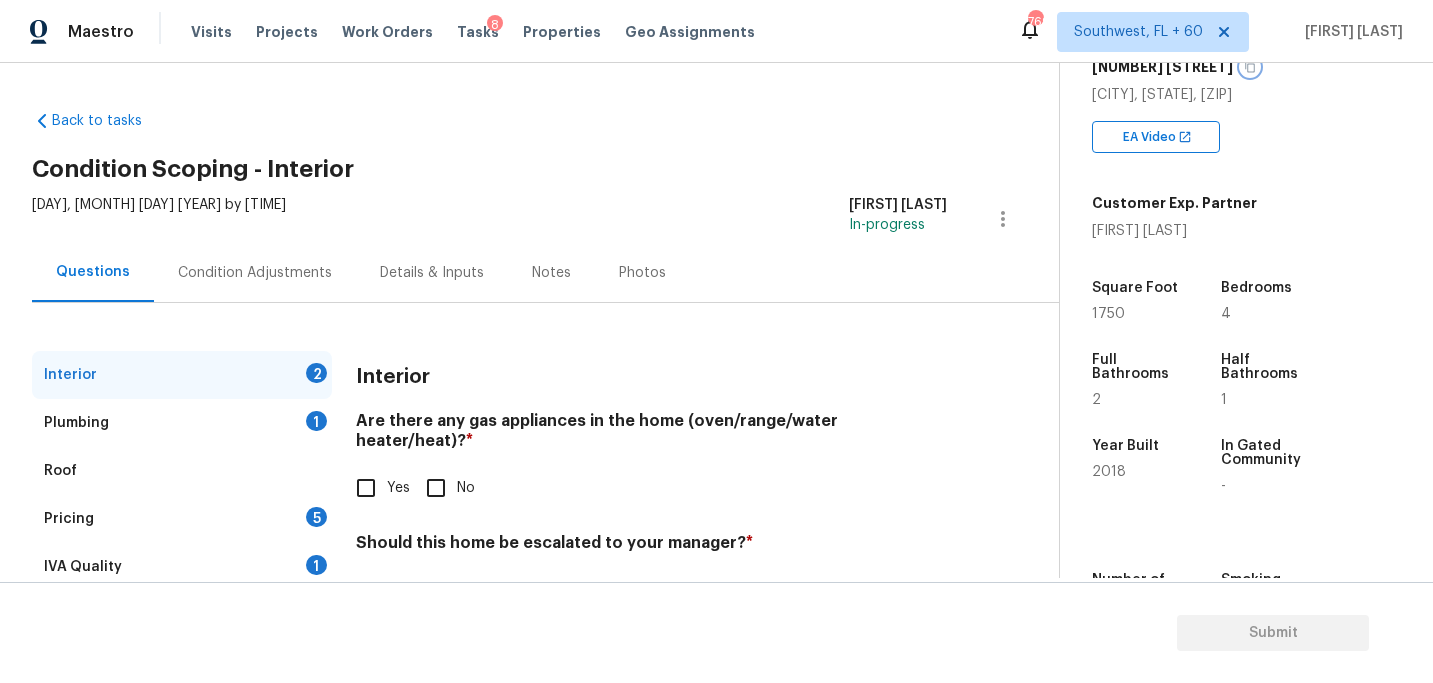 scroll, scrollTop: 119, scrollLeft: 0, axis: vertical 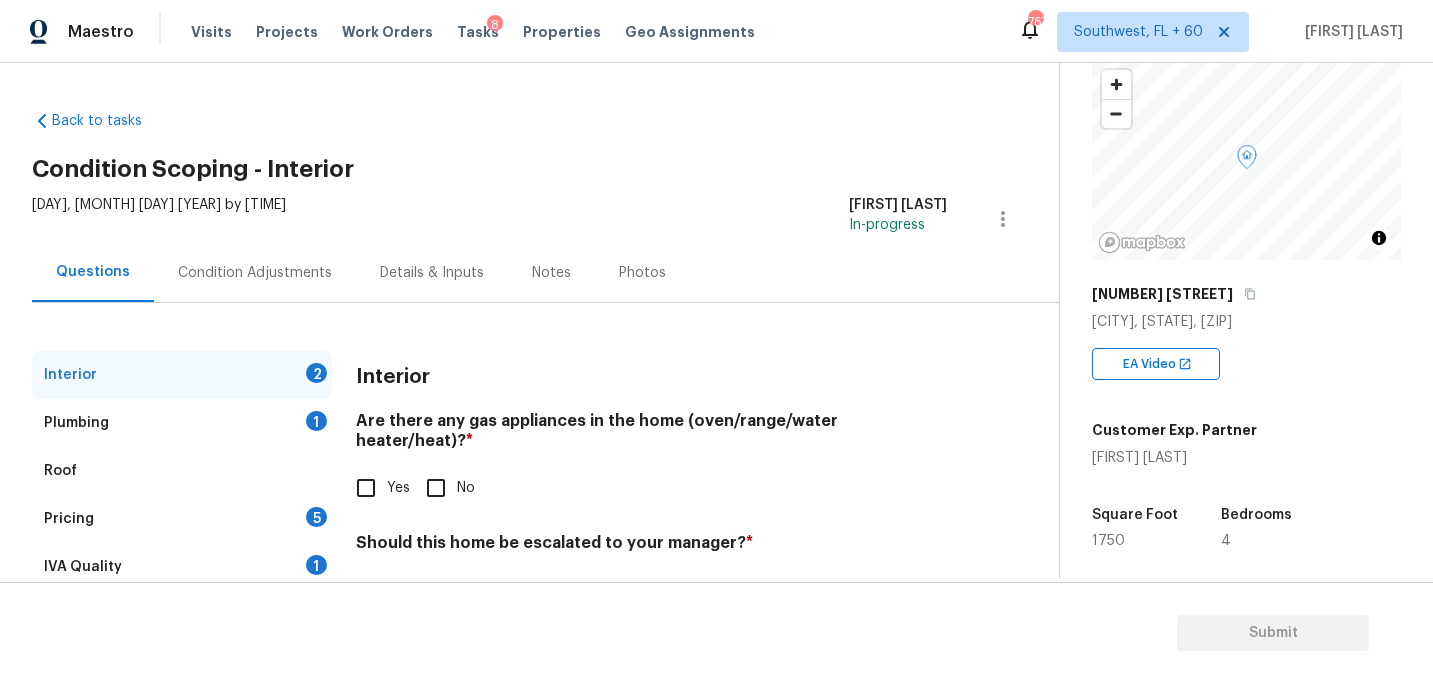 click on "Condition Adjustments" at bounding box center (255, 273) 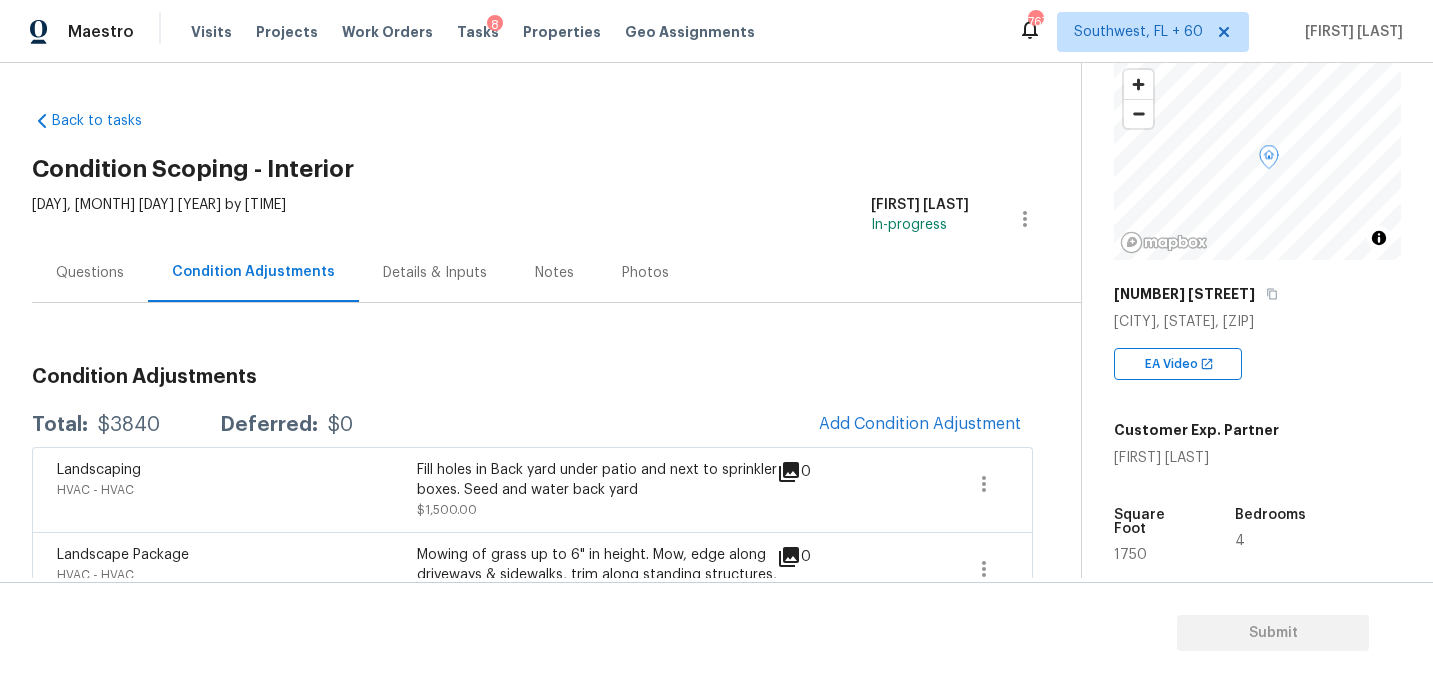 scroll, scrollTop: 147, scrollLeft: 0, axis: vertical 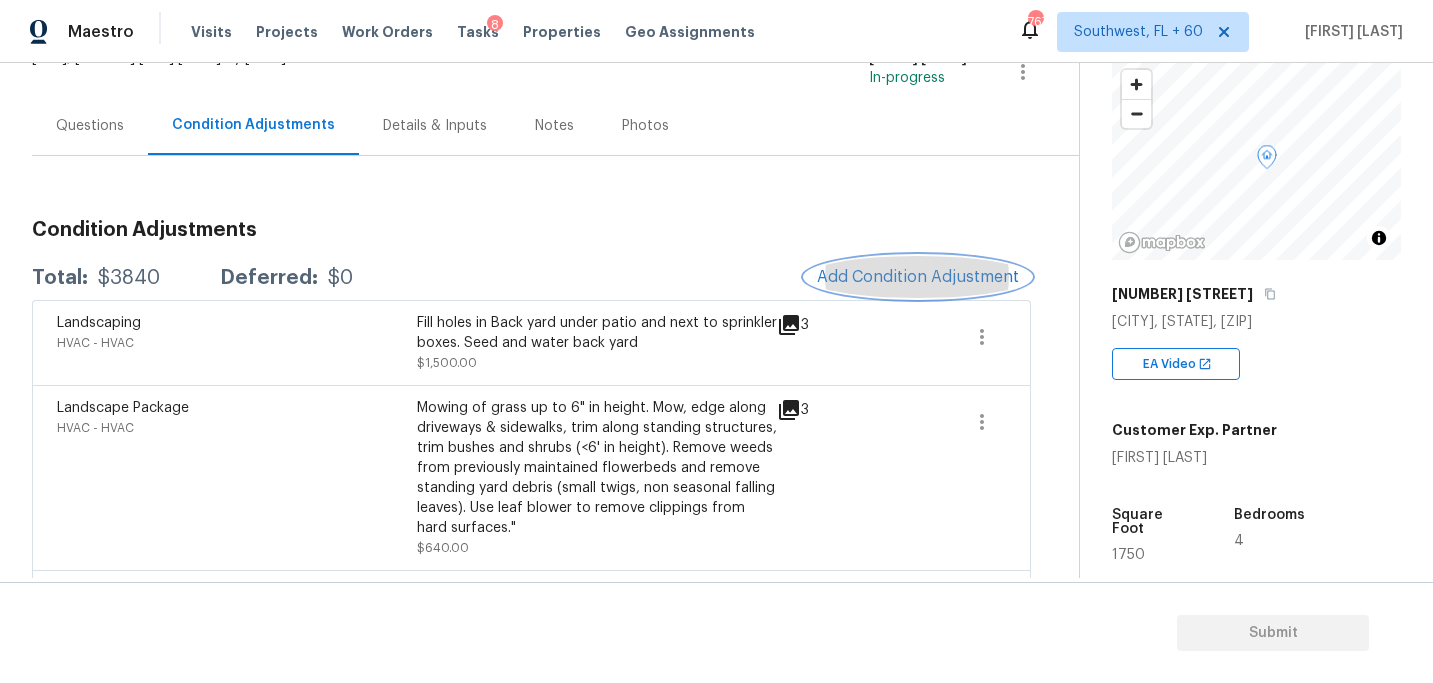click on "Add Condition Adjustment" at bounding box center (918, 277) 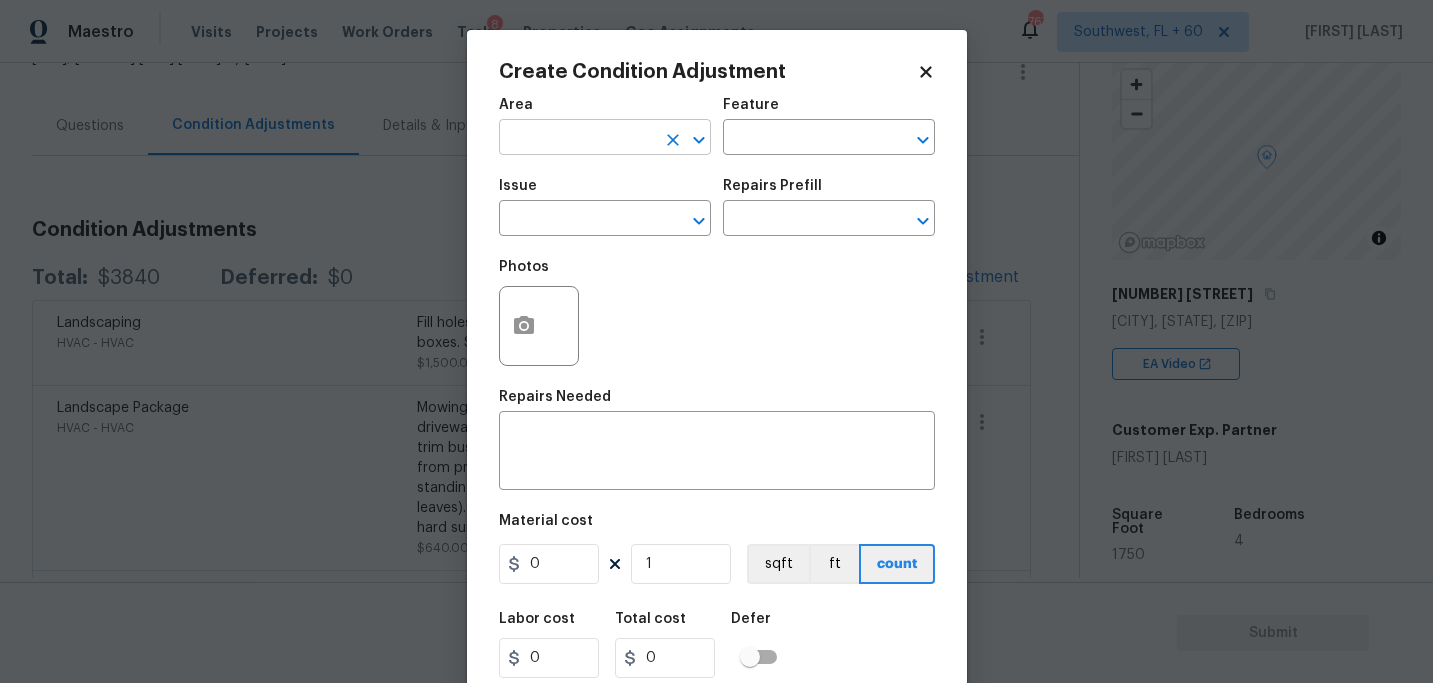 click at bounding box center (577, 139) 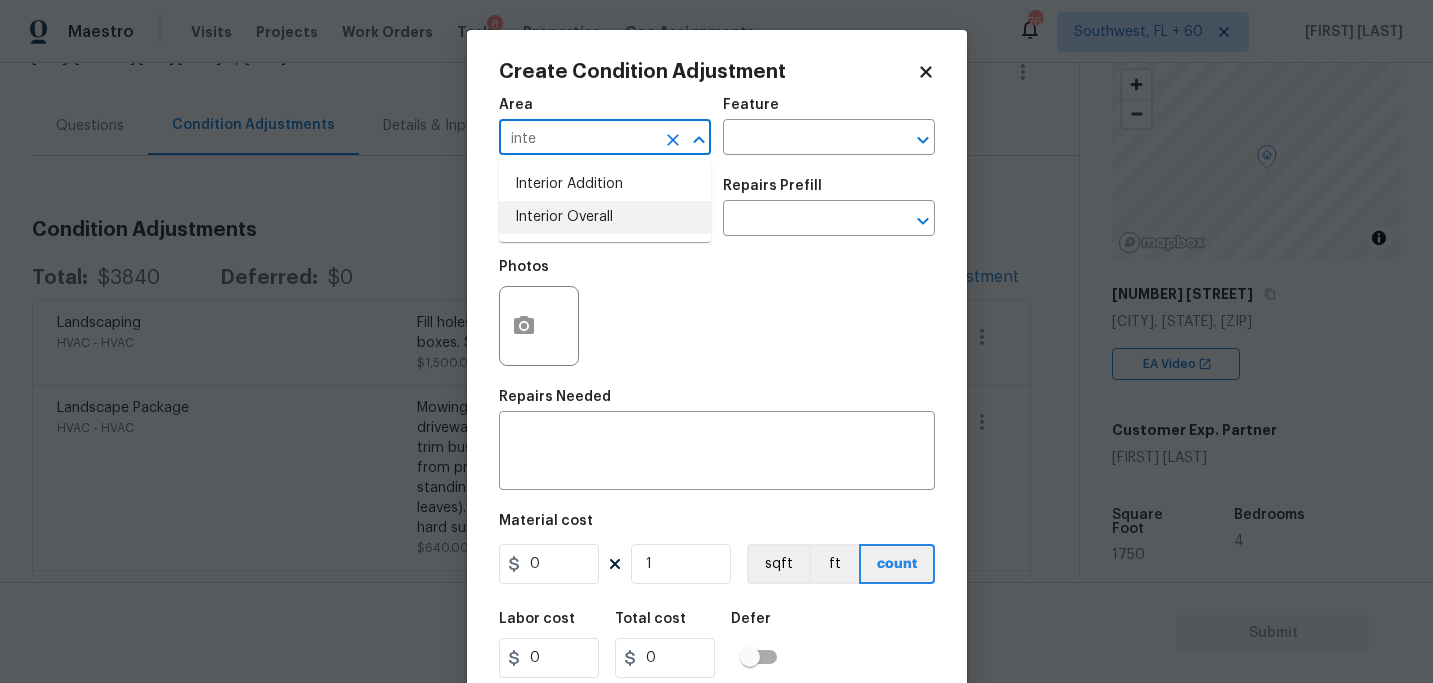 click on "Interior Overall" at bounding box center (605, 217) 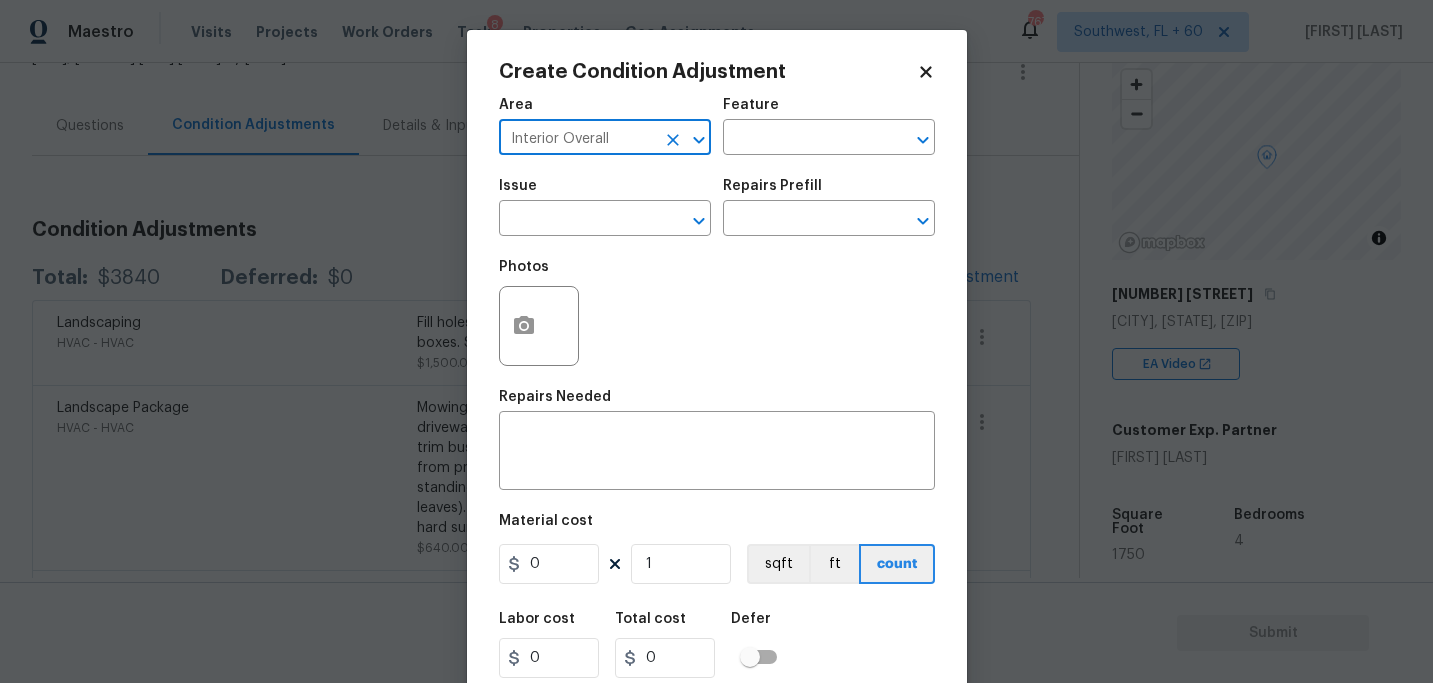 type on "Interior Overall" 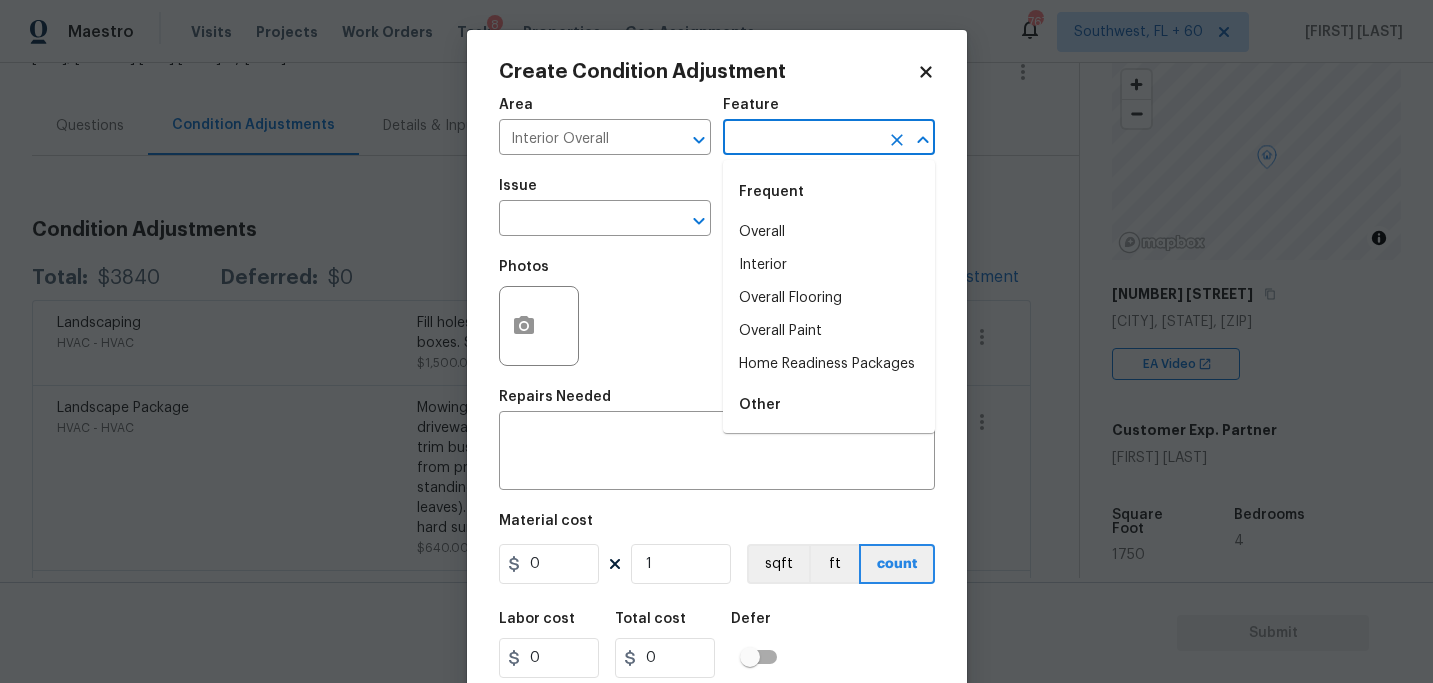 click at bounding box center [801, 139] 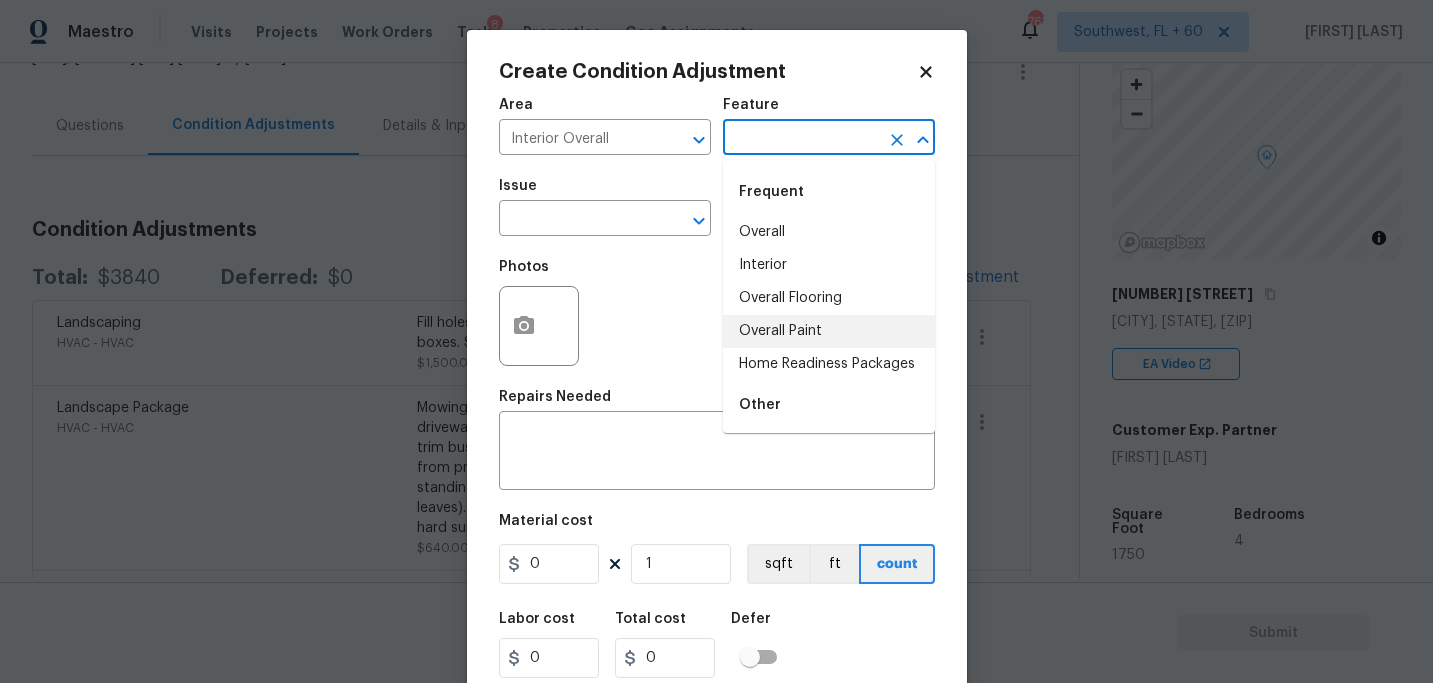 click on "Overall Paint" at bounding box center (829, 331) 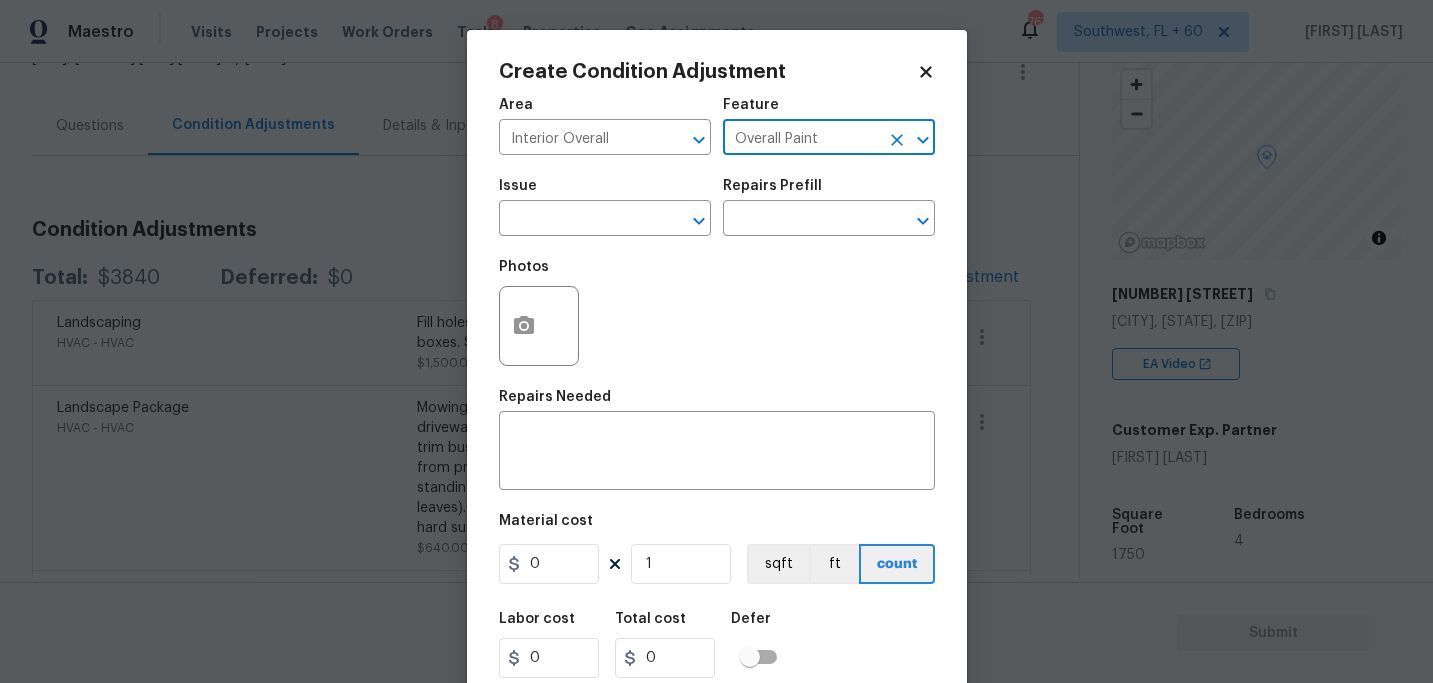 click on "Issue" at bounding box center [605, 192] 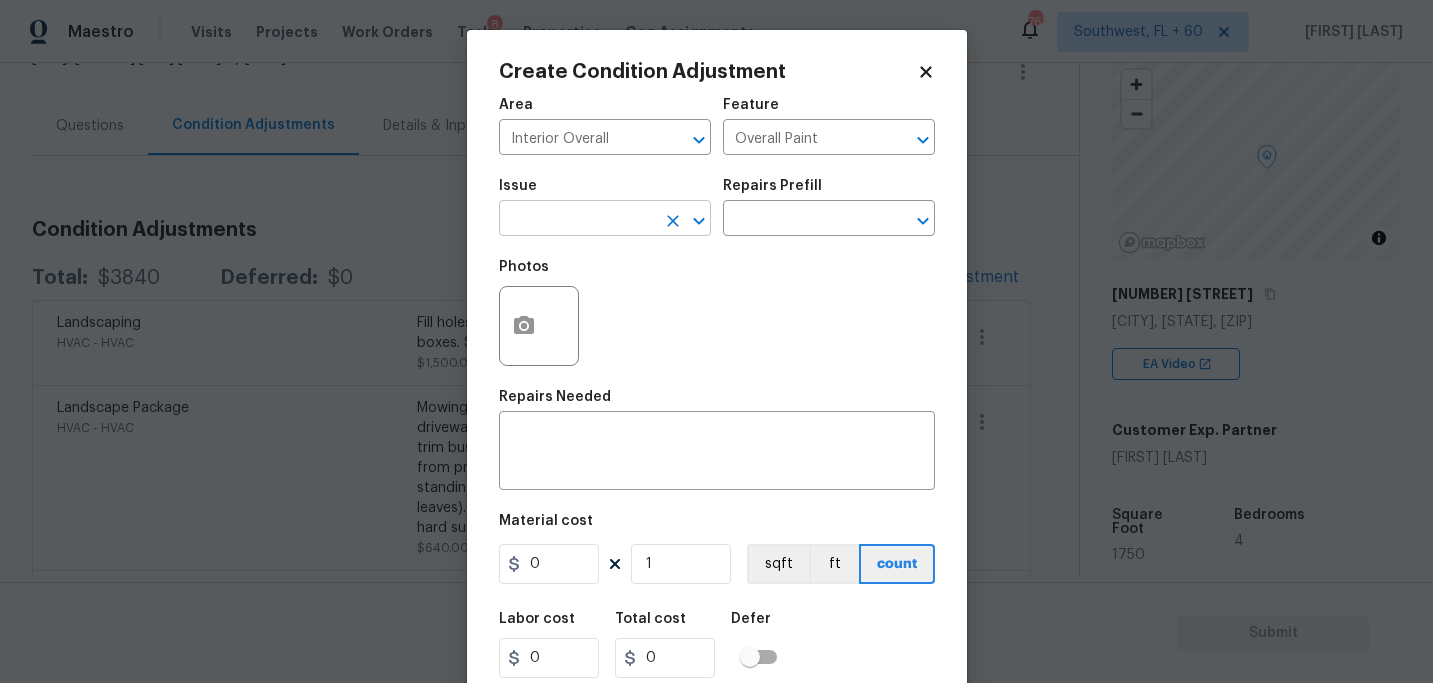 click at bounding box center [577, 220] 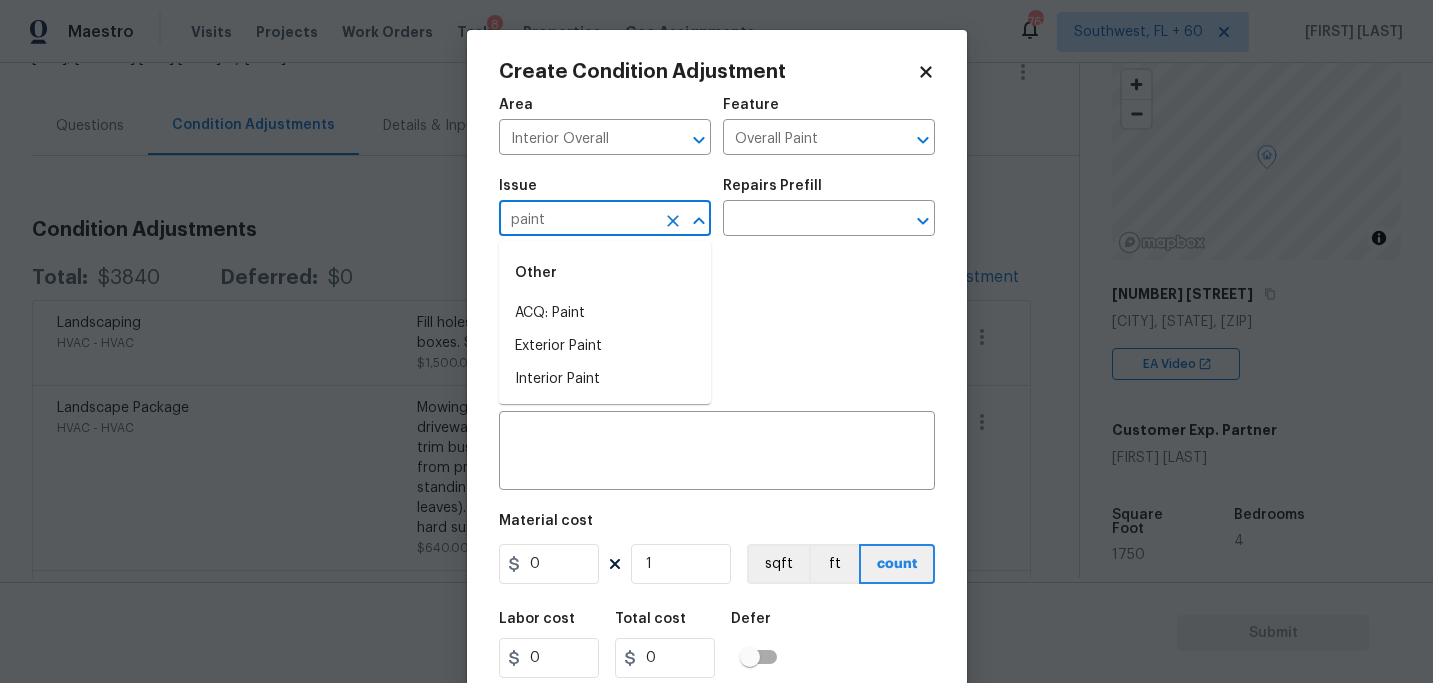 drag, startPoint x: 588, startPoint y: 225, endPoint x: 588, endPoint y: 327, distance: 102 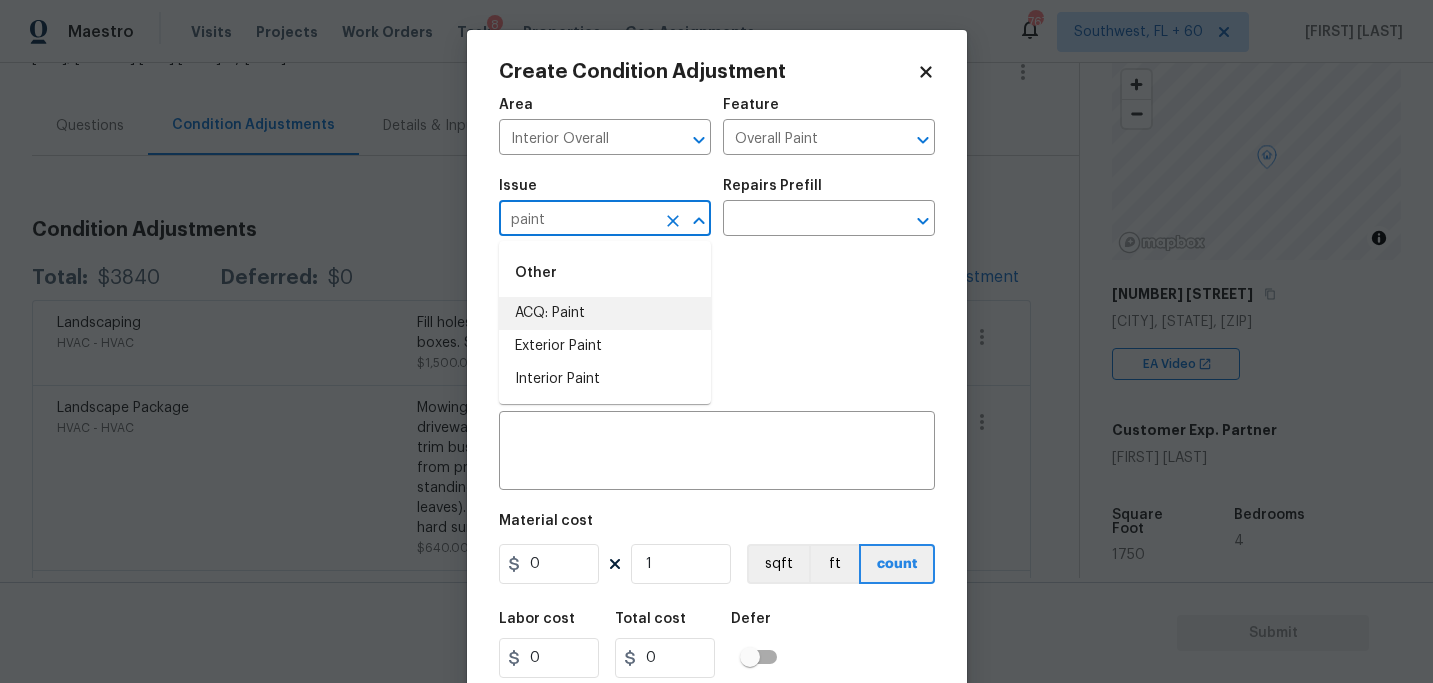 click on "ACQ: Paint" at bounding box center (605, 313) 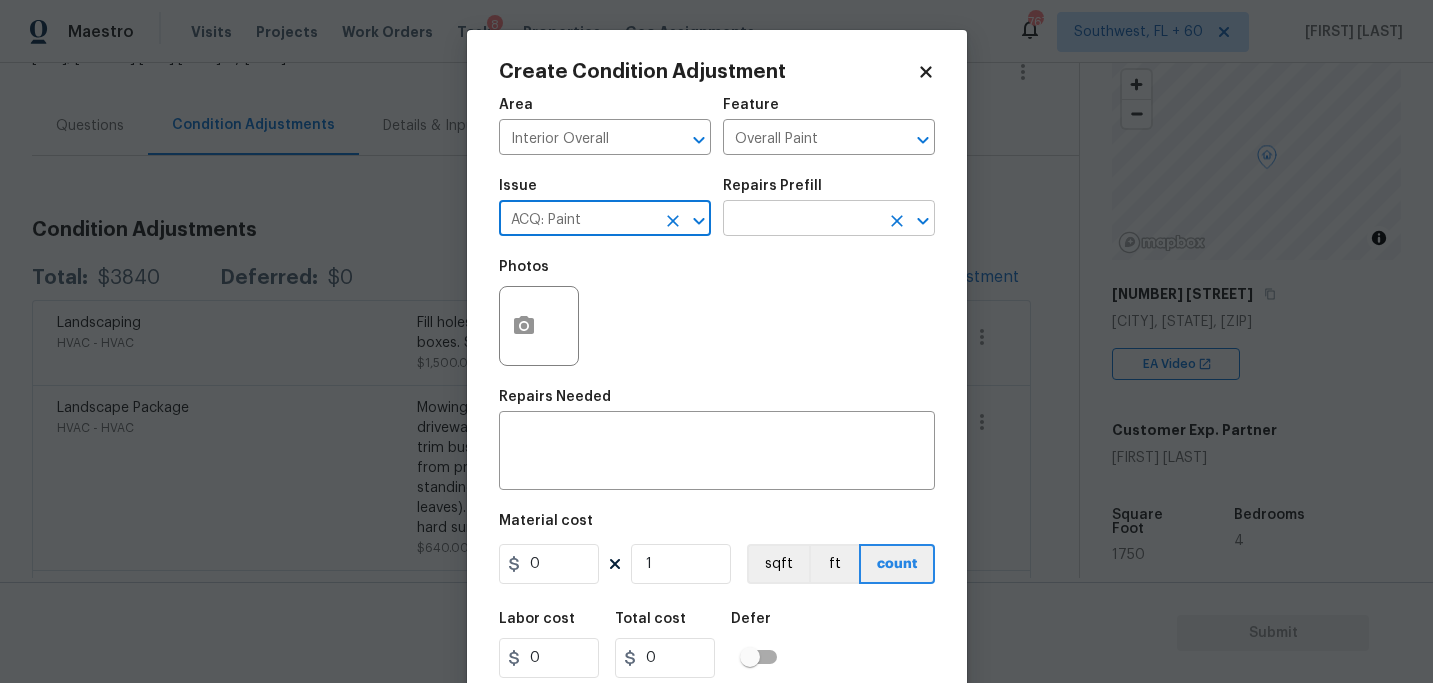 type on "ACQ: Paint" 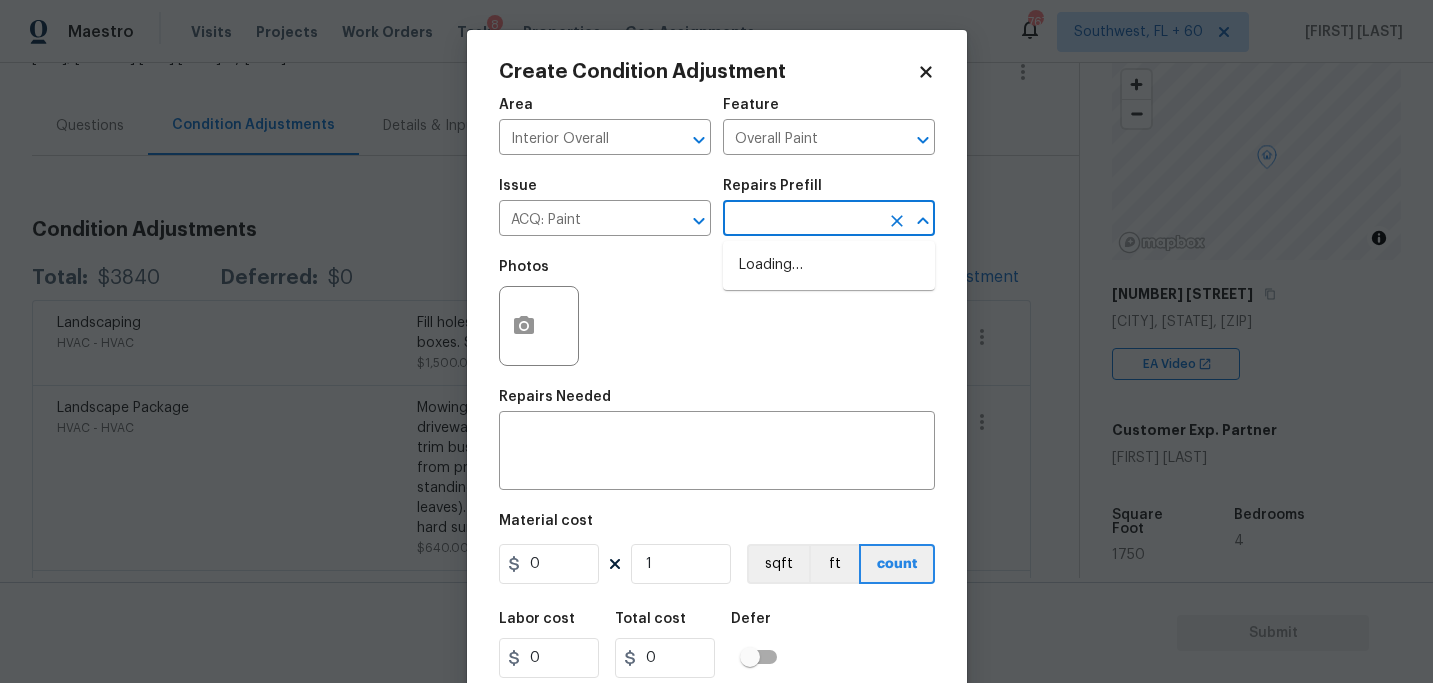 click at bounding box center [801, 220] 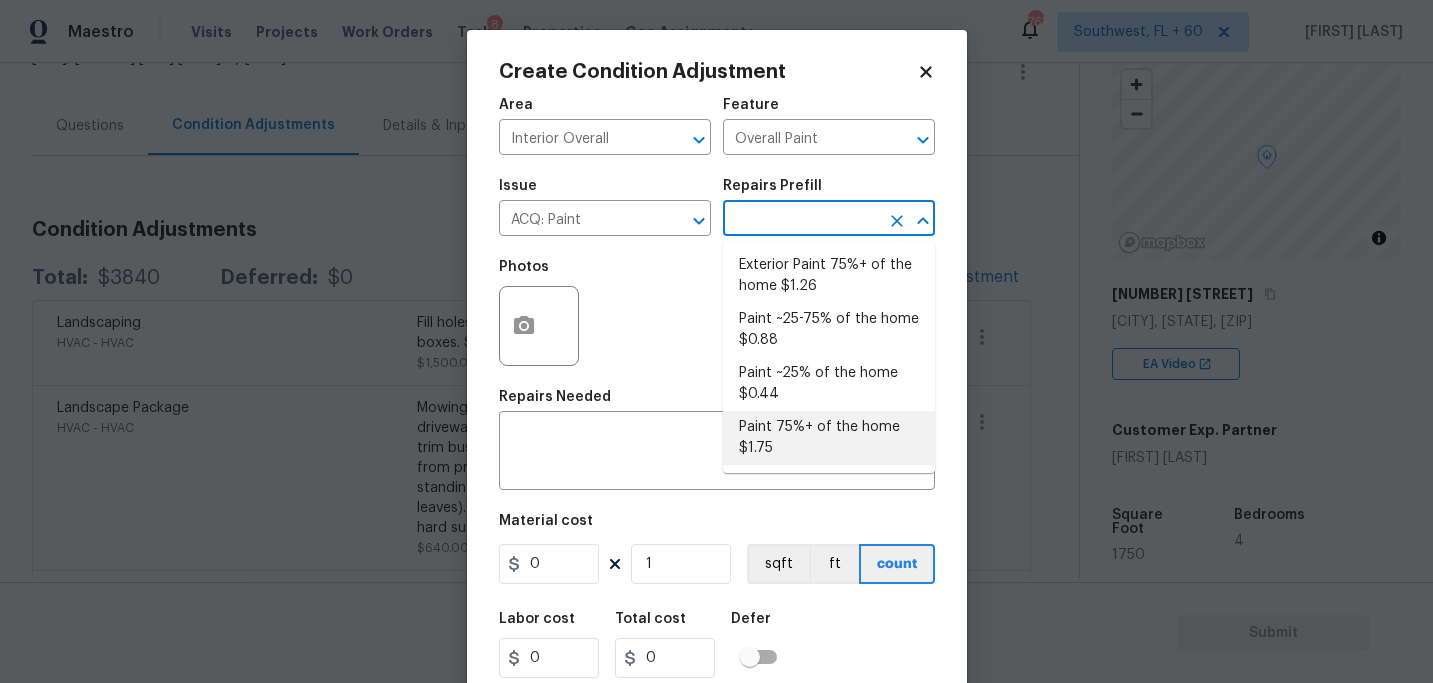 click on "Paint 75%+ of the home $1.75" at bounding box center [829, 438] 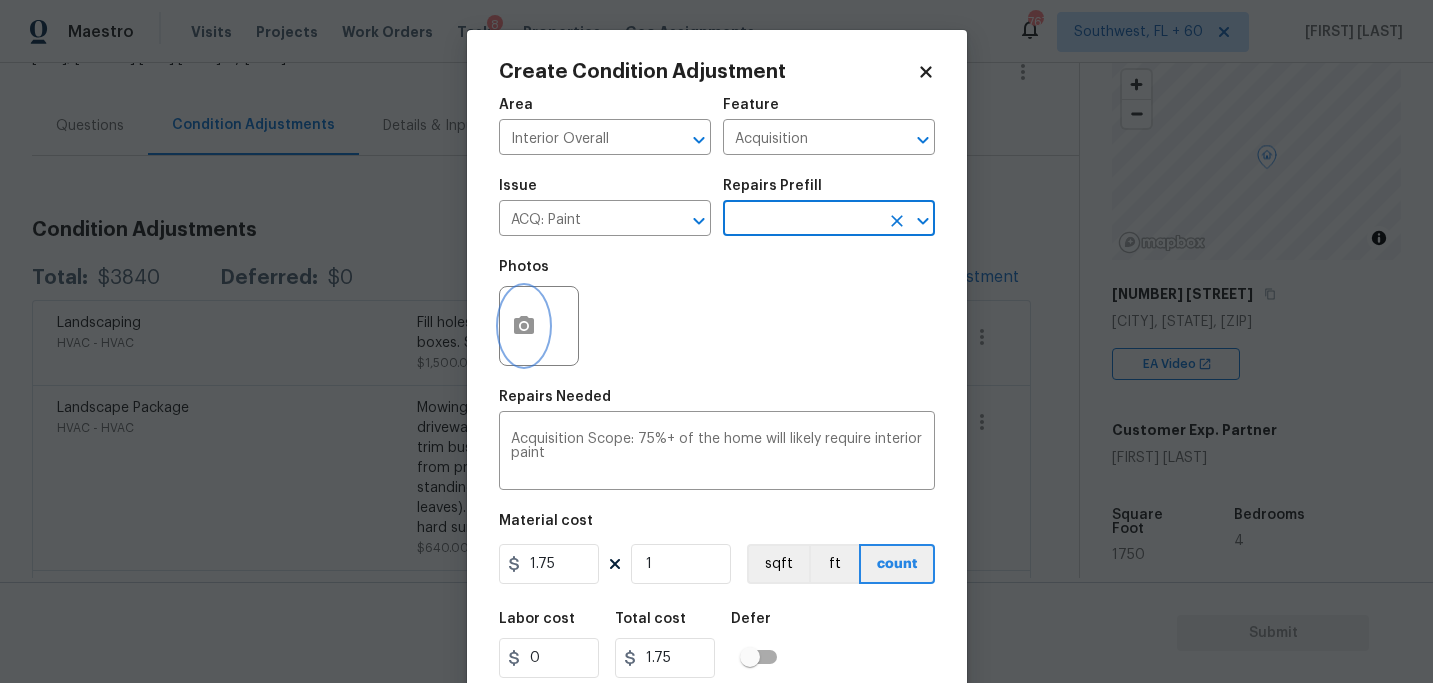 click 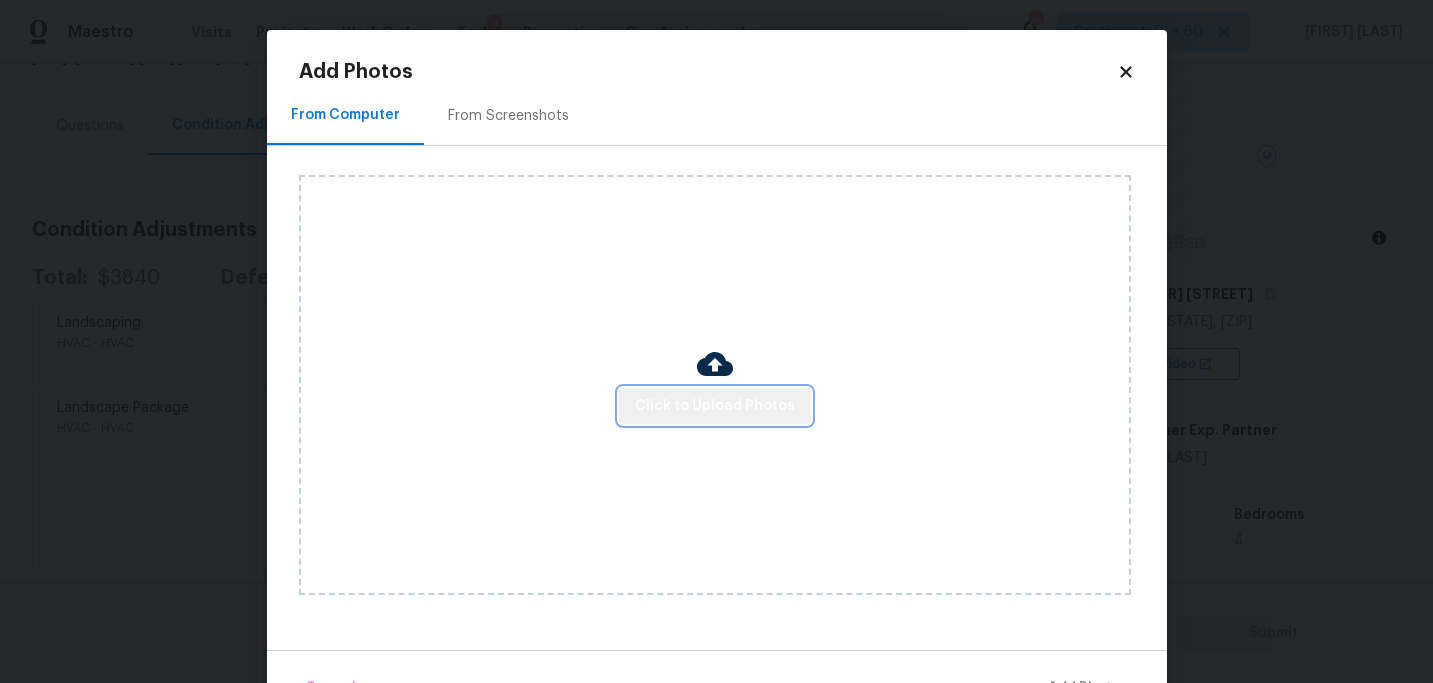 click on "Click to Upload Photos" at bounding box center (715, 406) 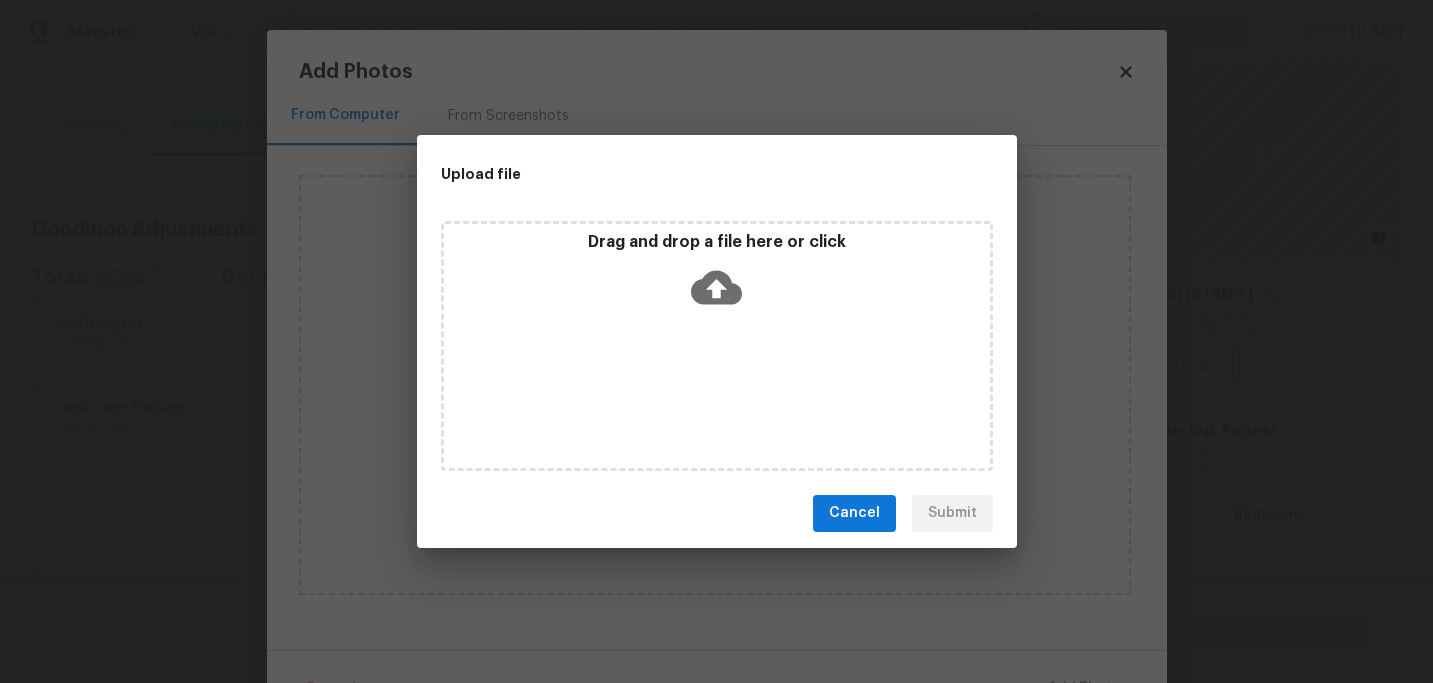 click on "Drag and drop a file here or click" at bounding box center [717, 346] 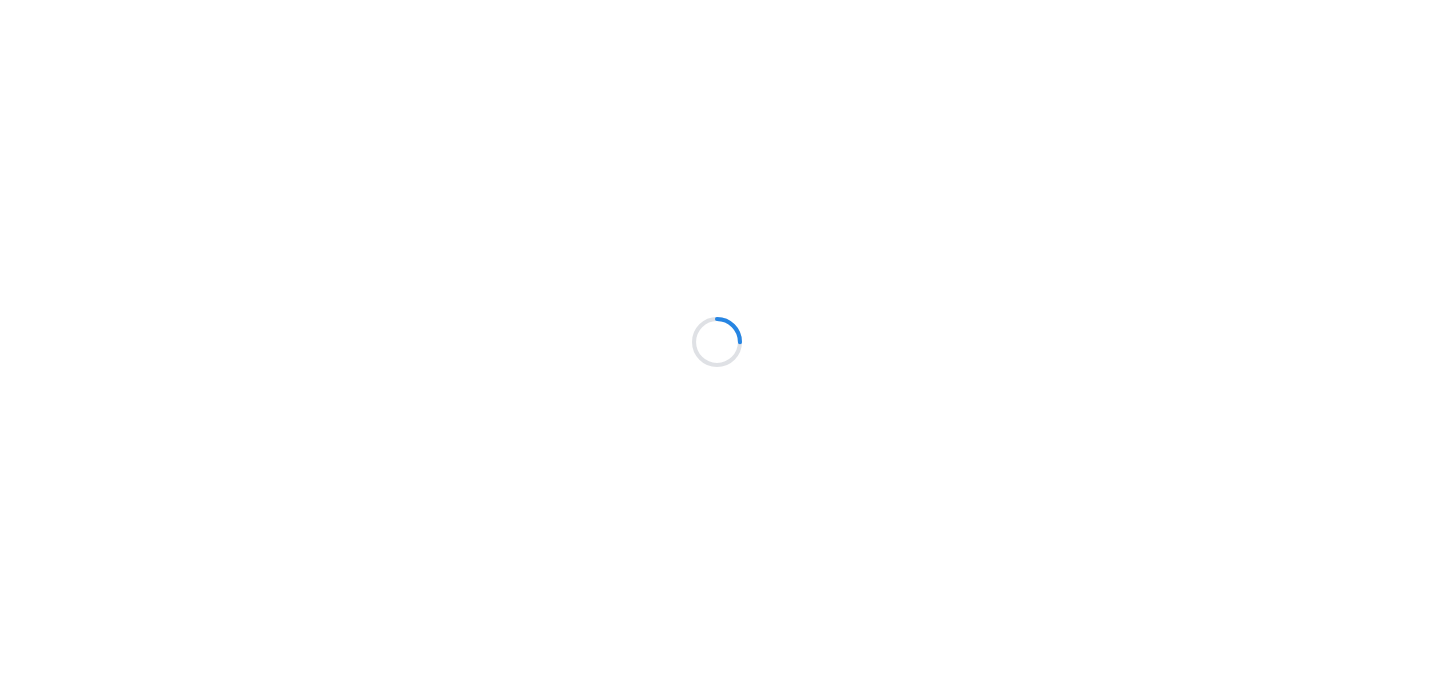 scroll, scrollTop: 0, scrollLeft: 0, axis: both 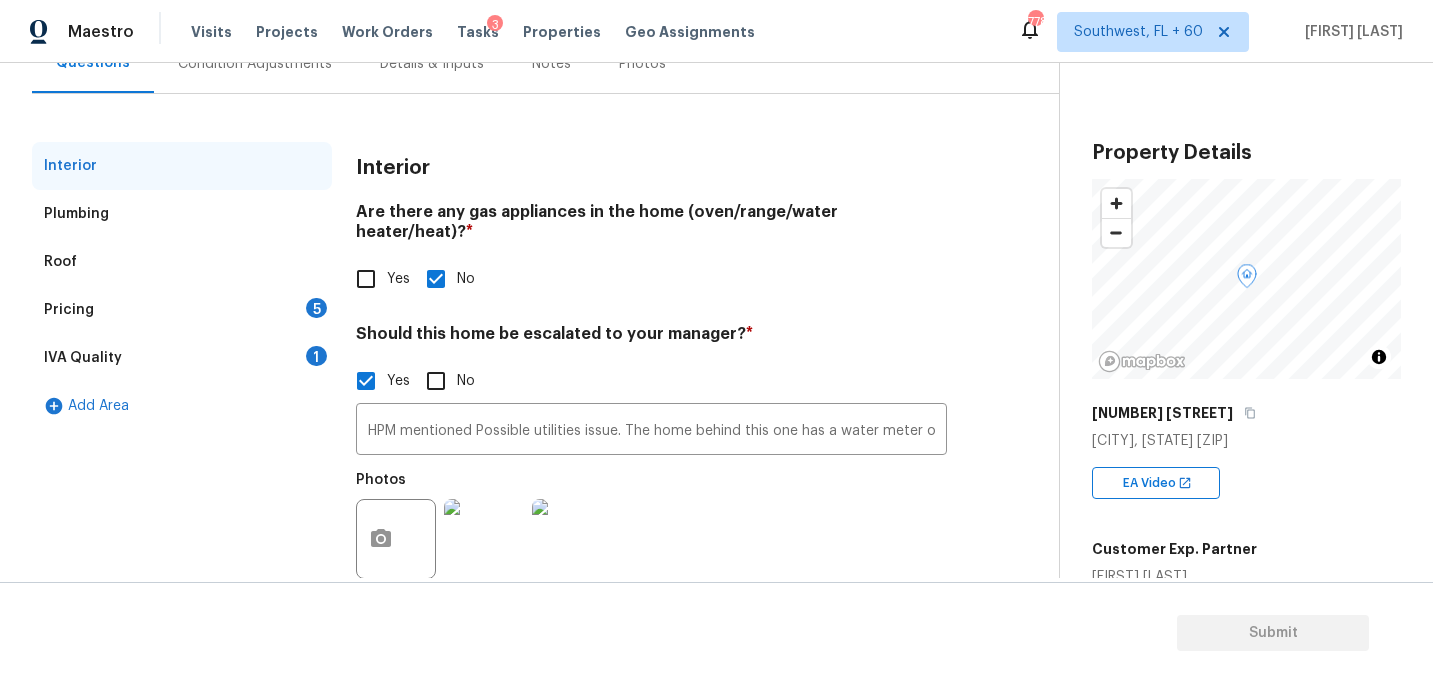 click on "Pricing 5" at bounding box center [182, 310] 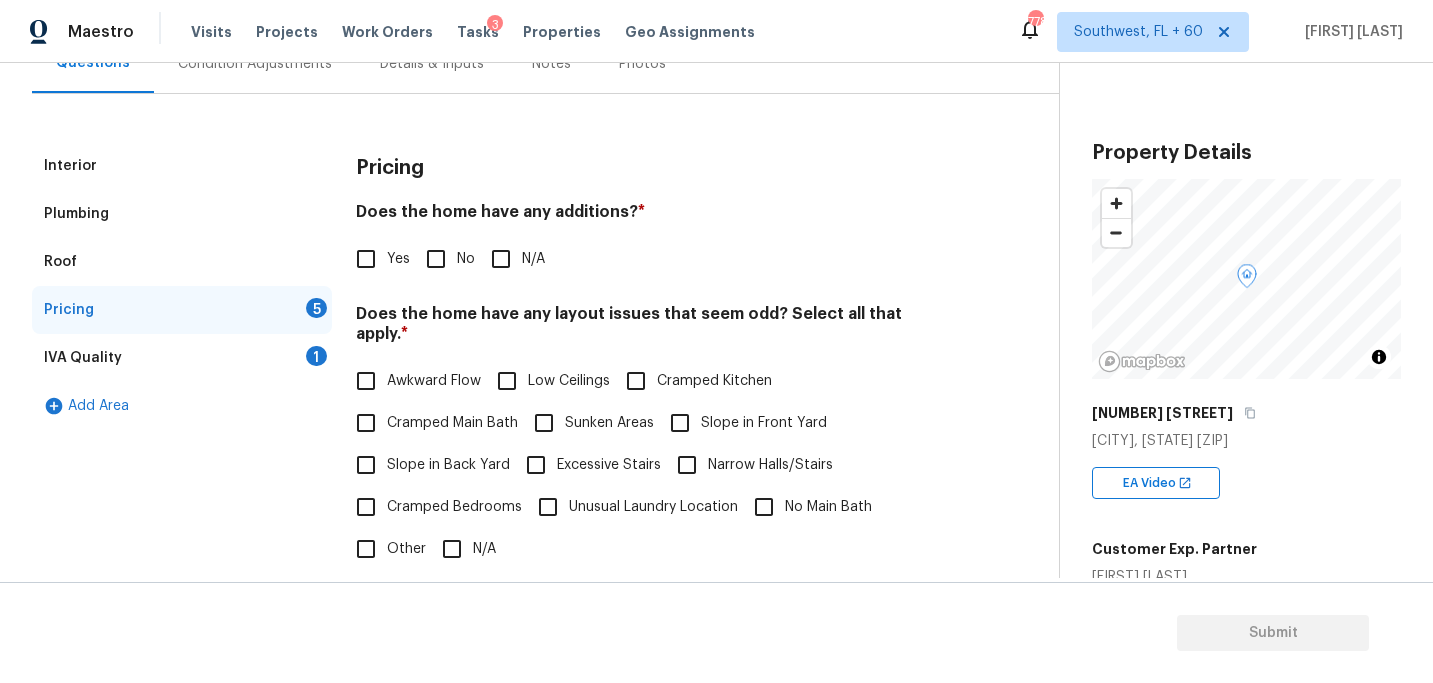 click on "N/A" at bounding box center (501, 259) 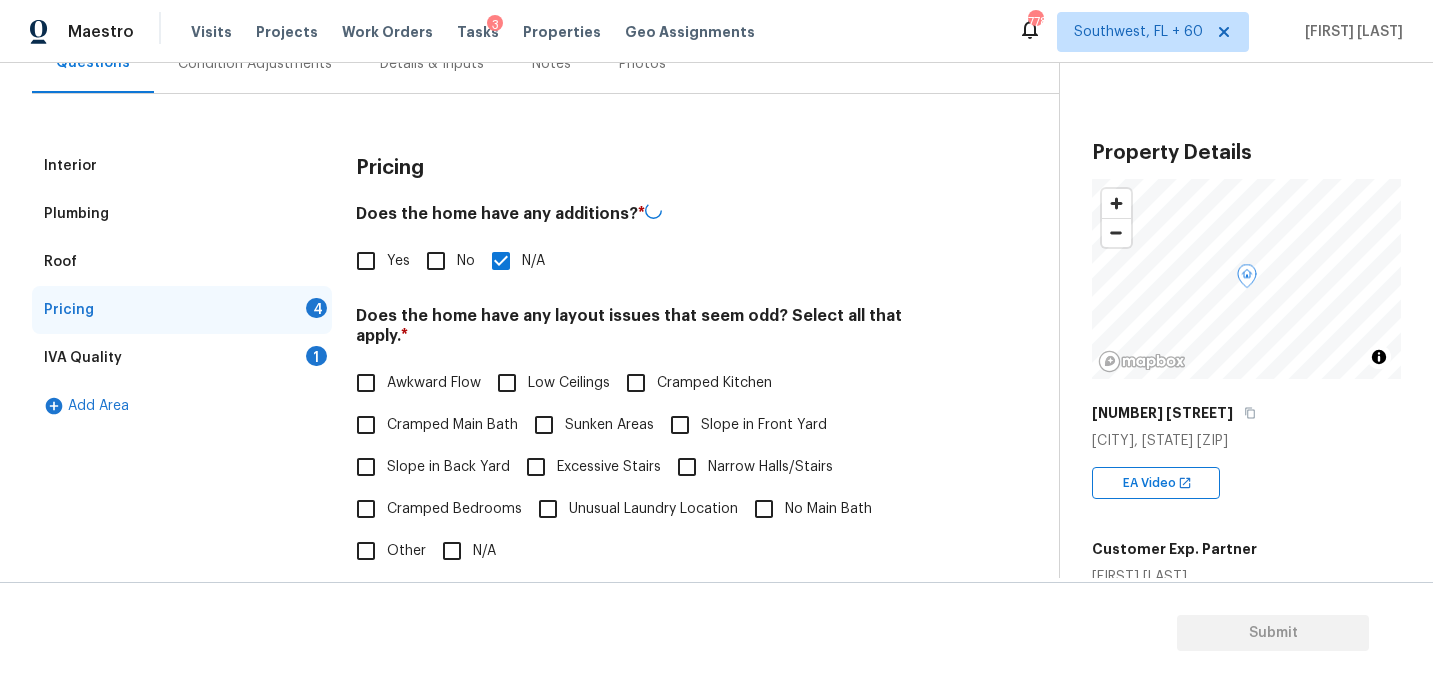 click on "Sunken Areas" at bounding box center [544, 425] 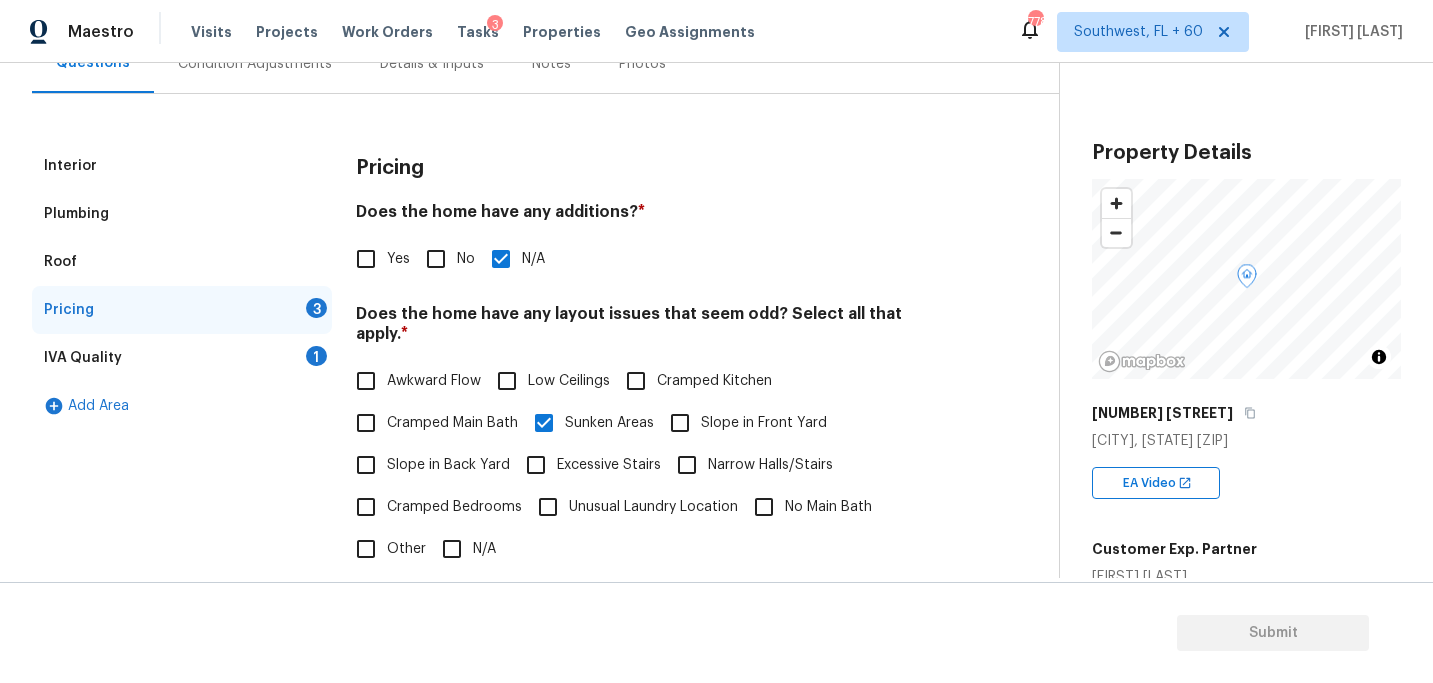 click on "Sunken Areas" at bounding box center (544, 423) 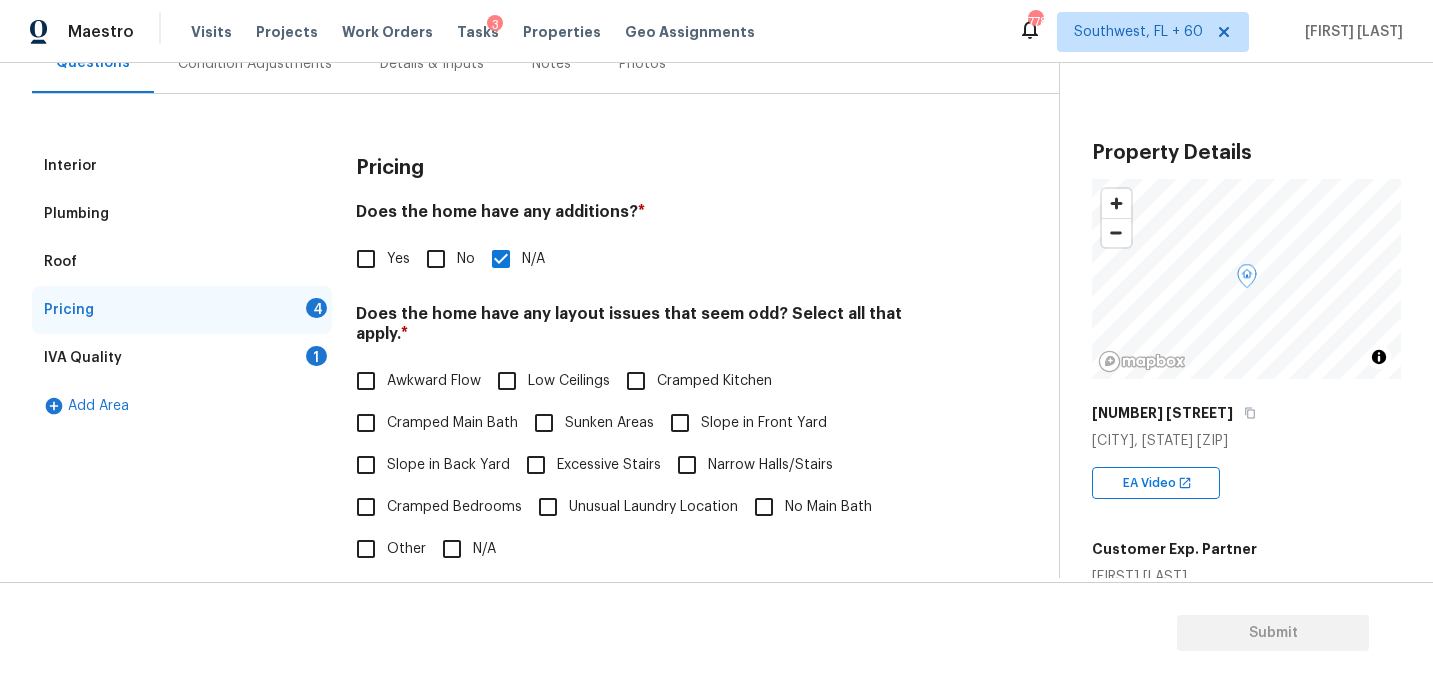 click on "Awkward Flow Low Ceilings Cramped Kitchen Cramped Main Bath Sunken Areas Slope in Front Yard Slope in Back Yard Excessive Stairs Narrow Halls/Stairs Cramped Bedrooms Unusual Laundry Location No Main Bath Other N/A" at bounding box center (651, 465) 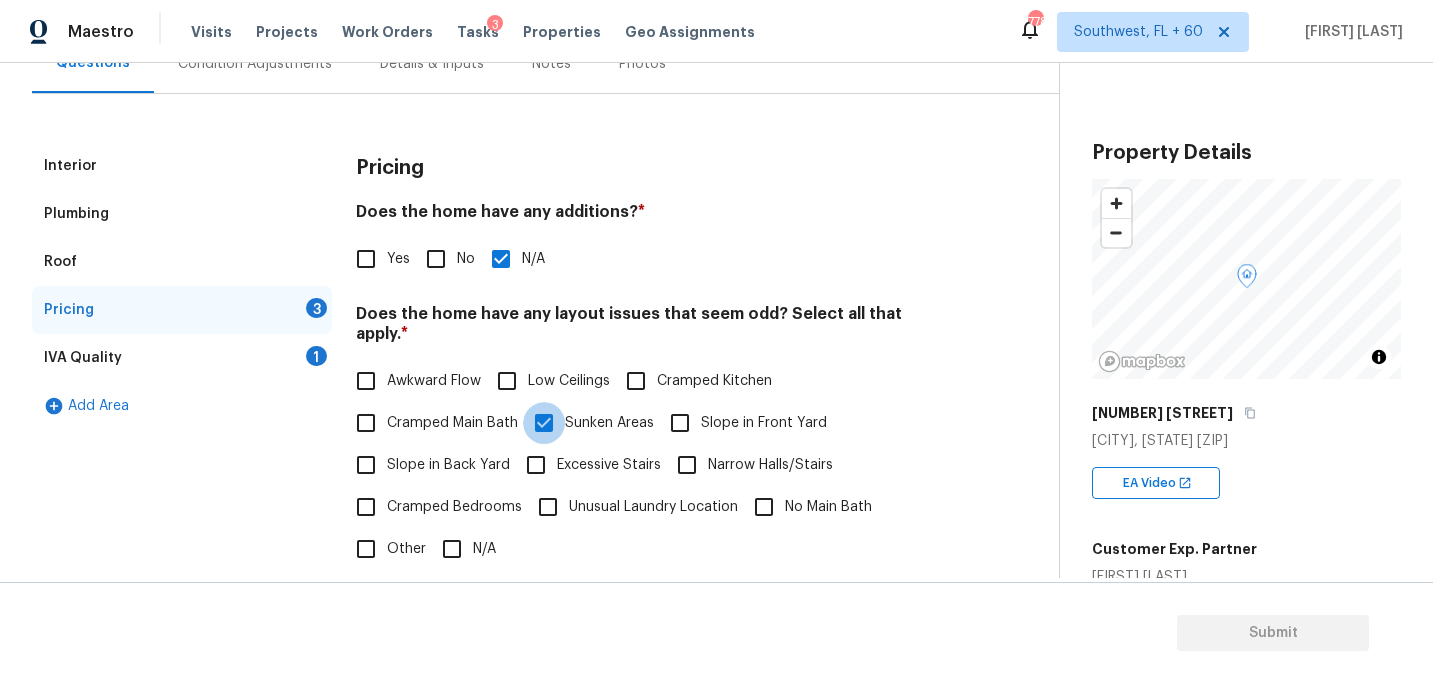 click on "Sunken Areas" at bounding box center [544, 423] 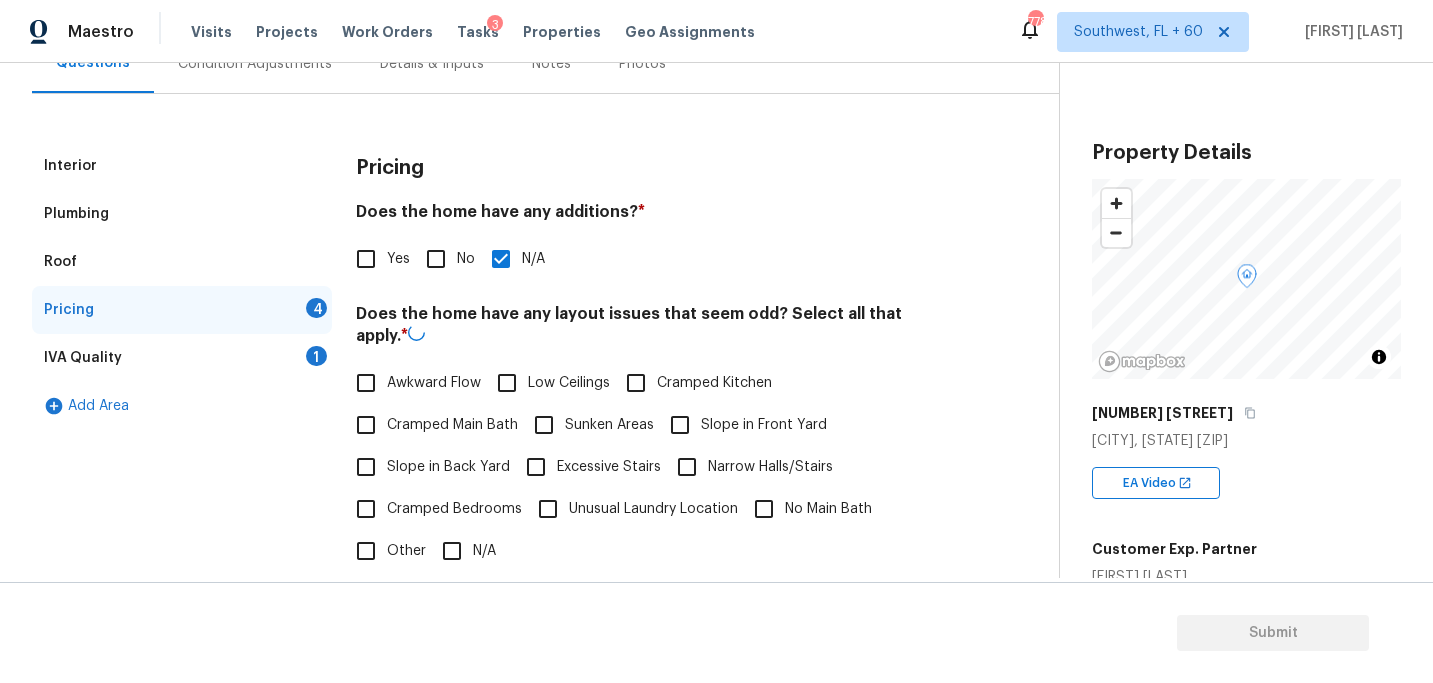 click on "Low Ceilings" at bounding box center (569, 383) 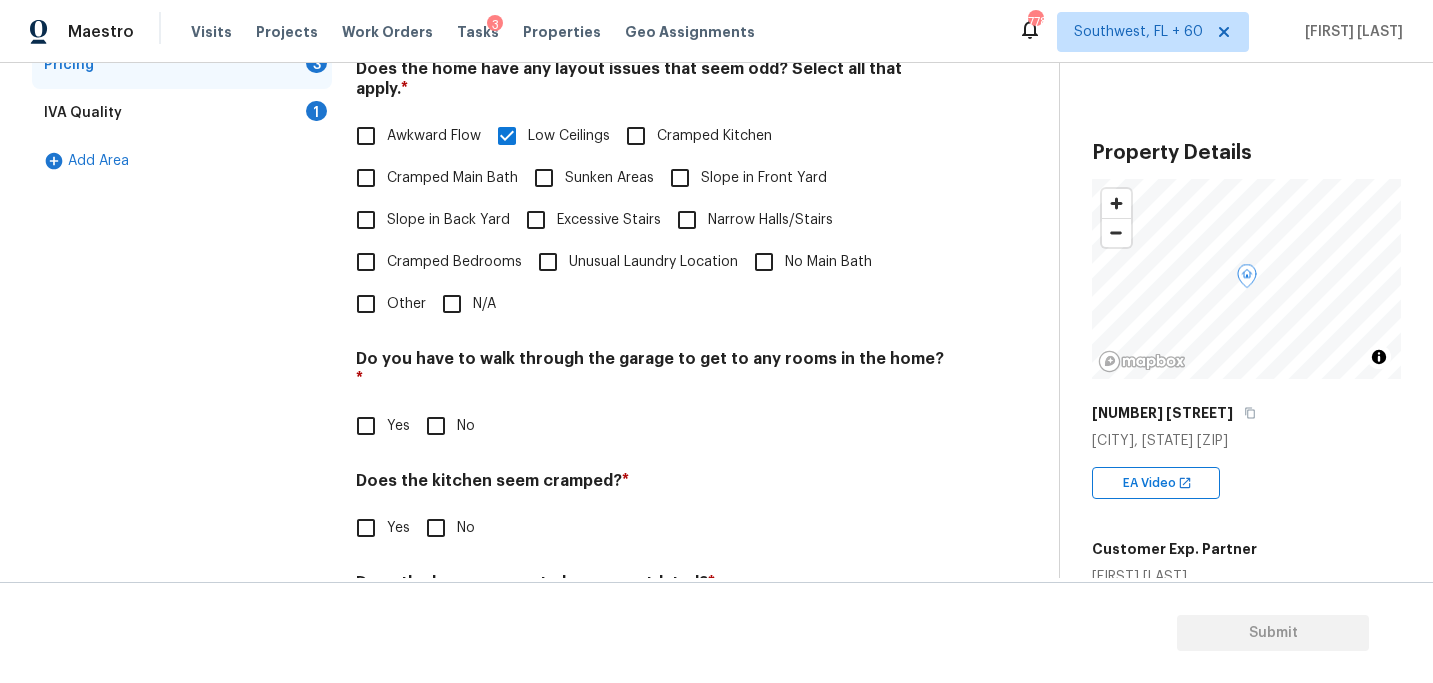 scroll, scrollTop: 517, scrollLeft: 0, axis: vertical 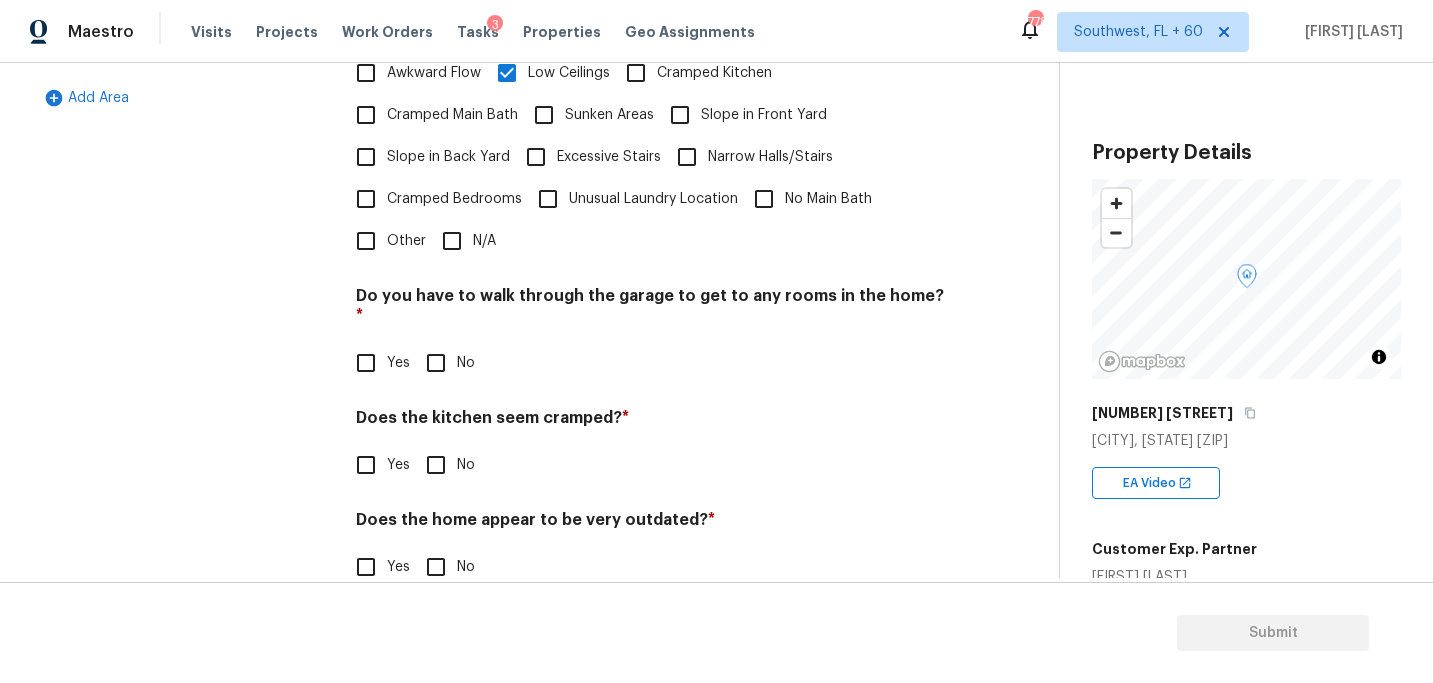 click on "Do you have to walk through the garage to get to any rooms in the home?  *" at bounding box center [651, 310] 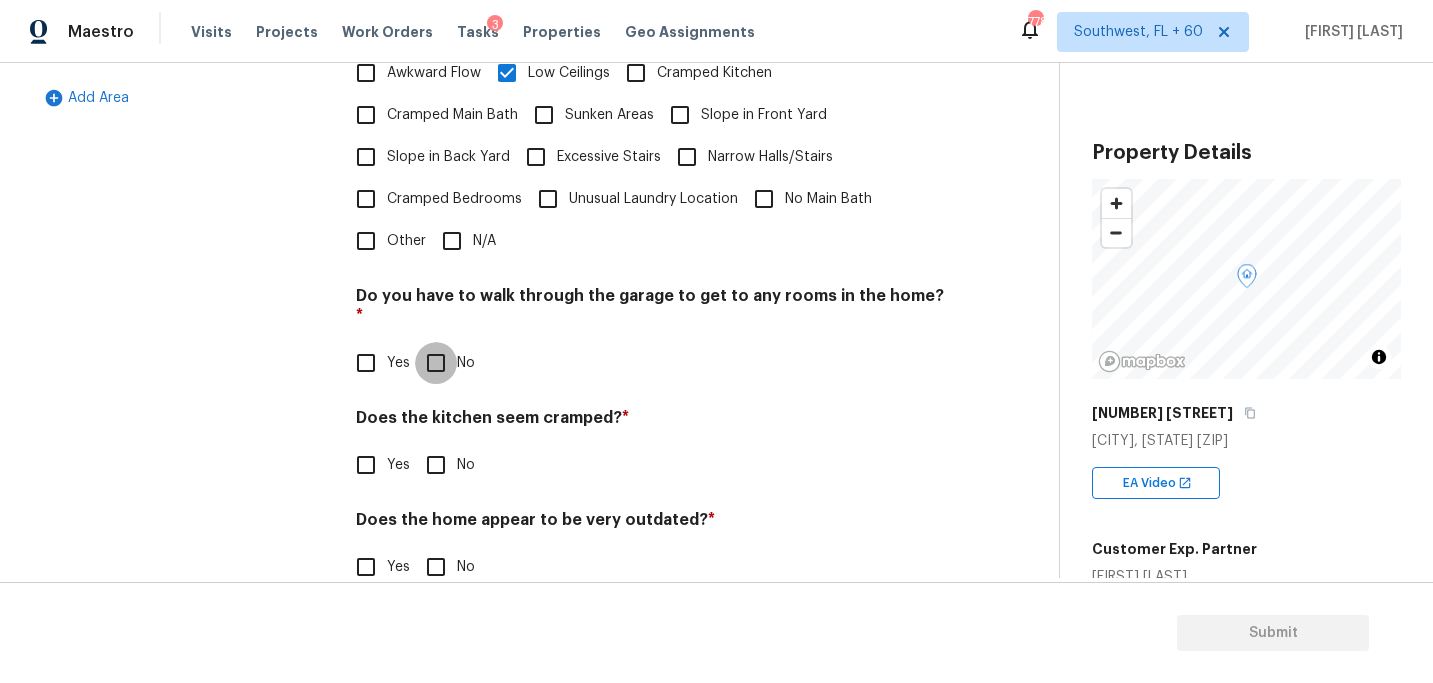 click on "No" at bounding box center (436, 363) 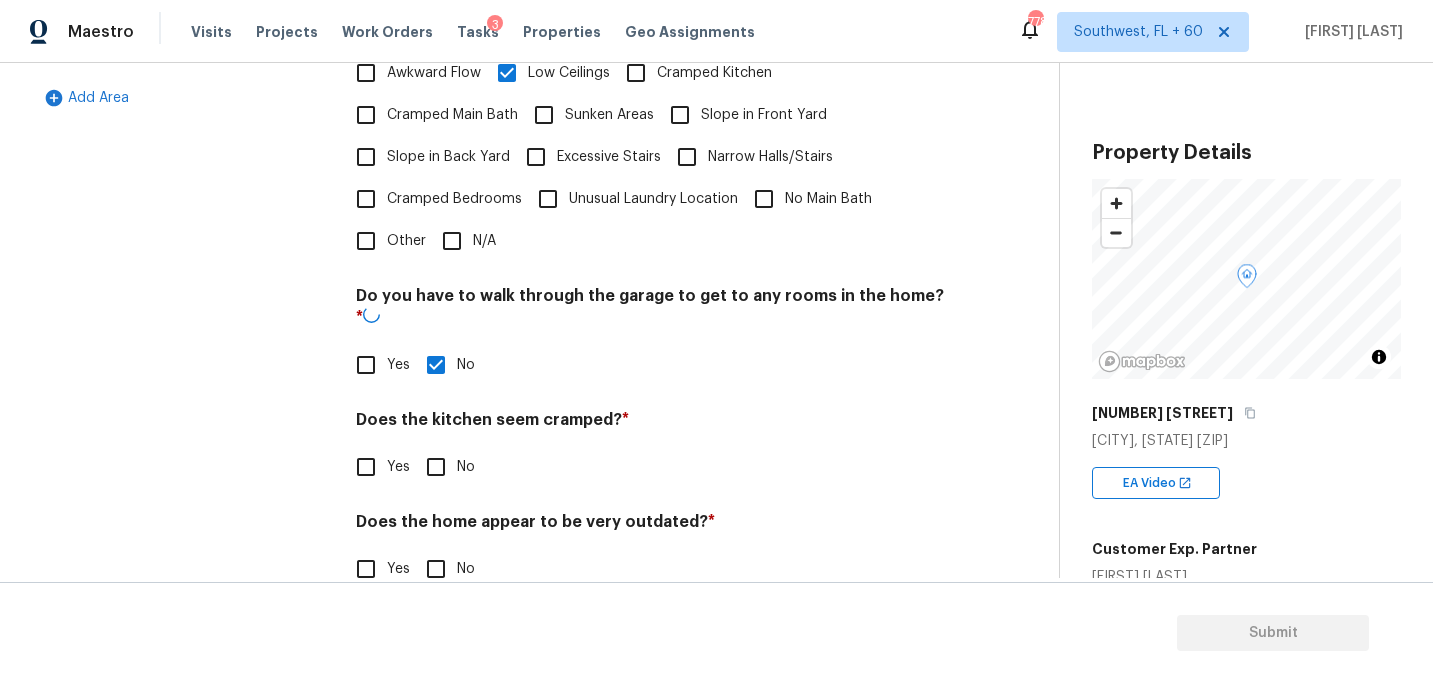 click on "No" at bounding box center [436, 467] 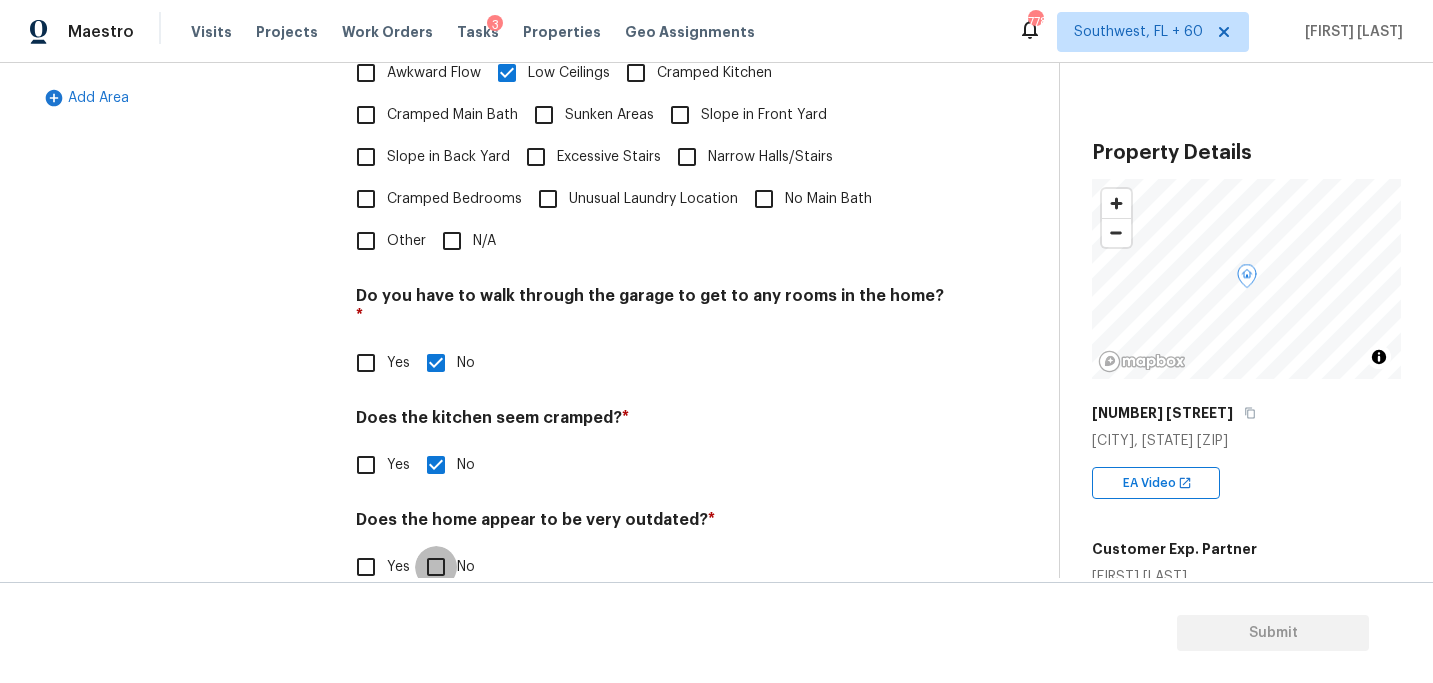 click on "No" at bounding box center (436, 567) 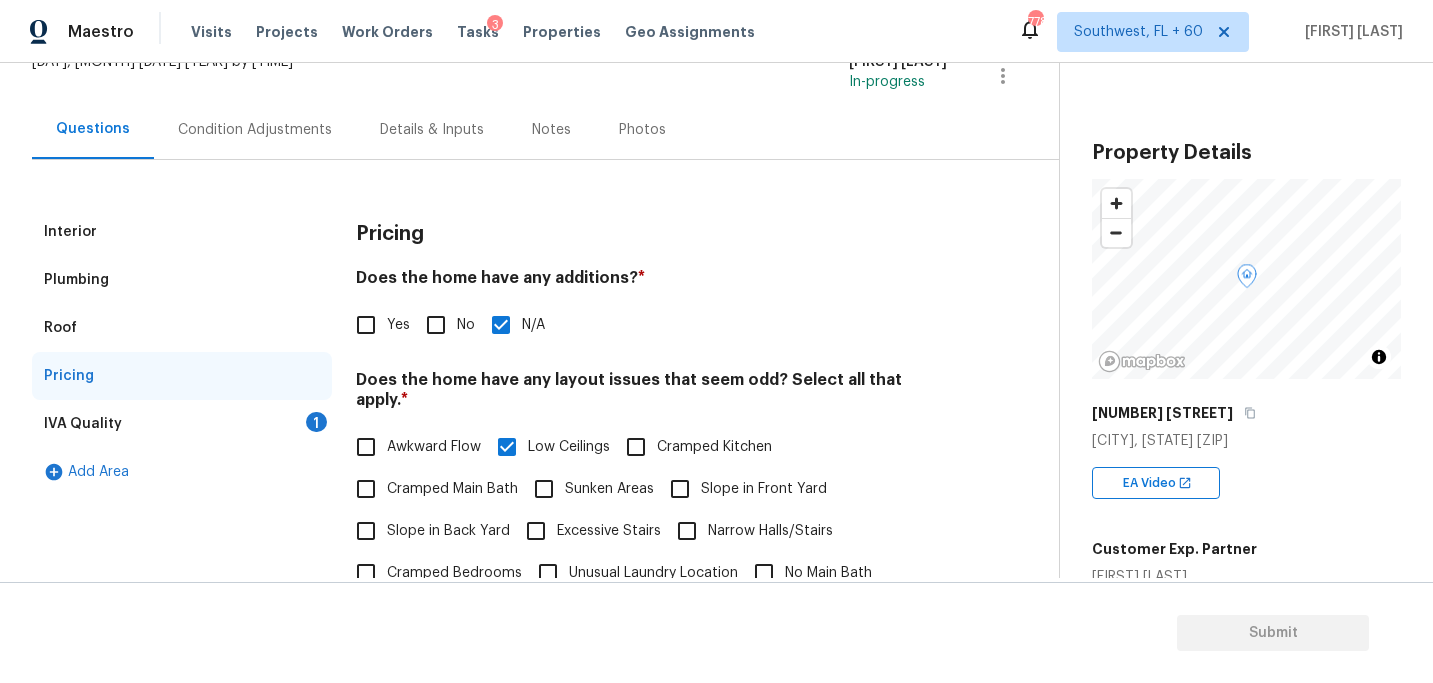click on "IVA Quality 1" at bounding box center (182, 424) 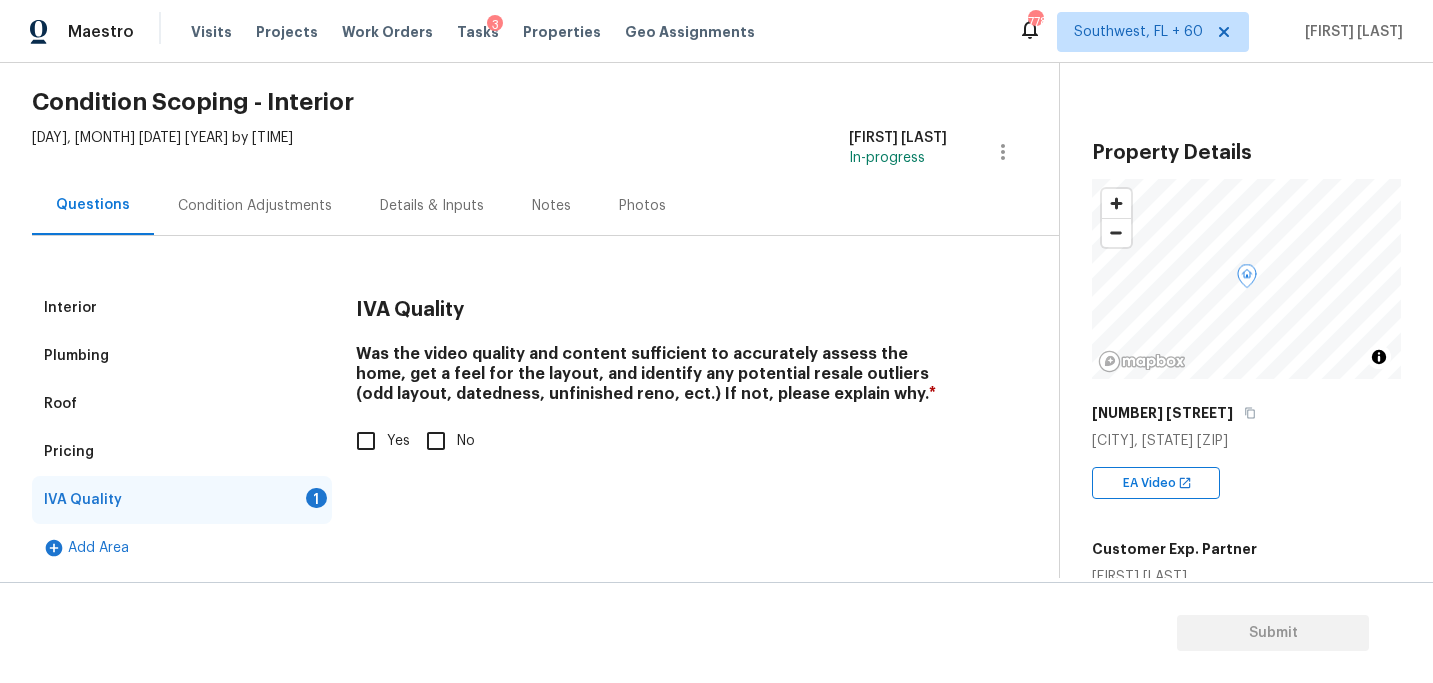 click on "Yes" at bounding box center [366, 441] 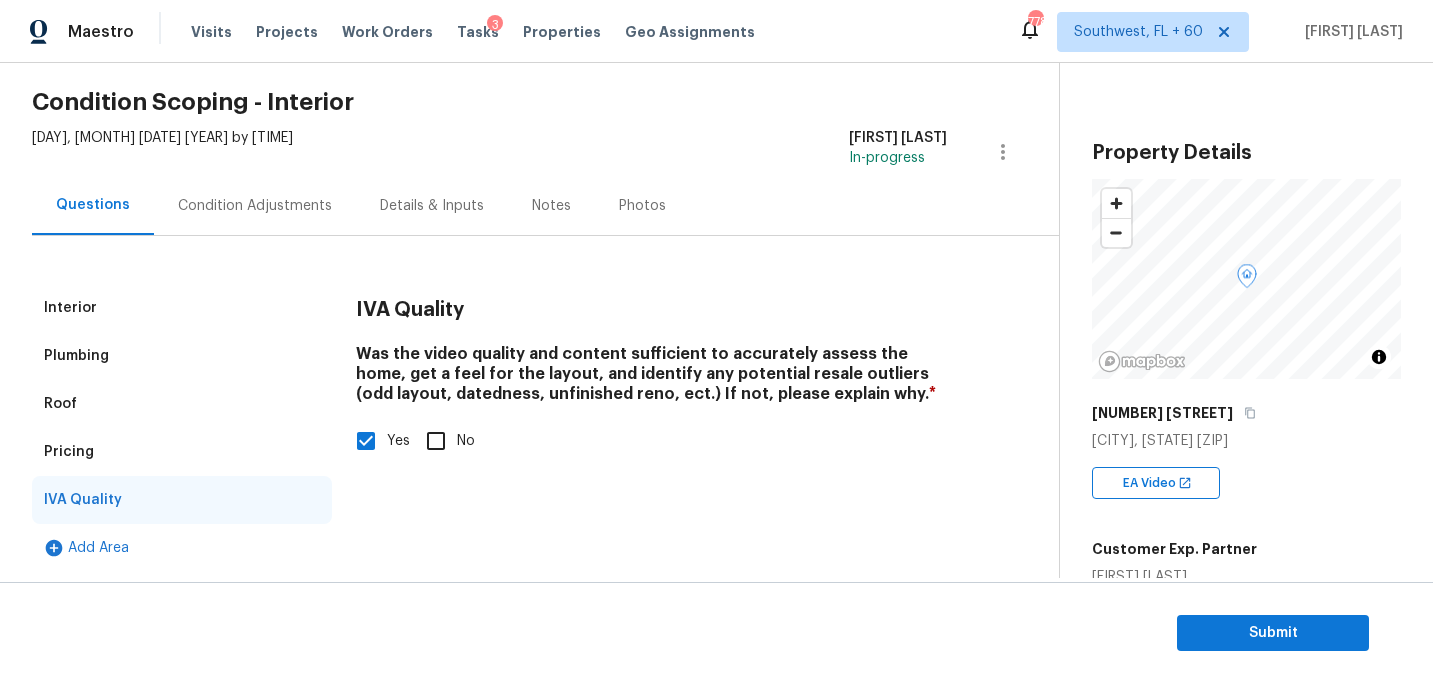 click on "Condition Adjustments" at bounding box center (255, 206) 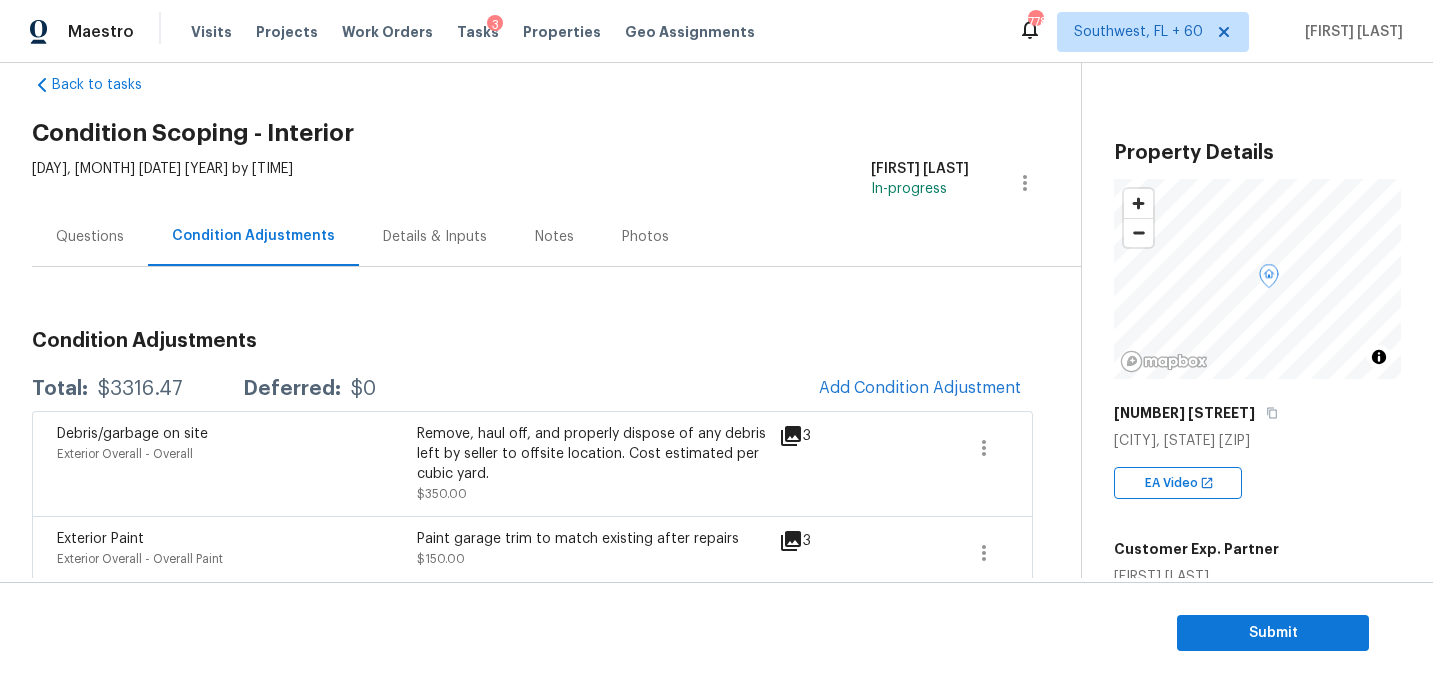 scroll, scrollTop: 54, scrollLeft: 0, axis: vertical 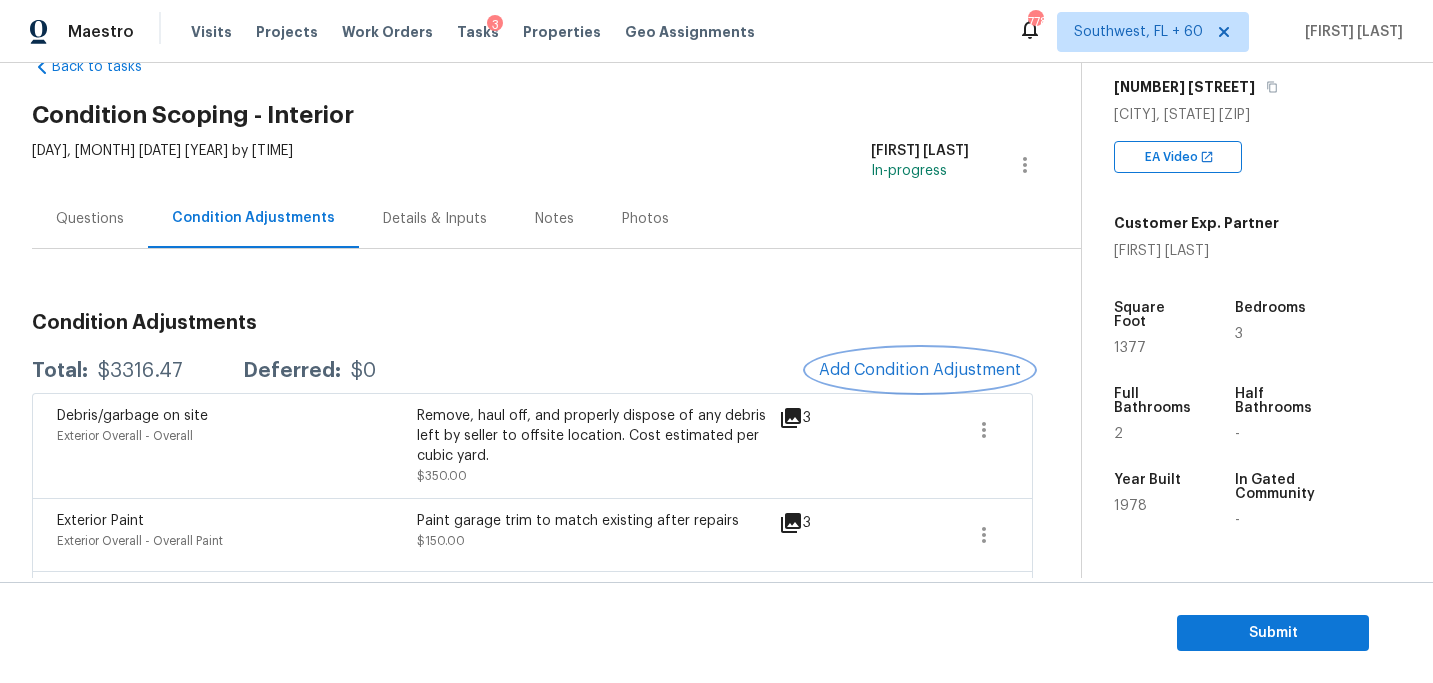 click on "Add Condition Adjustment" at bounding box center [920, 370] 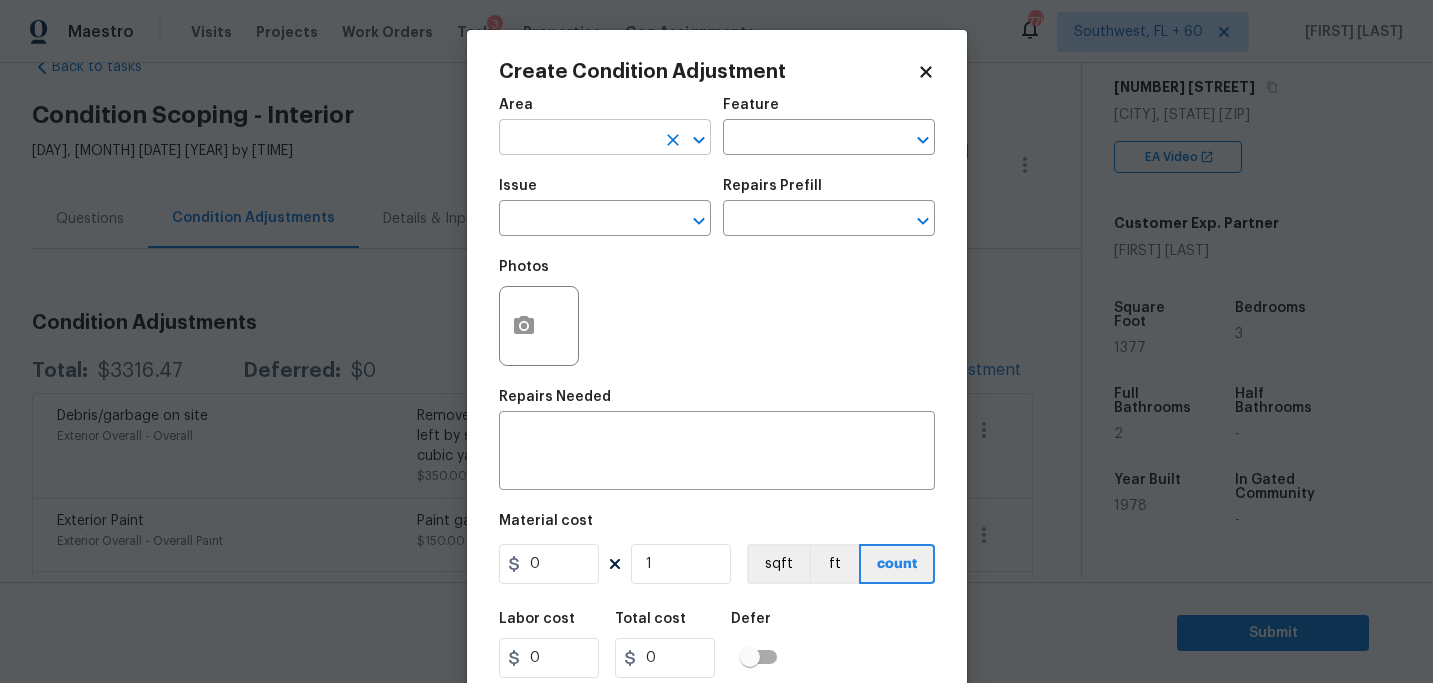 click at bounding box center [577, 139] 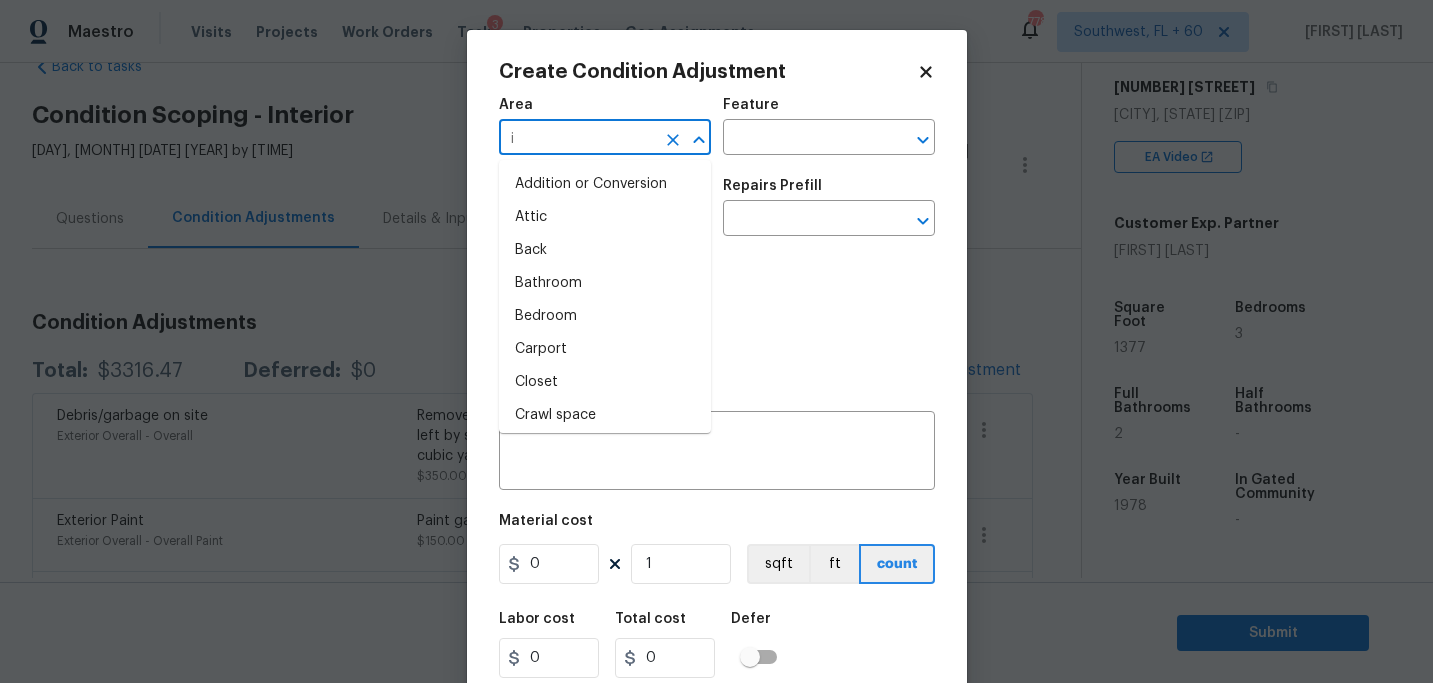 type on "in" 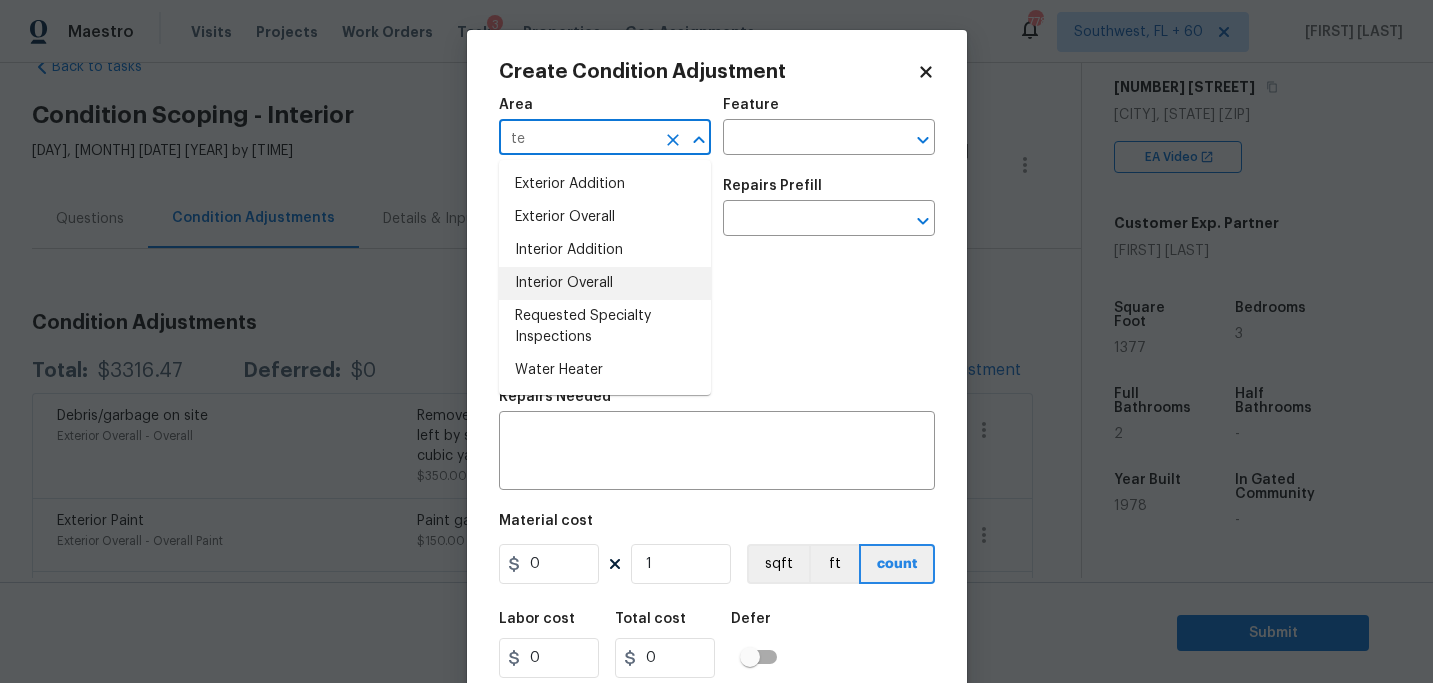 click on "Interior Overall" at bounding box center (605, 283) 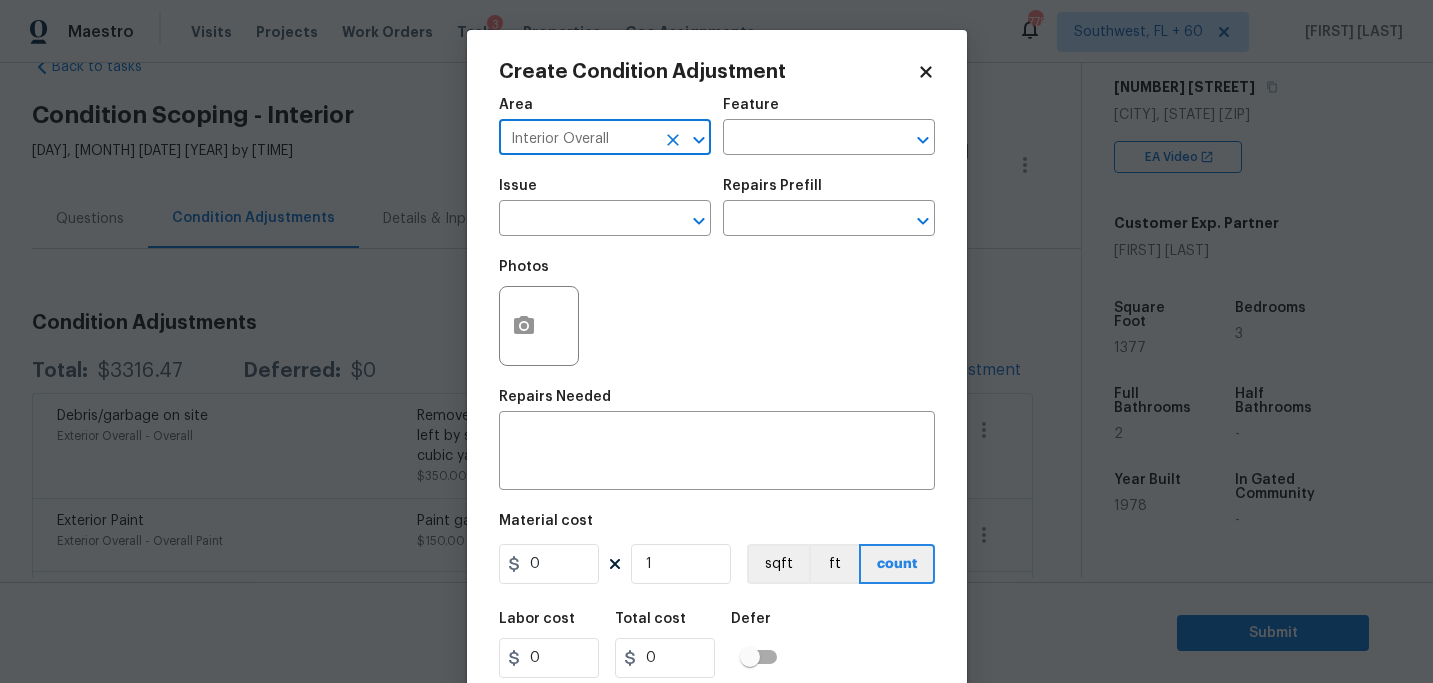 type on "Interior Overall" 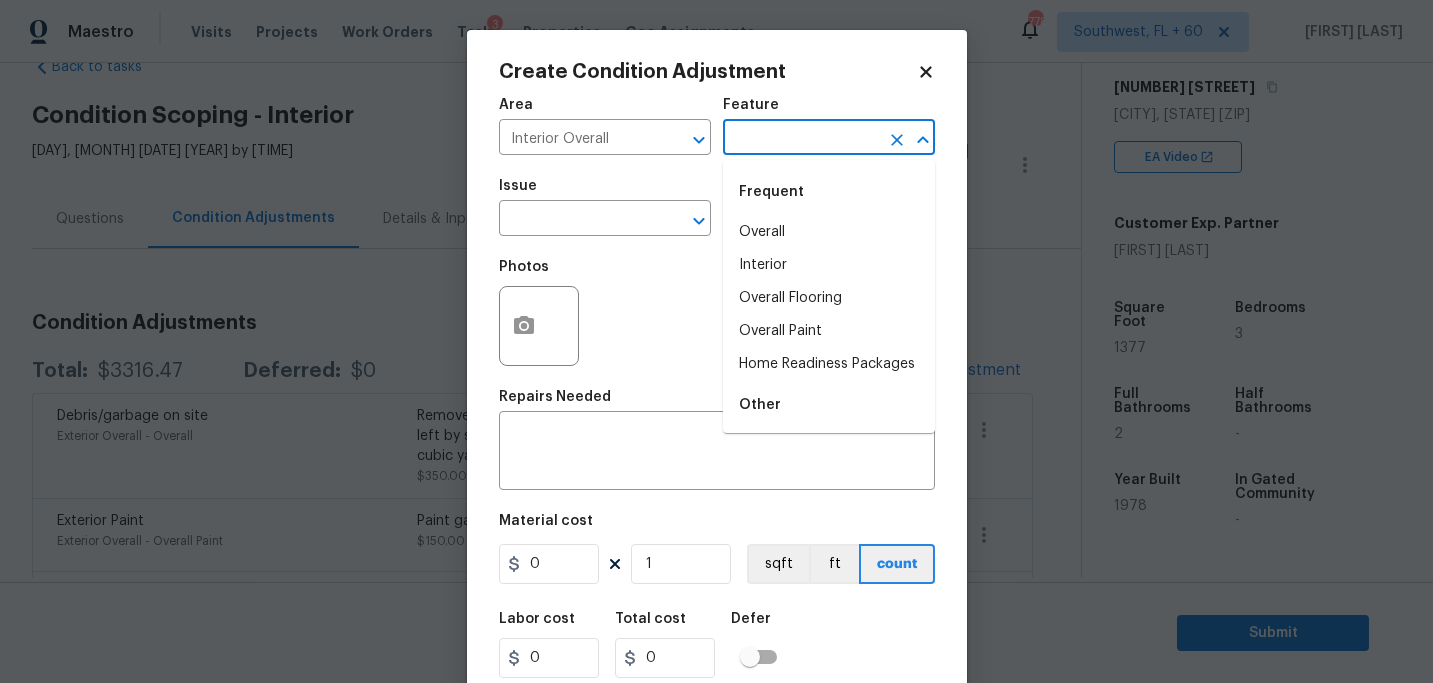 click at bounding box center (801, 139) 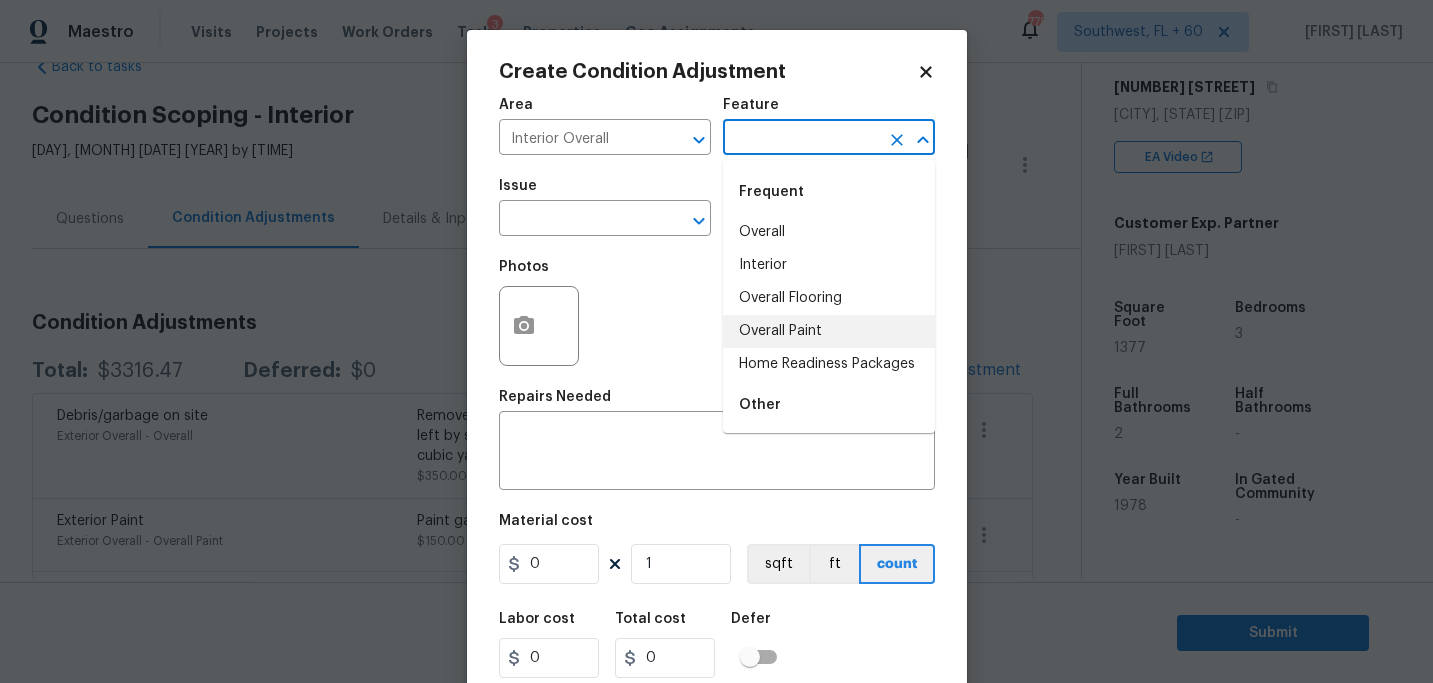 click on "Overall Paint" at bounding box center (829, 331) 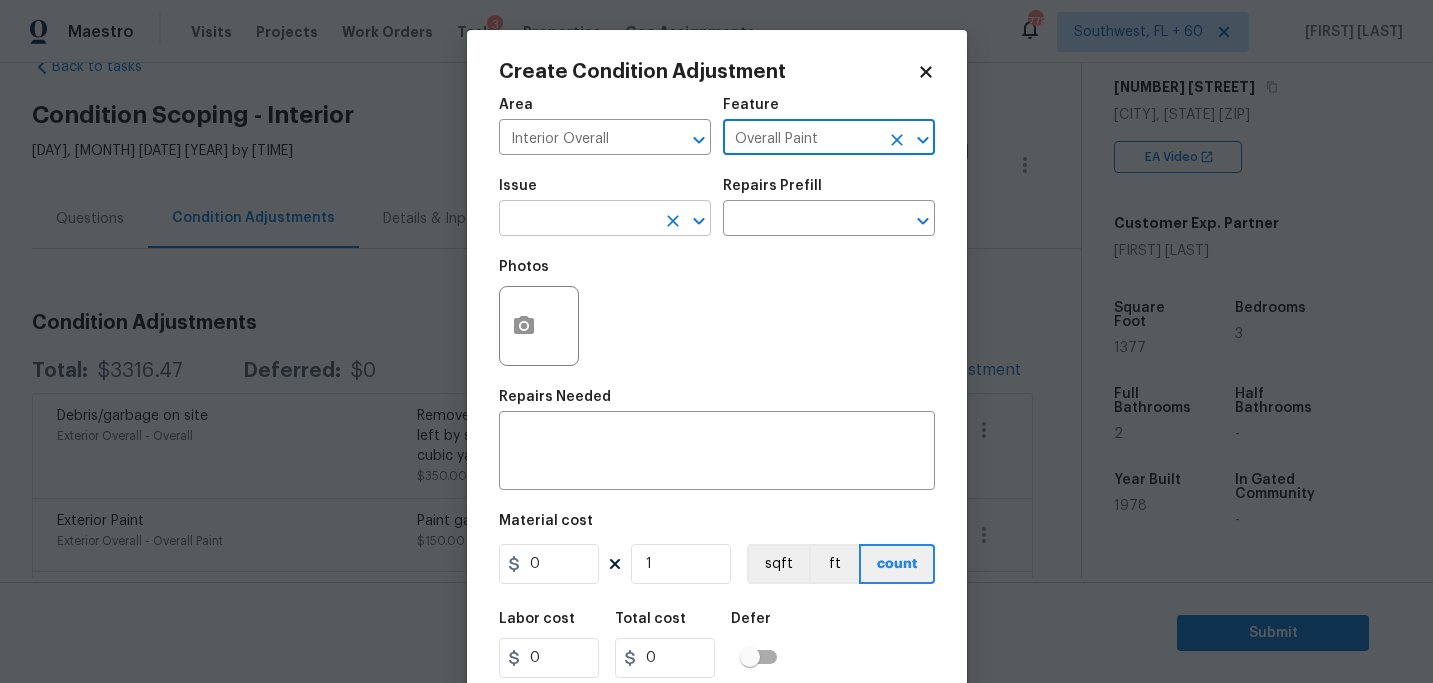 click on "​" at bounding box center [605, 220] 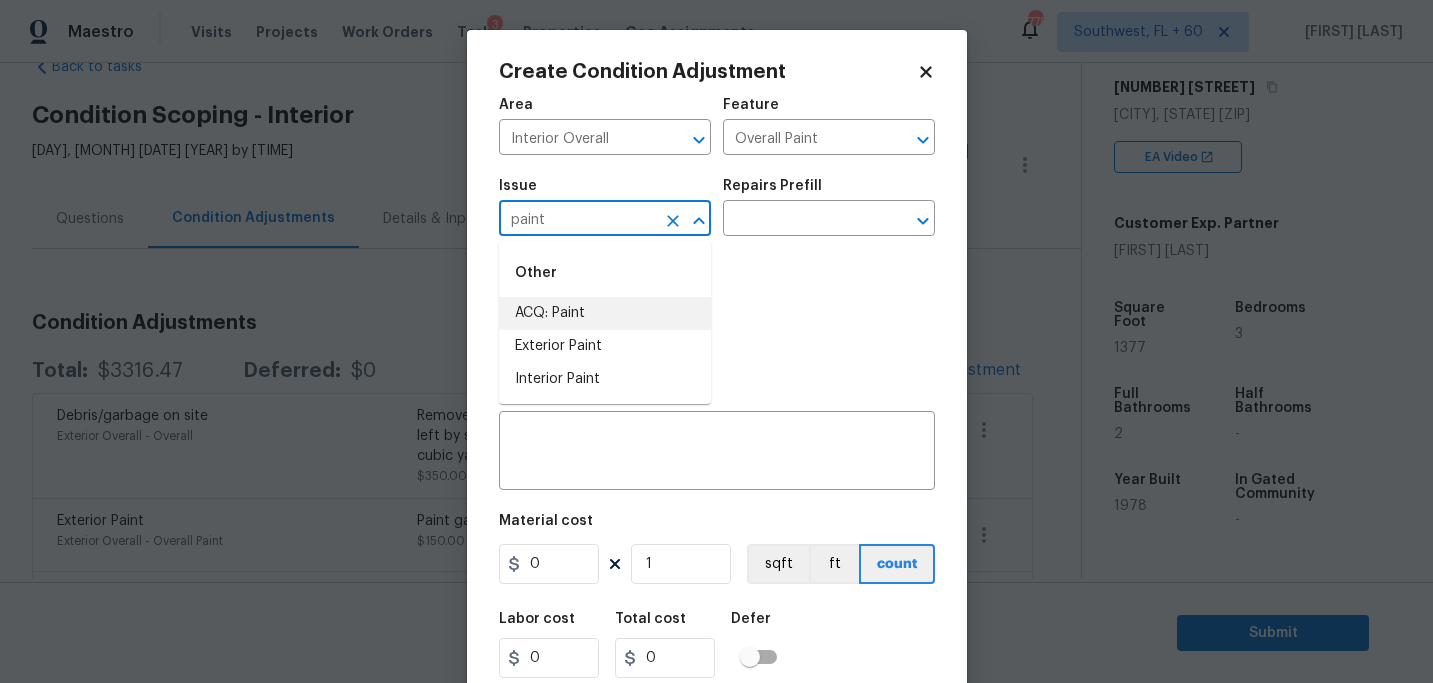click on "ACQ: Paint" at bounding box center [605, 313] 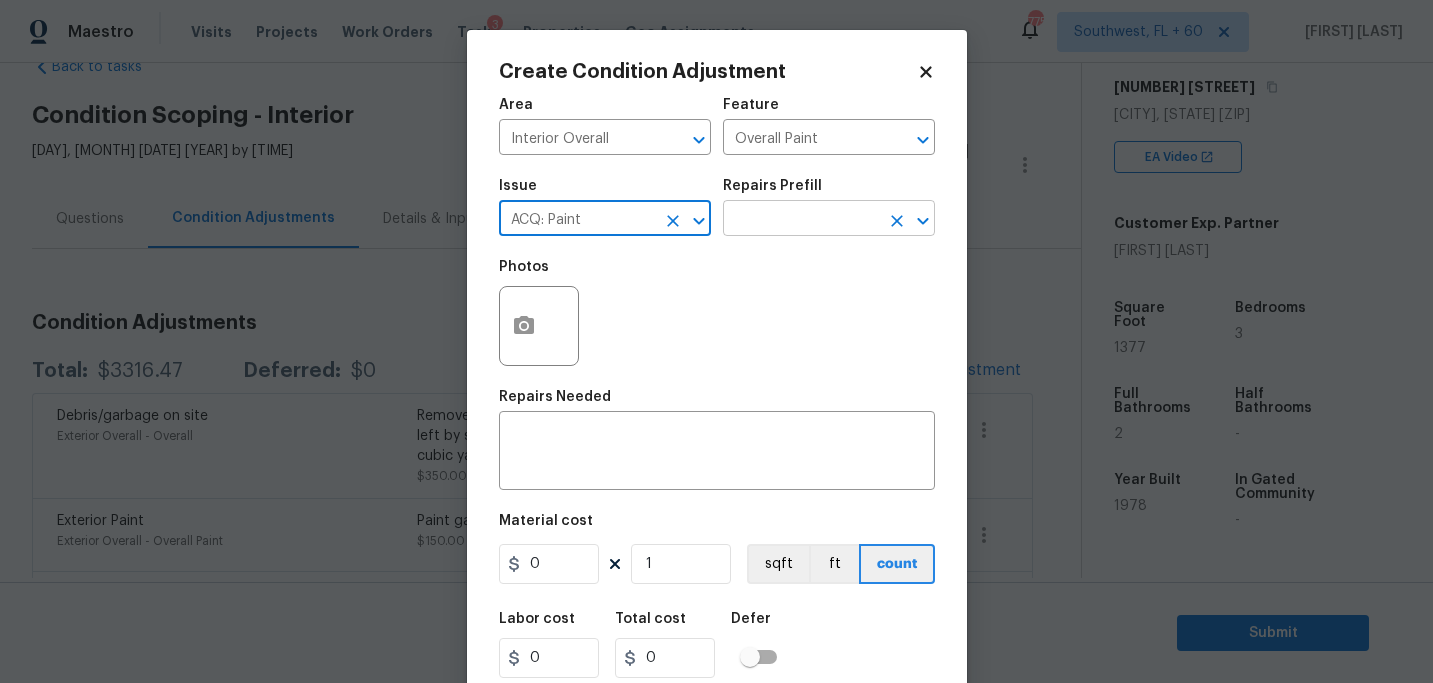 type on "ACQ: Paint" 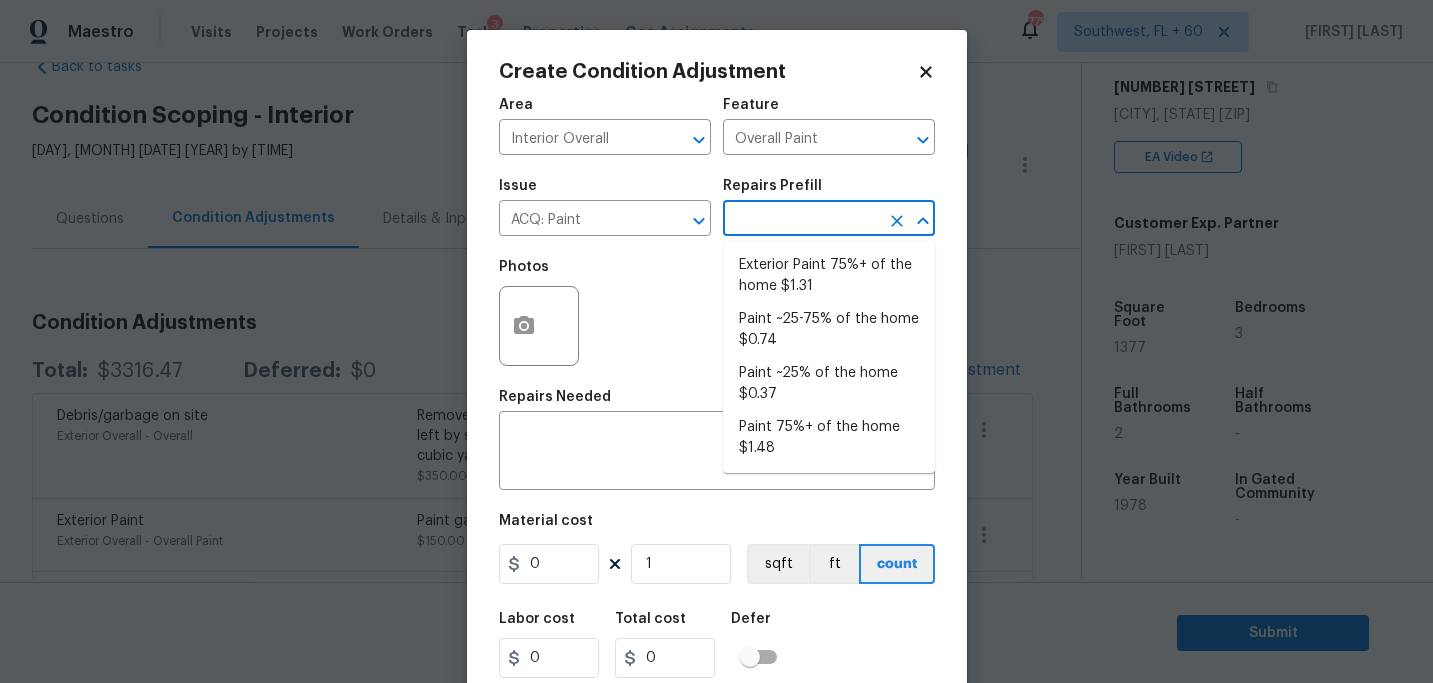 click at bounding box center [801, 220] 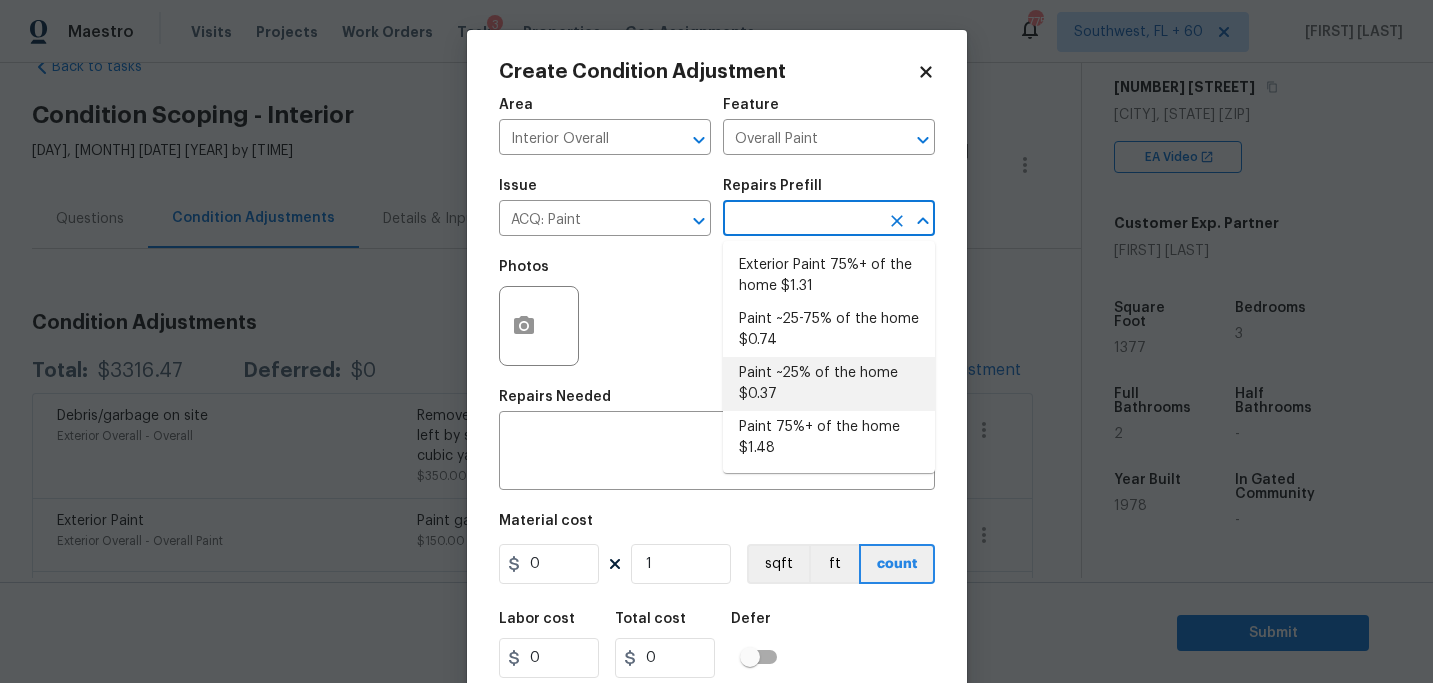 click on "Paint 75%+ of the home $1.48" at bounding box center (829, 438) 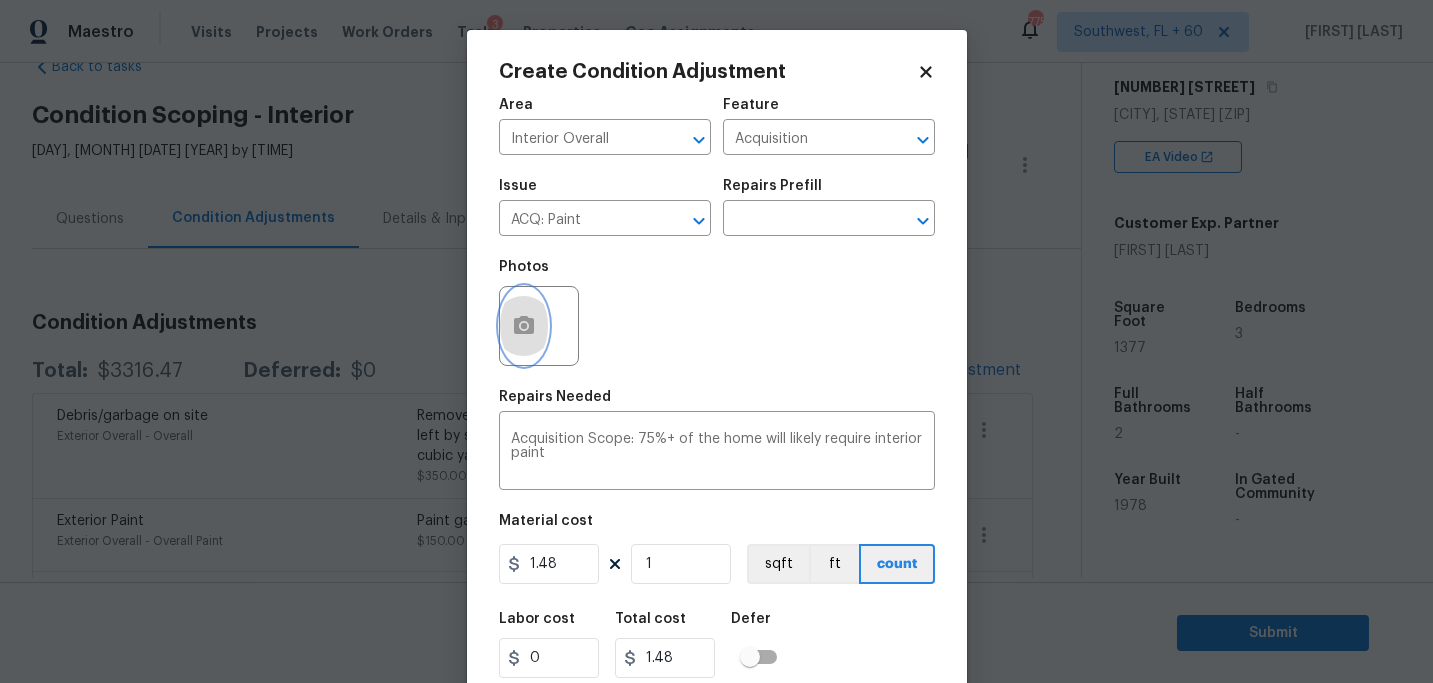 click 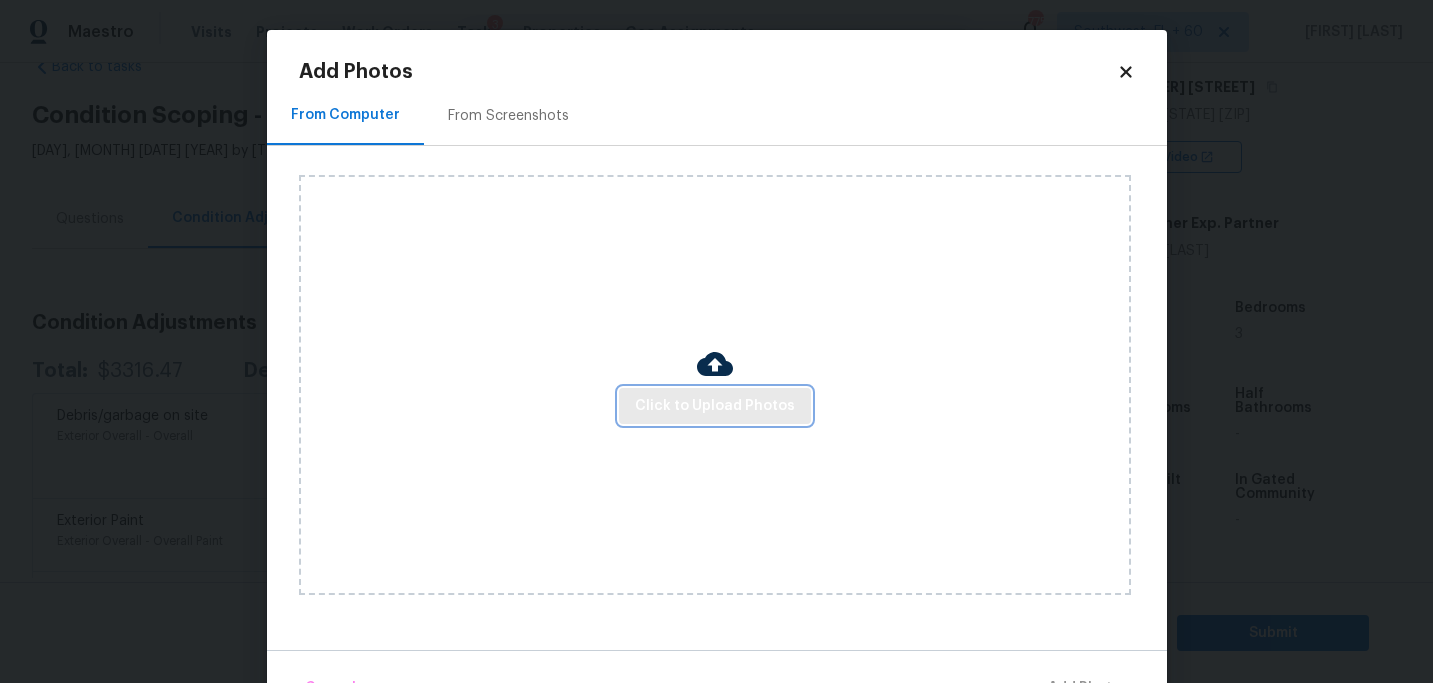 click on "Click to Upload Photos" at bounding box center (715, 406) 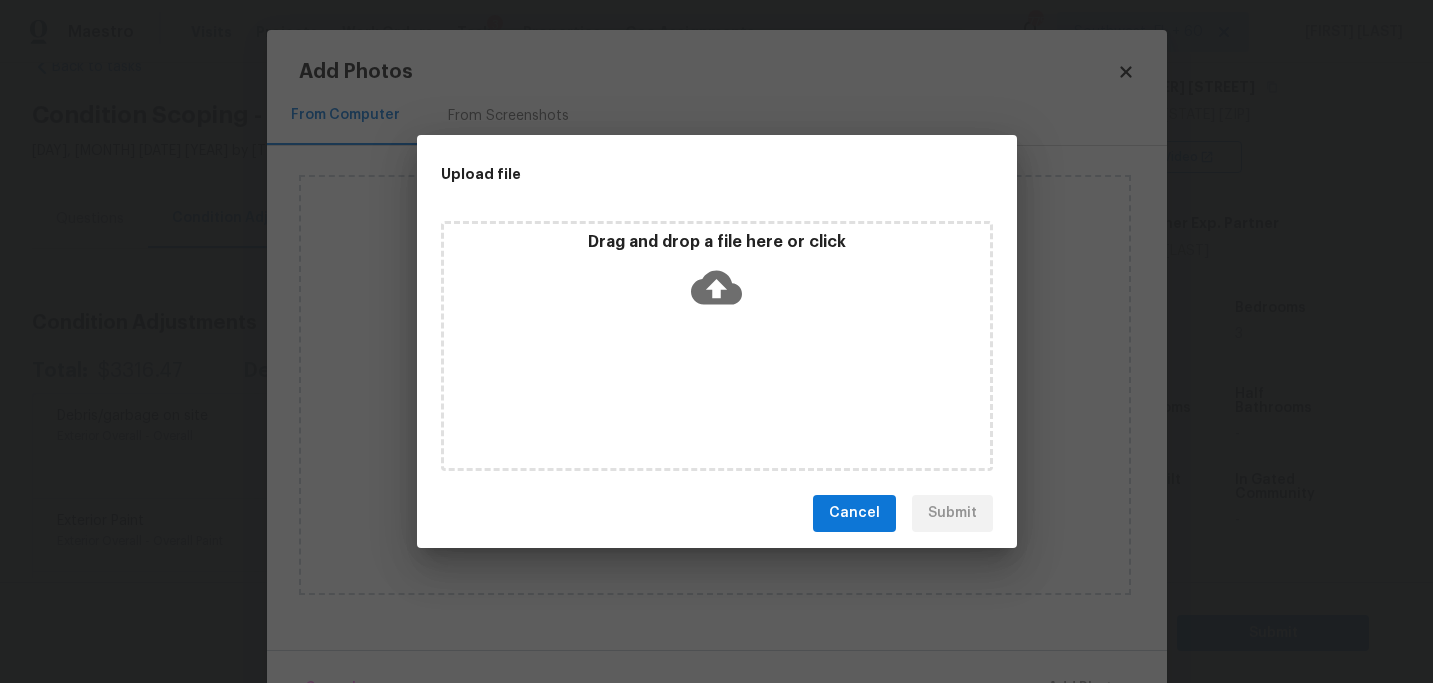 click 